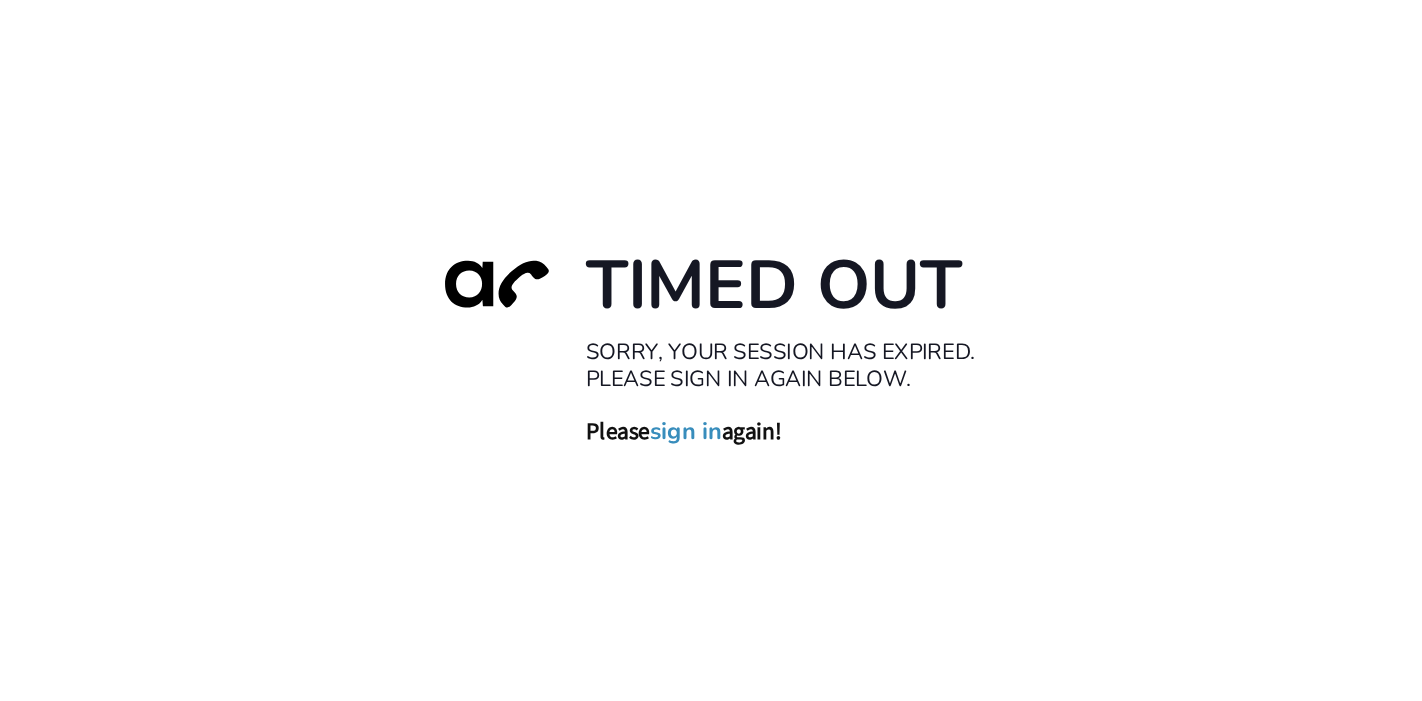 scroll, scrollTop: 0, scrollLeft: 0, axis: both 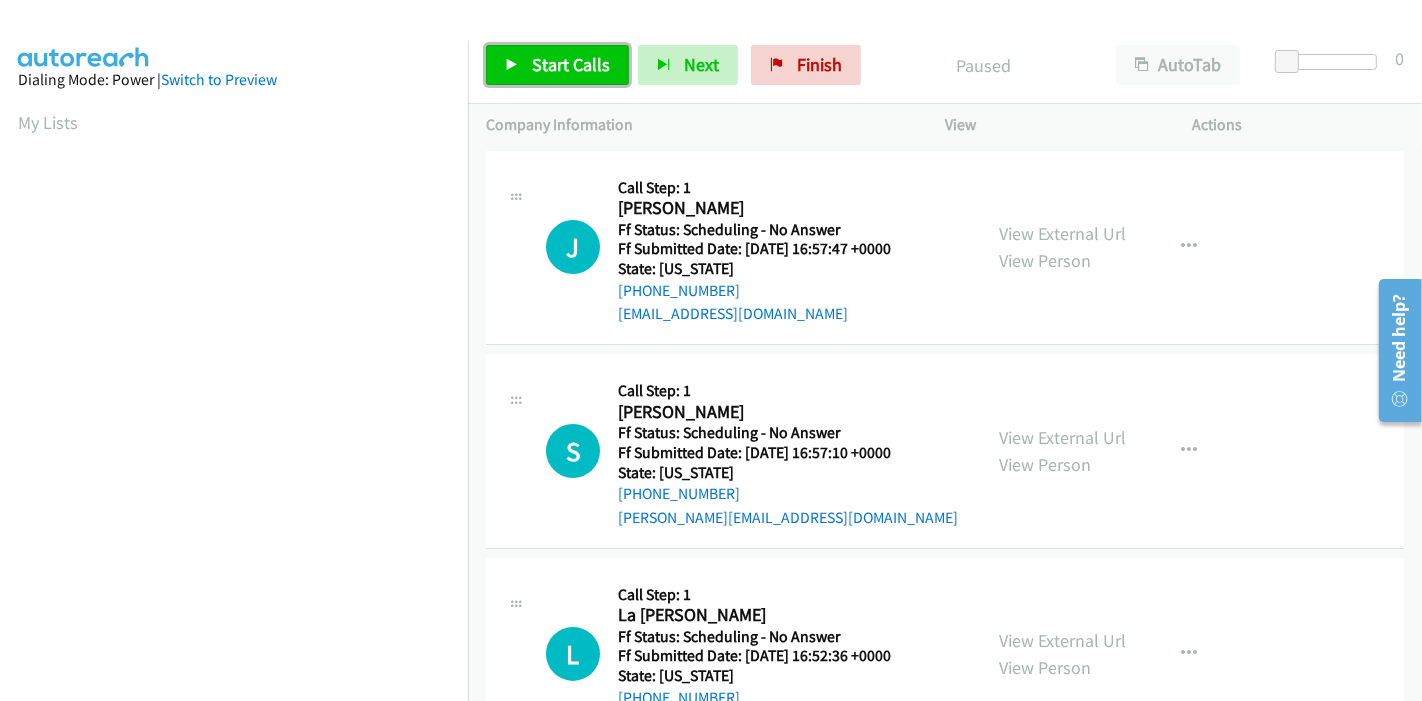 click on "Start Calls" at bounding box center [571, 64] 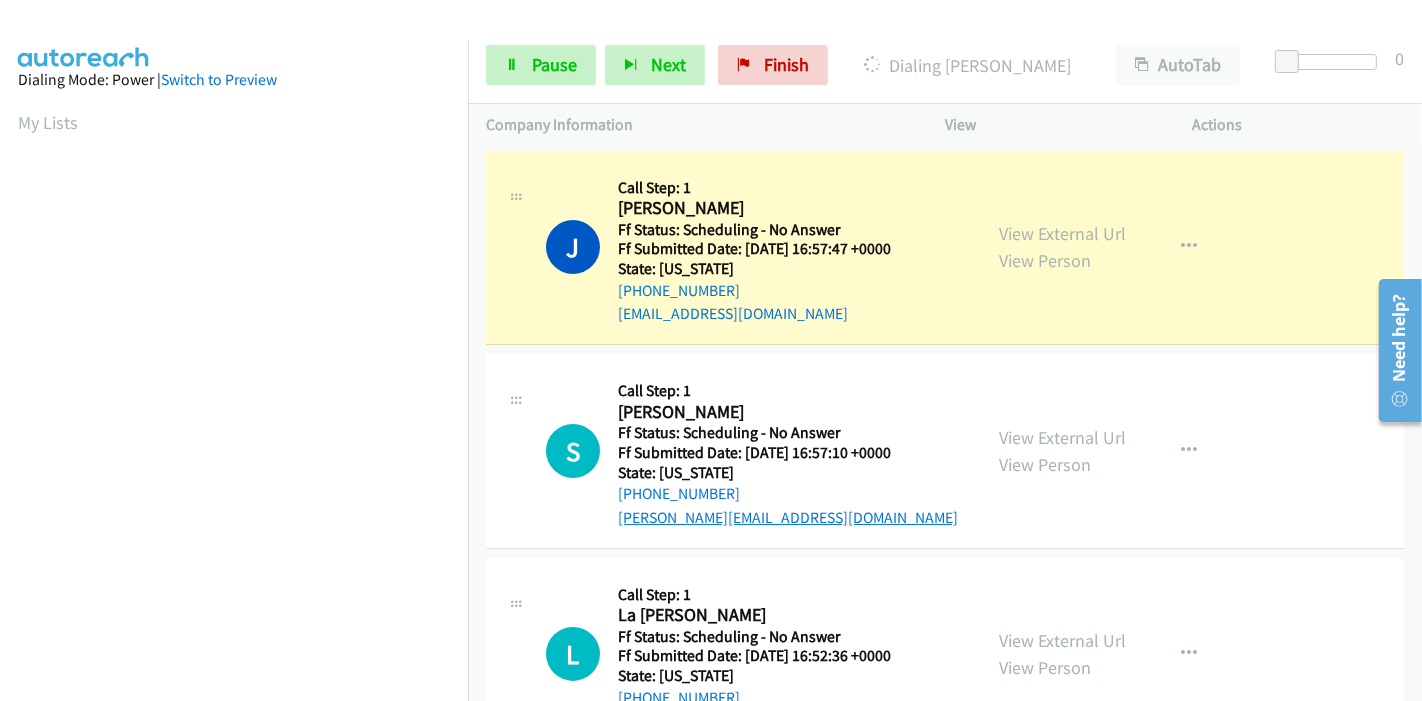 scroll, scrollTop: 422, scrollLeft: 0, axis: vertical 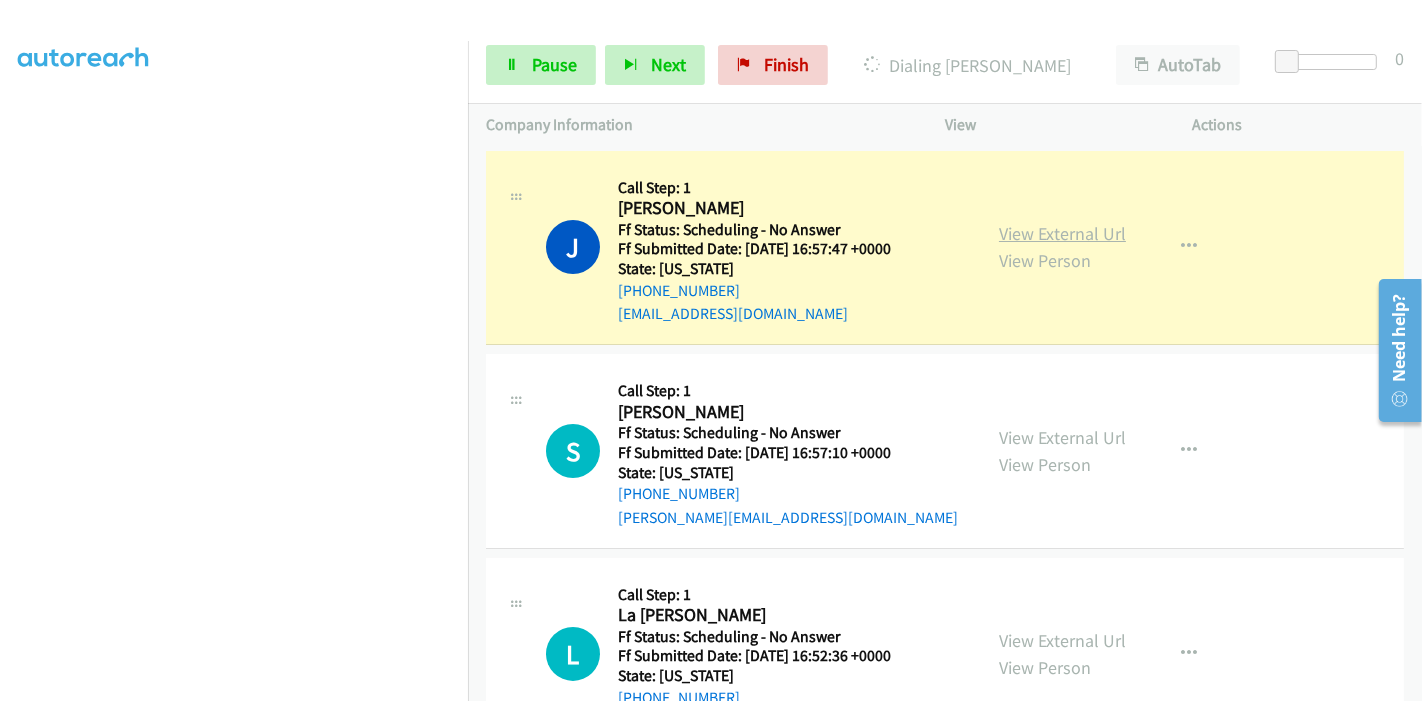 click on "View External Url
View Person
View External Url
Email
Schedule/Manage Callback
Skip Call
Add to do not call list" at bounding box center (1114, 248) 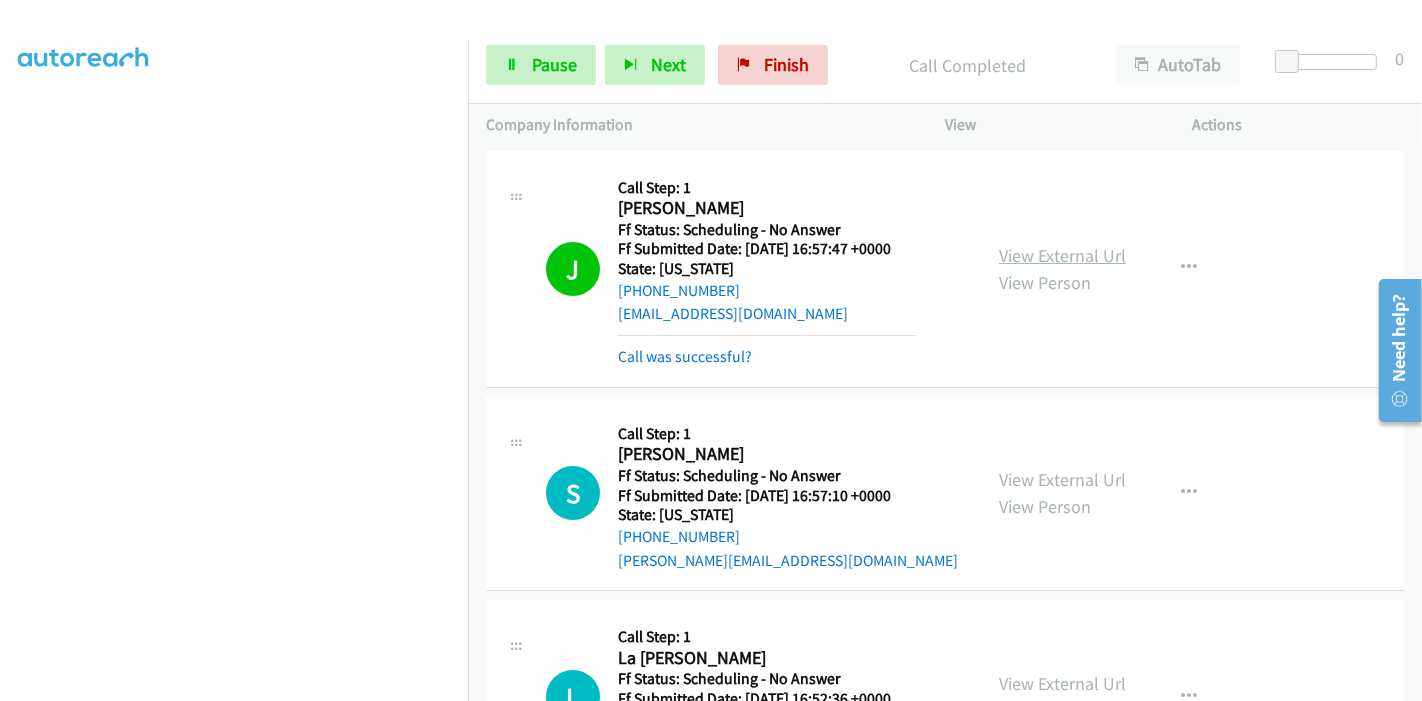 click on "View External Url" at bounding box center (1062, 255) 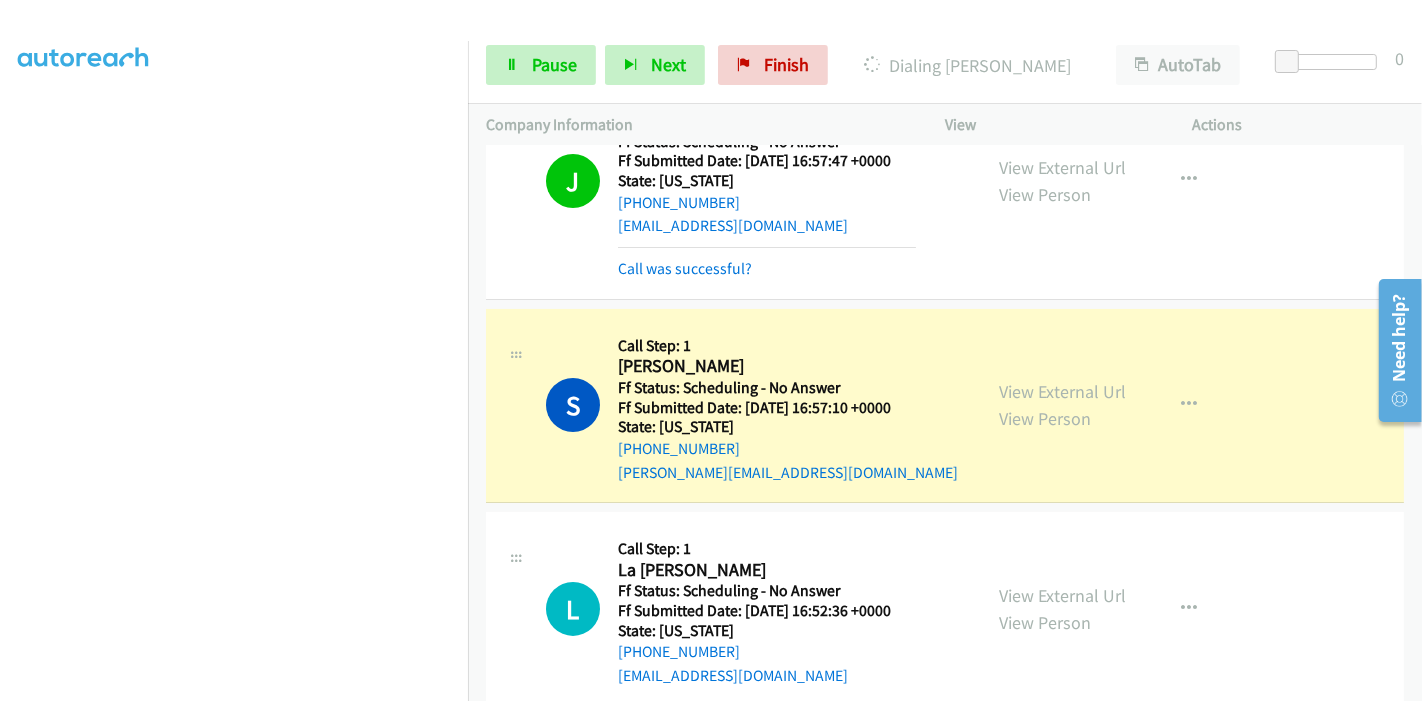 scroll, scrollTop: 222, scrollLeft: 0, axis: vertical 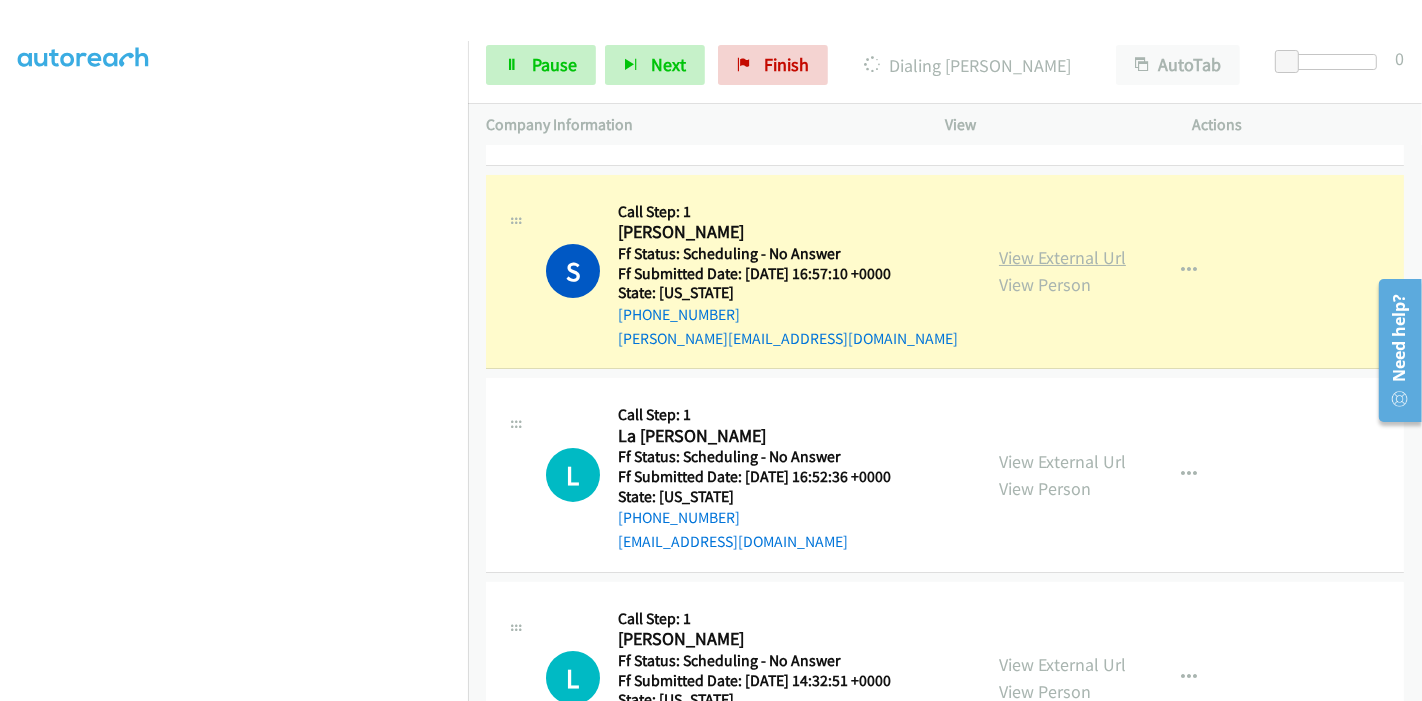 click on "View External Url" at bounding box center (1062, 257) 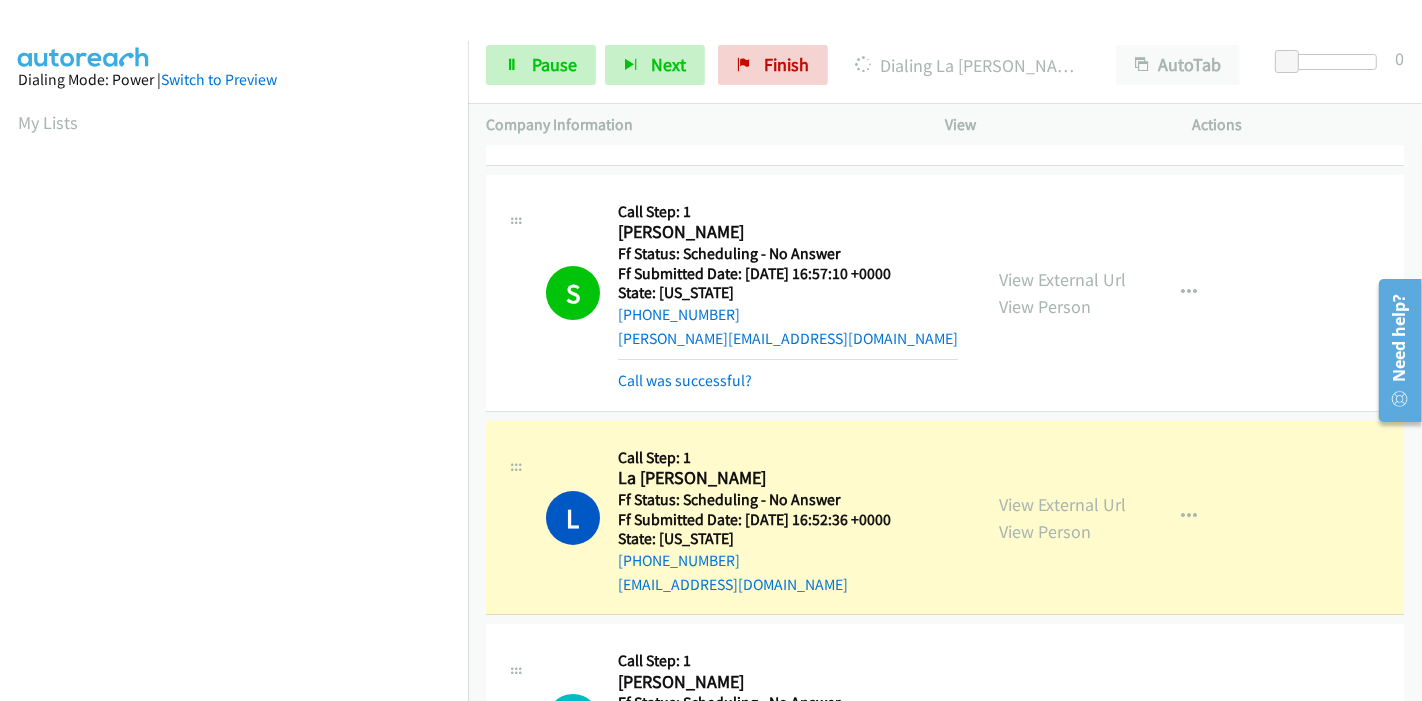 scroll, scrollTop: 422, scrollLeft: 0, axis: vertical 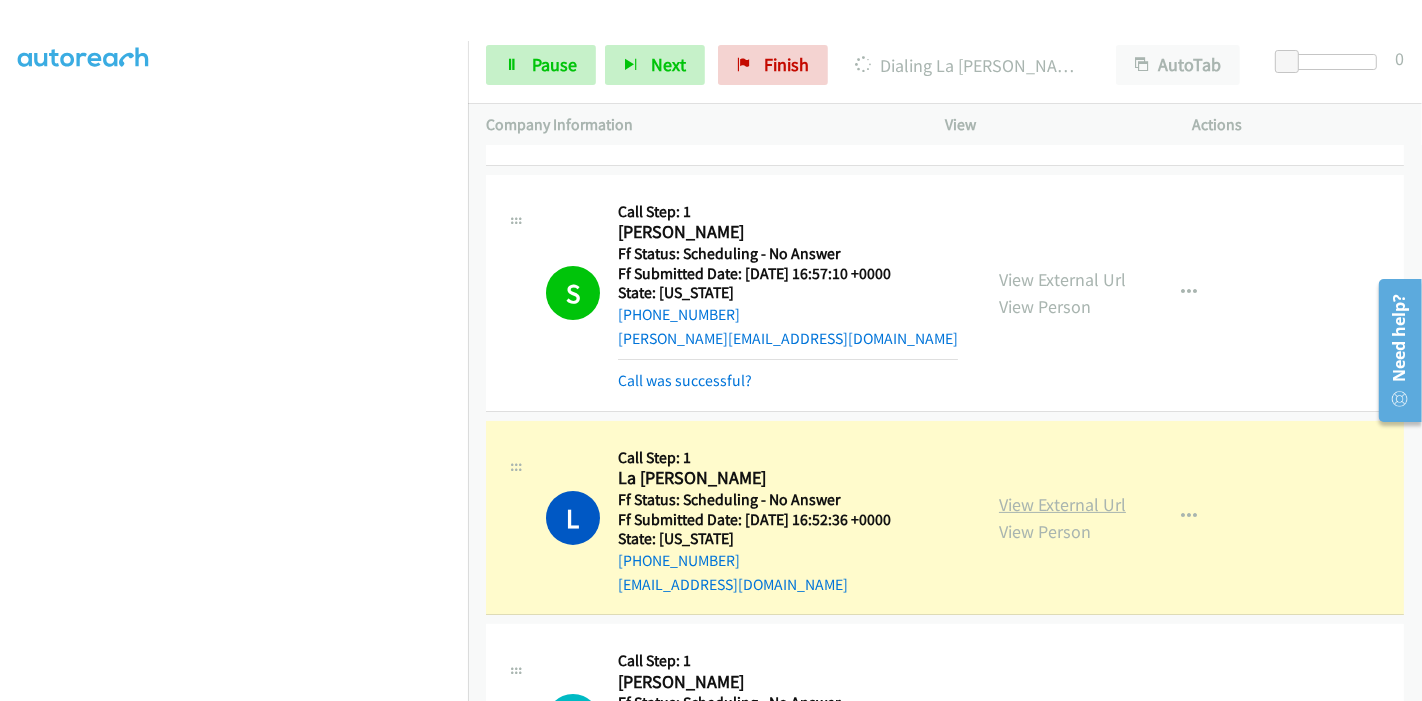 click on "View External Url" at bounding box center (1062, 504) 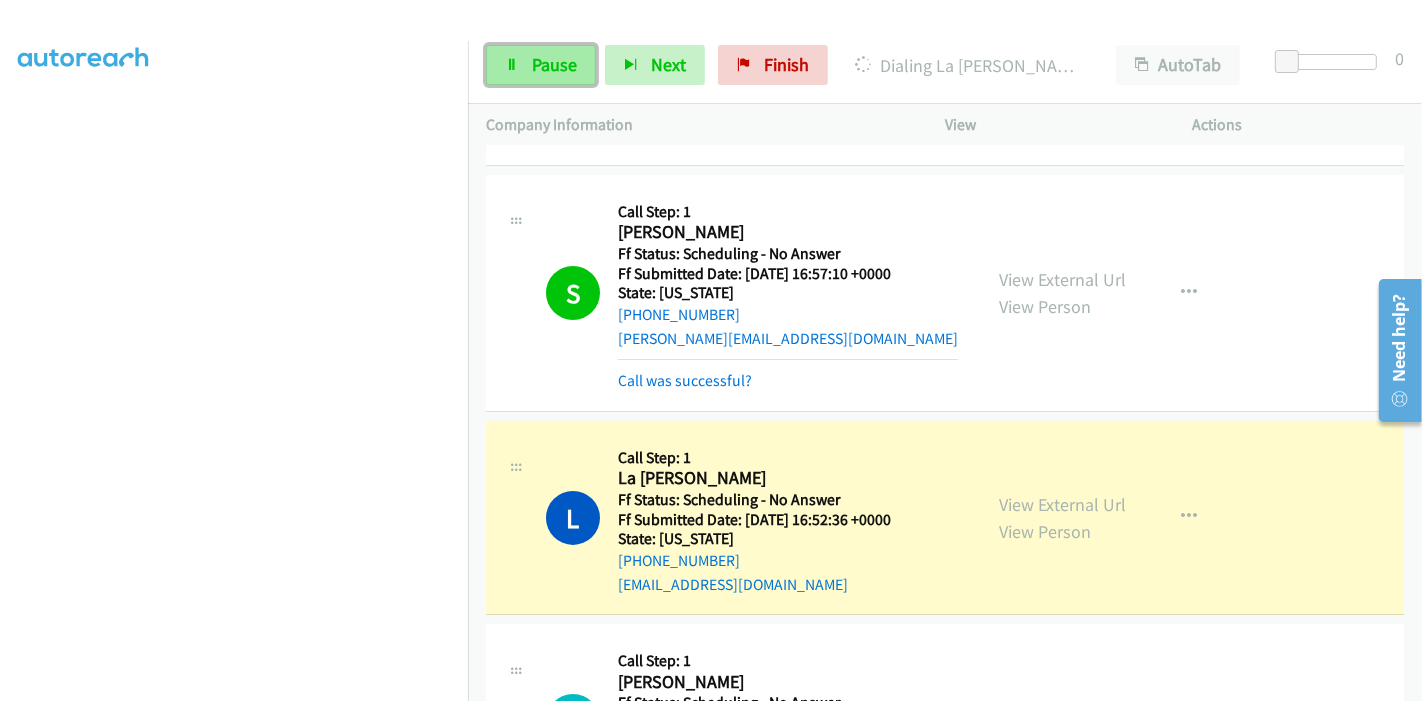 click on "Pause" at bounding box center (554, 64) 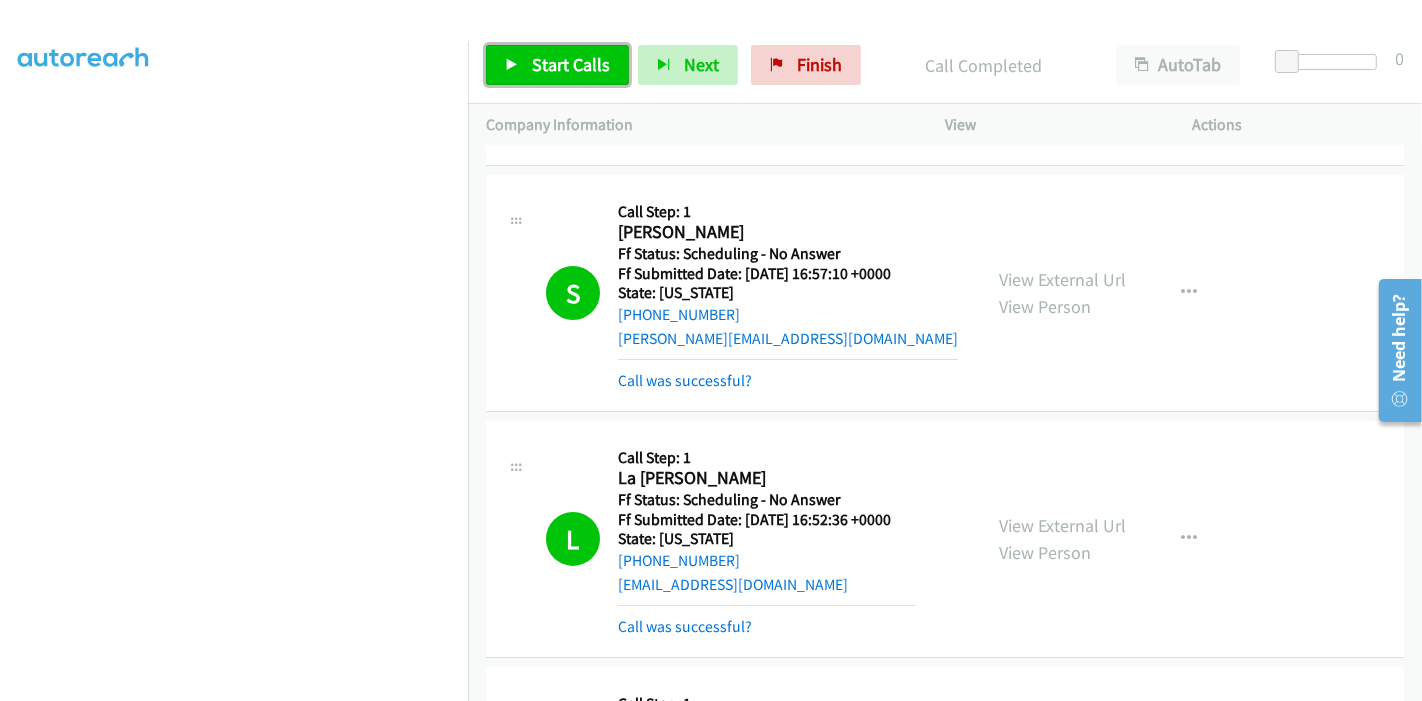 click at bounding box center [512, 66] 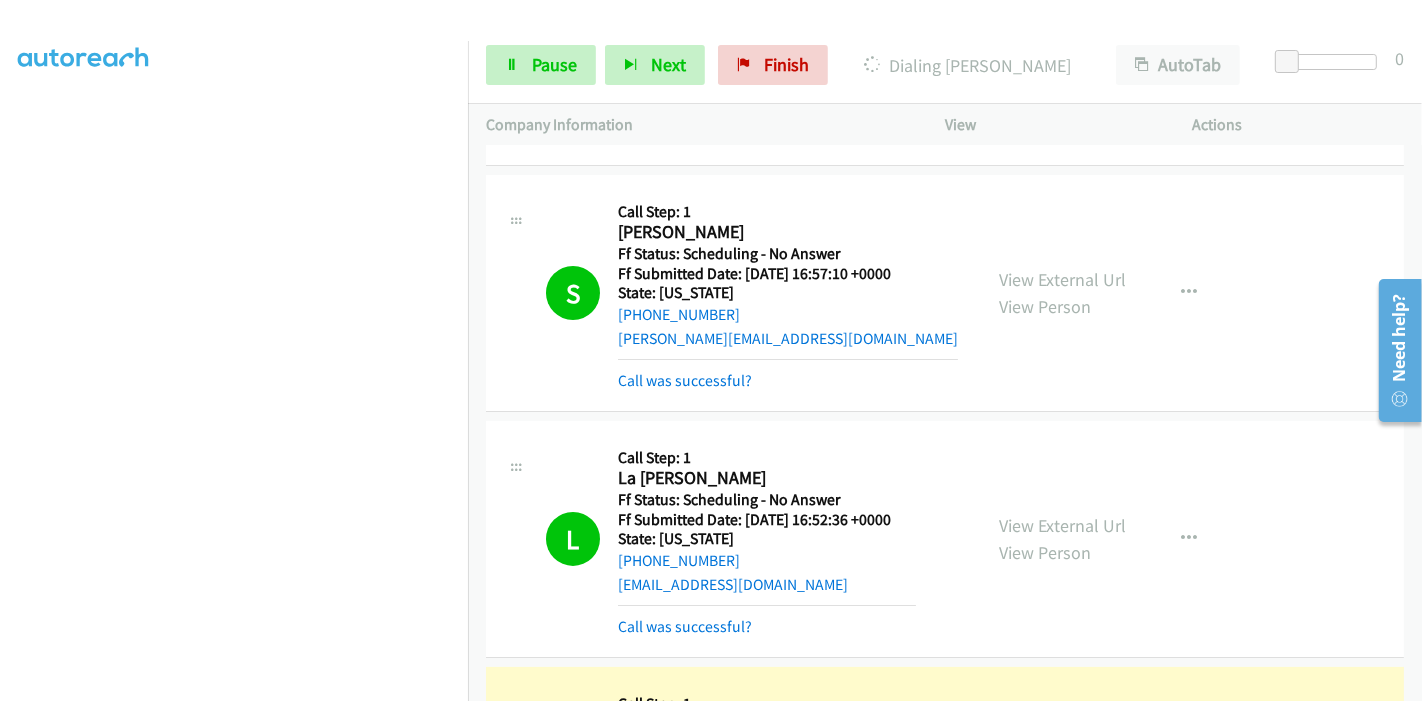 scroll, scrollTop: 555, scrollLeft: 0, axis: vertical 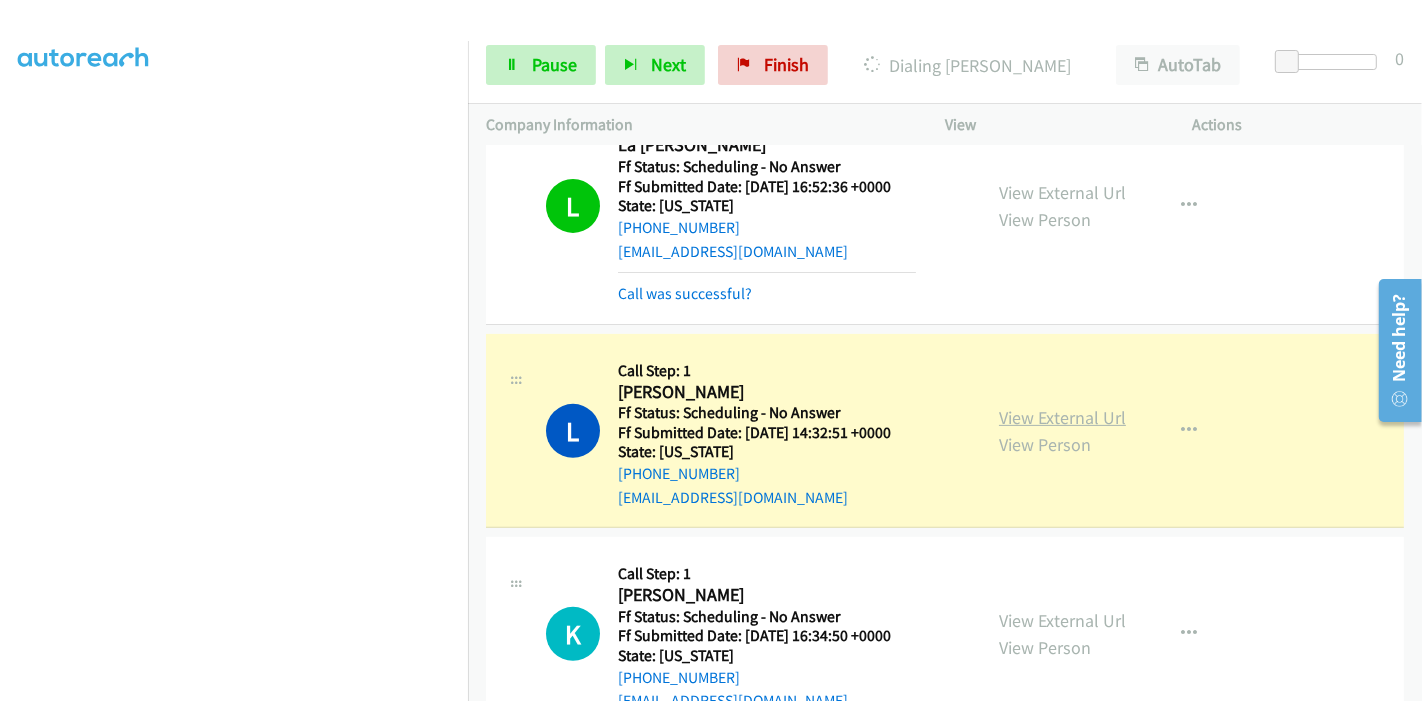 click on "View External Url" at bounding box center (1062, 417) 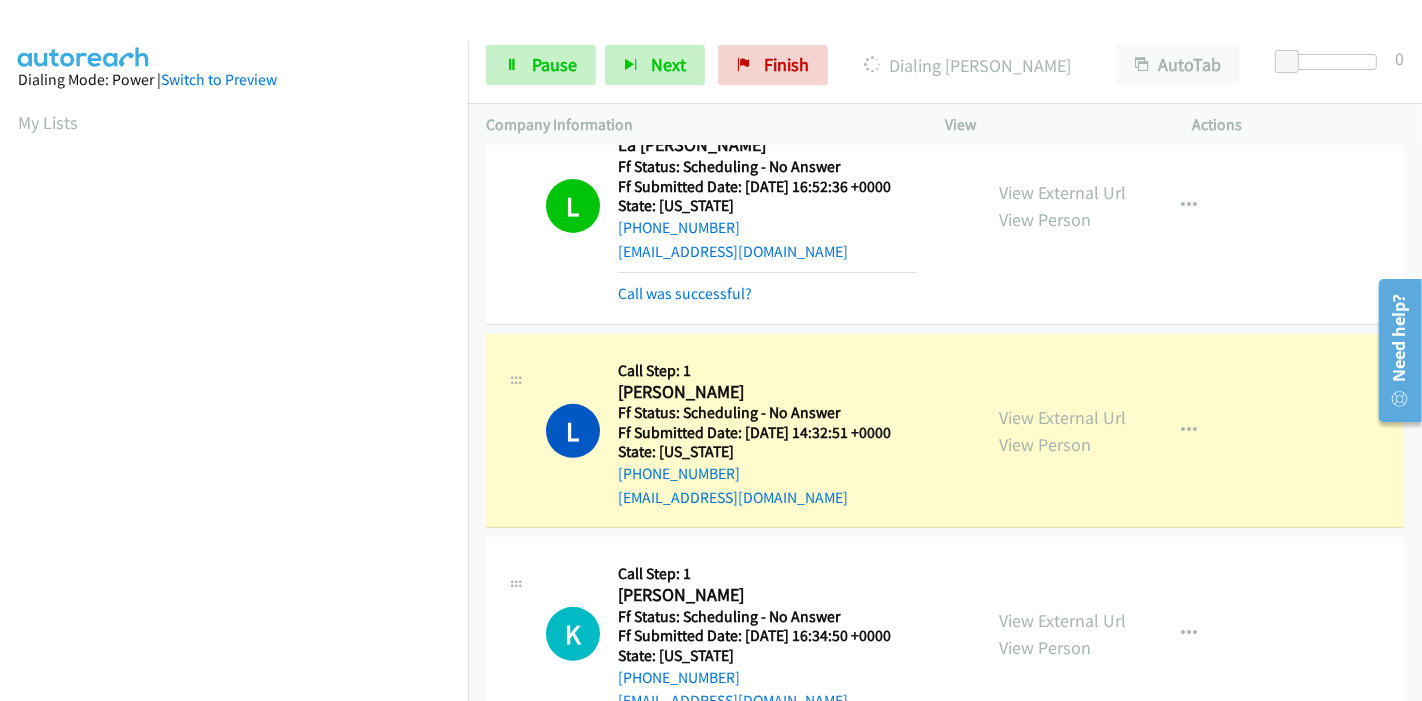 scroll, scrollTop: 422, scrollLeft: 0, axis: vertical 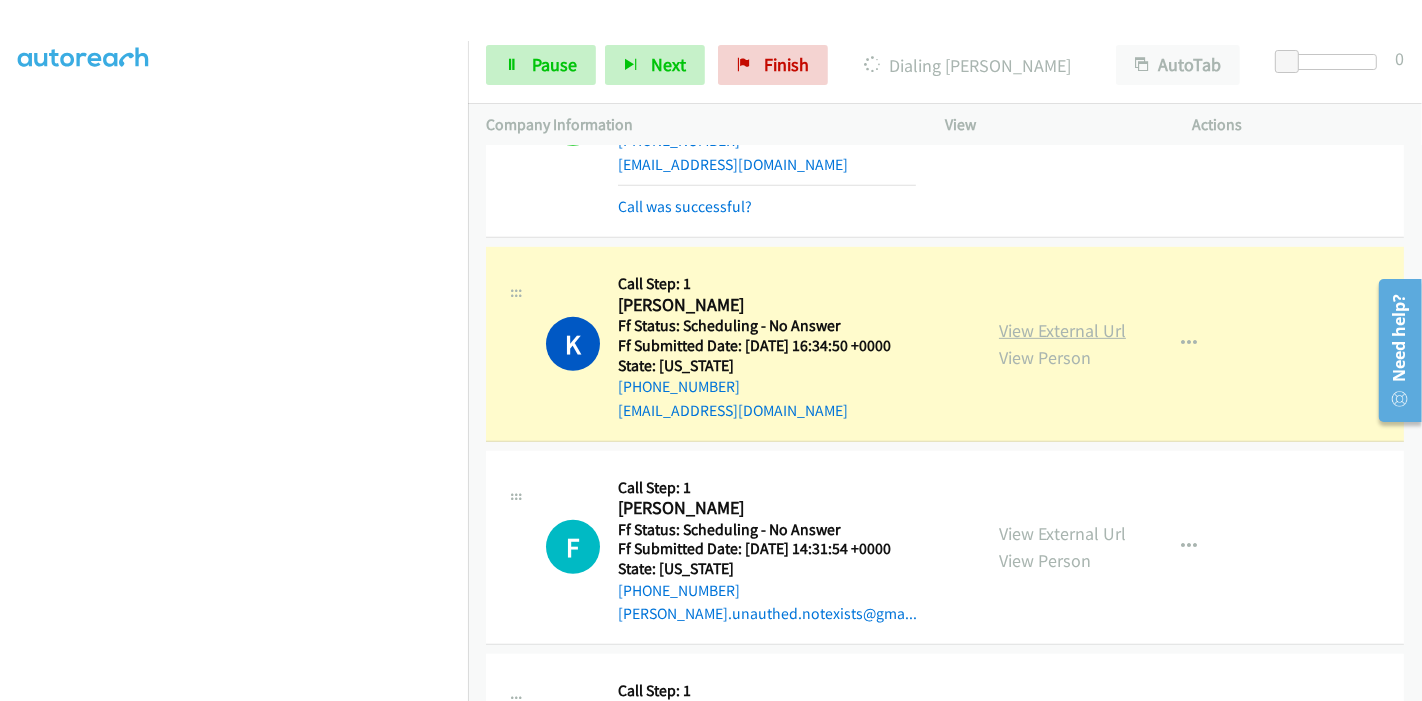 click on "View External Url" at bounding box center (1062, 330) 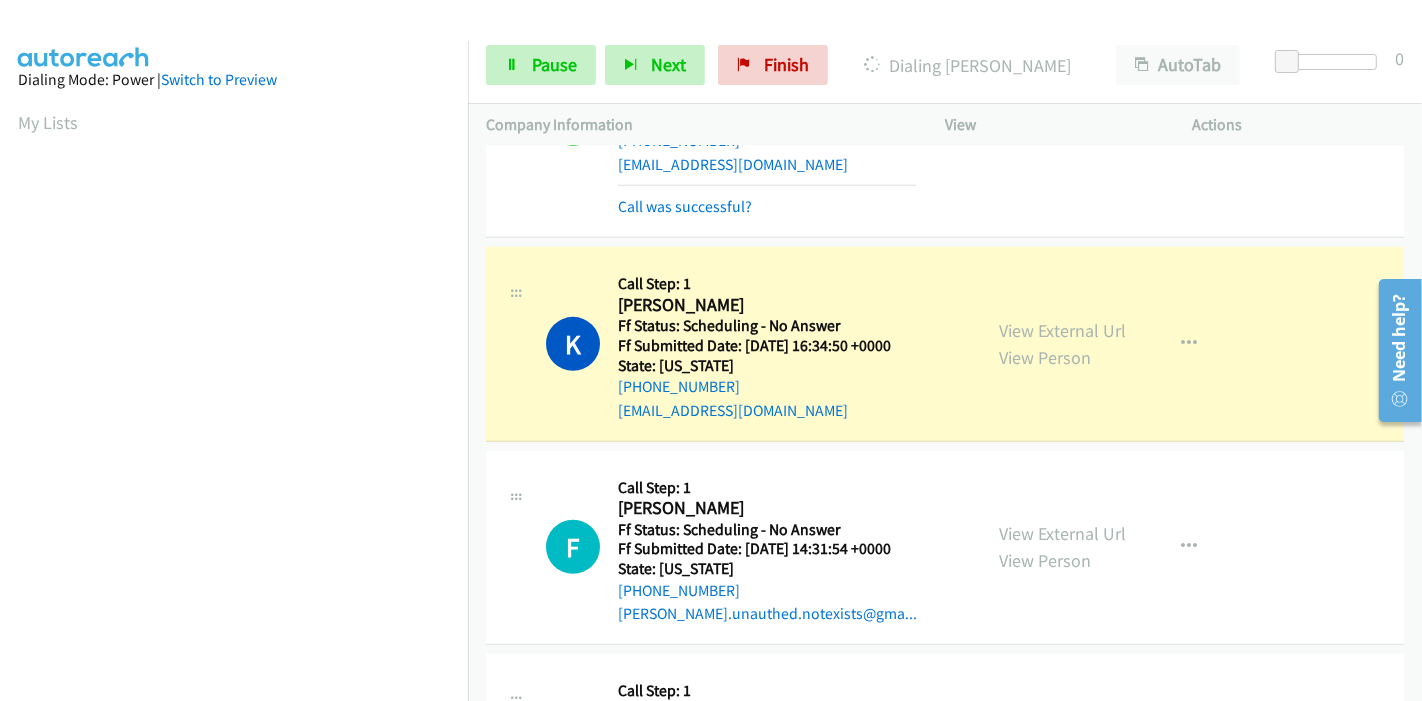 scroll, scrollTop: 422, scrollLeft: 0, axis: vertical 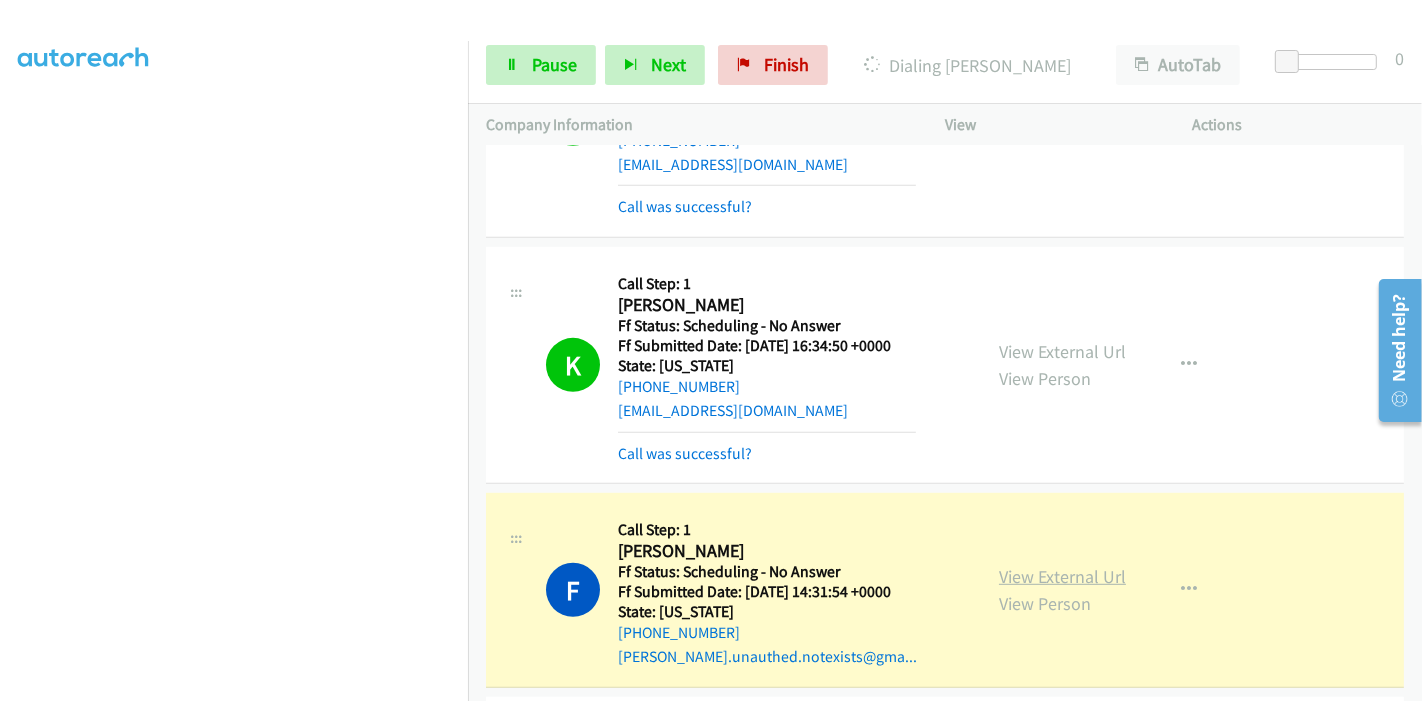 click on "View External Url" at bounding box center [1062, 576] 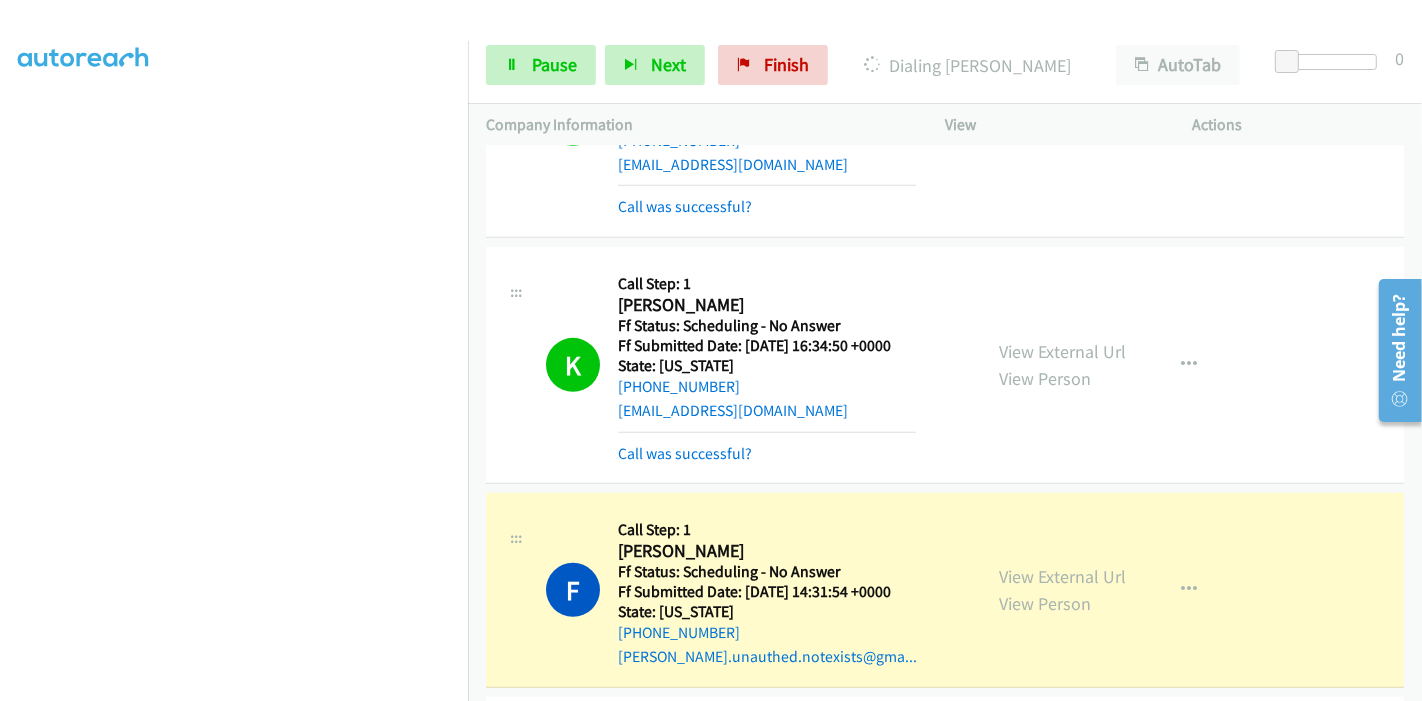scroll, scrollTop: 0, scrollLeft: 0, axis: both 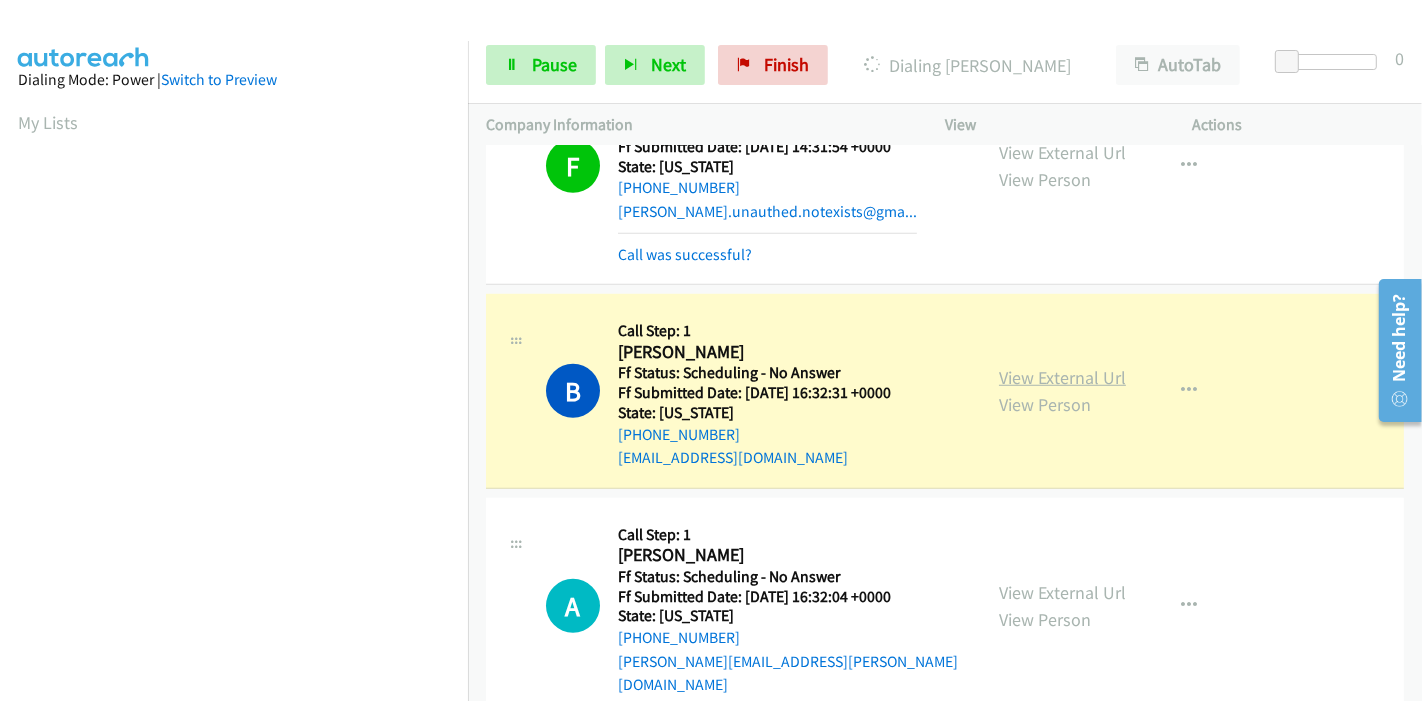 click on "View External Url" at bounding box center [1062, 377] 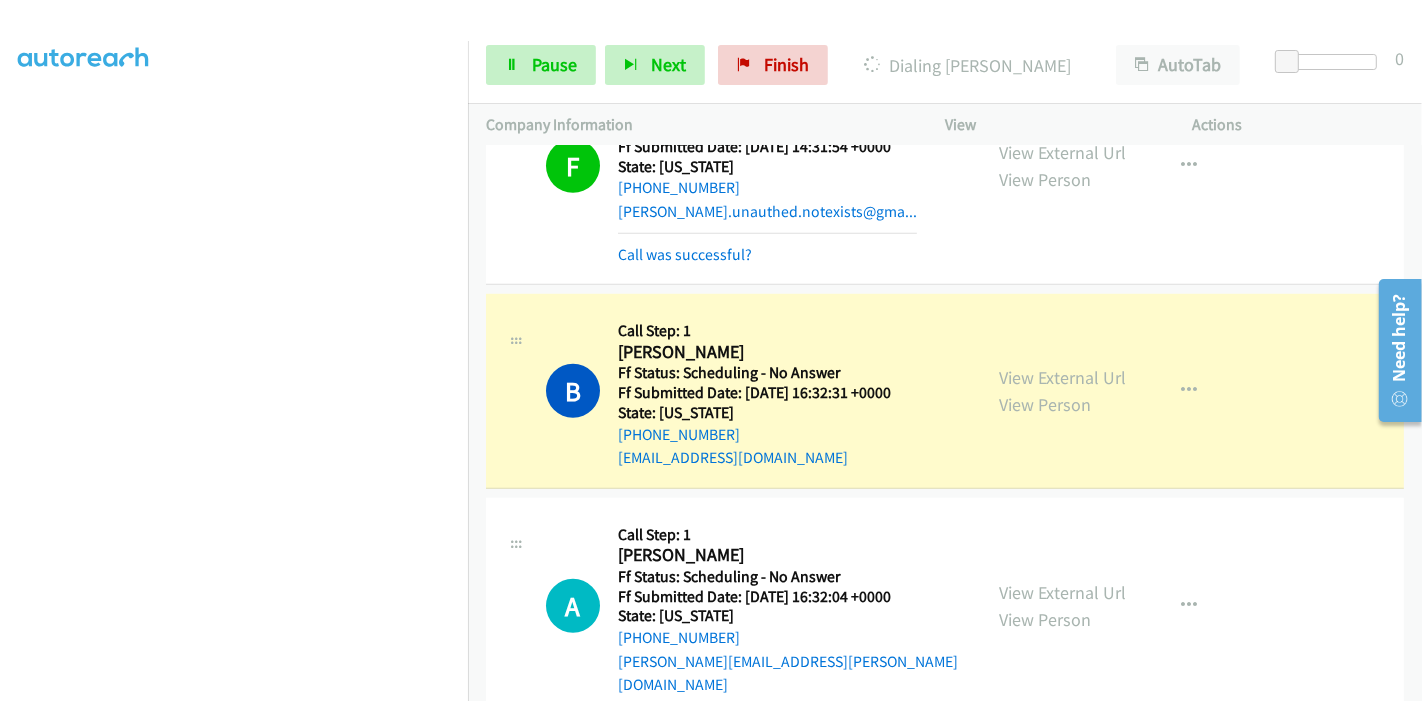 scroll, scrollTop: 0, scrollLeft: 0, axis: both 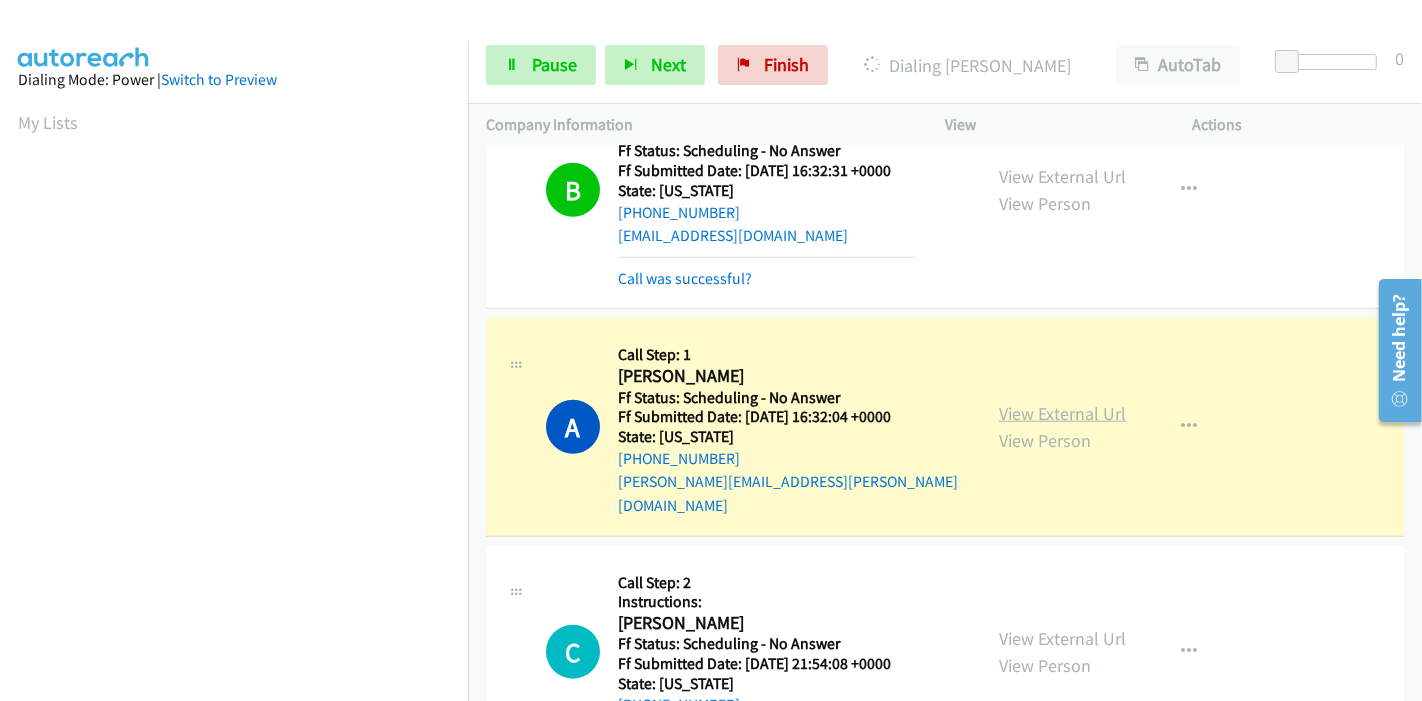 click on "View External Url" at bounding box center (1062, 413) 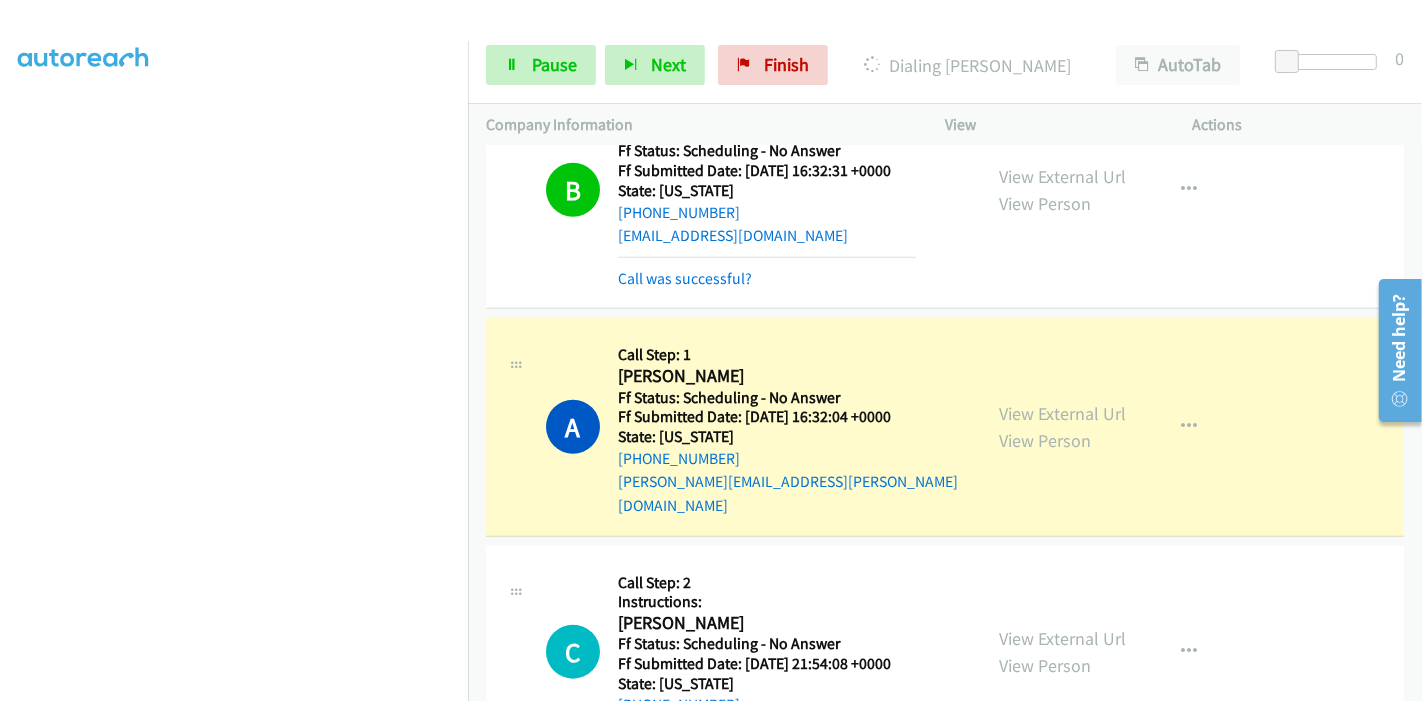 scroll, scrollTop: 0, scrollLeft: 0, axis: both 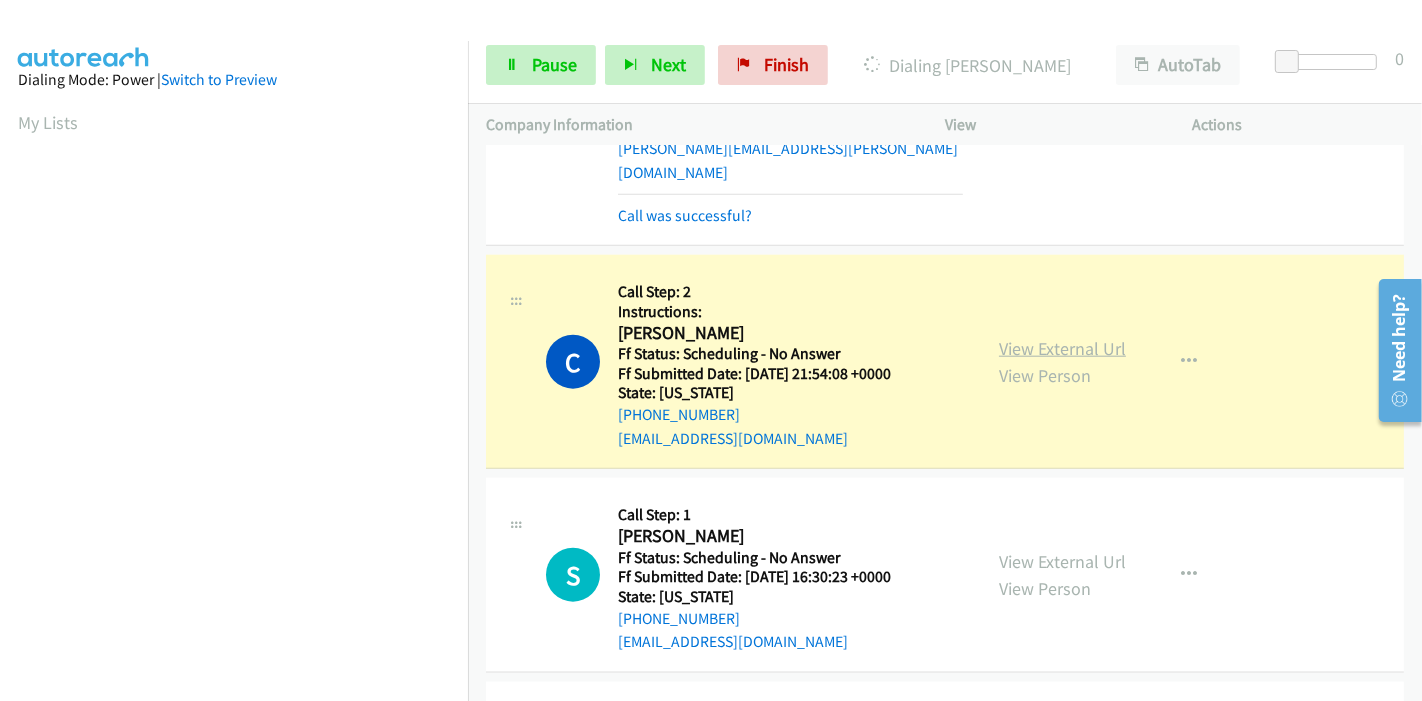 click on "View External Url" at bounding box center (1062, 348) 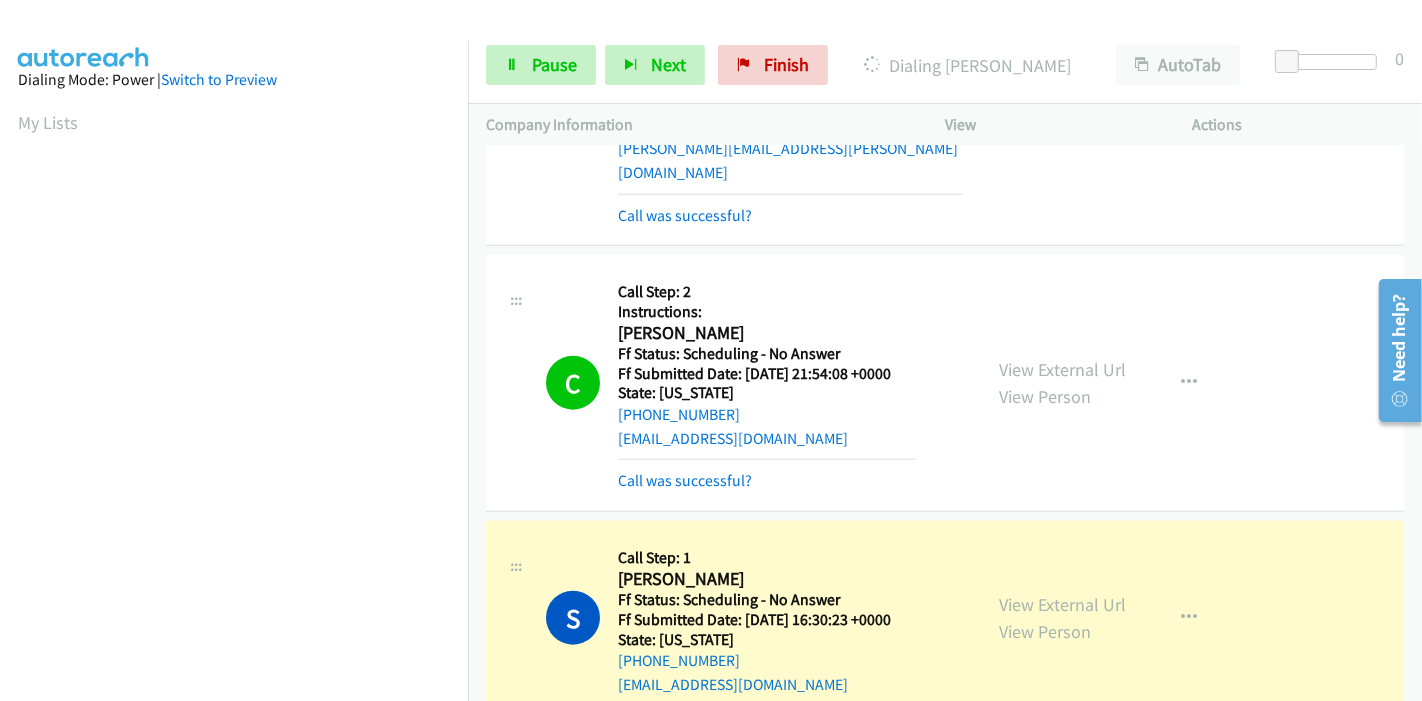 scroll, scrollTop: 422, scrollLeft: 0, axis: vertical 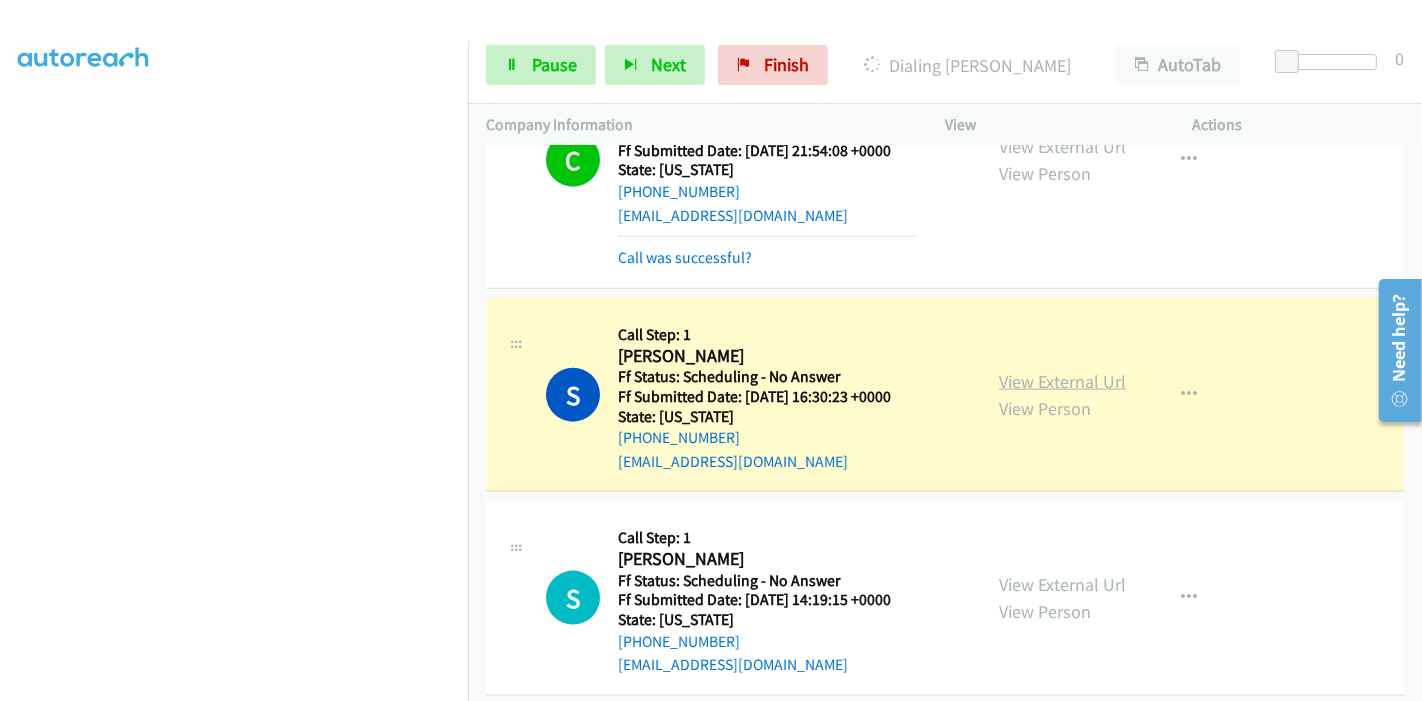 click on "View External Url" at bounding box center (1062, 381) 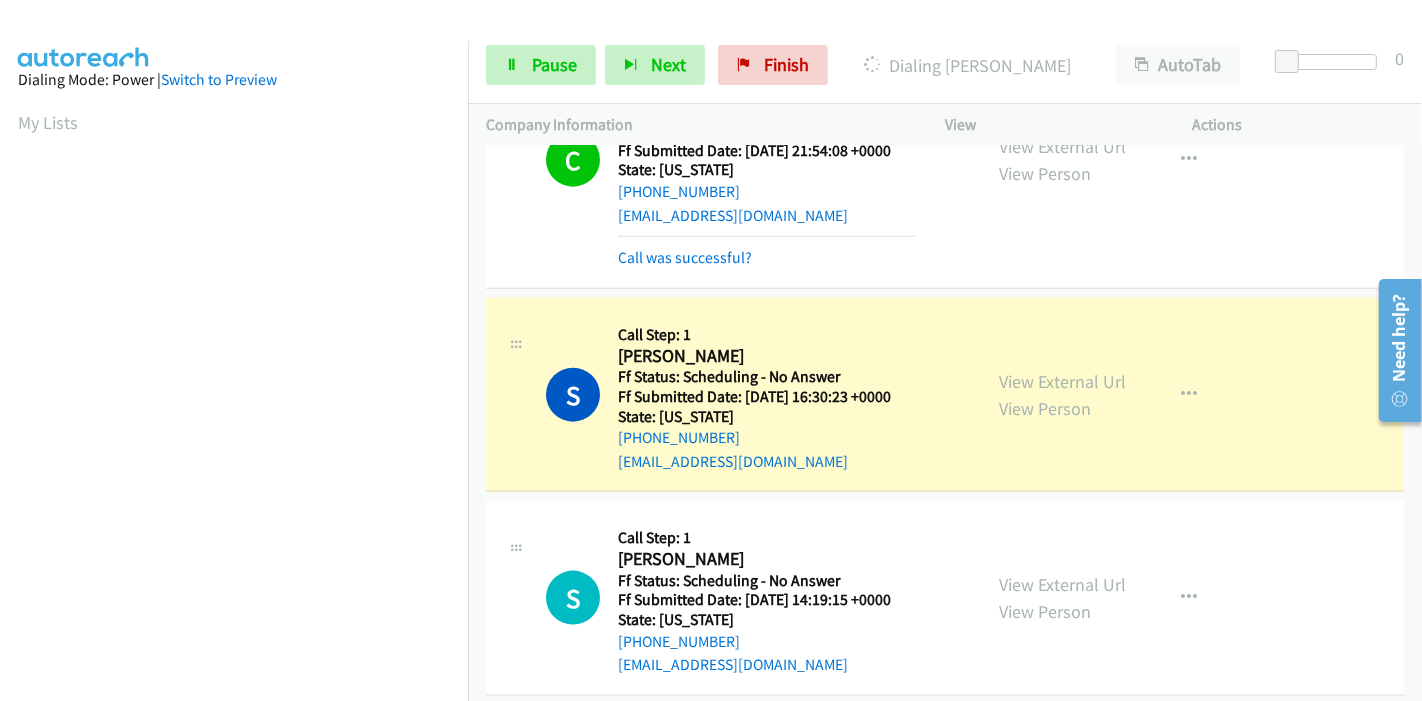 scroll, scrollTop: 422, scrollLeft: 0, axis: vertical 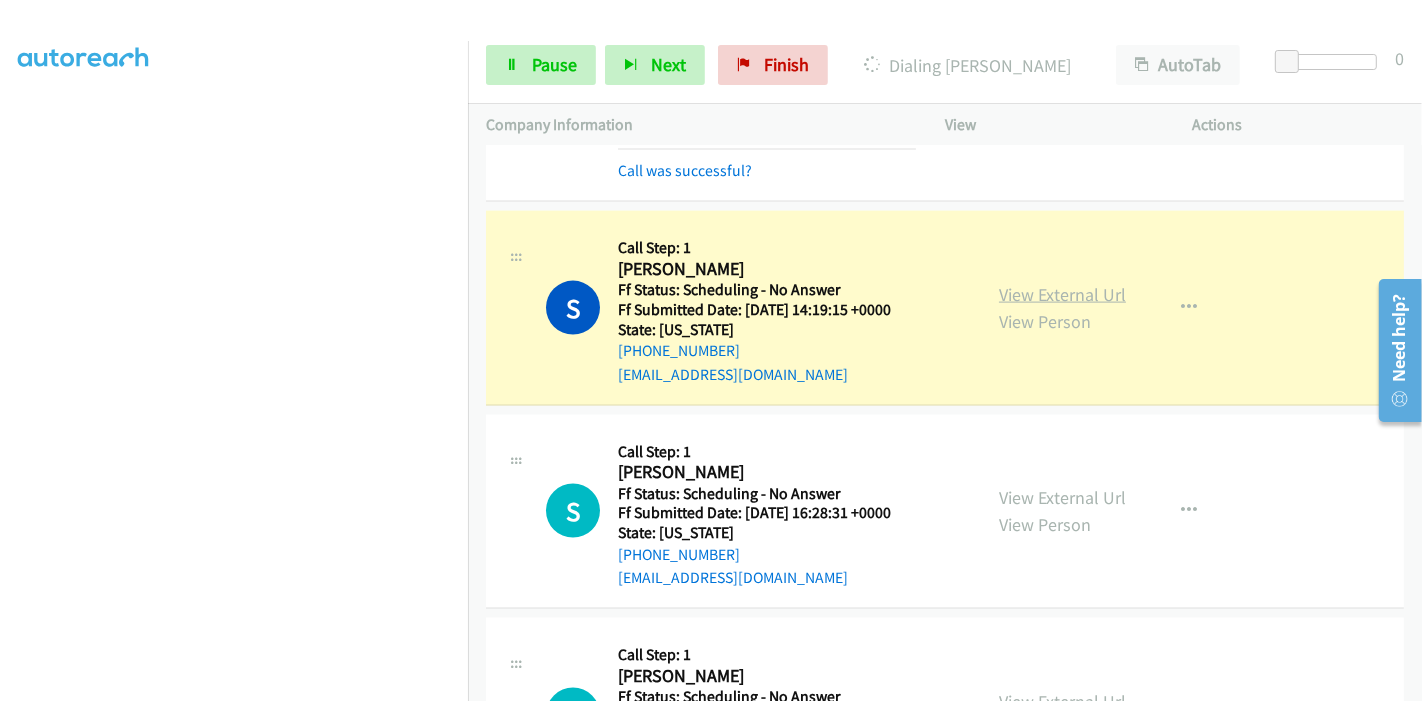 click on "View External Url" at bounding box center (1062, 294) 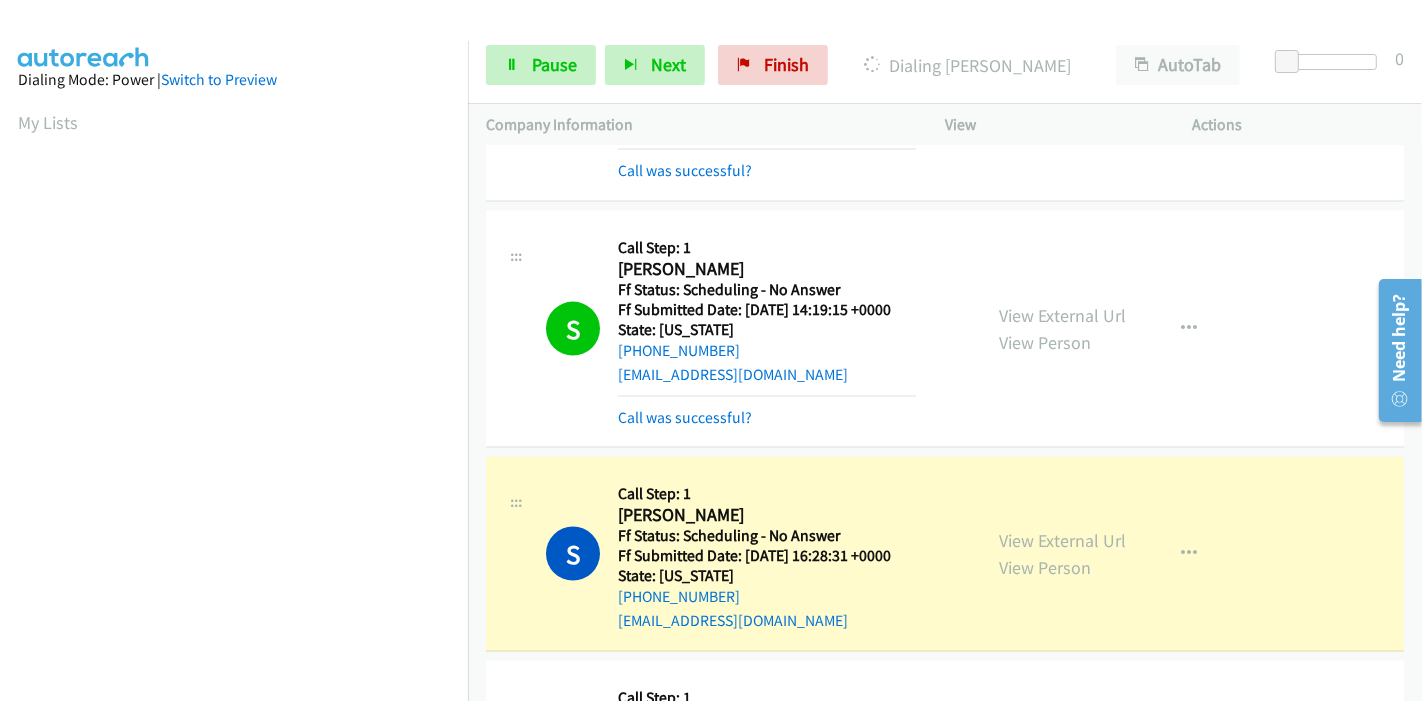 scroll, scrollTop: 422, scrollLeft: 0, axis: vertical 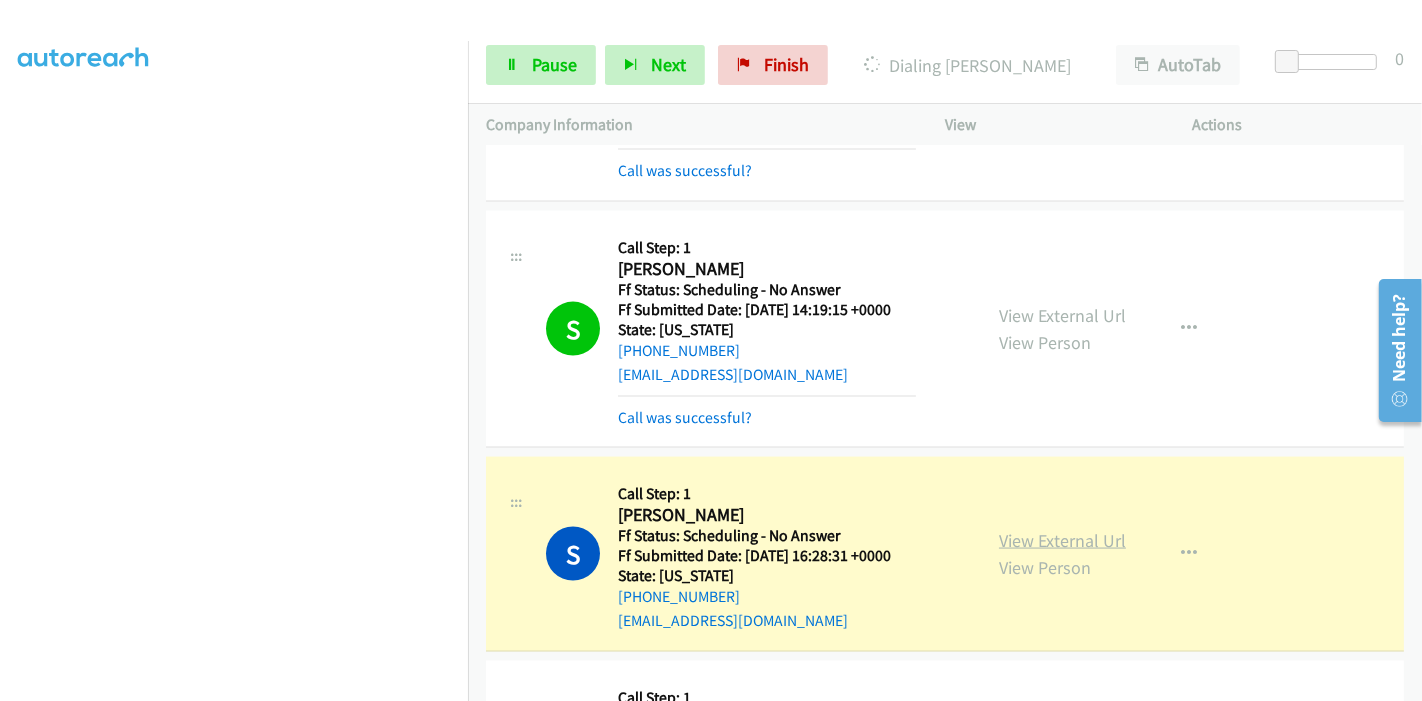 click on "View External Url" at bounding box center (1062, 540) 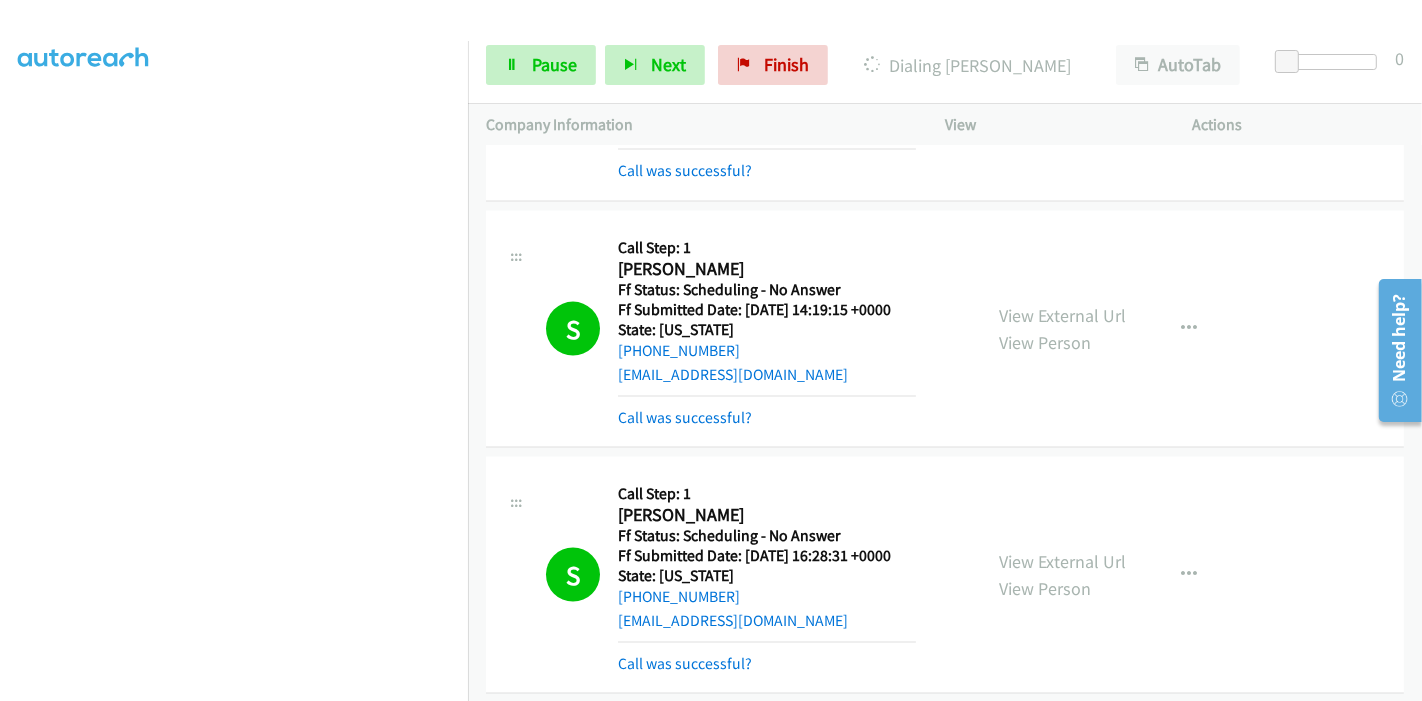 scroll, scrollTop: 0, scrollLeft: 0, axis: both 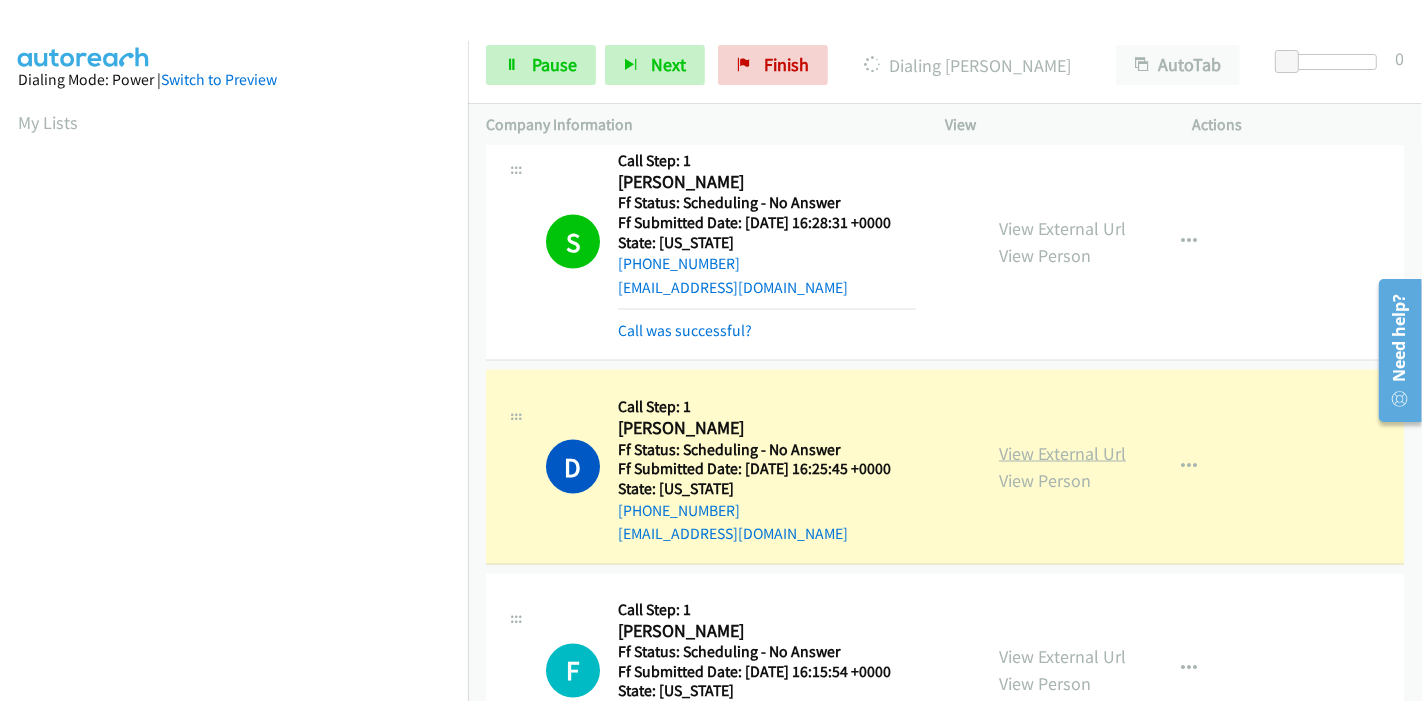 click on "View External Url" at bounding box center (1062, 453) 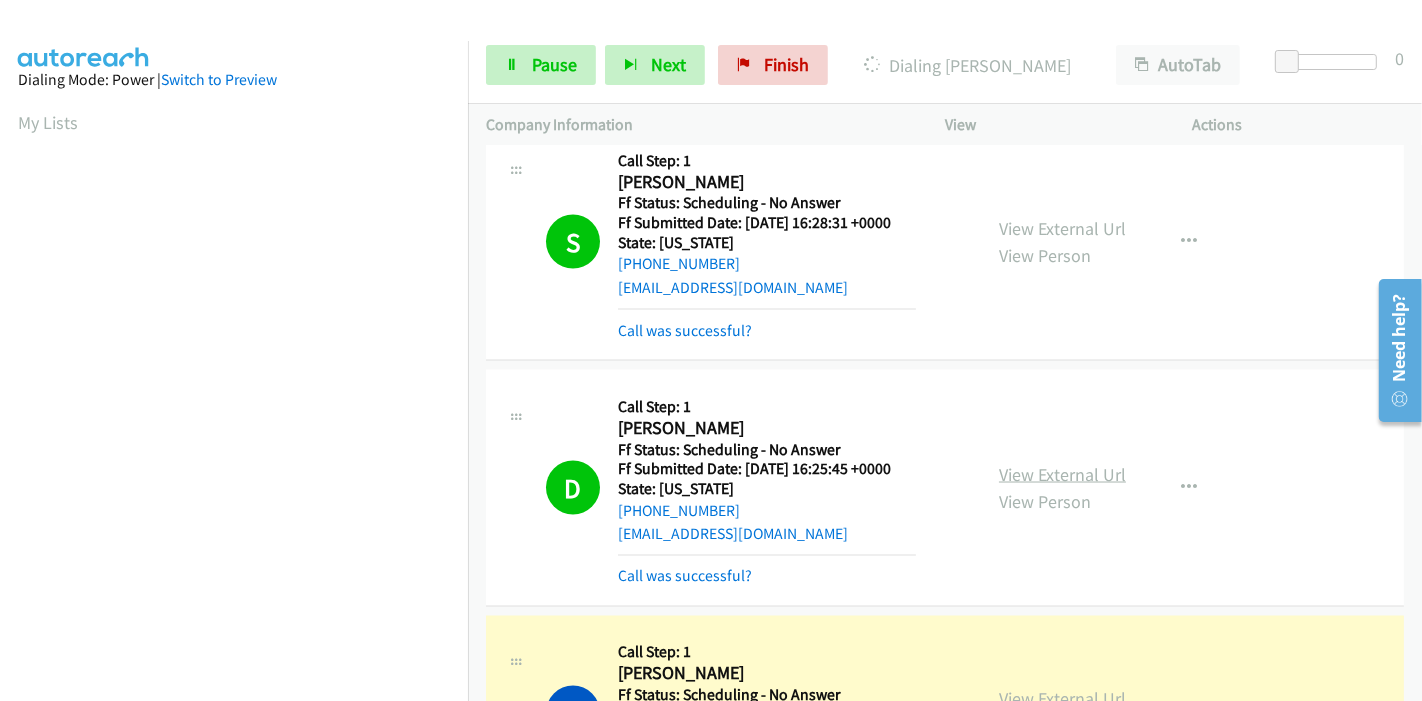 scroll, scrollTop: 422, scrollLeft: 0, axis: vertical 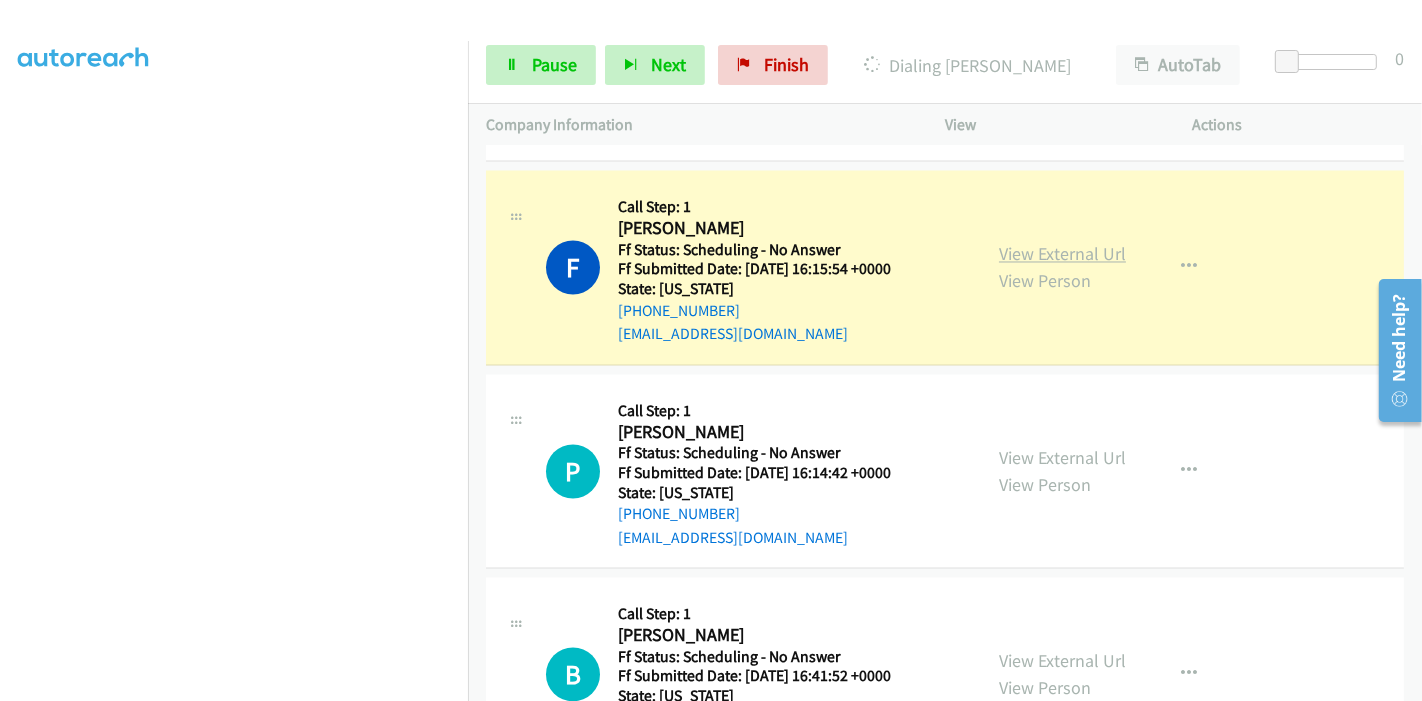 click on "View External Url" at bounding box center [1062, 254] 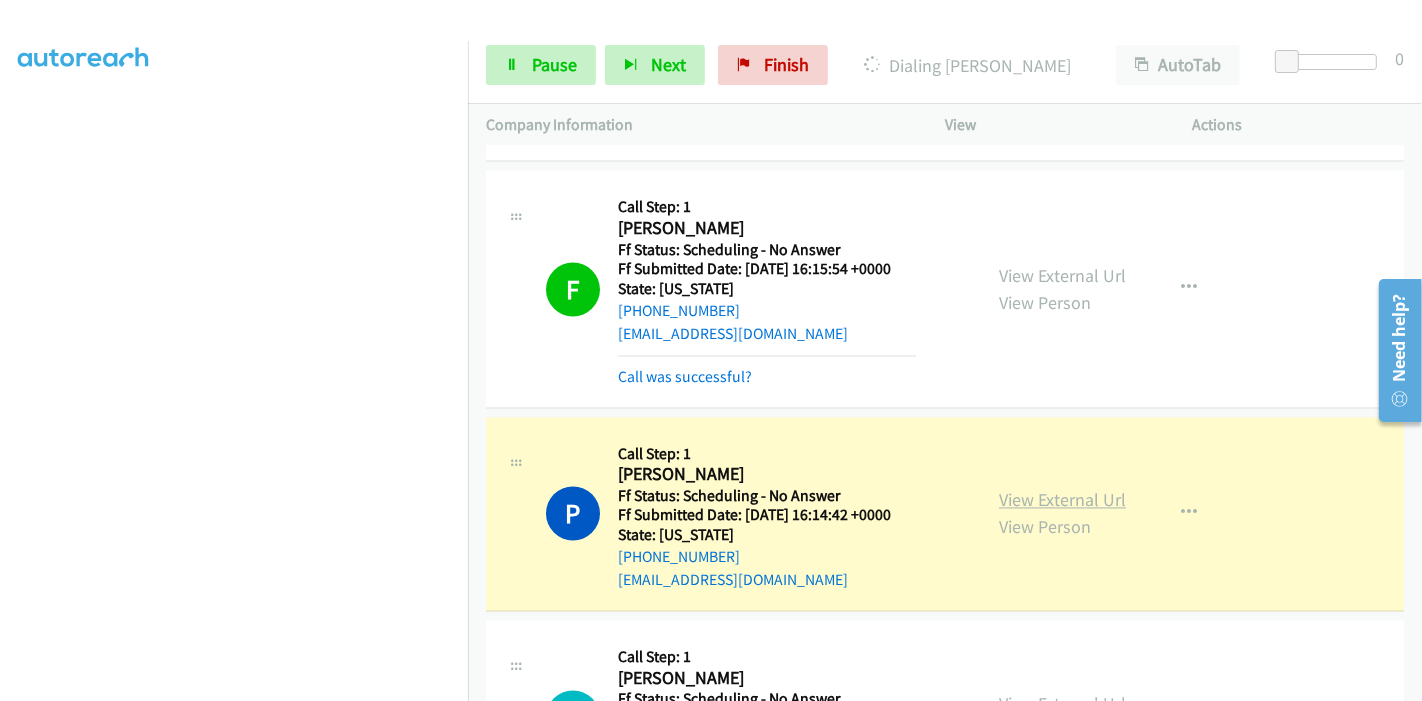 click on "View External Url" at bounding box center [1062, 500] 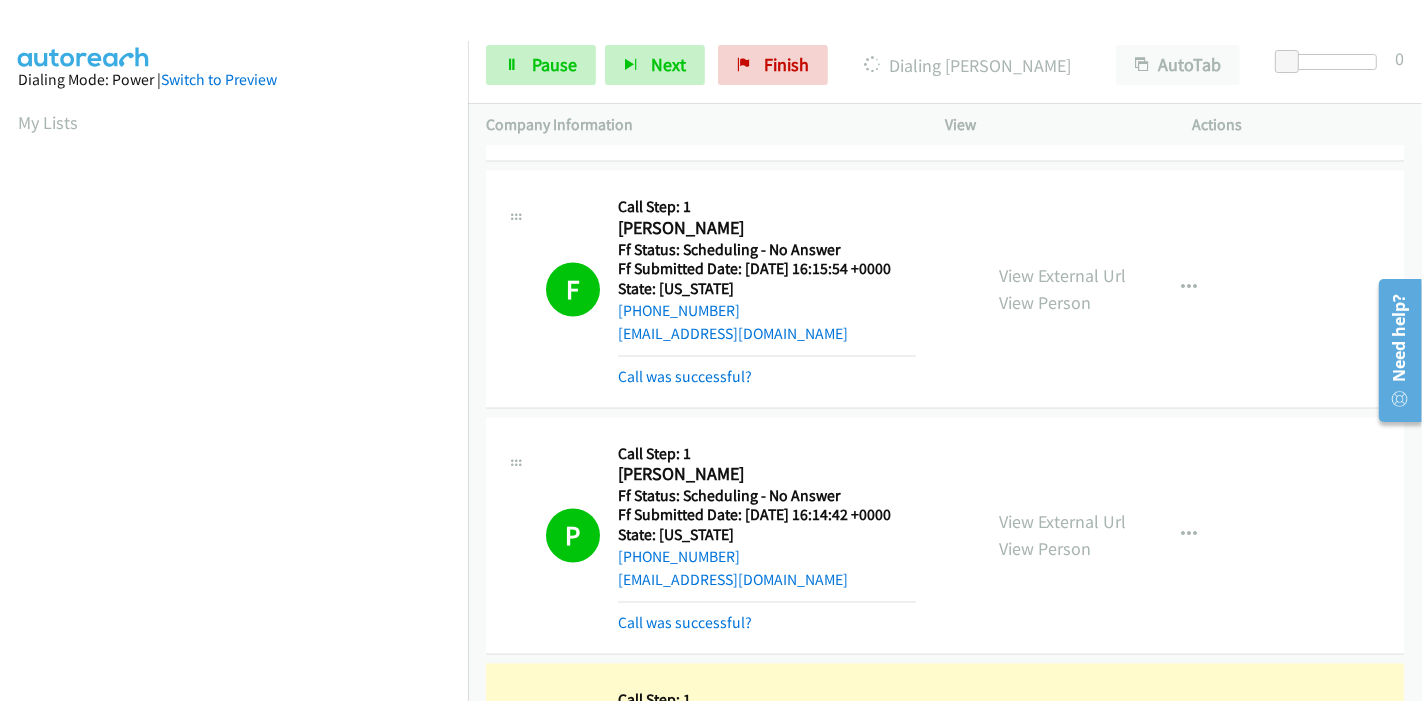 scroll, scrollTop: 422, scrollLeft: 0, axis: vertical 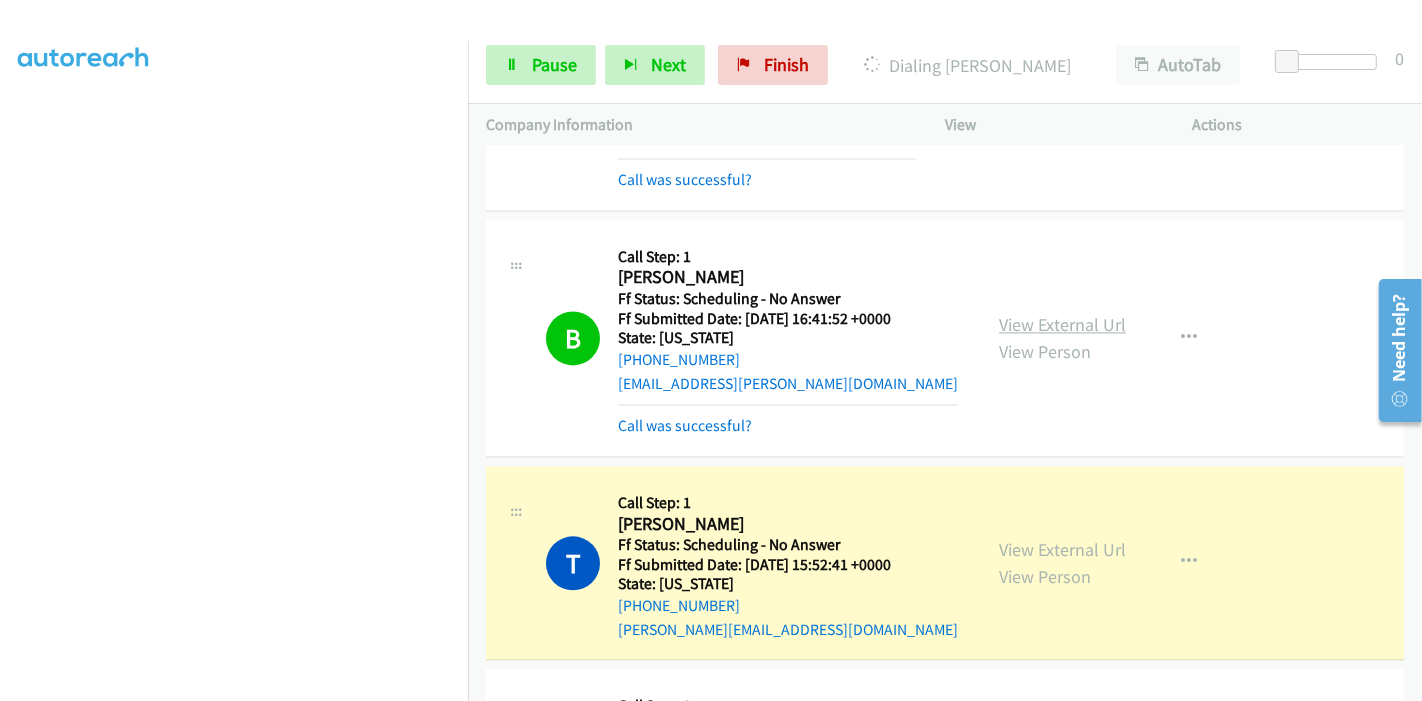 click on "View External Url" at bounding box center [1062, 324] 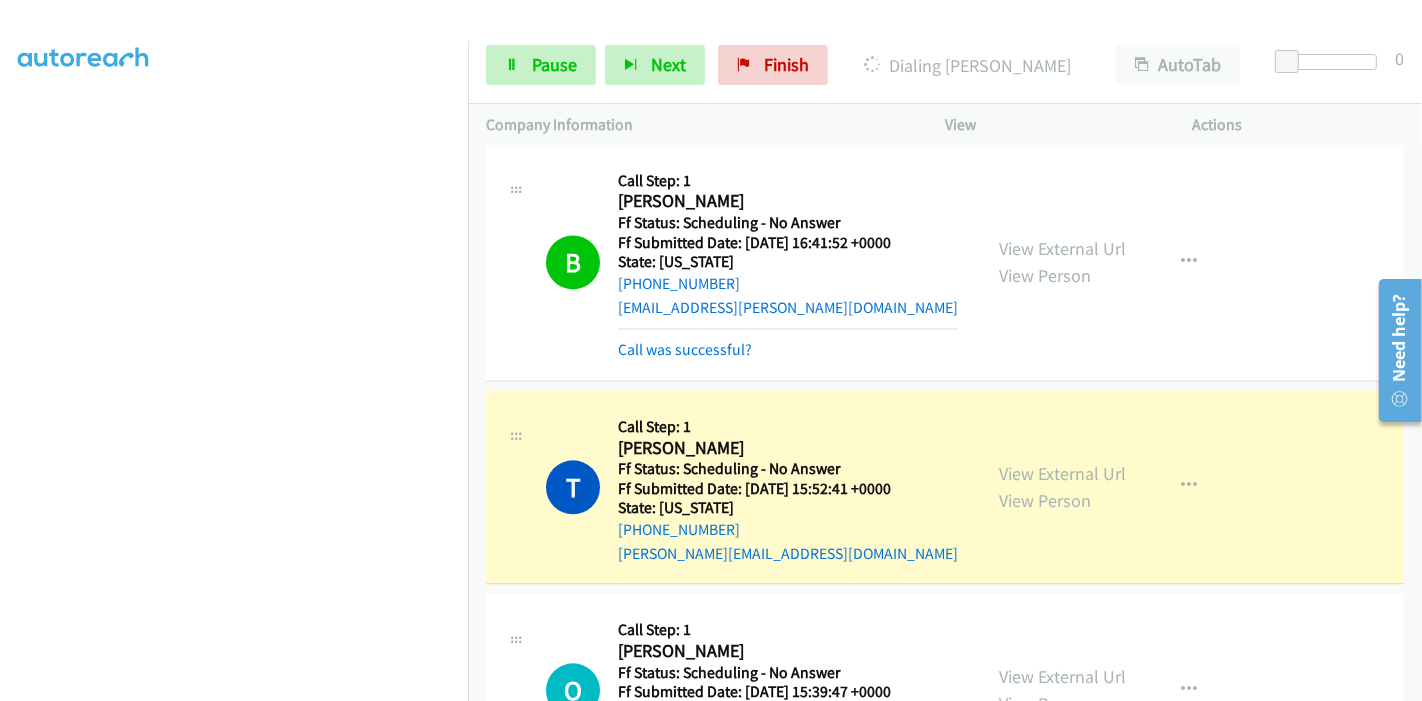 scroll, scrollTop: 3777, scrollLeft: 0, axis: vertical 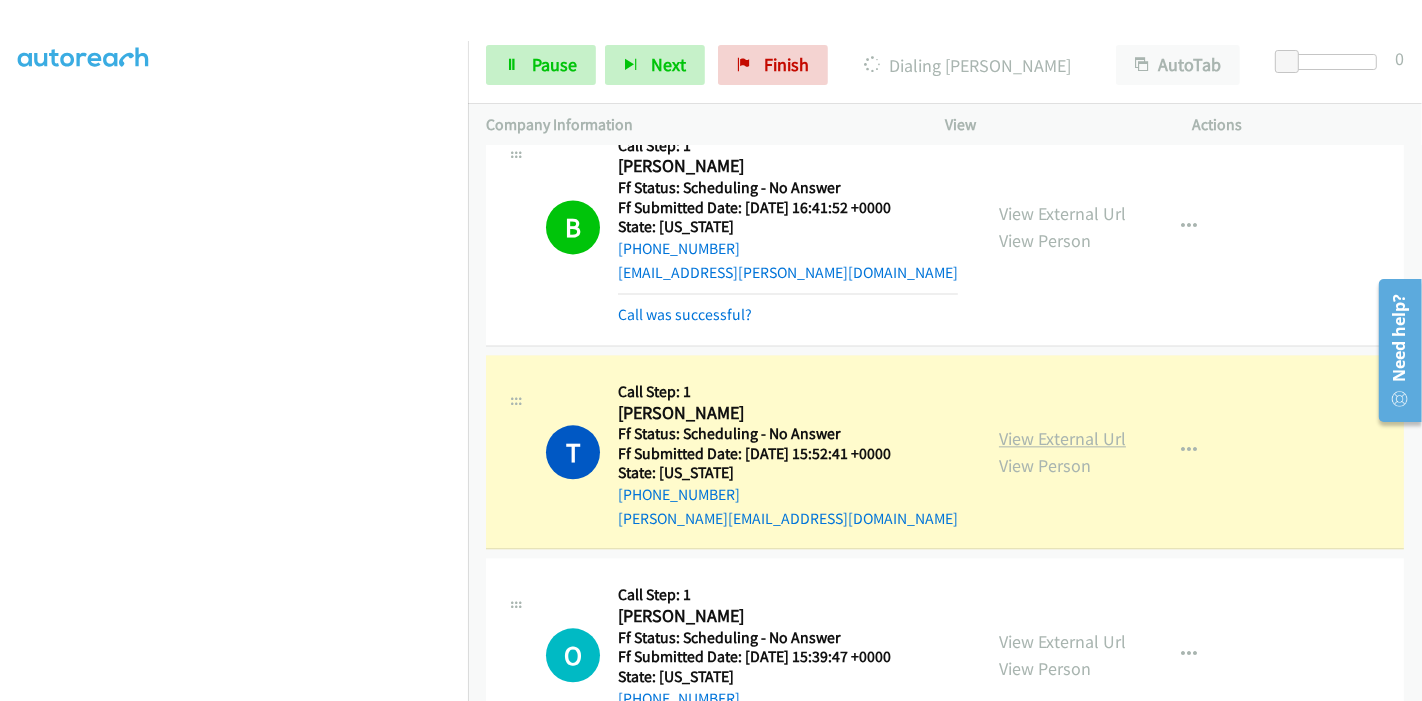 click on "View External Url" at bounding box center [1062, 438] 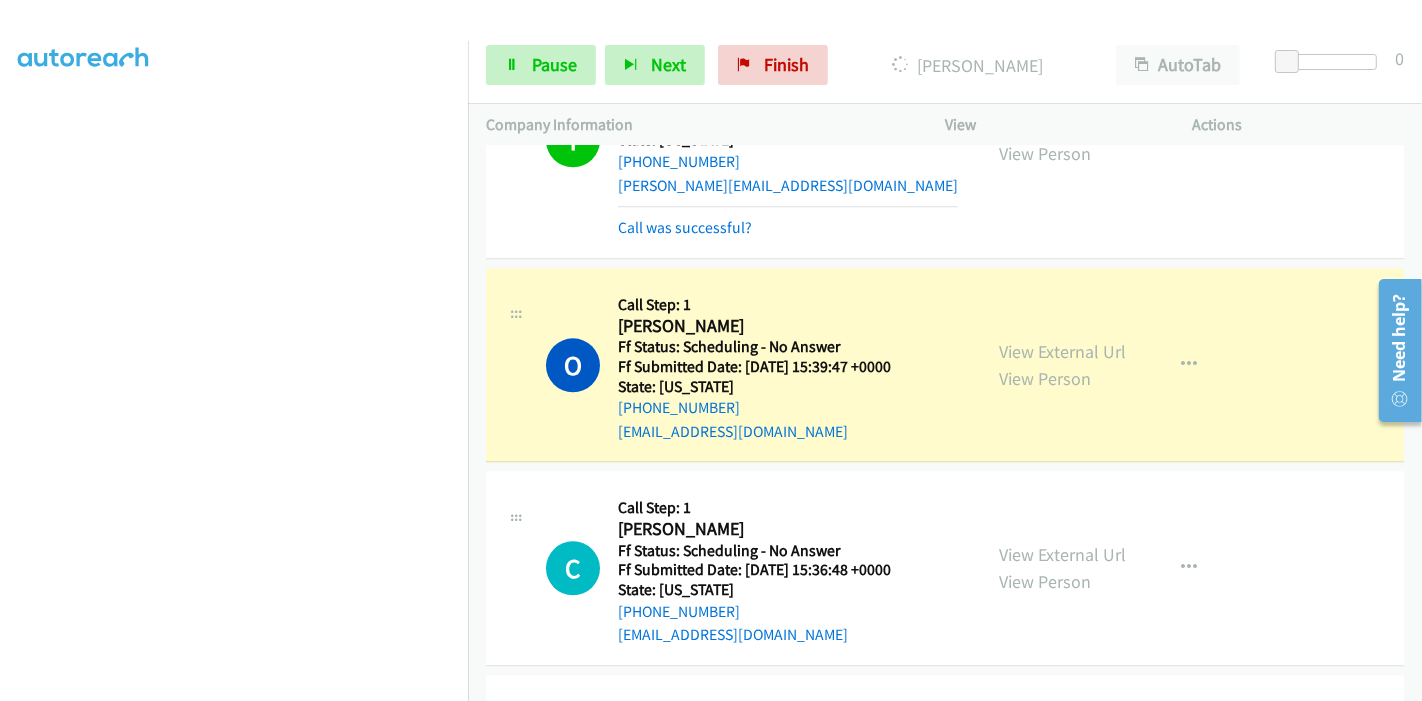 scroll, scrollTop: 4111, scrollLeft: 0, axis: vertical 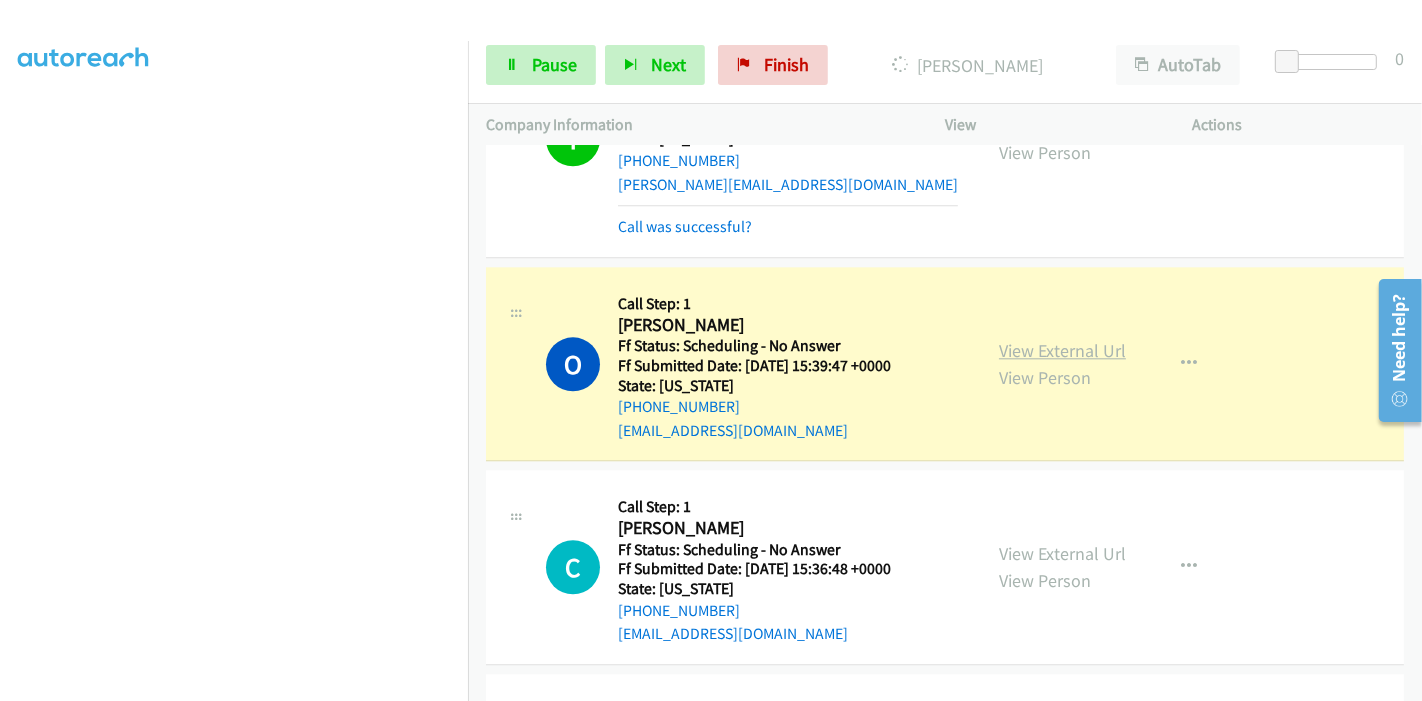 click on "View External Url" at bounding box center (1062, 350) 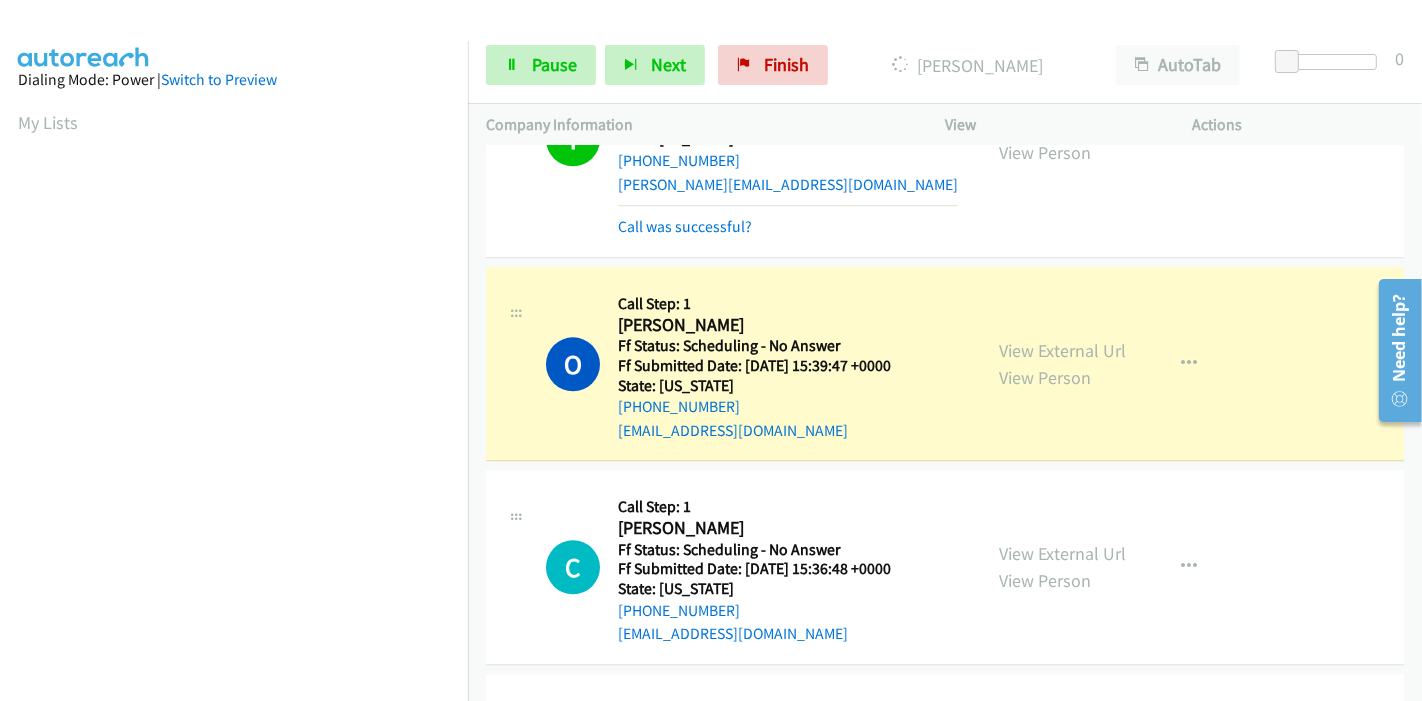 scroll, scrollTop: 422, scrollLeft: 0, axis: vertical 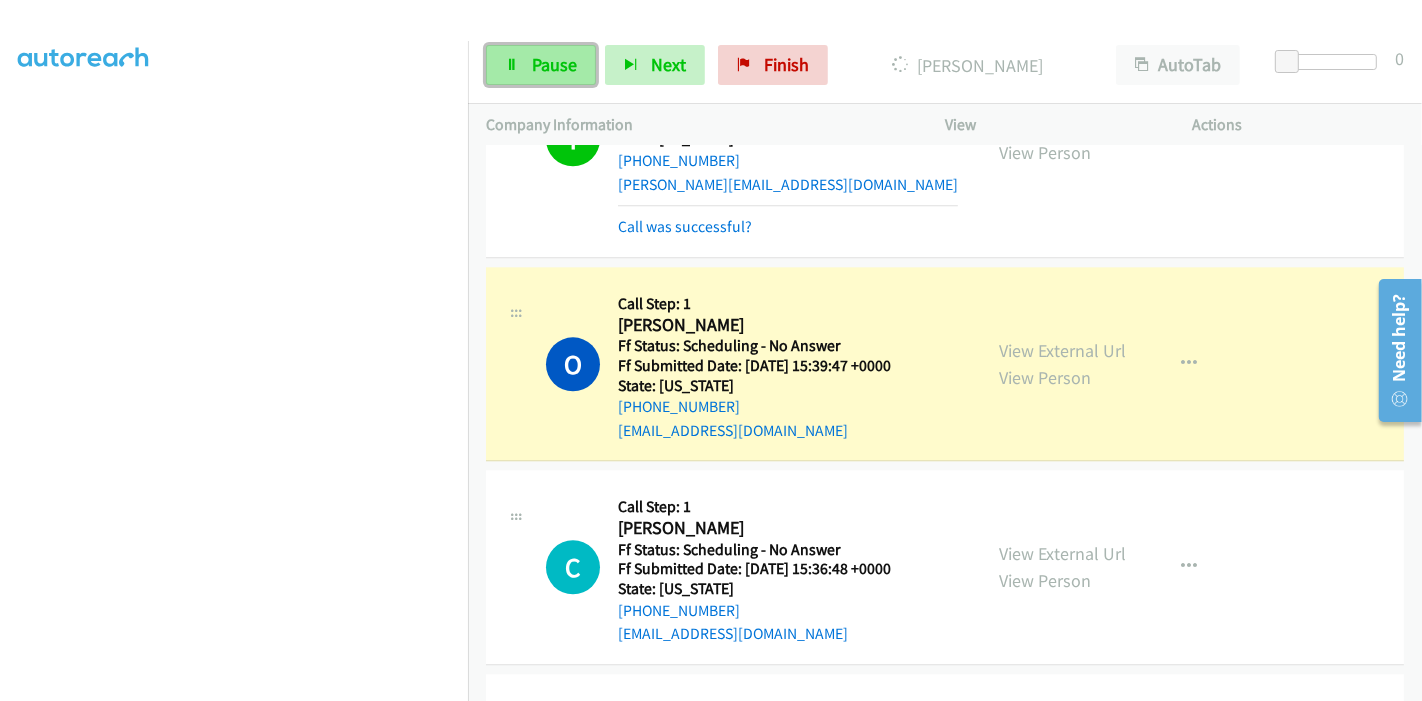 click on "Pause" at bounding box center (554, 64) 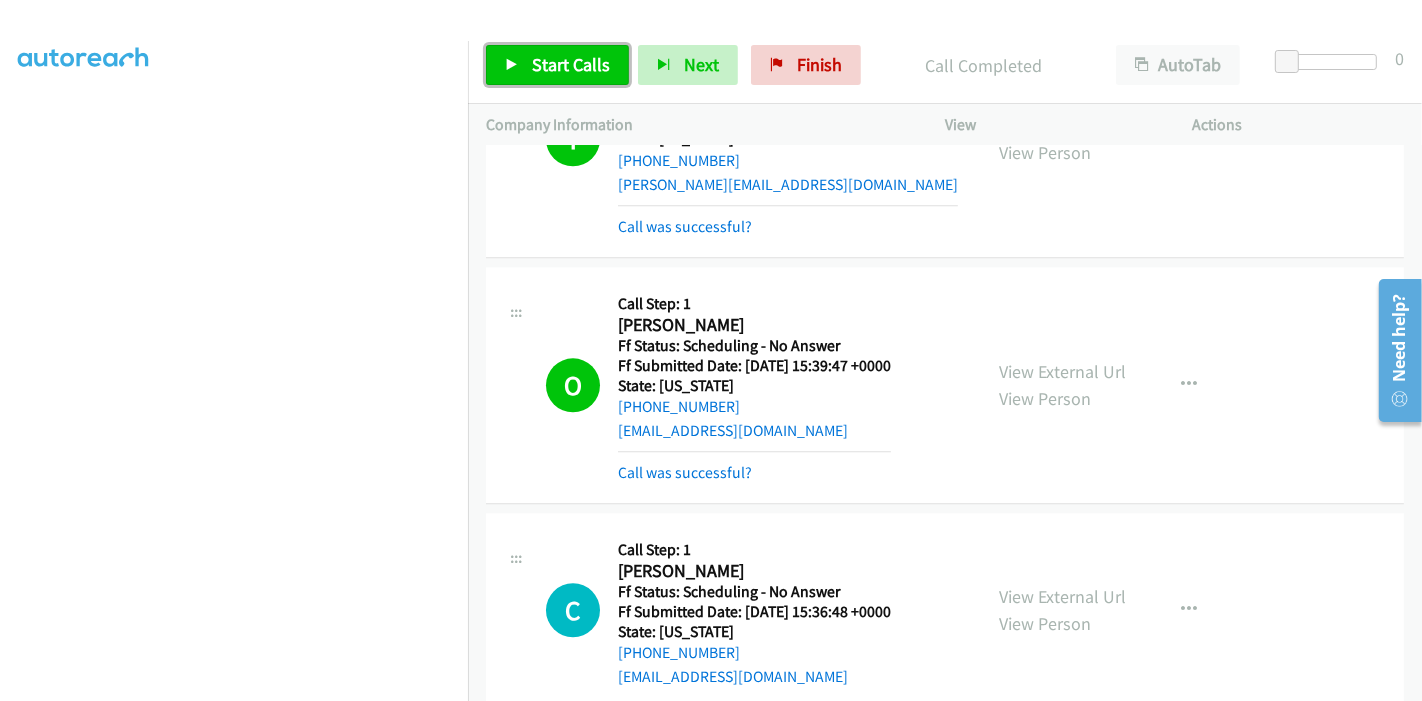 click on "Start Calls" at bounding box center (557, 65) 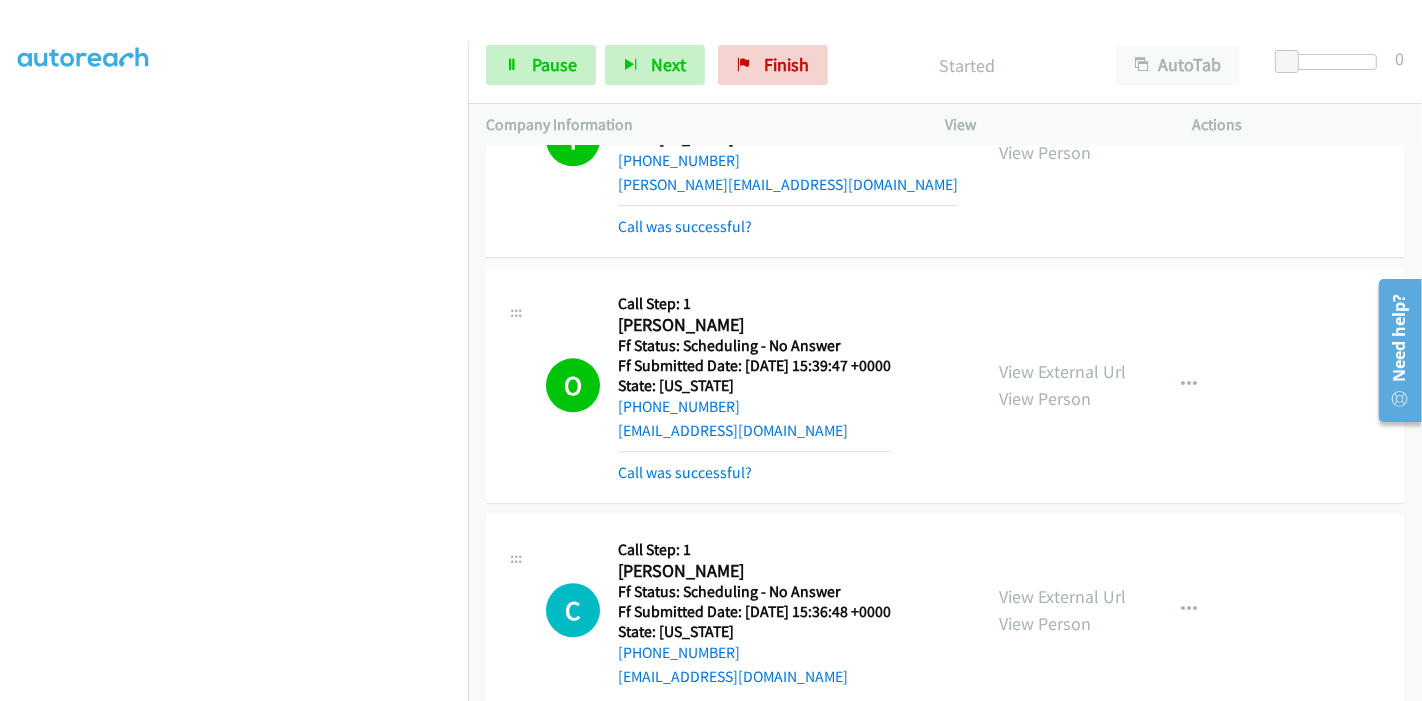 scroll, scrollTop: 311, scrollLeft: 0, axis: vertical 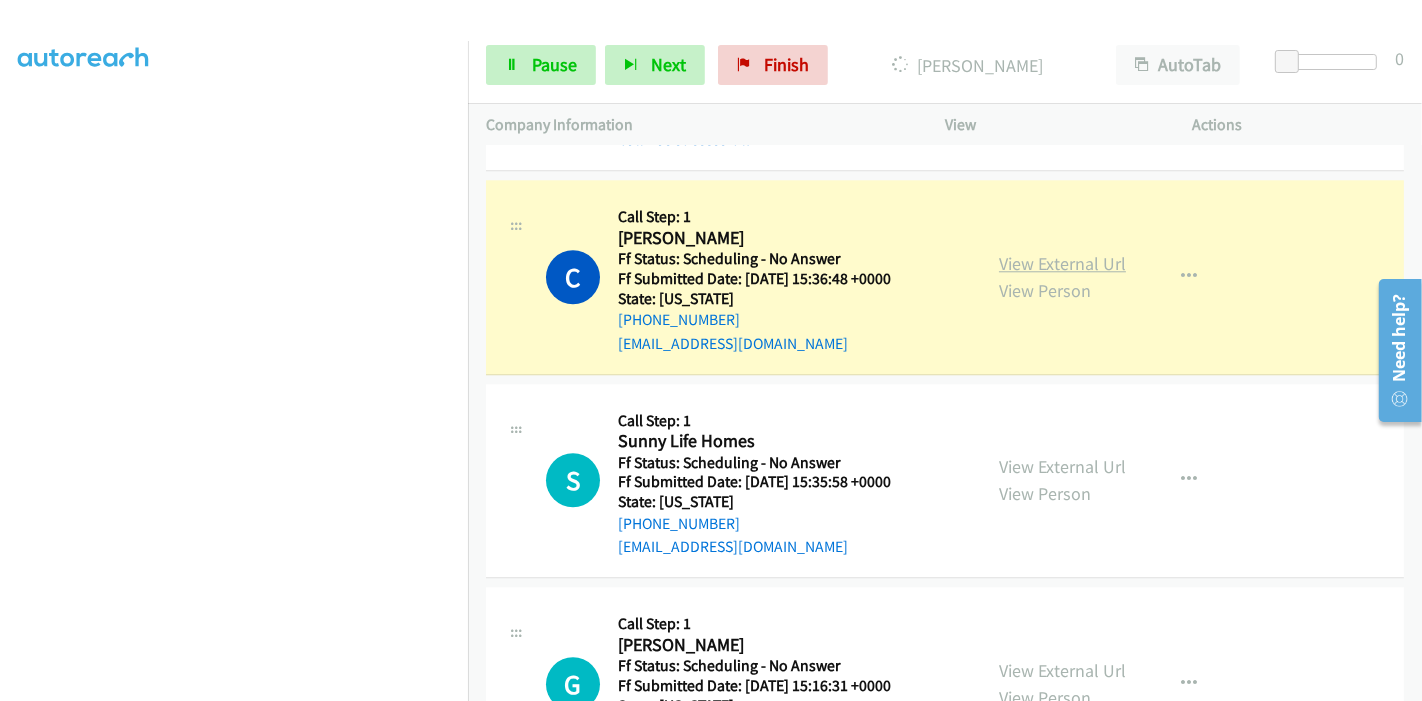 click on "View External Url" at bounding box center (1062, 263) 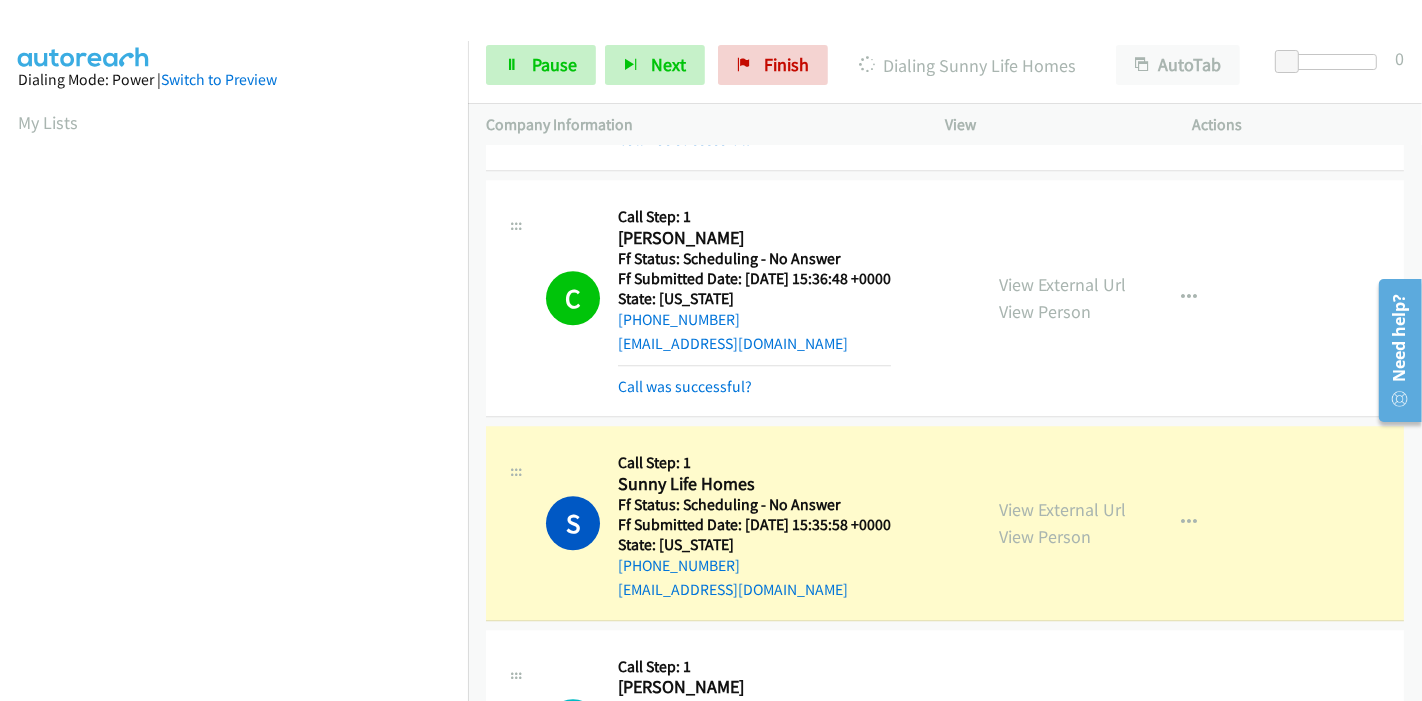 scroll, scrollTop: 422, scrollLeft: 0, axis: vertical 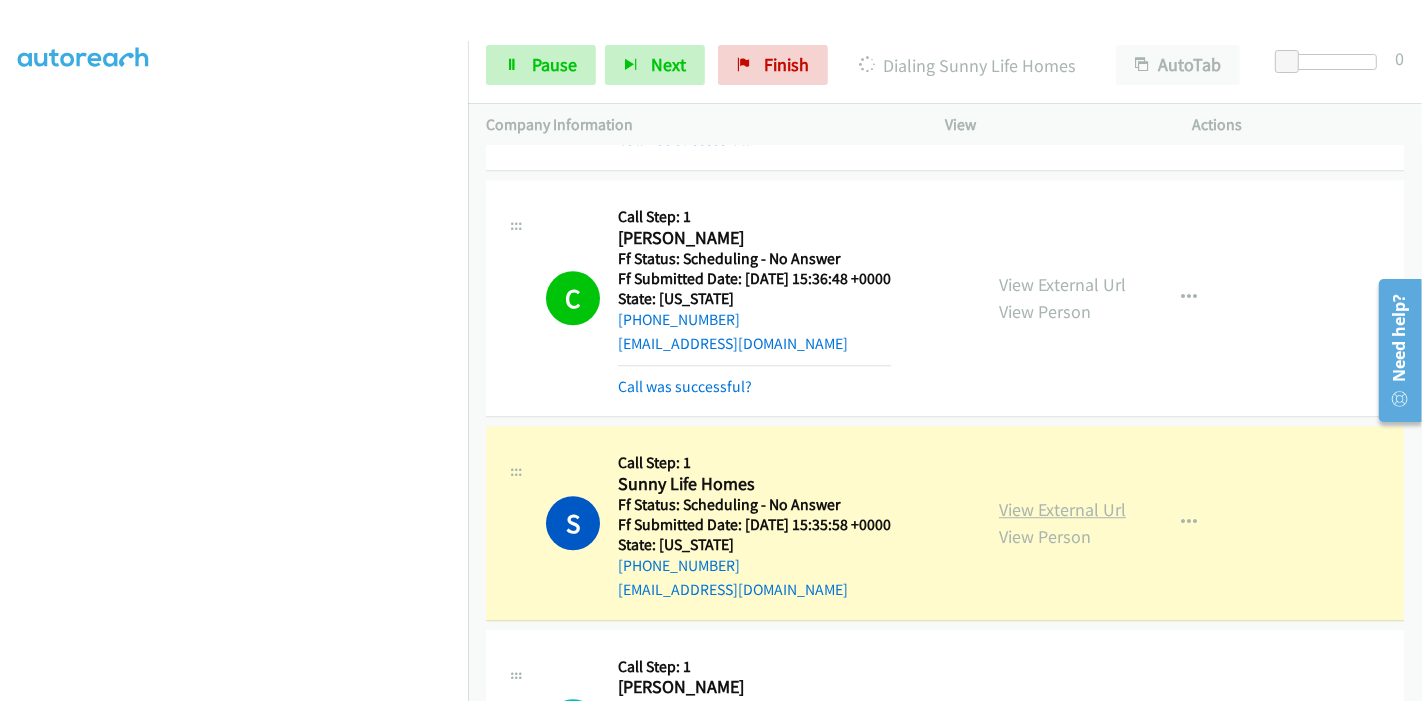 click on "View External Url" at bounding box center [1062, 509] 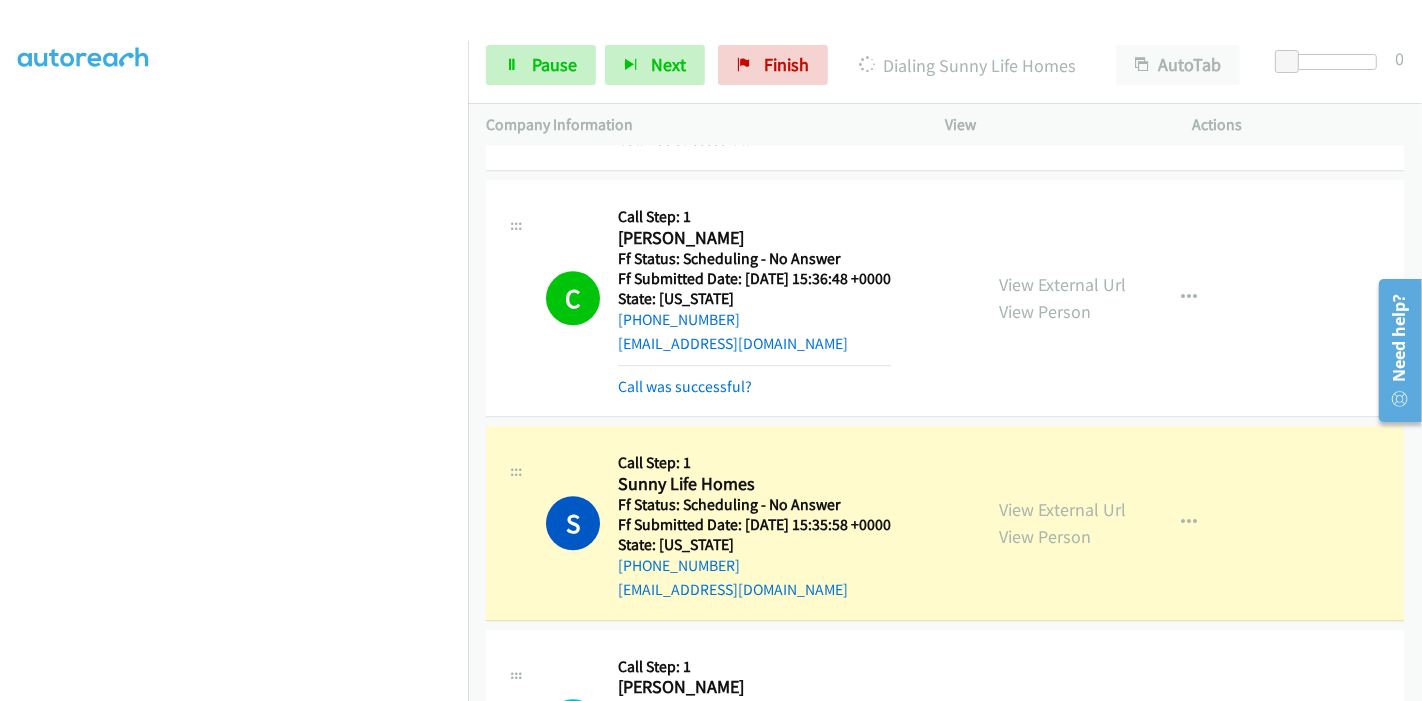 scroll, scrollTop: 0, scrollLeft: 0, axis: both 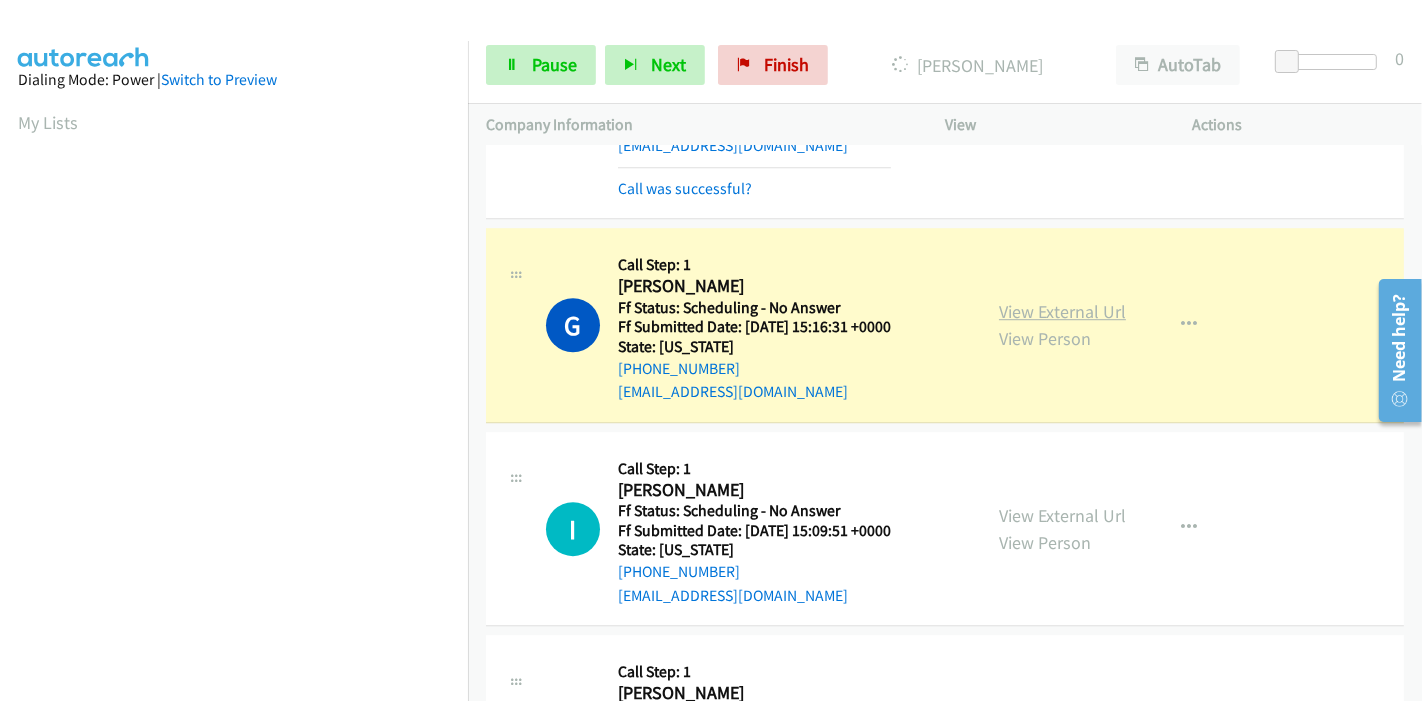 click on "View External Url" at bounding box center [1062, 311] 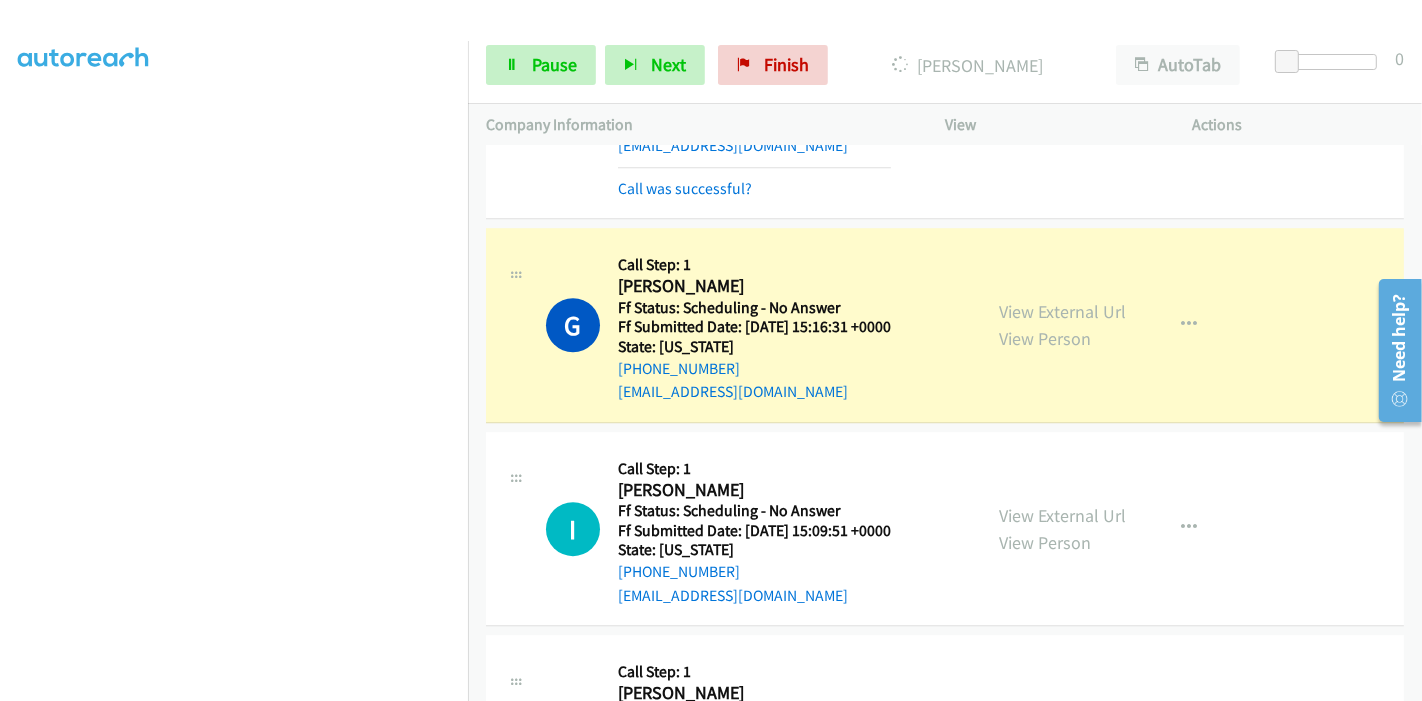 scroll, scrollTop: 422, scrollLeft: 0, axis: vertical 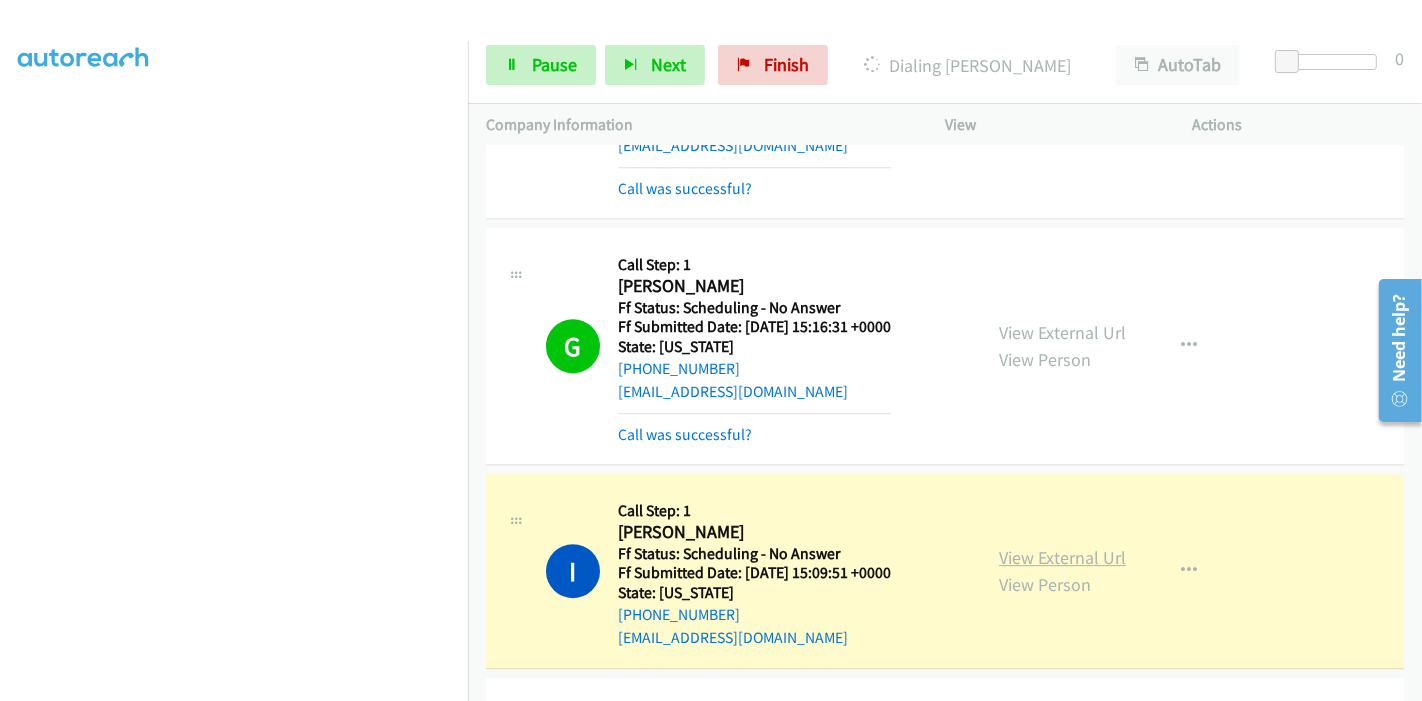 click on "View External Url" at bounding box center [1062, 557] 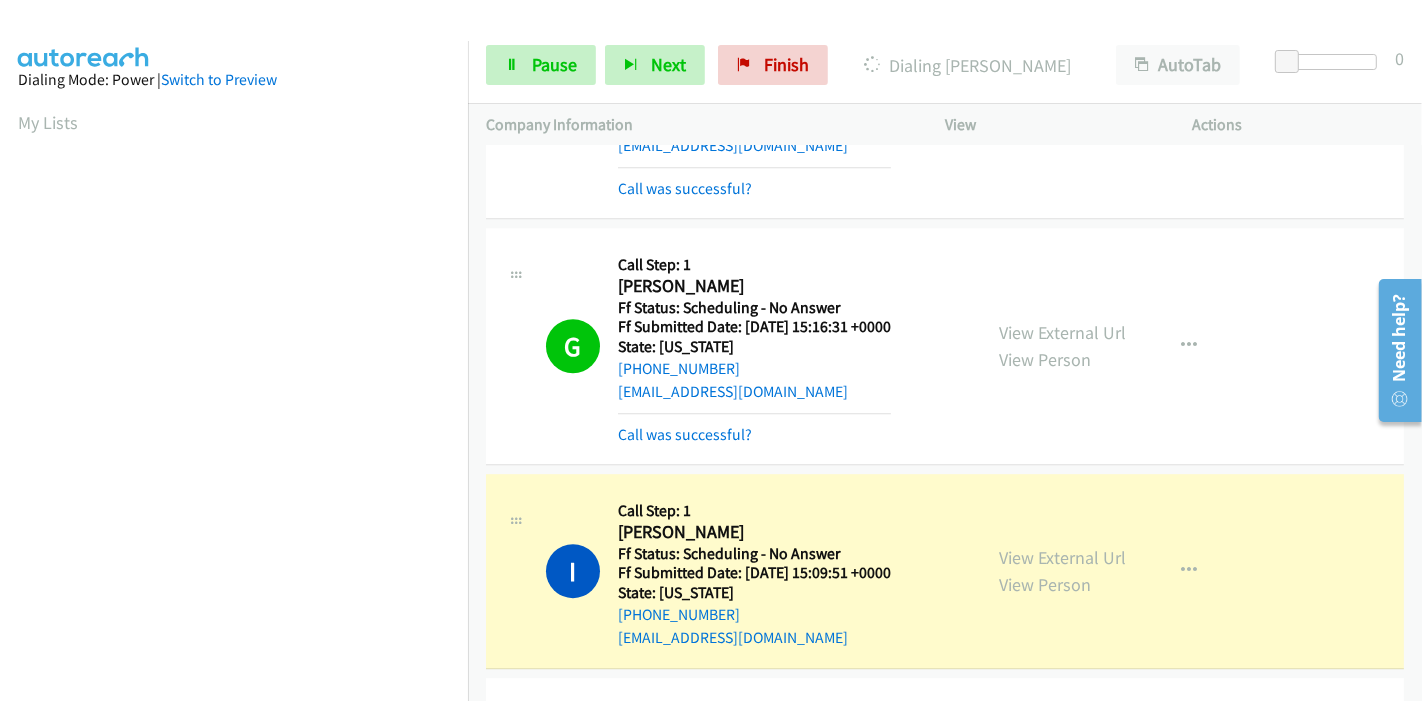 scroll, scrollTop: 422, scrollLeft: 0, axis: vertical 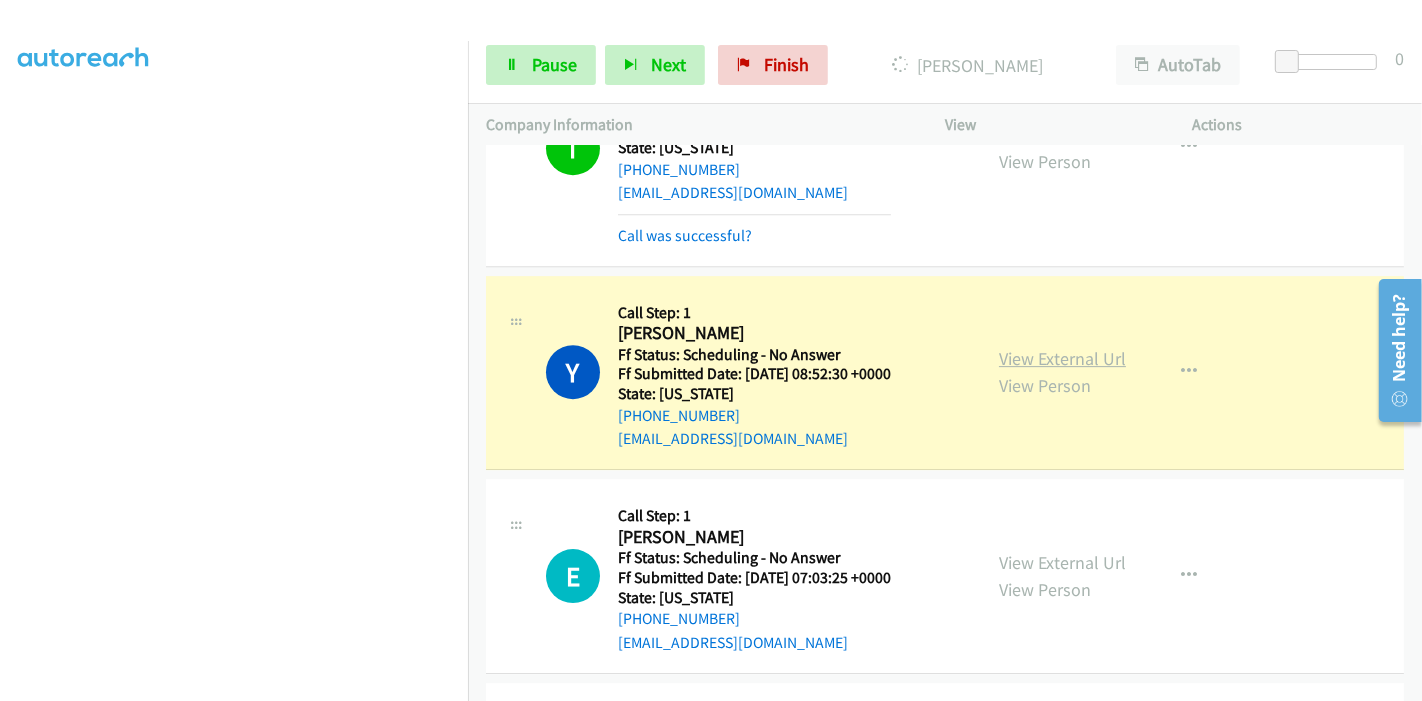 click on "View External Url" at bounding box center (1062, 358) 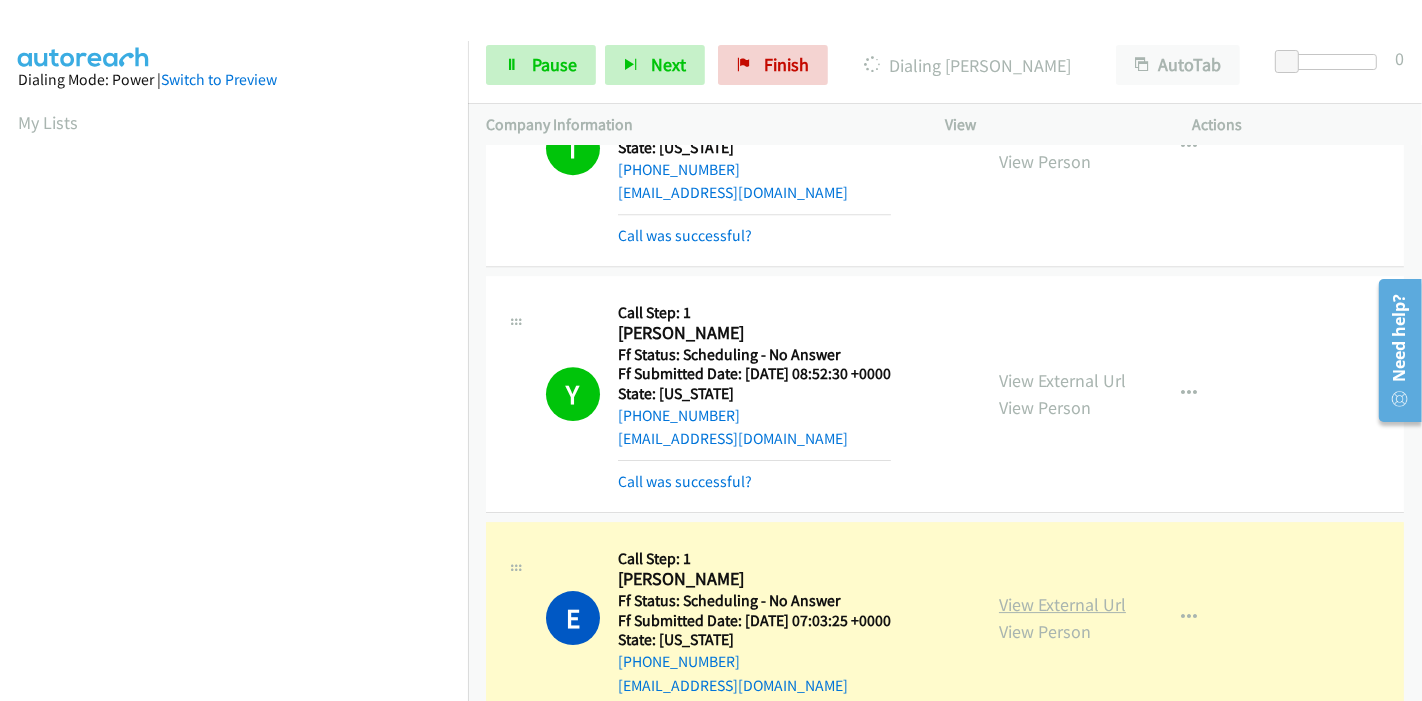 scroll, scrollTop: 422, scrollLeft: 0, axis: vertical 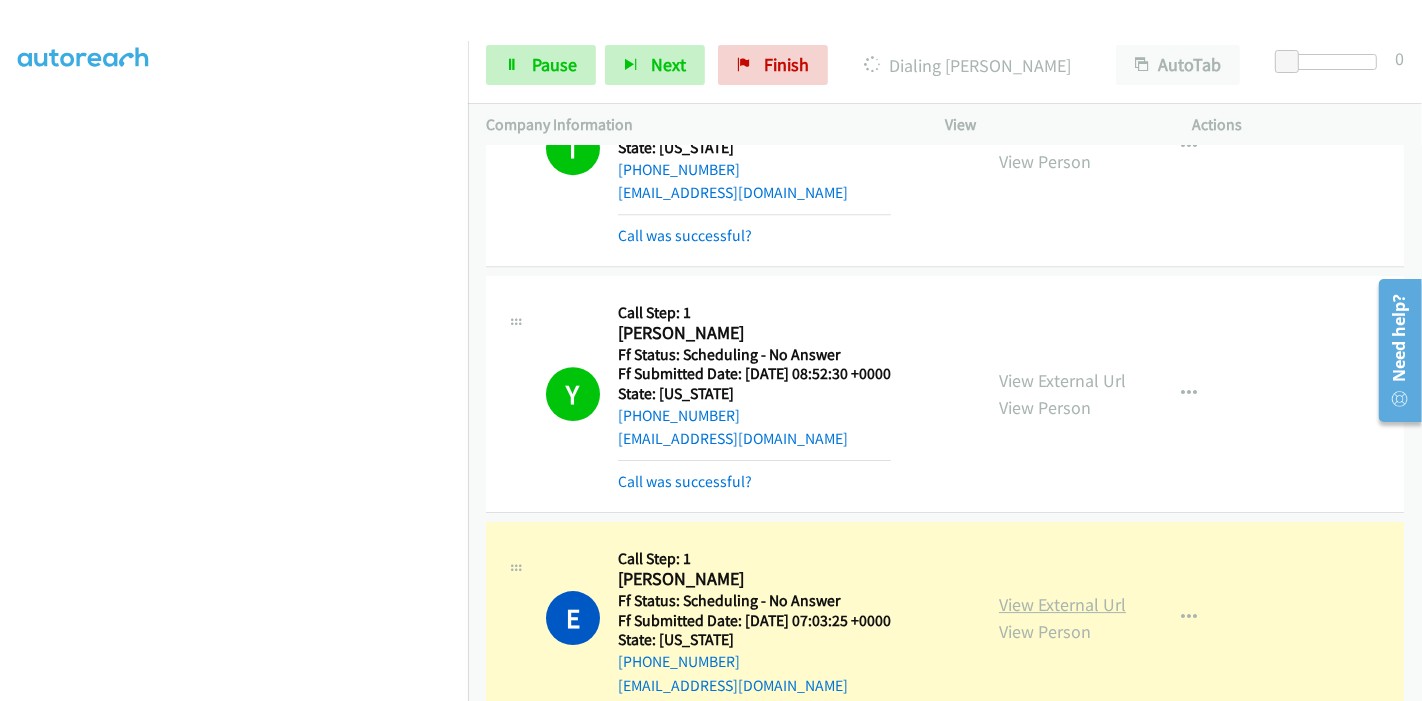 click on "View External Url" at bounding box center [1062, 604] 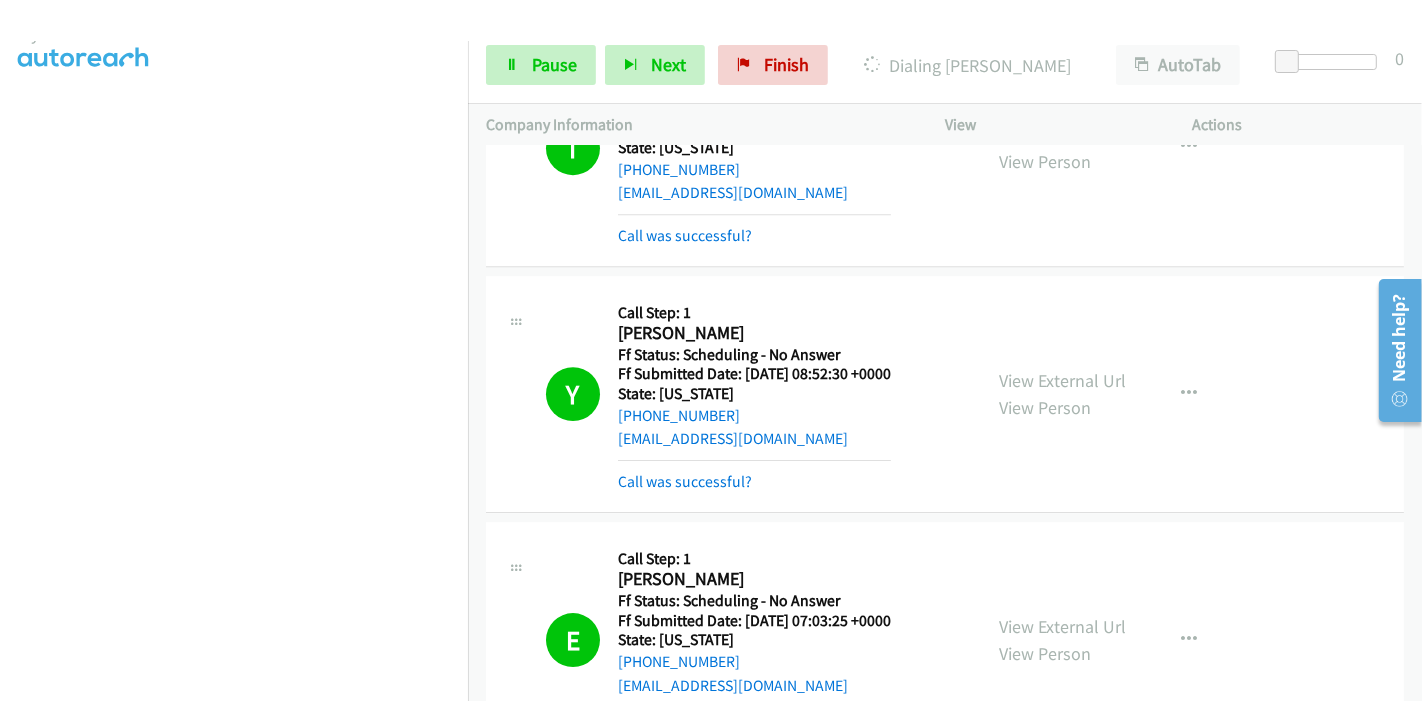 scroll, scrollTop: 422, scrollLeft: 0, axis: vertical 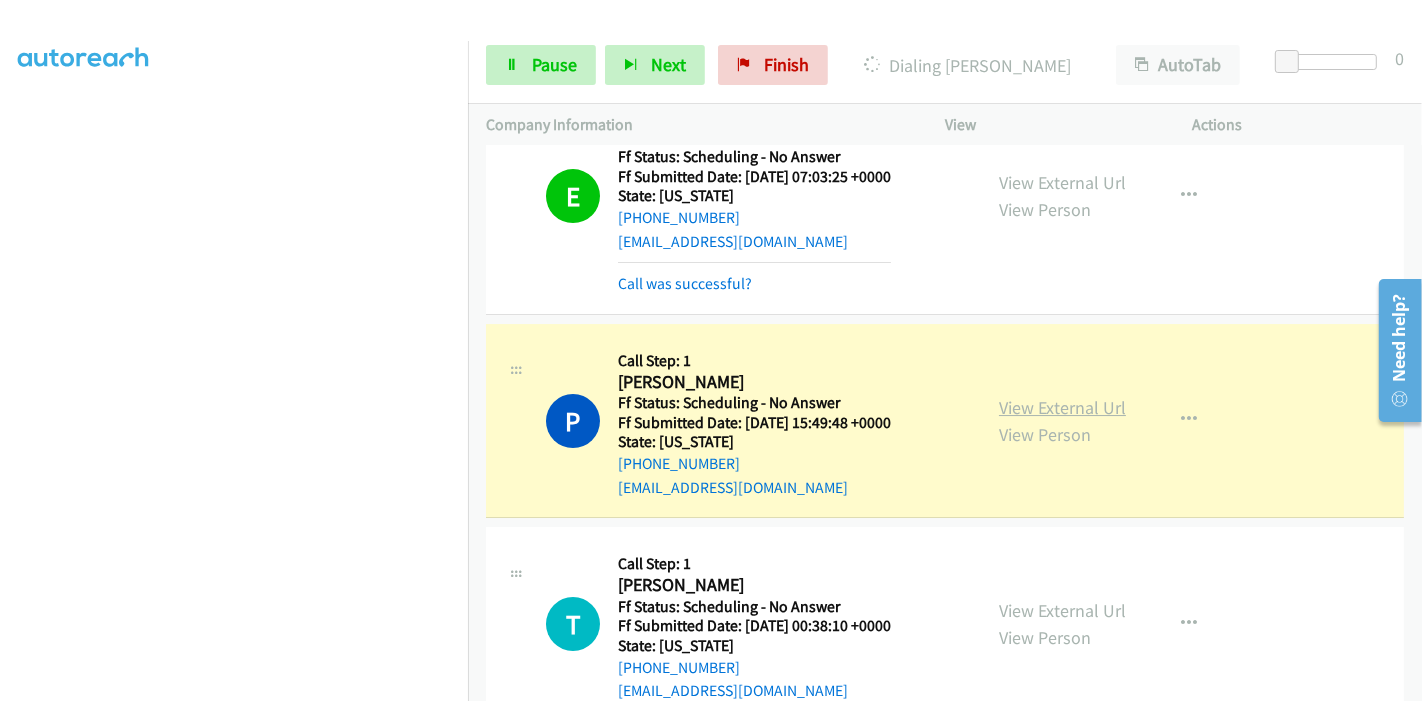 drag, startPoint x: 1088, startPoint y: 369, endPoint x: 1078, endPoint y: 366, distance: 10.440307 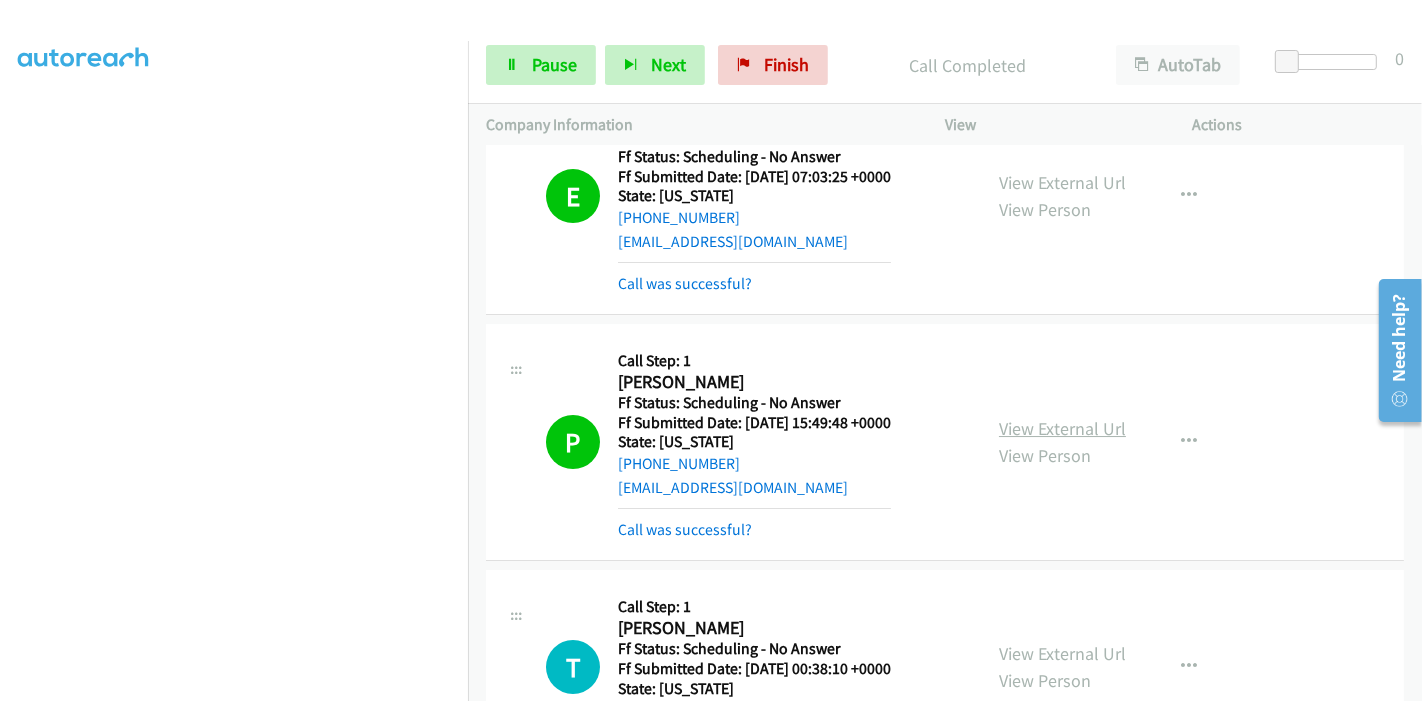 click on "View External Url" at bounding box center [1062, 428] 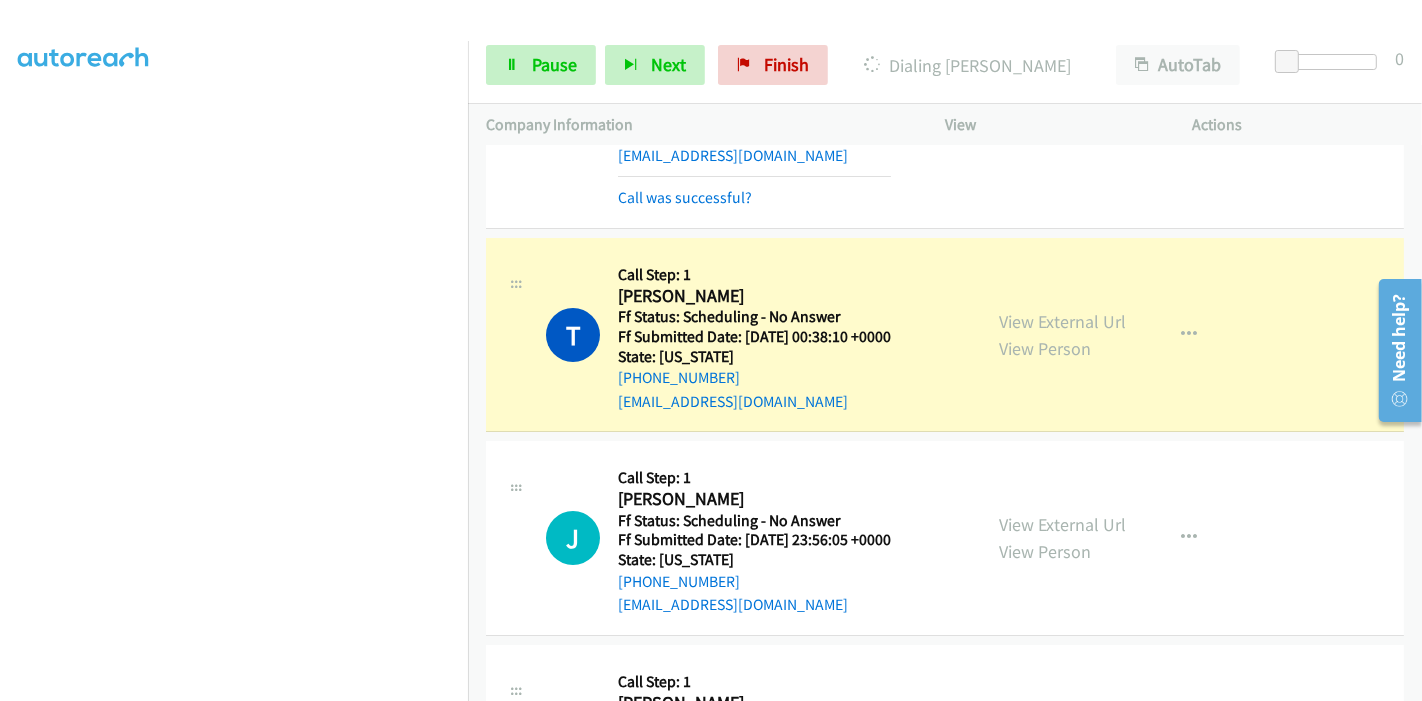 scroll, scrollTop: 6111, scrollLeft: 0, axis: vertical 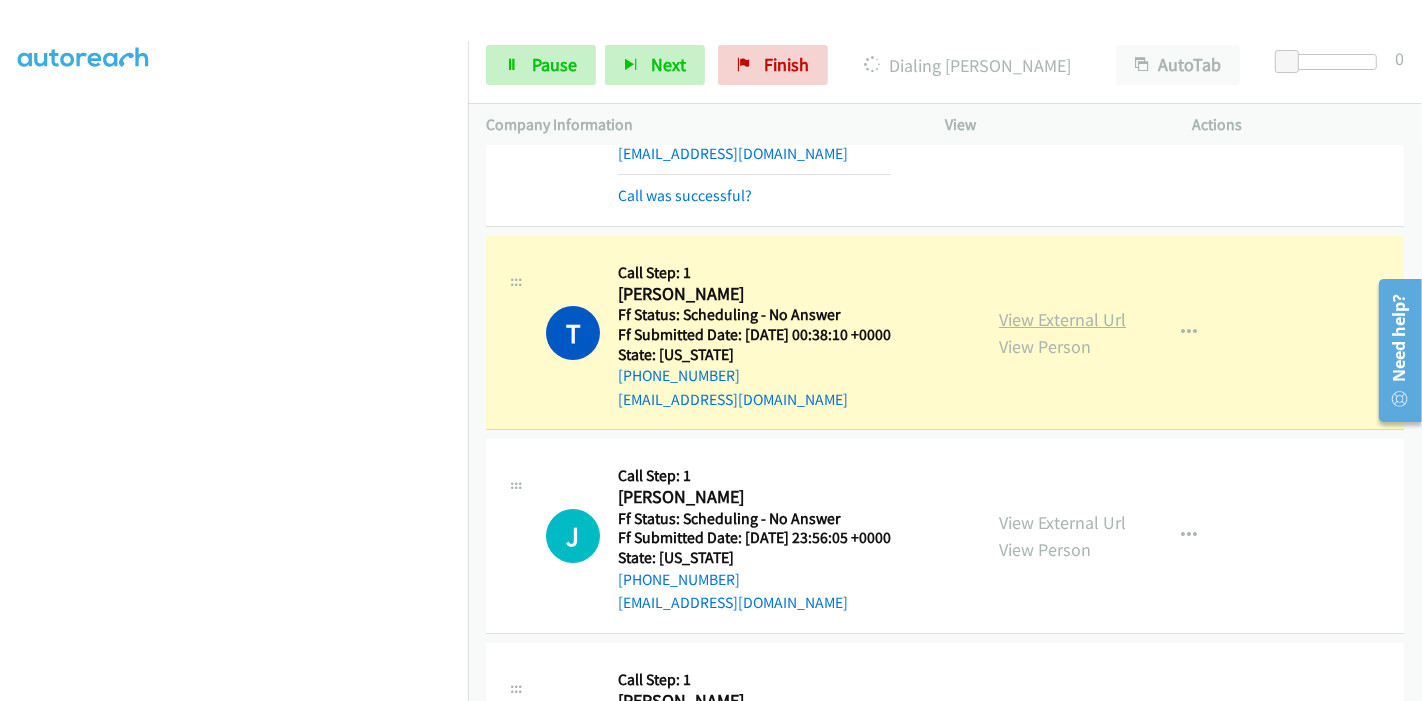 click on "View External Url" at bounding box center [1062, 319] 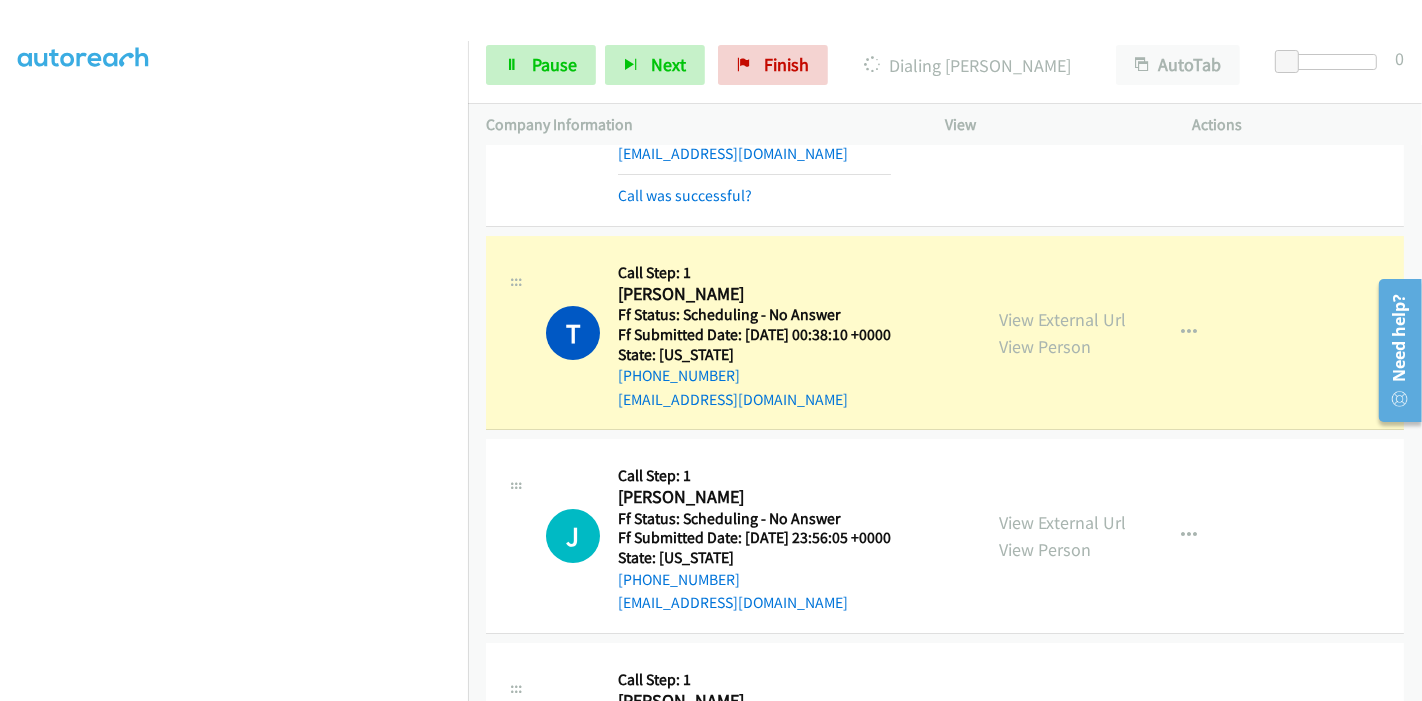 scroll, scrollTop: 0, scrollLeft: 0, axis: both 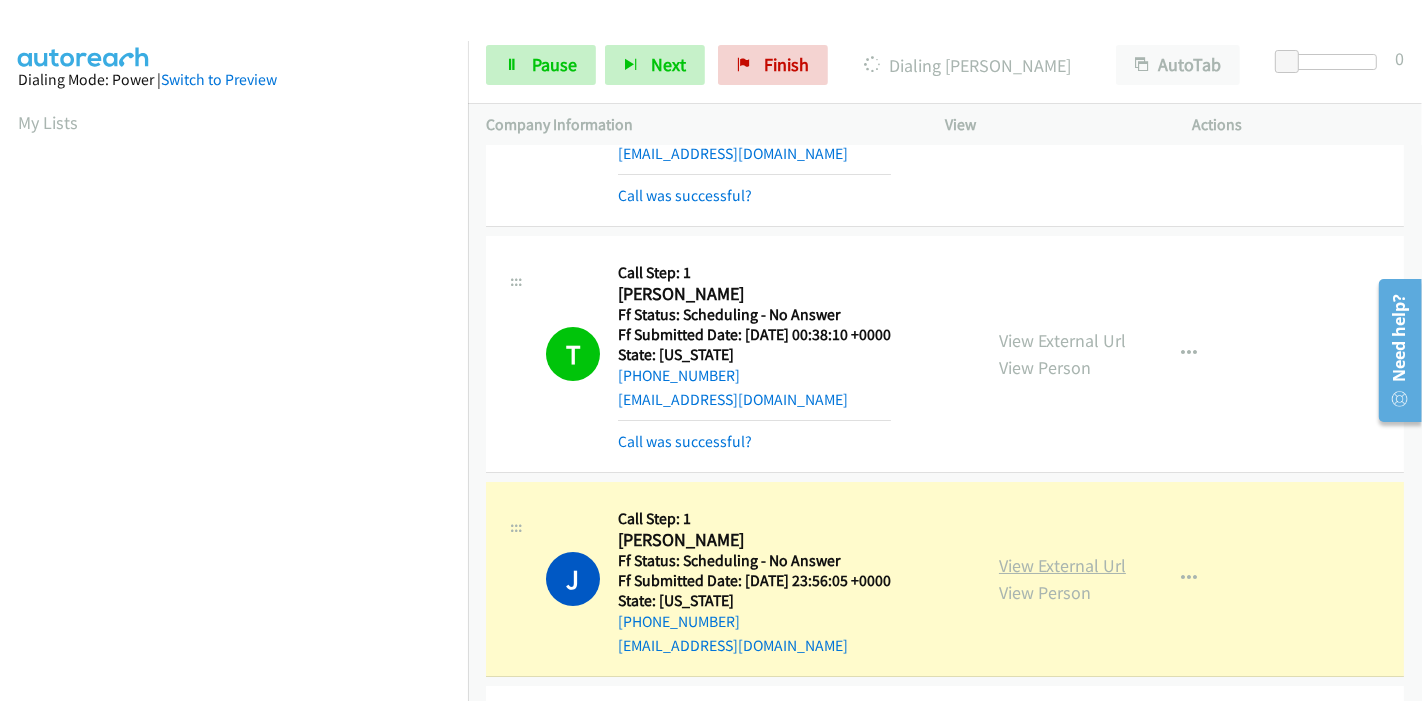 click on "View External Url" at bounding box center (1062, 565) 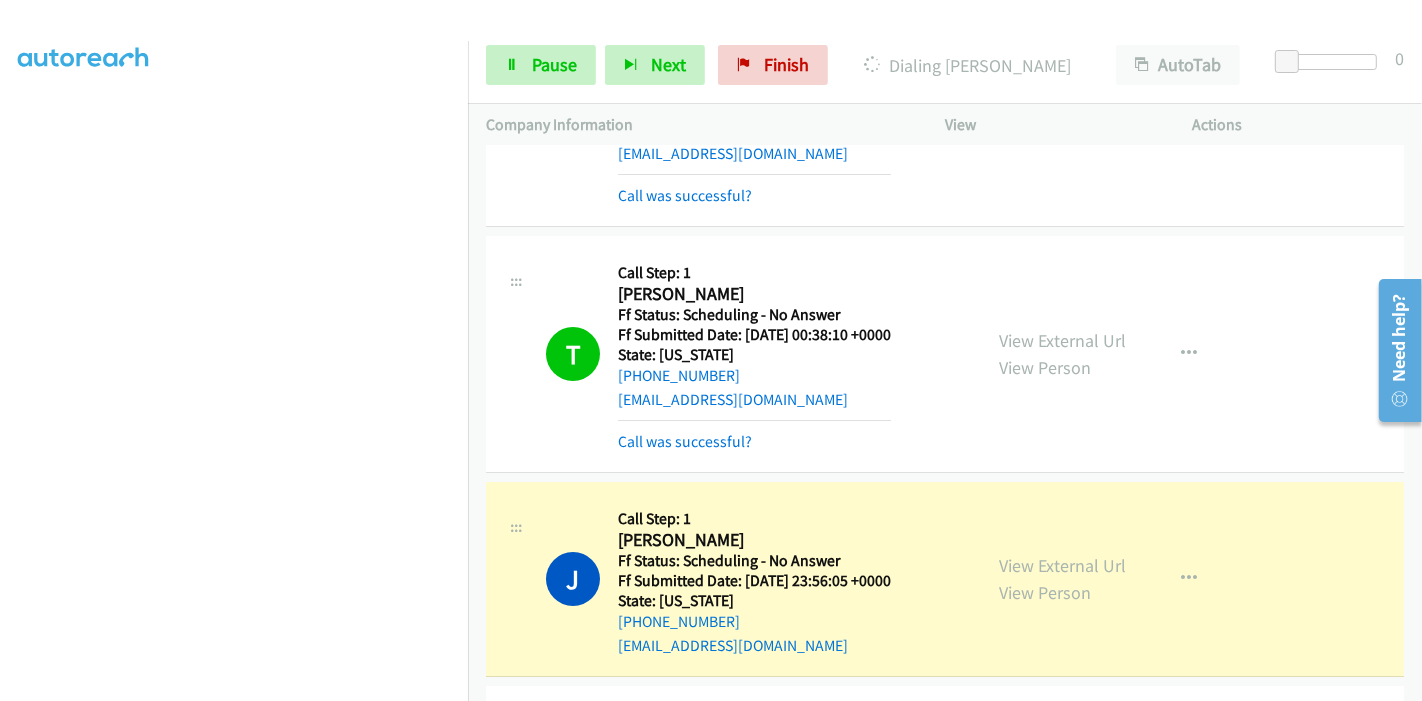 scroll, scrollTop: 0, scrollLeft: 0, axis: both 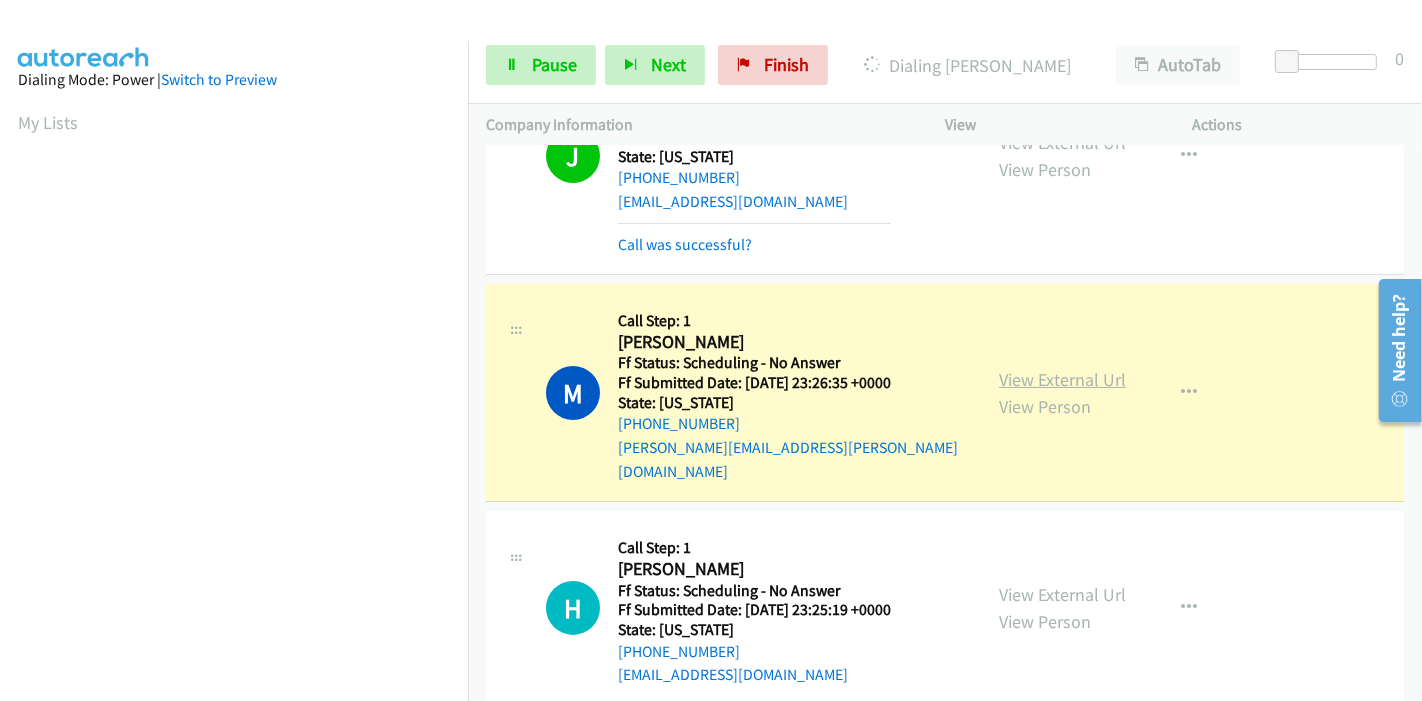 click on "View External Url" at bounding box center (1062, 379) 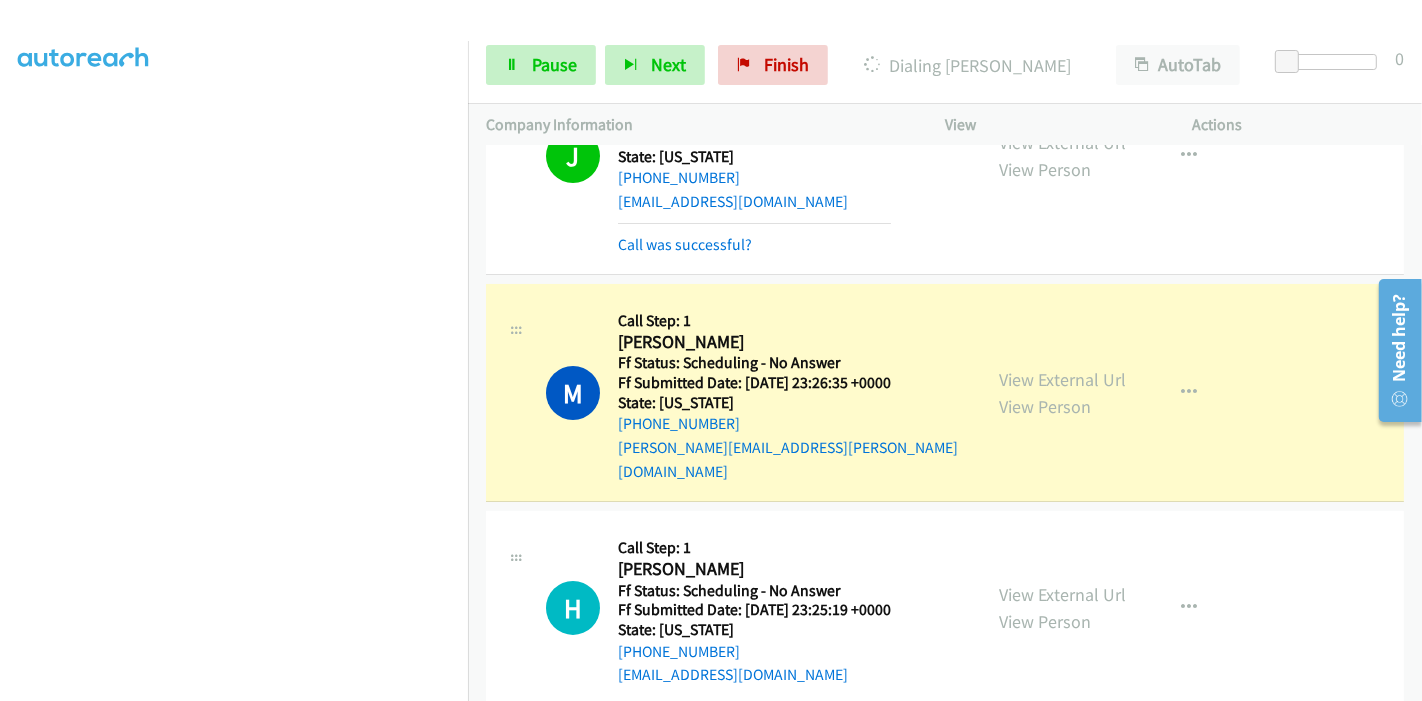 scroll, scrollTop: 422, scrollLeft: 0, axis: vertical 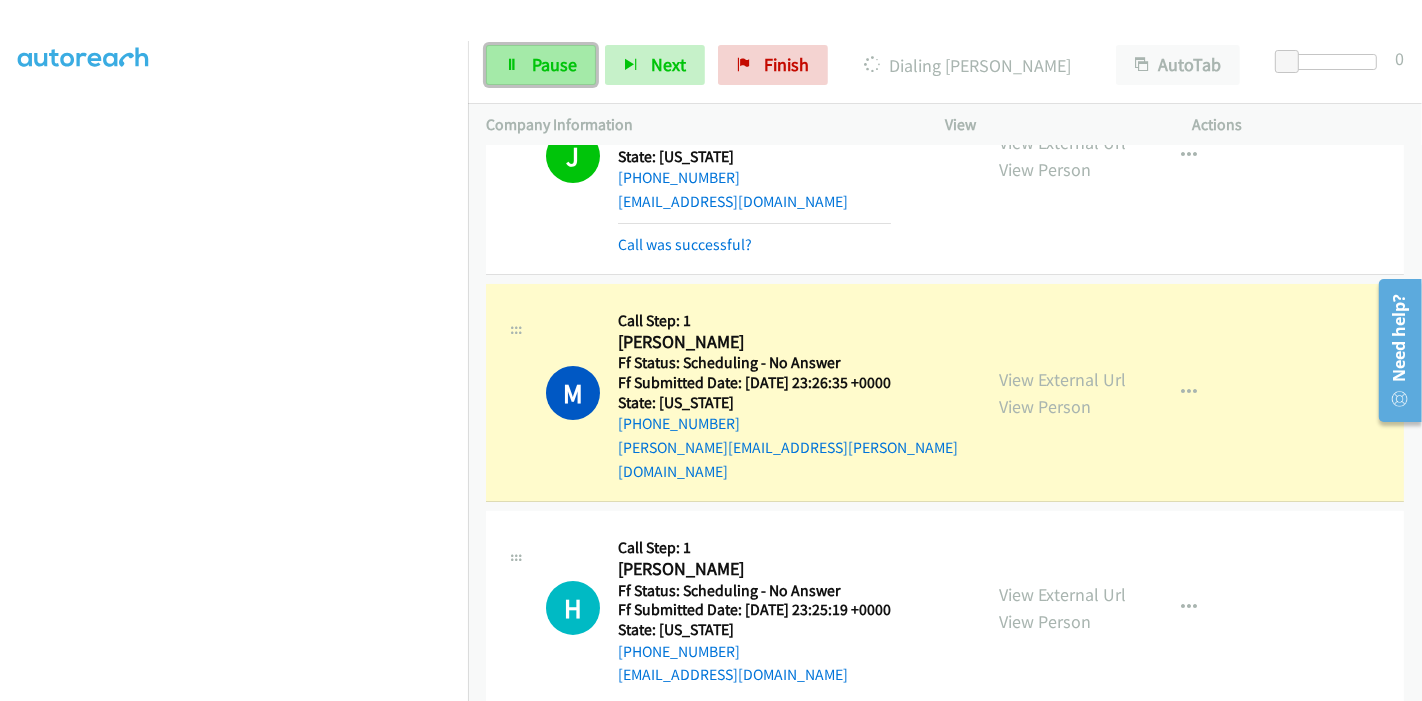 click on "Pause" at bounding box center (541, 65) 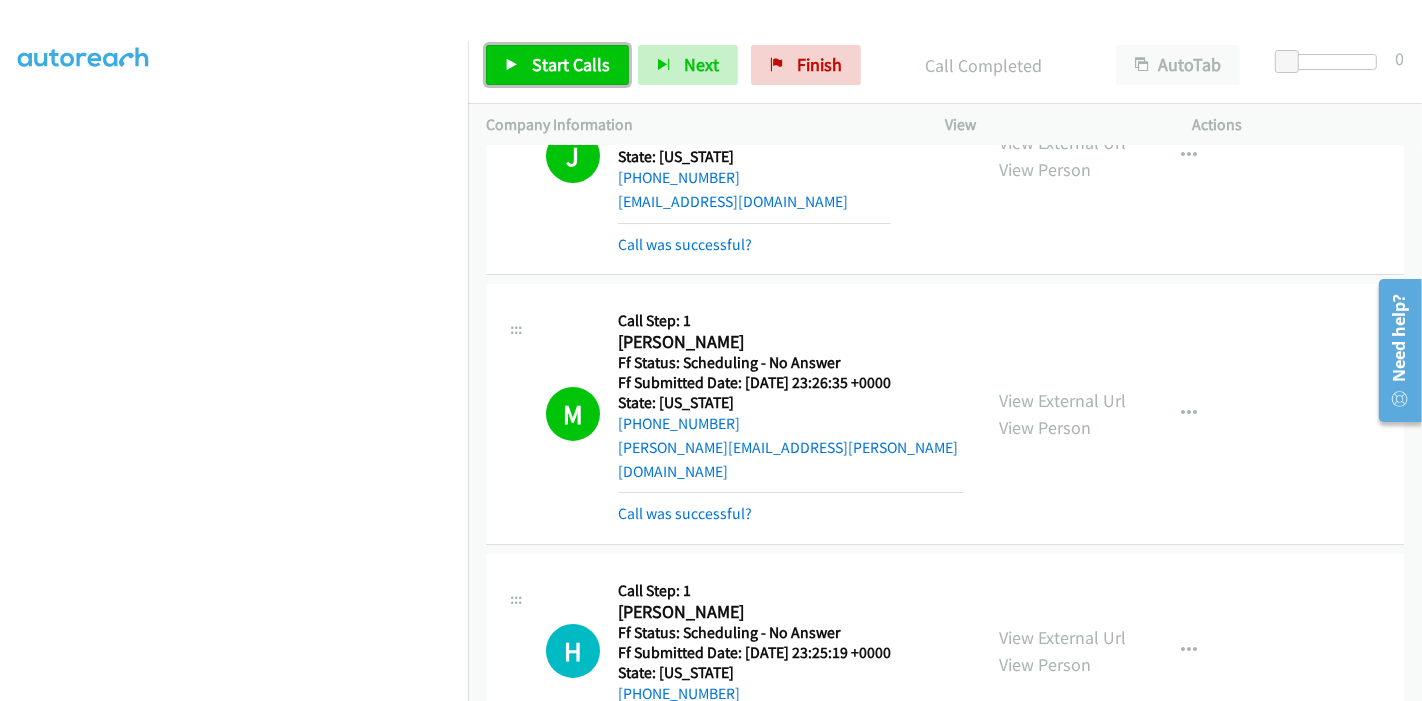 click on "Start Calls" at bounding box center [571, 64] 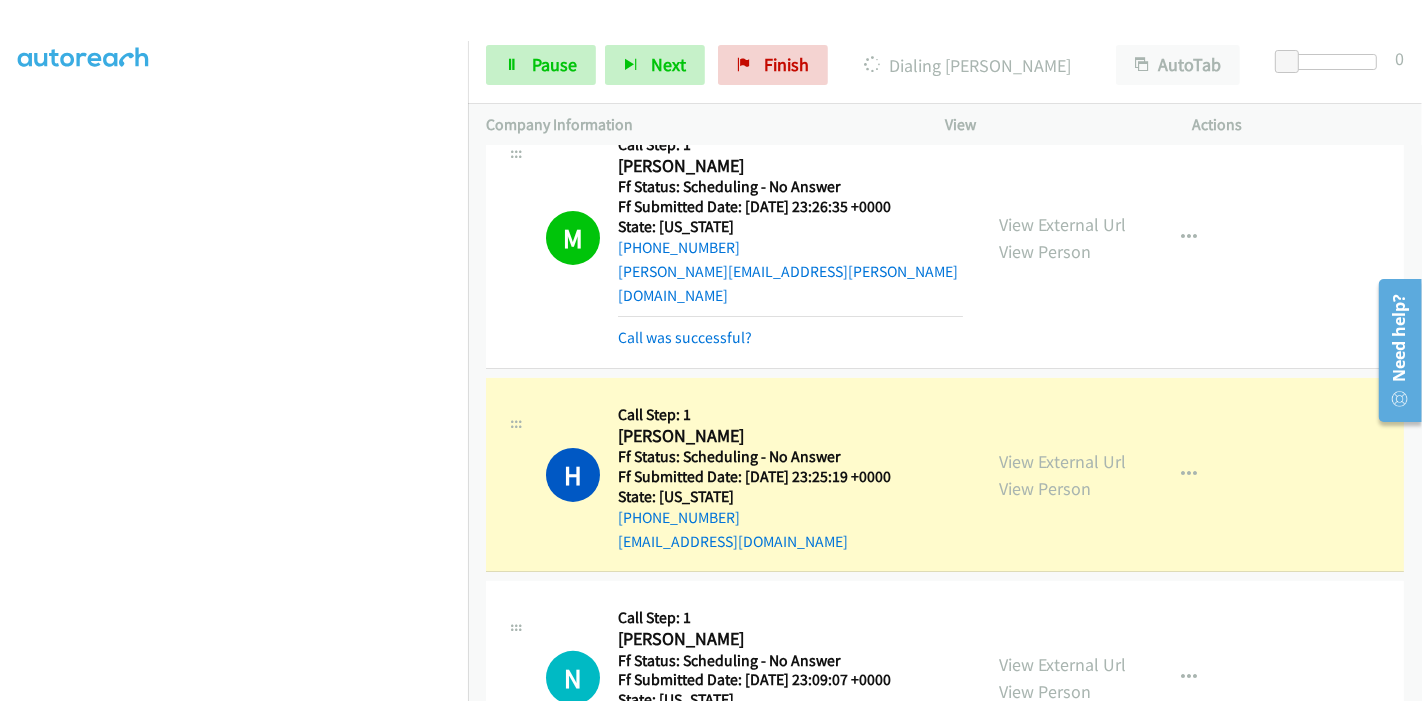 scroll, scrollTop: 6888, scrollLeft: 0, axis: vertical 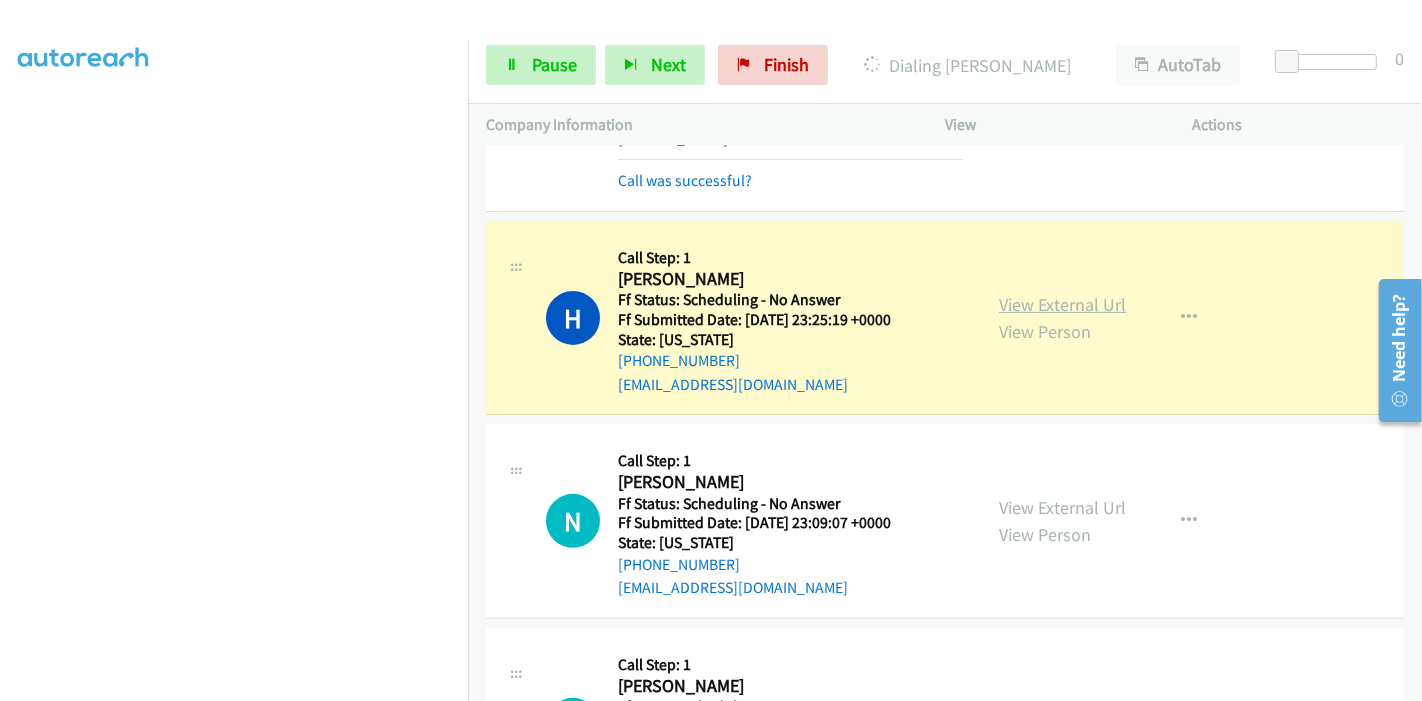 click on "View External Url" at bounding box center [1062, 304] 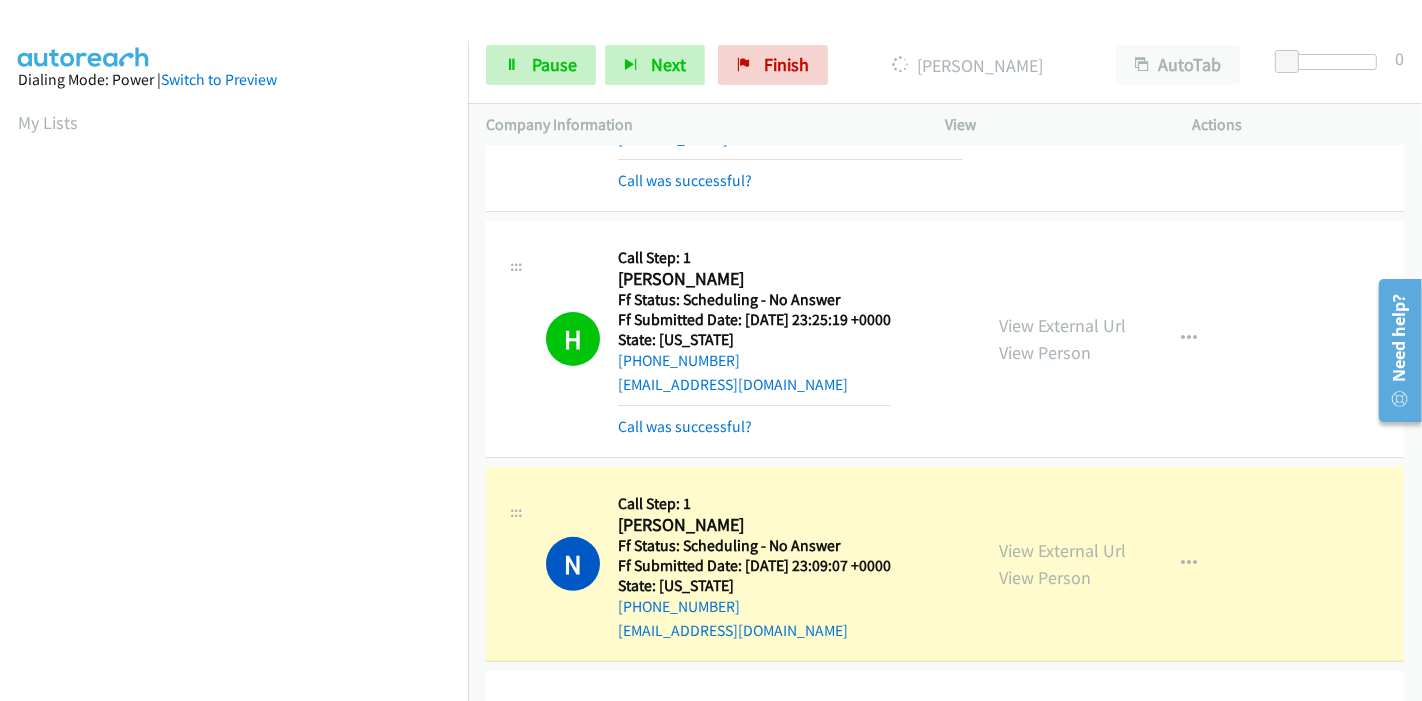 scroll, scrollTop: 422, scrollLeft: 0, axis: vertical 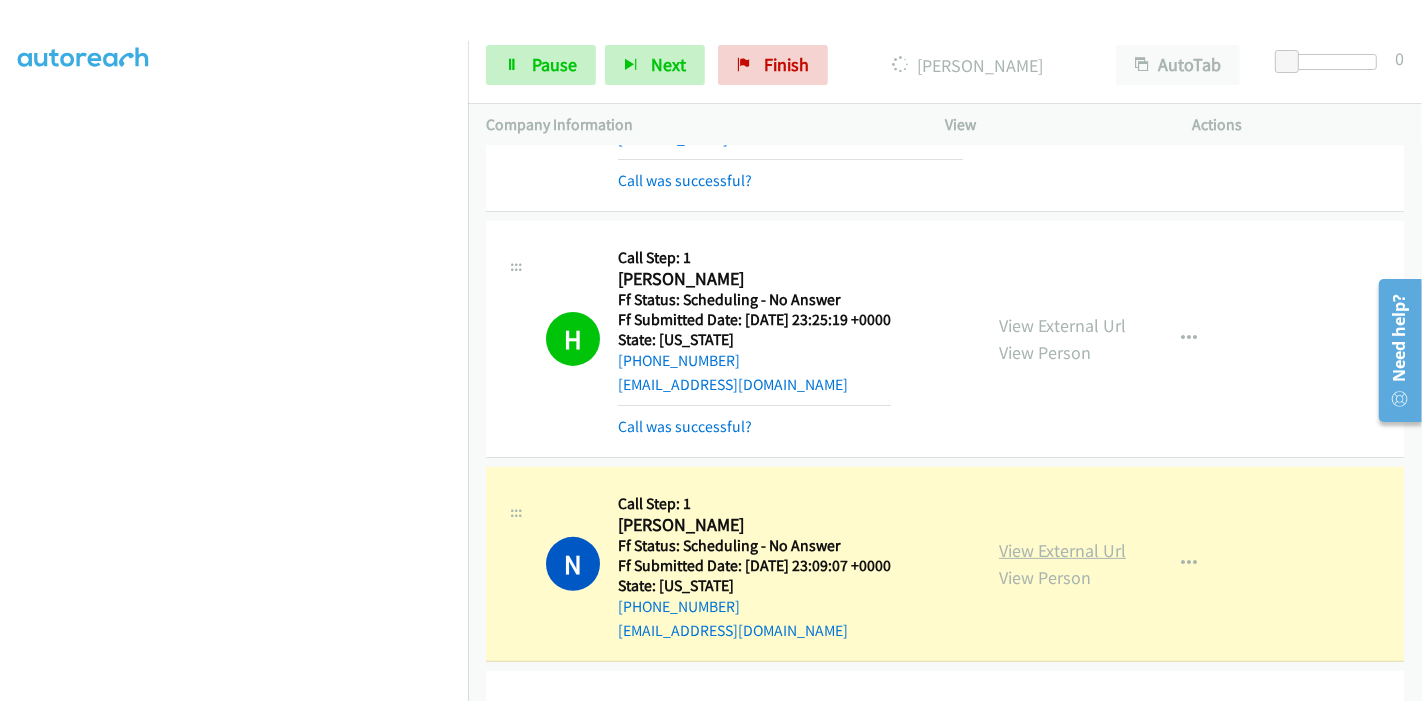 click on "View External Url" at bounding box center (1062, 550) 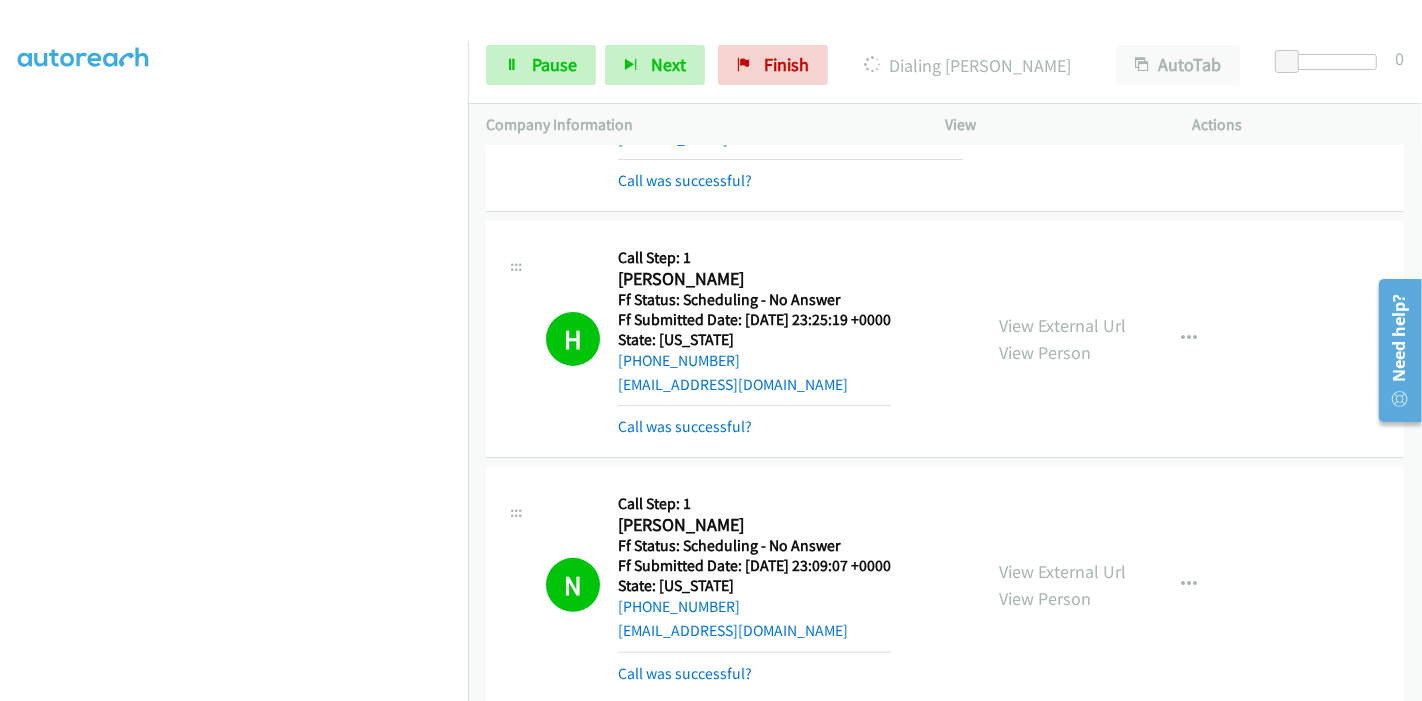 scroll, scrollTop: 7222, scrollLeft: 0, axis: vertical 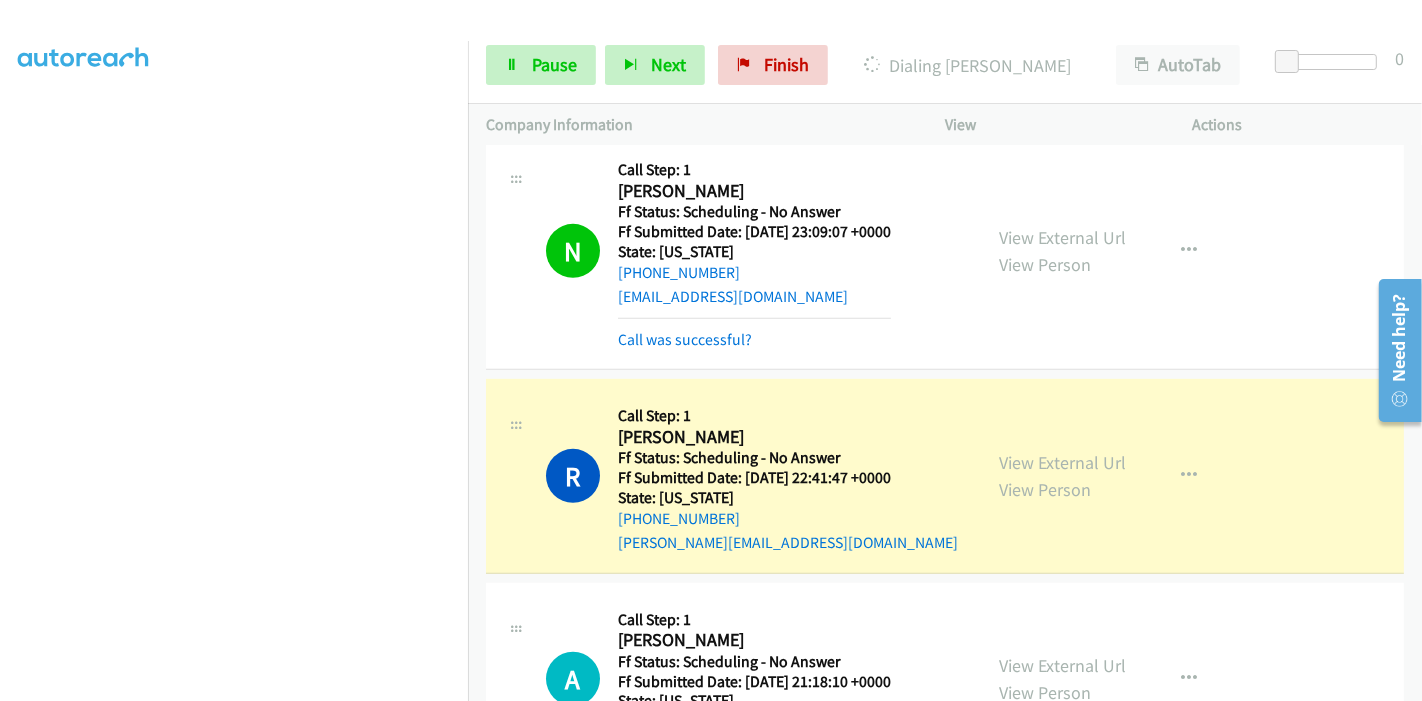 click on "View External Url
View Person
View External Url
Email
Schedule/Manage Callback
Skip Call
Add to do not call list" at bounding box center (1114, 476) 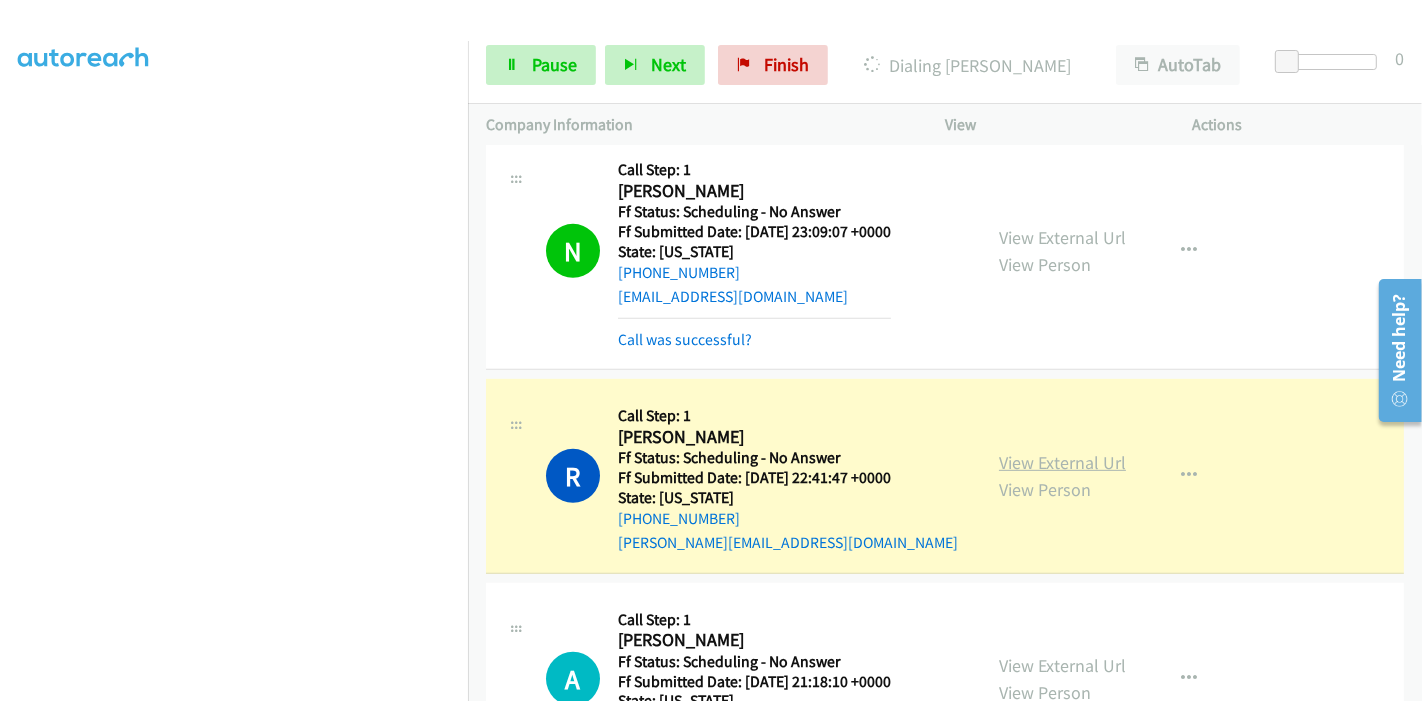 click on "View External Url" at bounding box center (1062, 462) 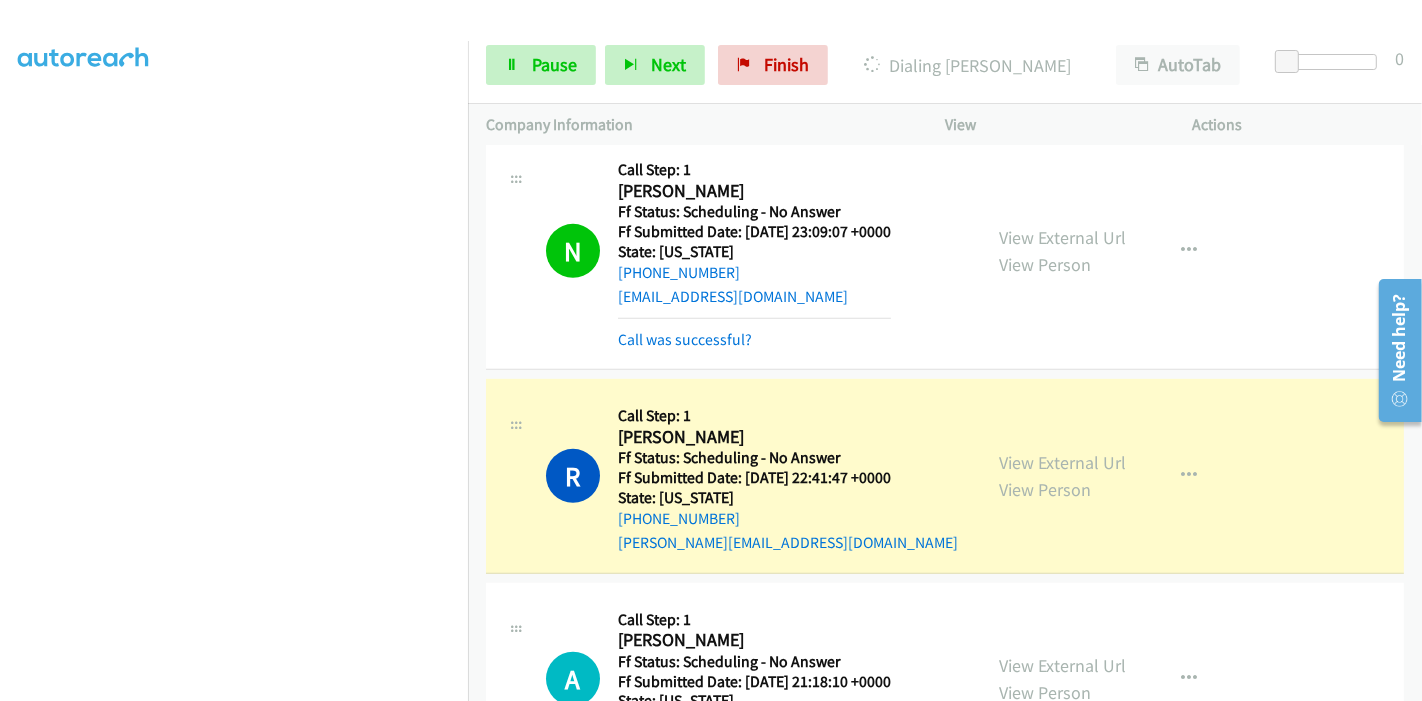 scroll, scrollTop: 0, scrollLeft: 0, axis: both 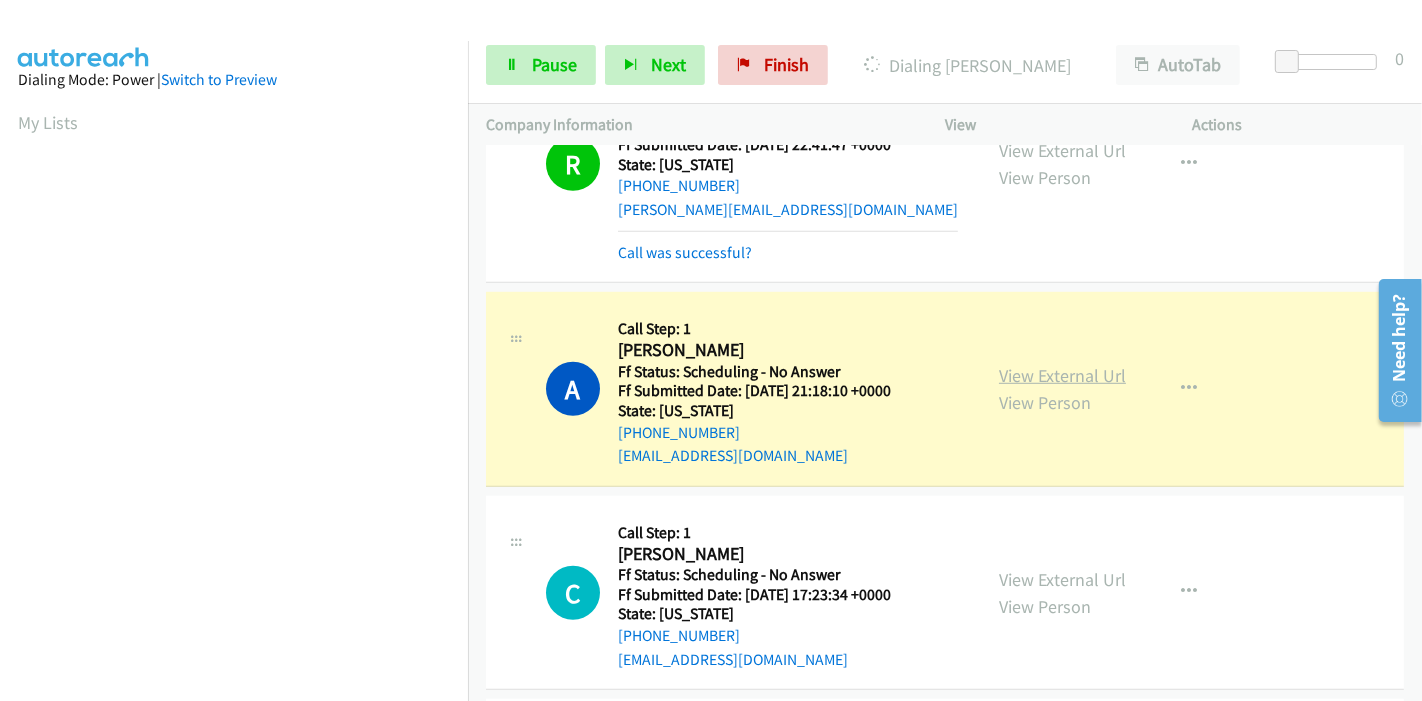 click on "View External Url" at bounding box center (1062, 375) 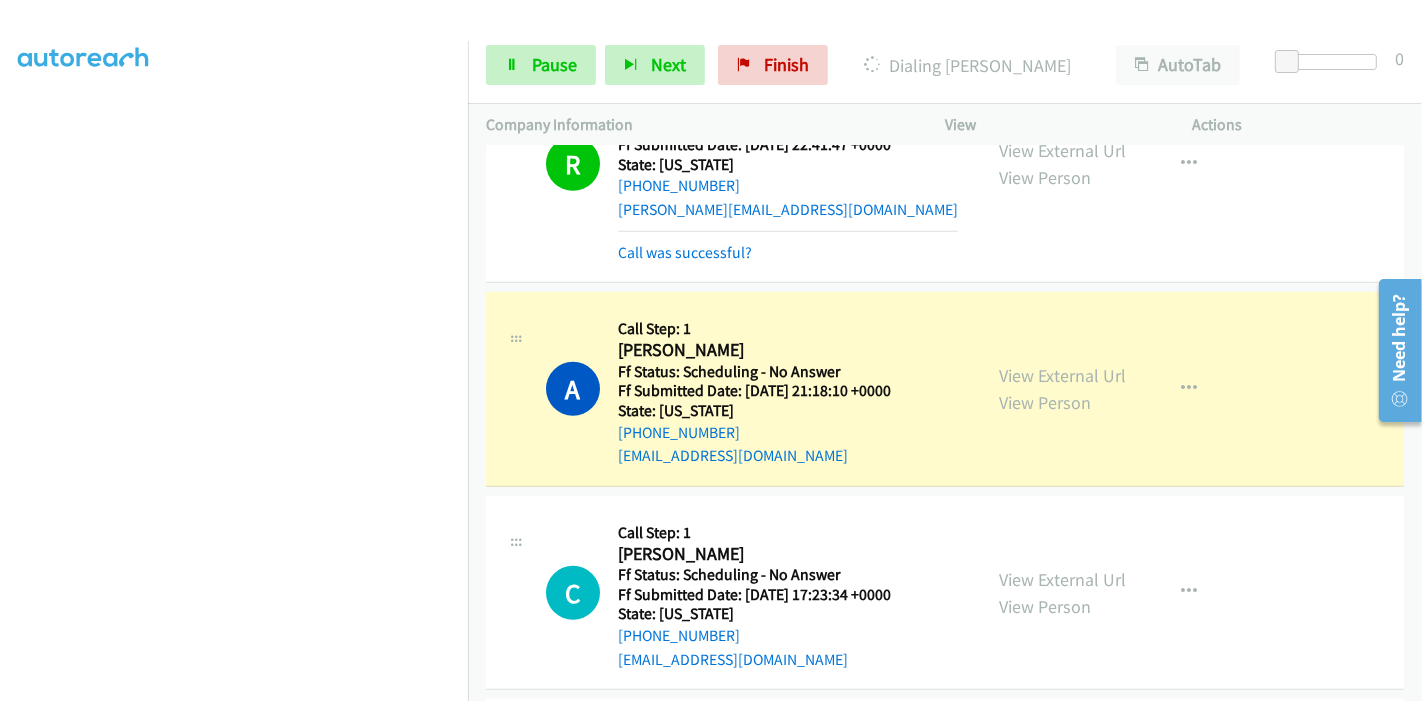 scroll, scrollTop: 0, scrollLeft: 0, axis: both 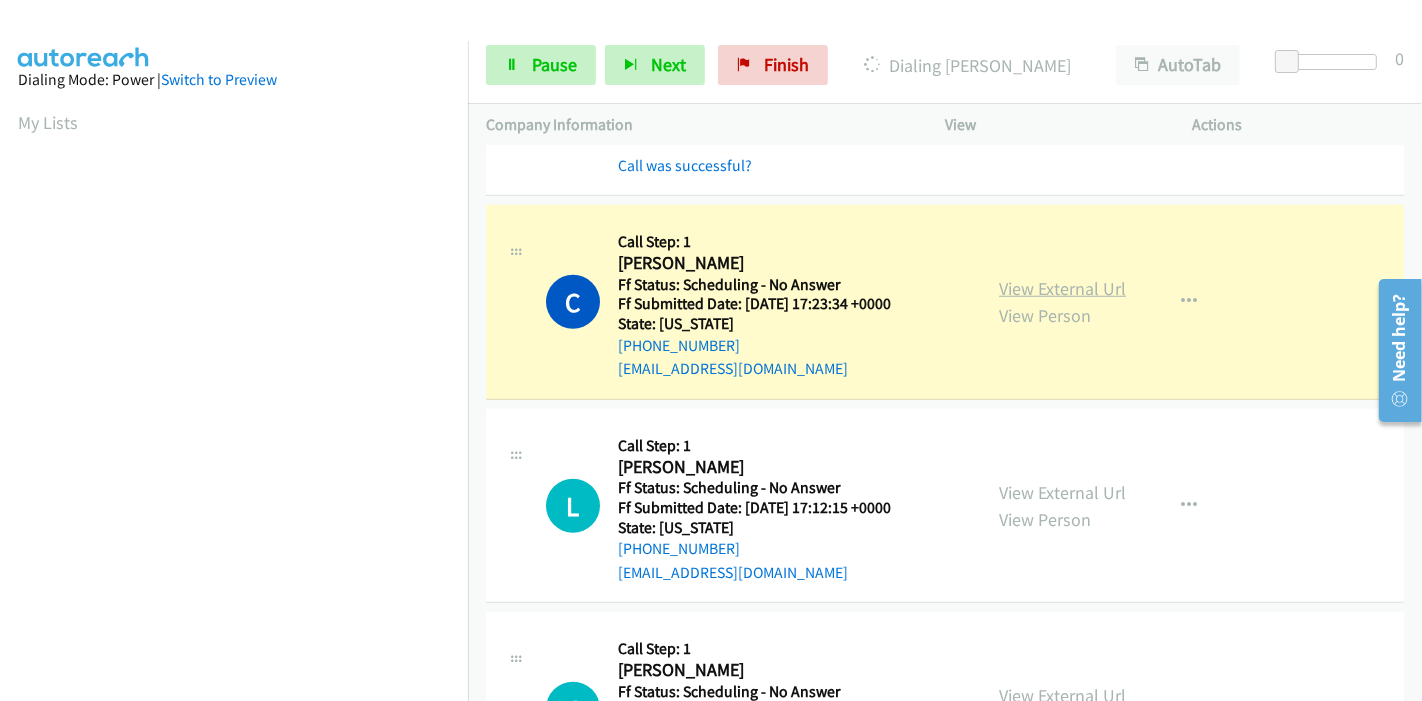 click on "View External Url" at bounding box center [1062, 288] 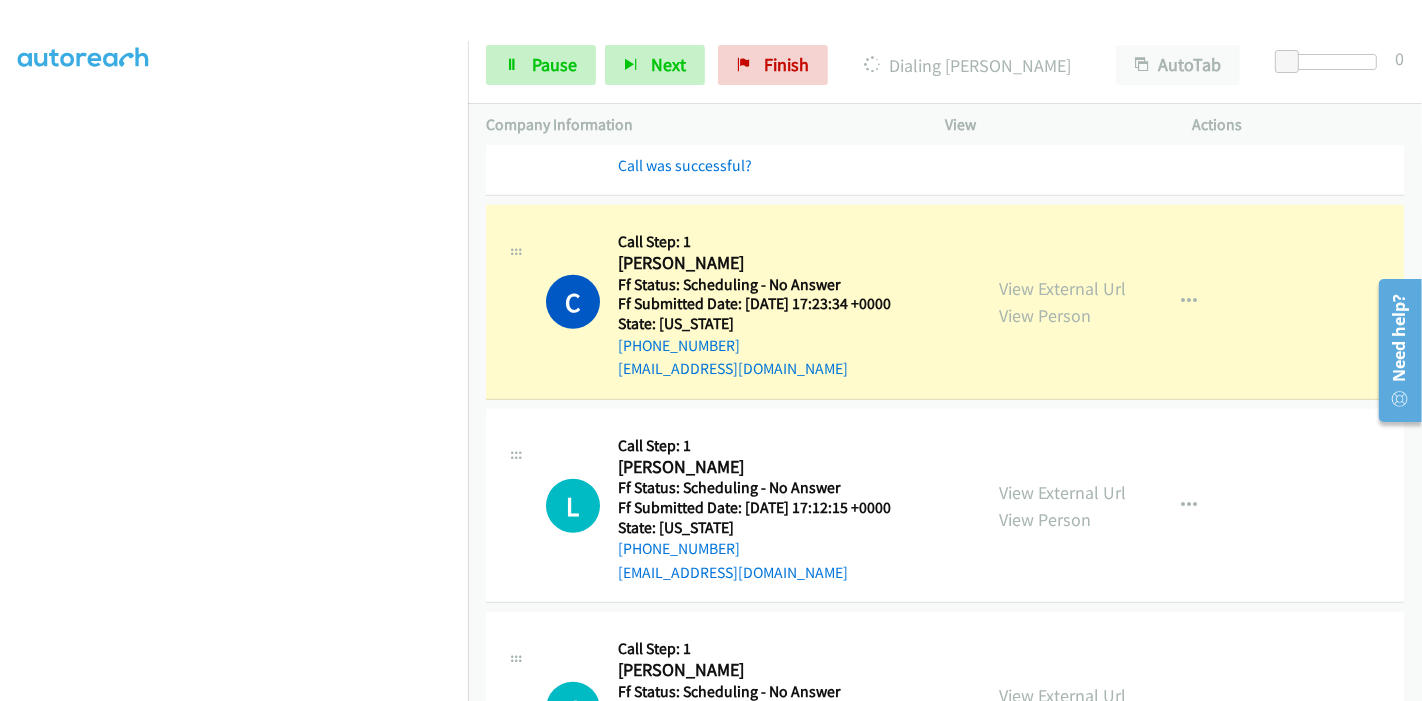 scroll, scrollTop: 0, scrollLeft: 0, axis: both 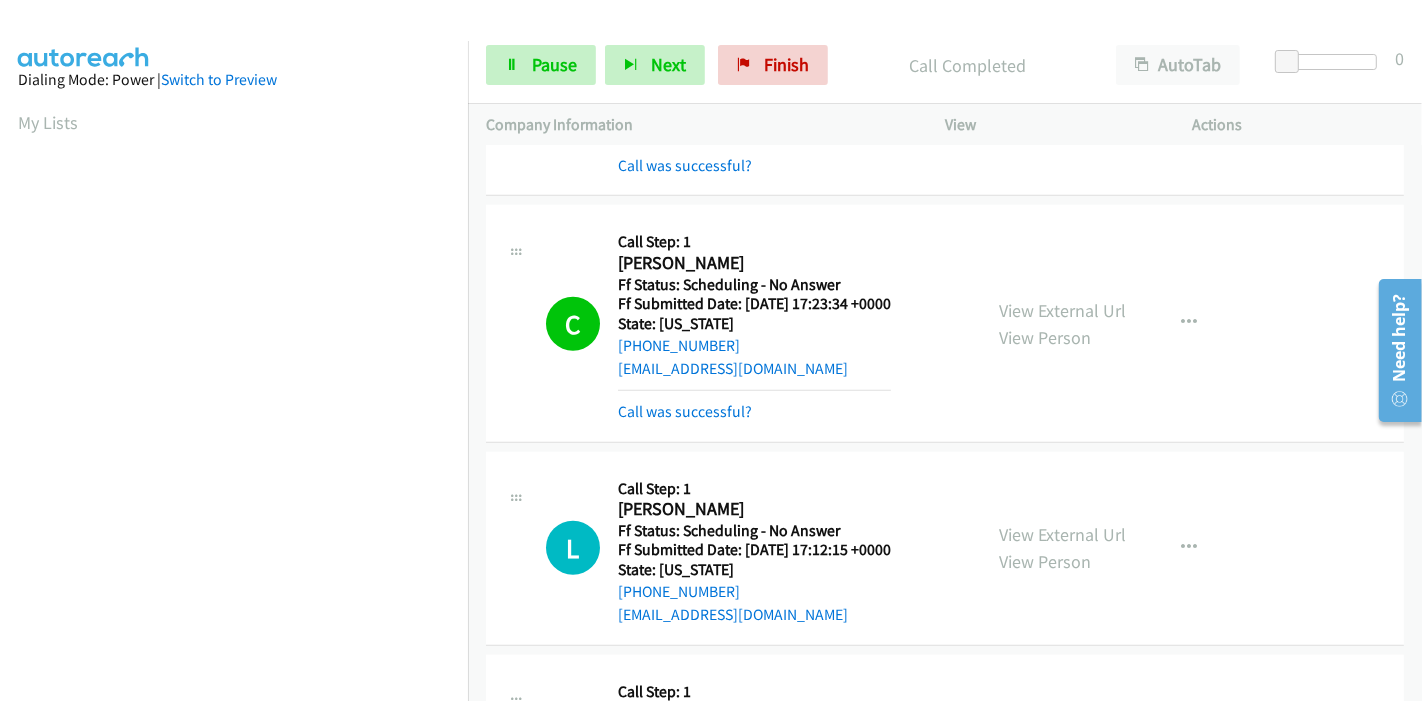 click on "View External Url
View Person
View External Url
Email
Schedule/Manage Callback
Skip Call
Add to do not call list" at bounding box center (1114, 323) 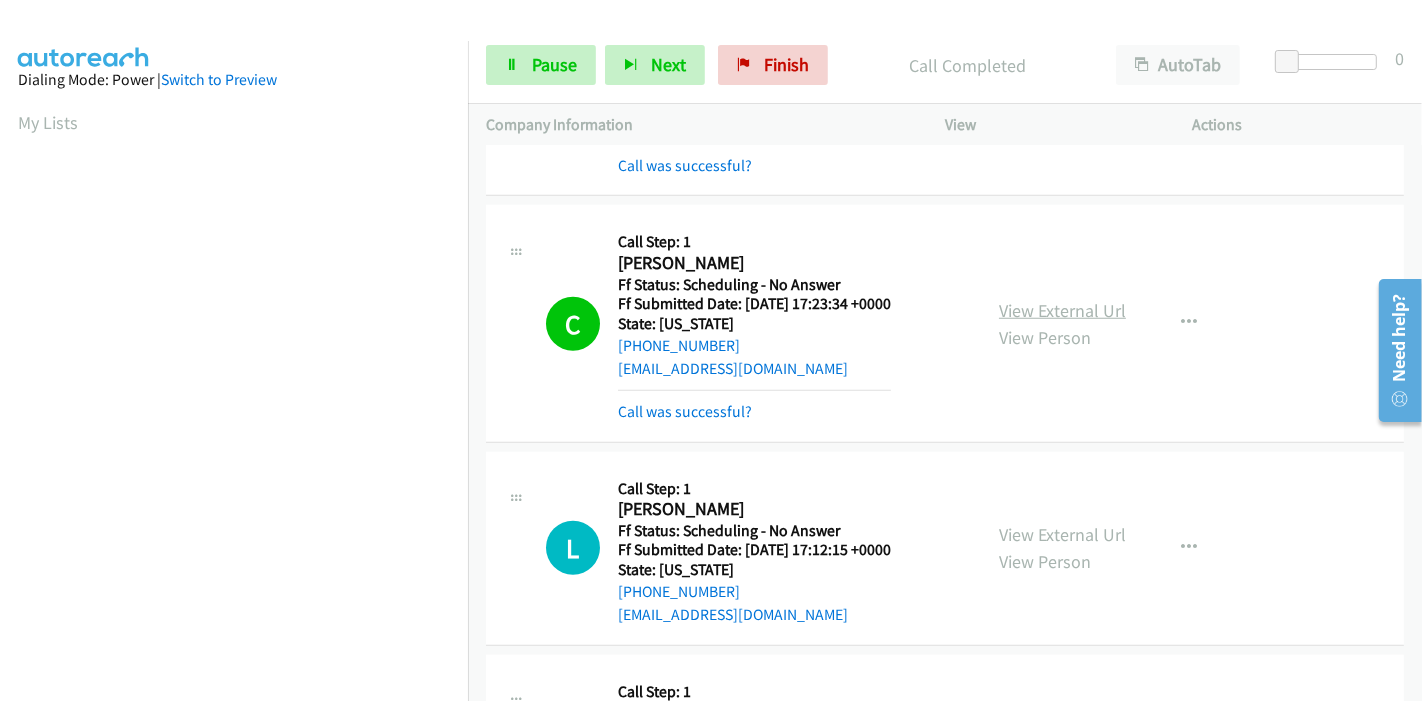 click on "View External Url" at bounding box center [1062, 310] 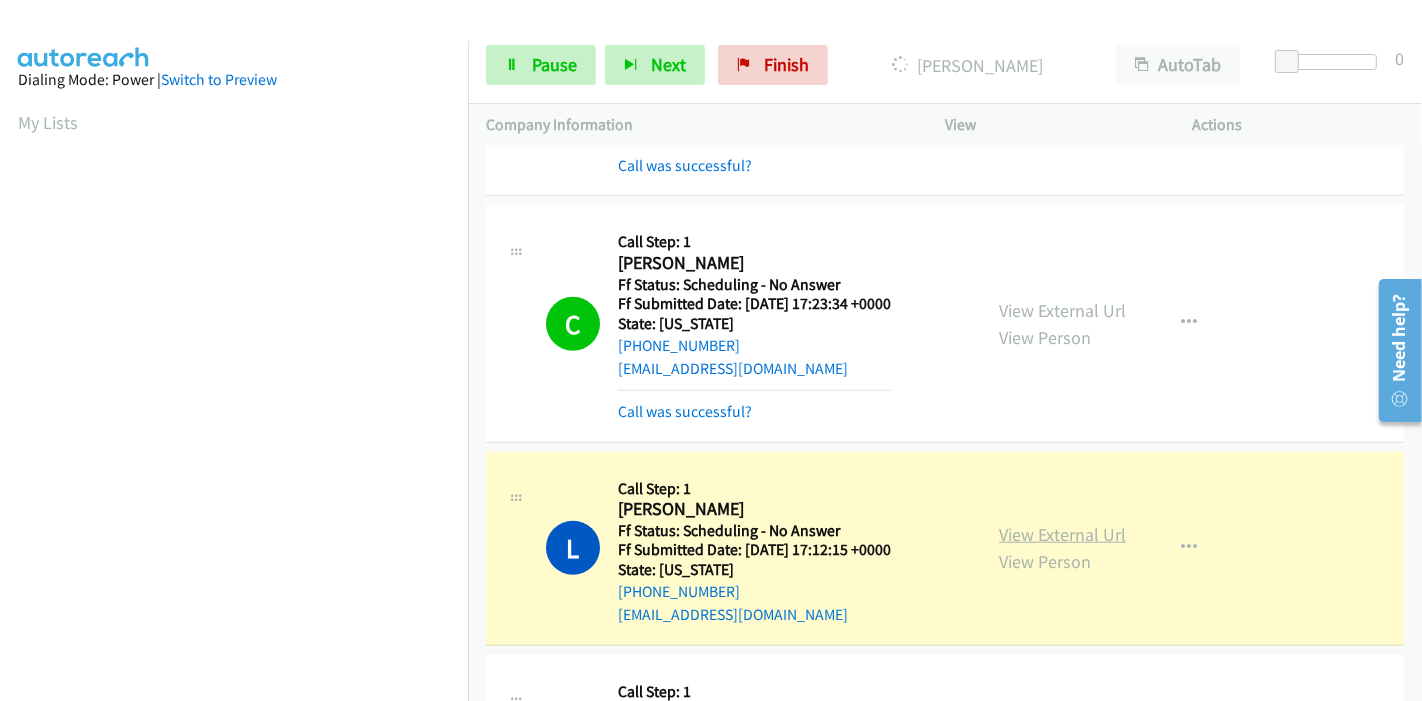 click on "View External Url" at bounding box center [1062, 534] 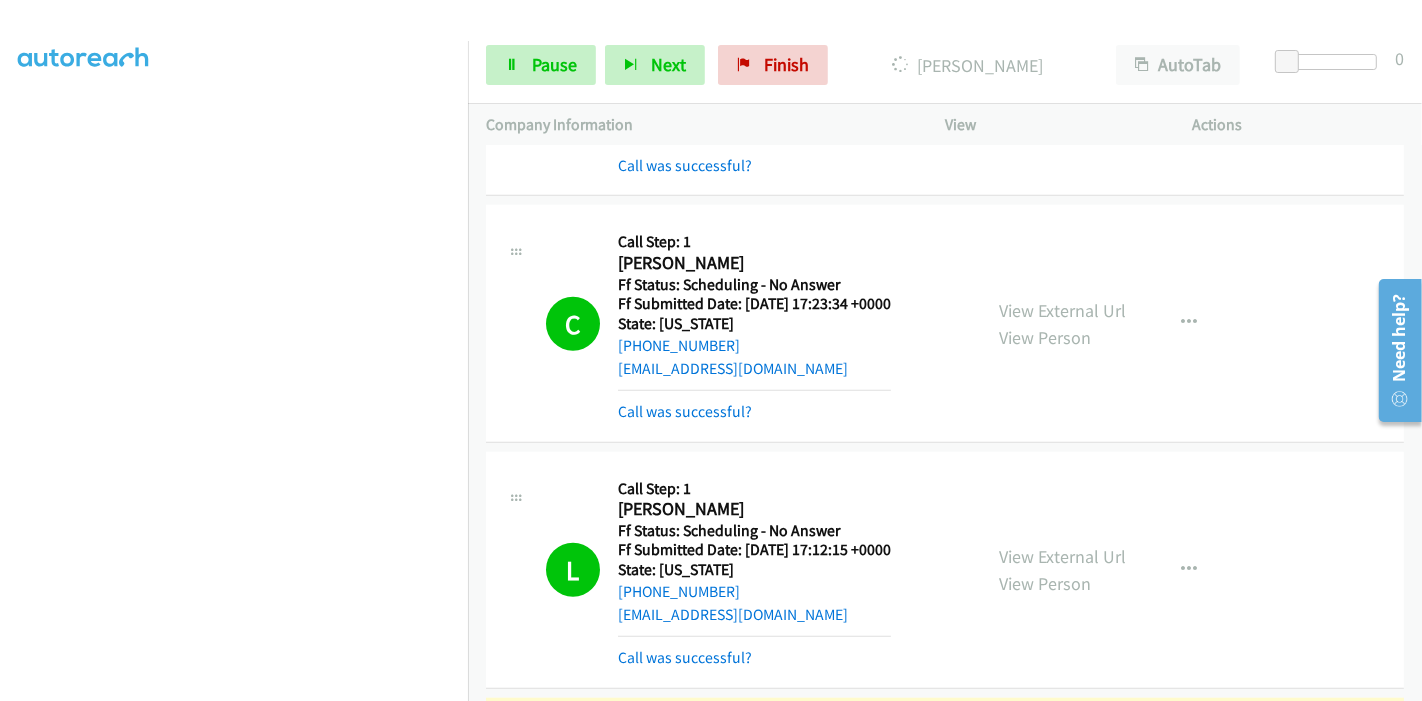 scroll, scrollTop: 0, scrollLeft: 0, axis: both 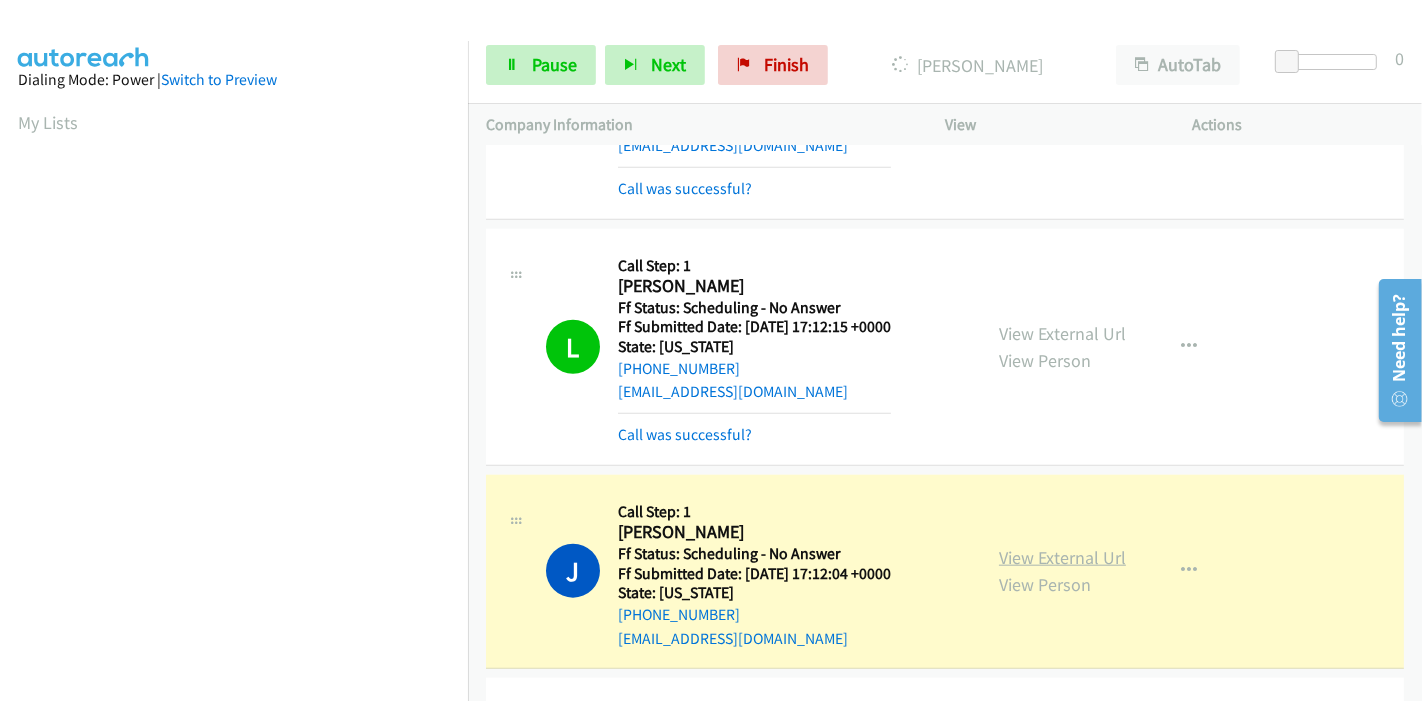 click on "View External Url" at bounding box center [1062, 557] 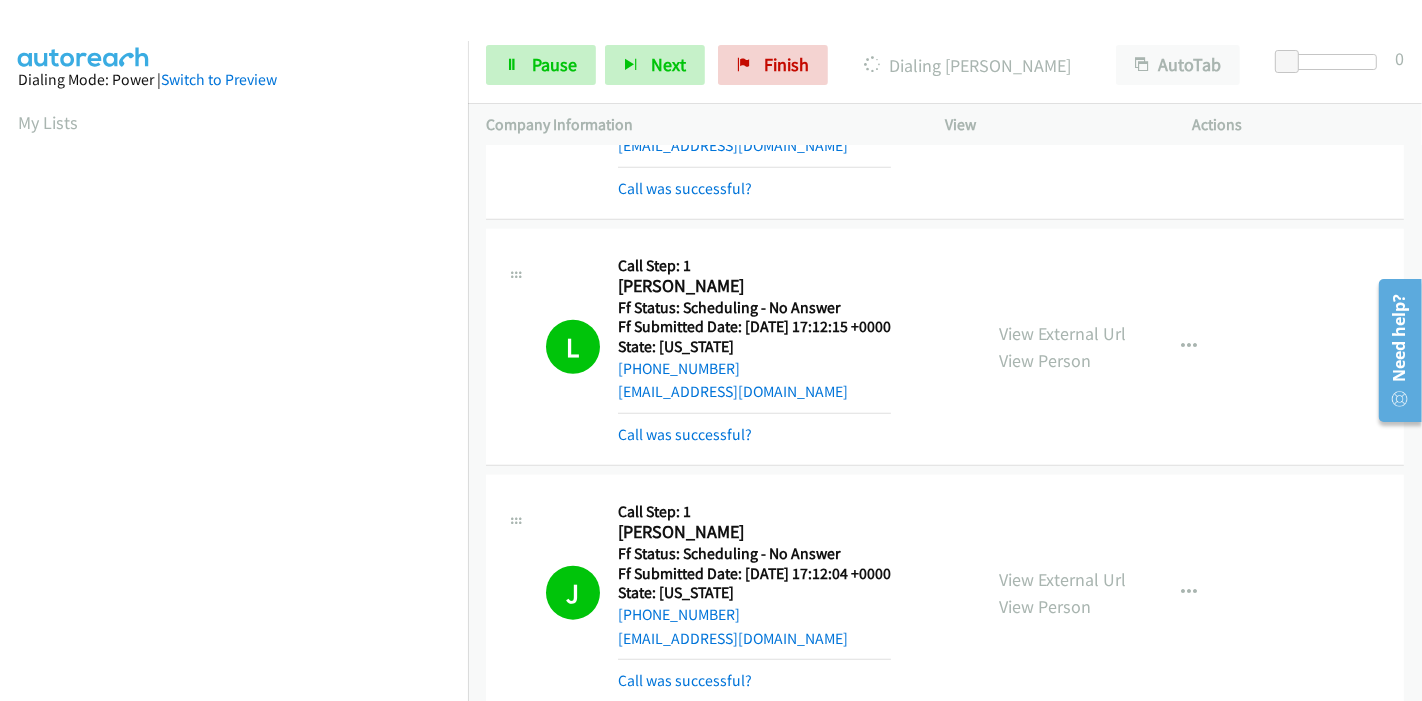 scroll, scrollTop: 422, scrollLeft: 0, axis: vertical 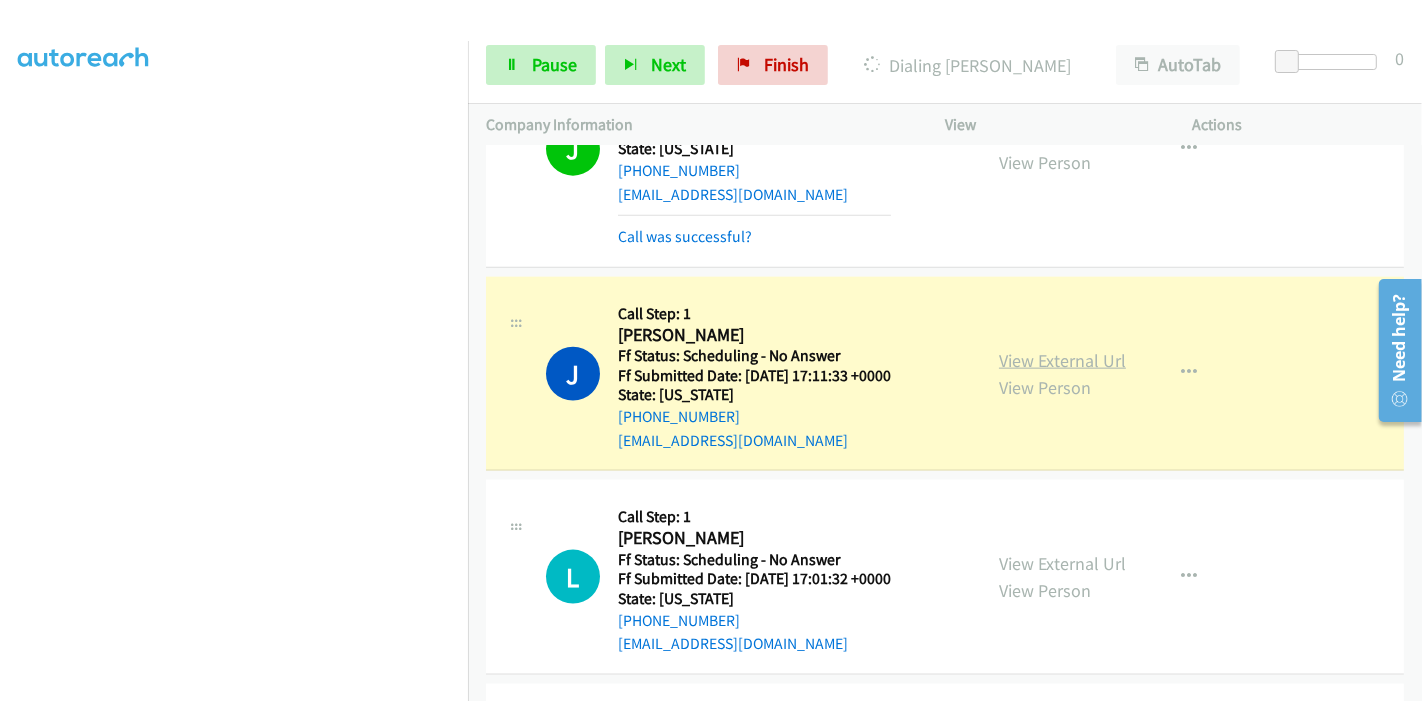 click on "View External Url" at bounding box center [1062, 360] 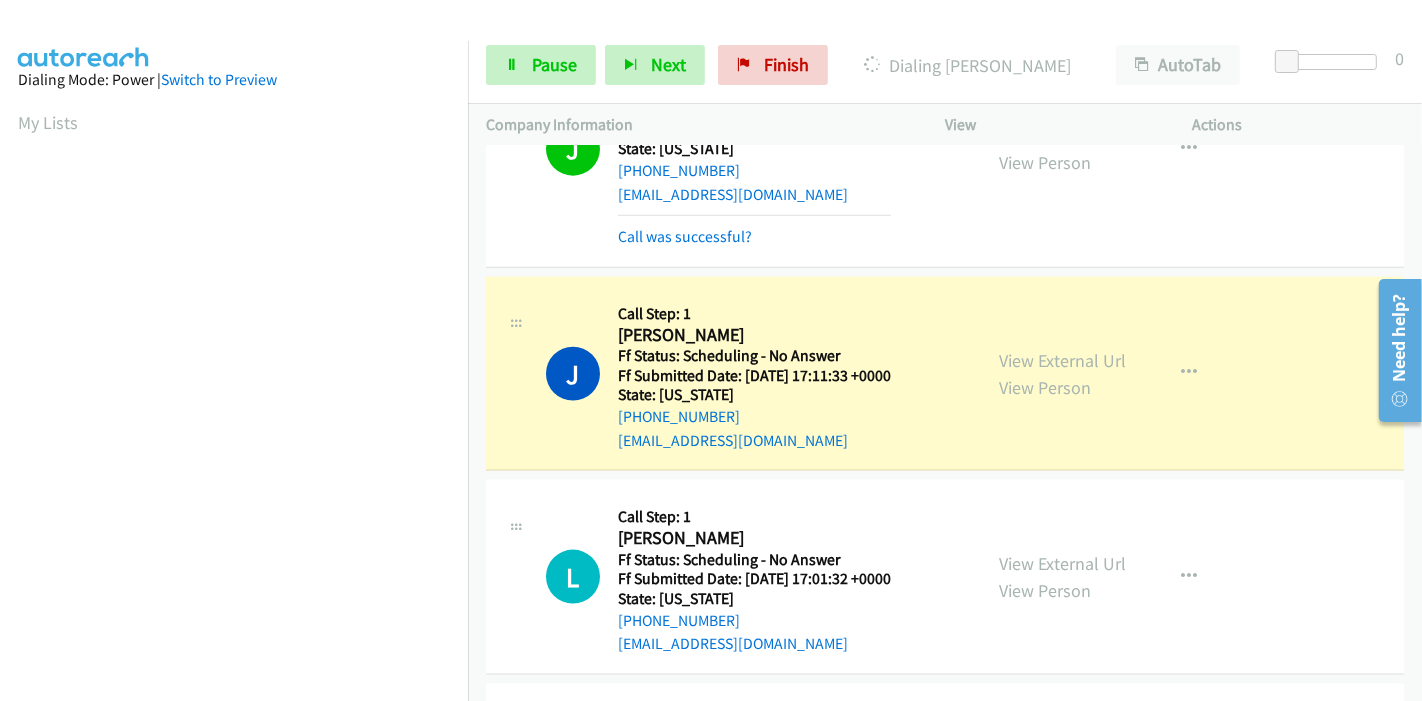 scroll, scrollTop: 422, scrollLeft: 0, axis: vertical 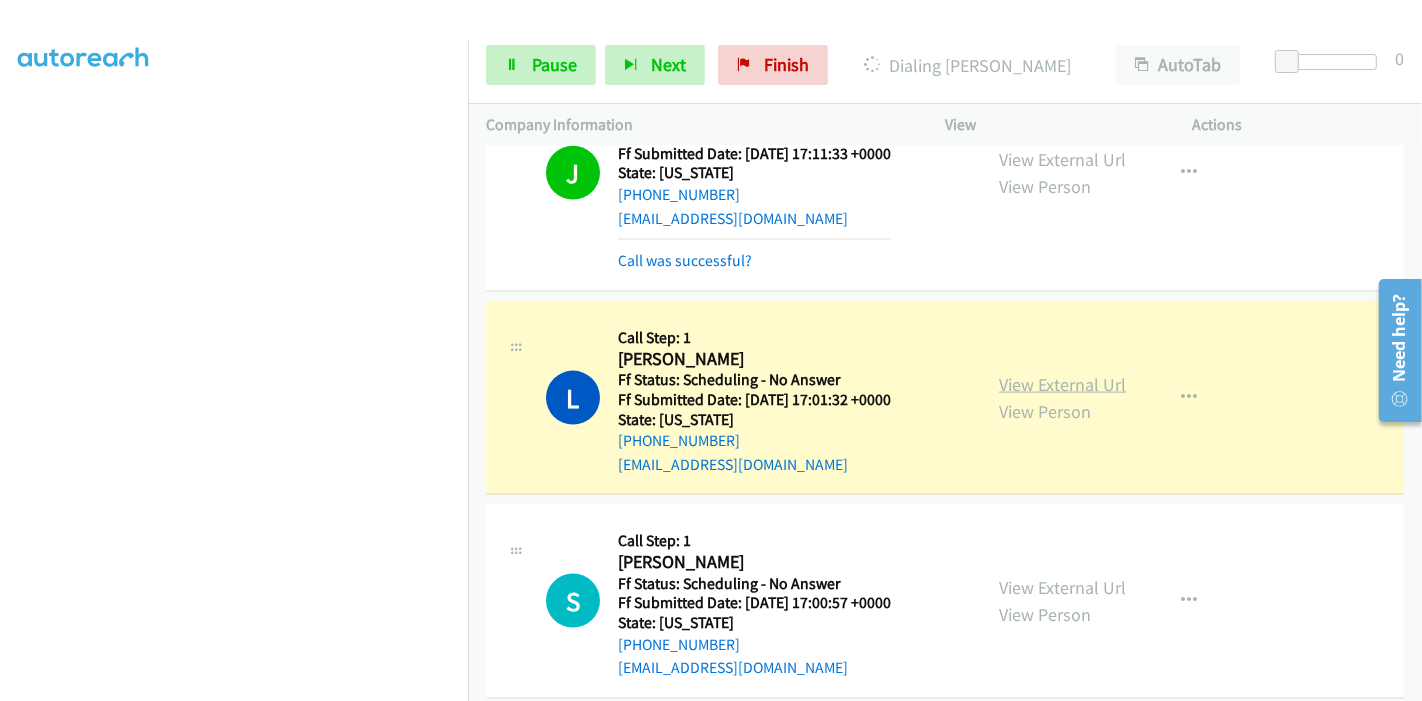 click on "View External Url" at bounding box center [1062, 384] 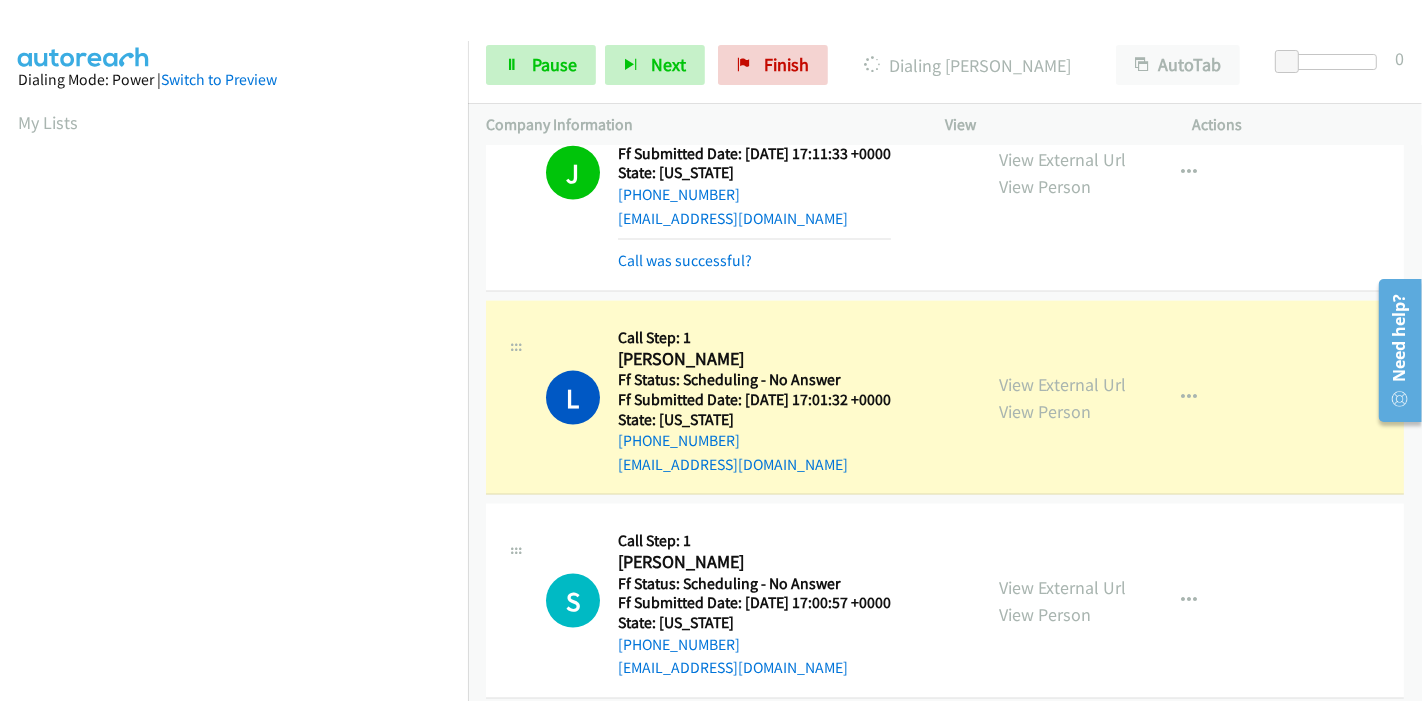 scroll, scrollTop: 422, scrollLeft: 0, axis: vertical 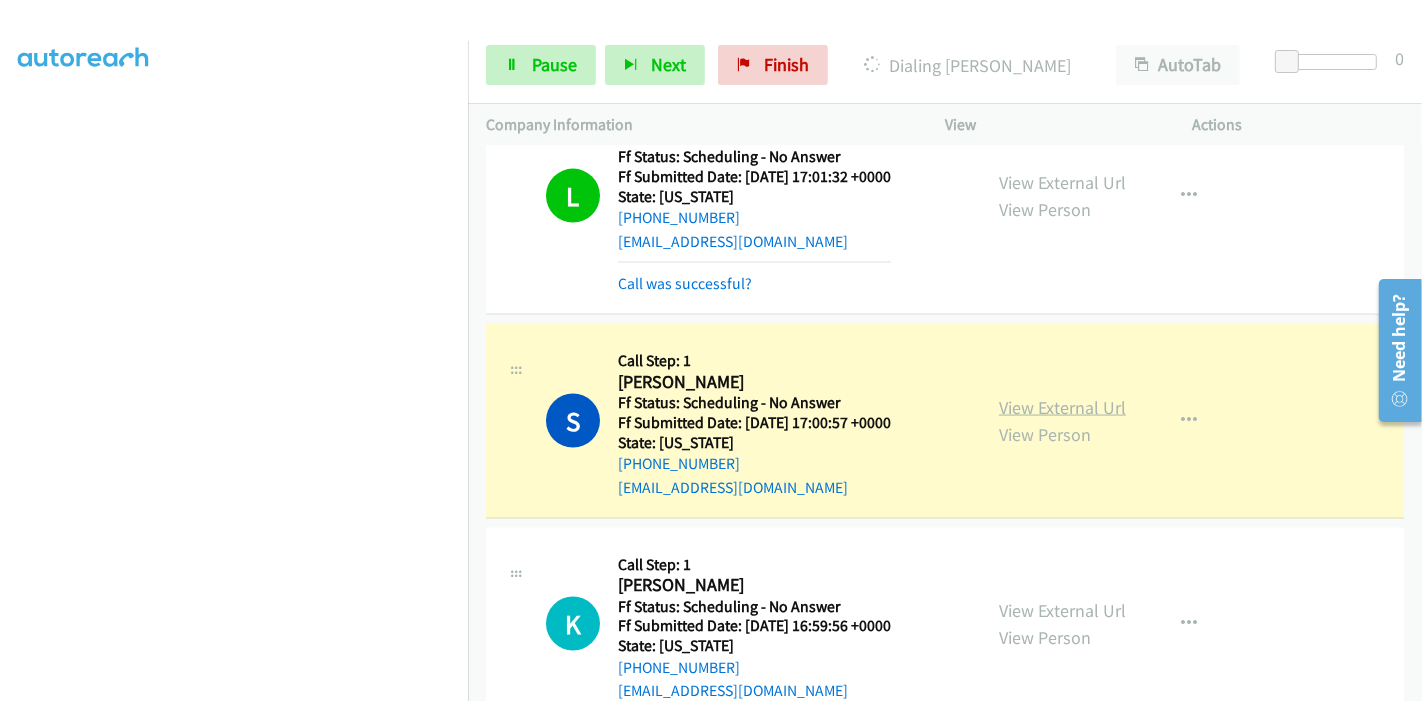 click on "View External Url" at bounding box center [1062, 407] 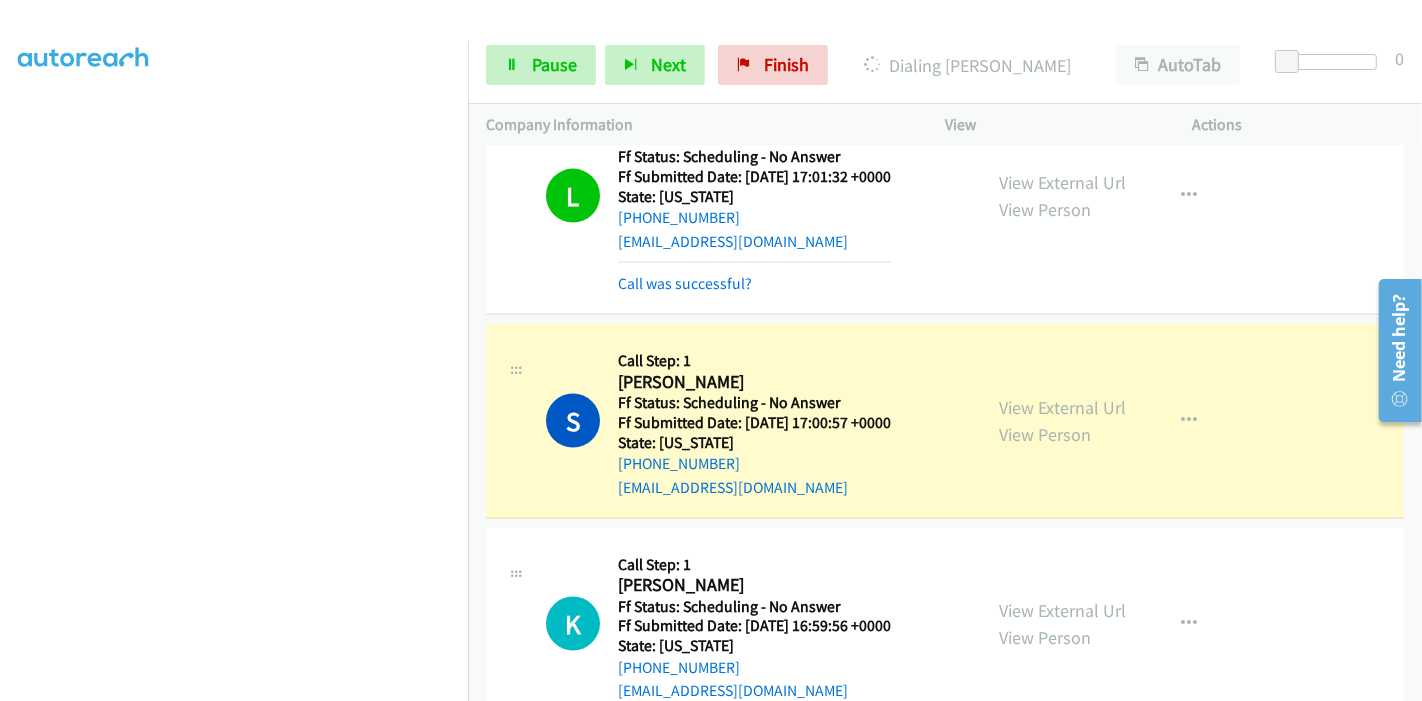 scroll, scrollTop: 0, scrollLeft: 0, axis: both 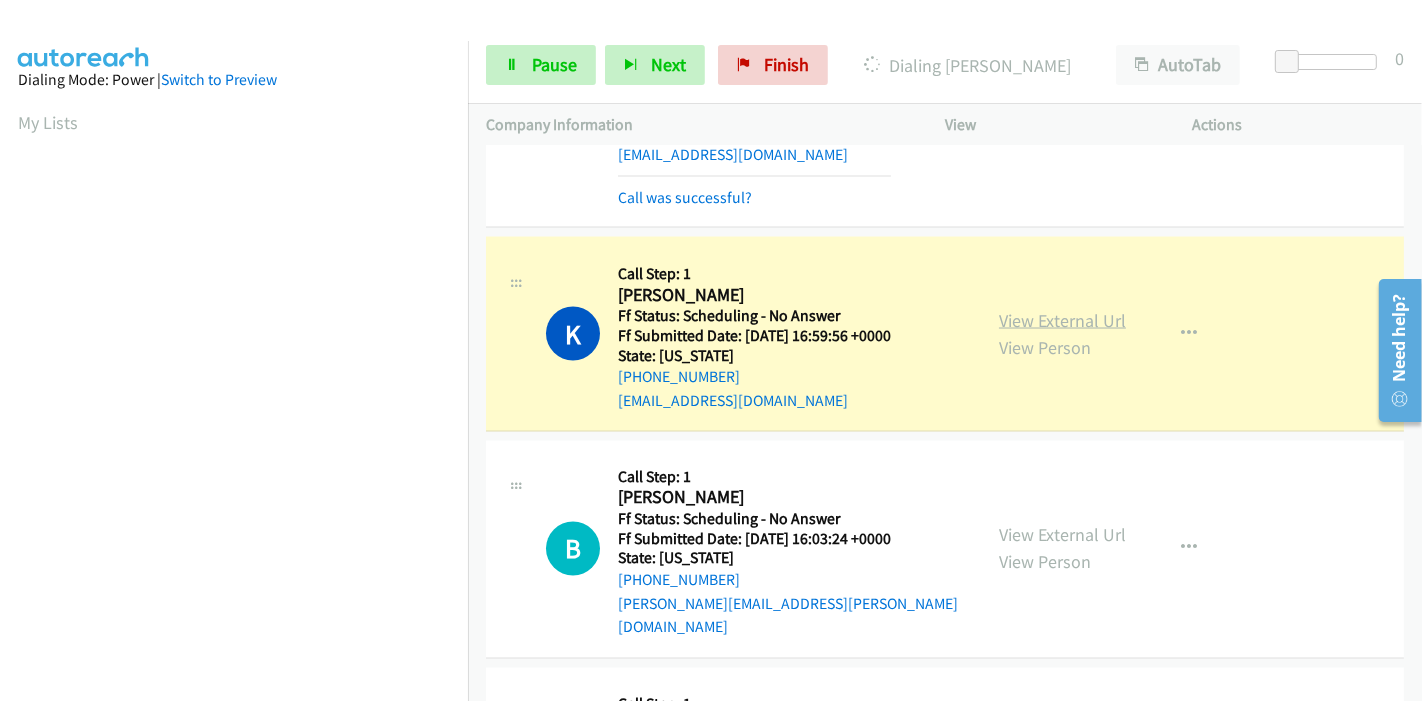 click on "View External Url" at bounding box center [1062, 320] 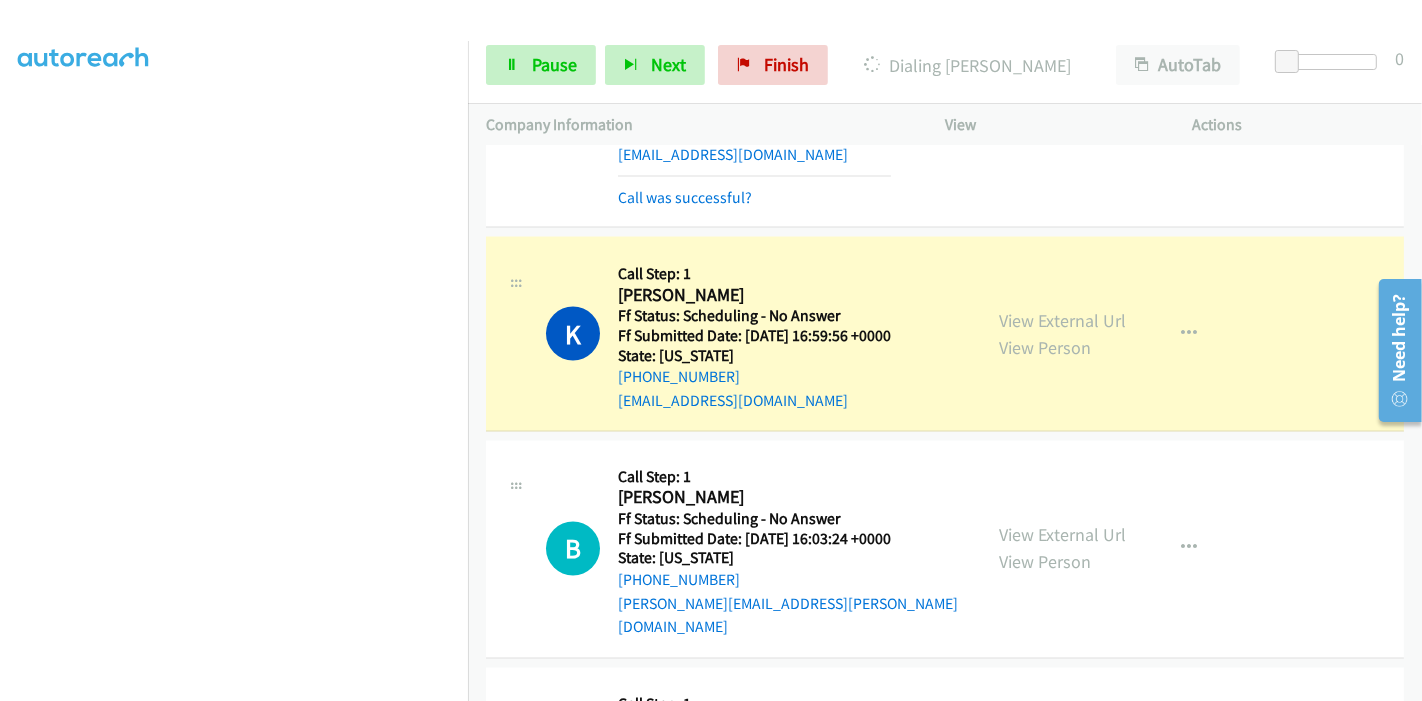 scroll, scrollTop: 0, scrollLeft: 0, axis: both 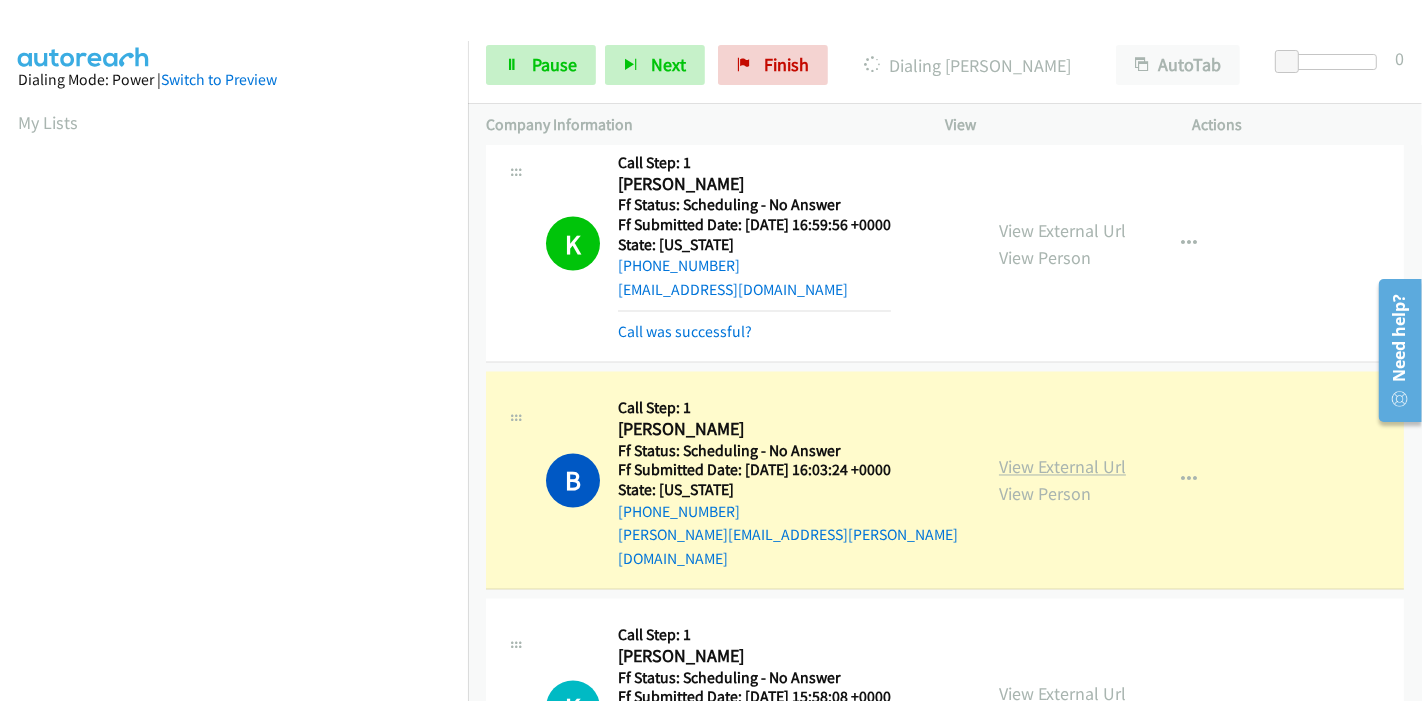 click on "View External Url" at bounding box center (1062, 467) 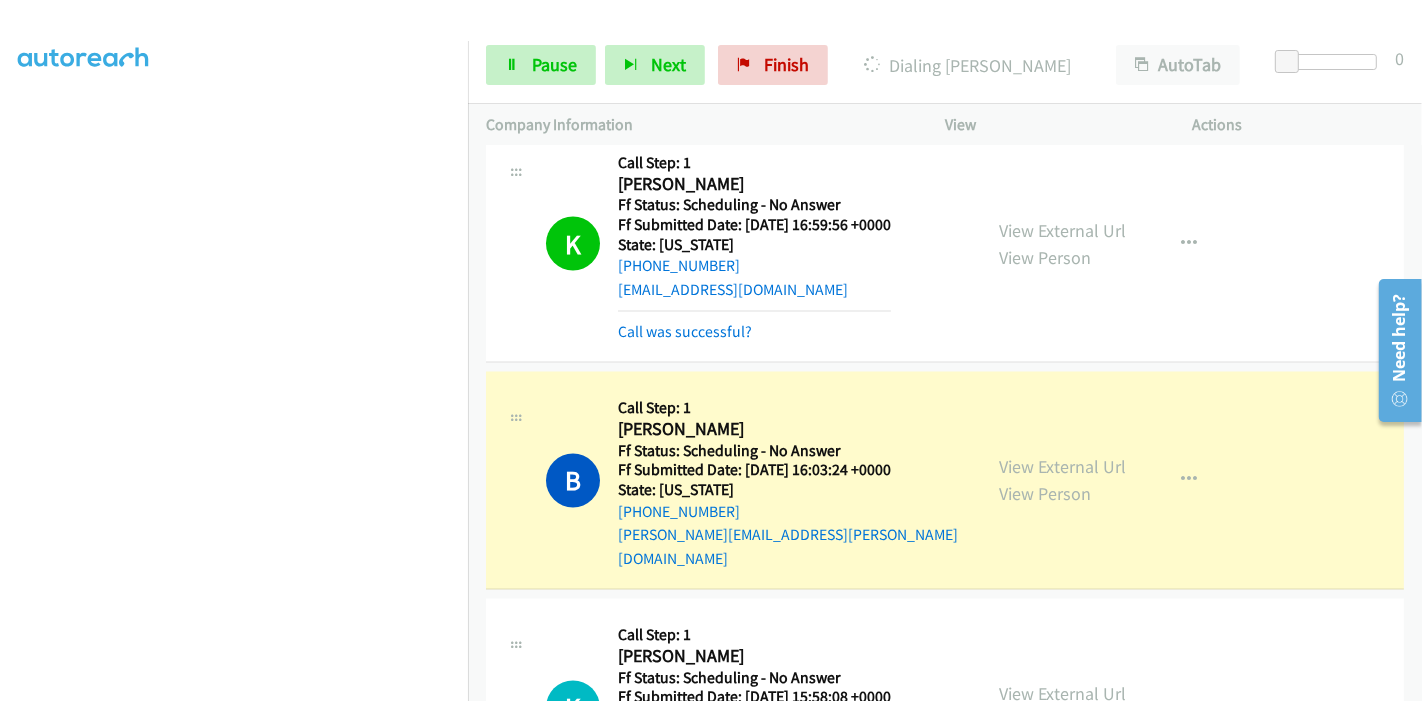 scroll, scrollTop: 0, scrollLeft: 0, axis: both 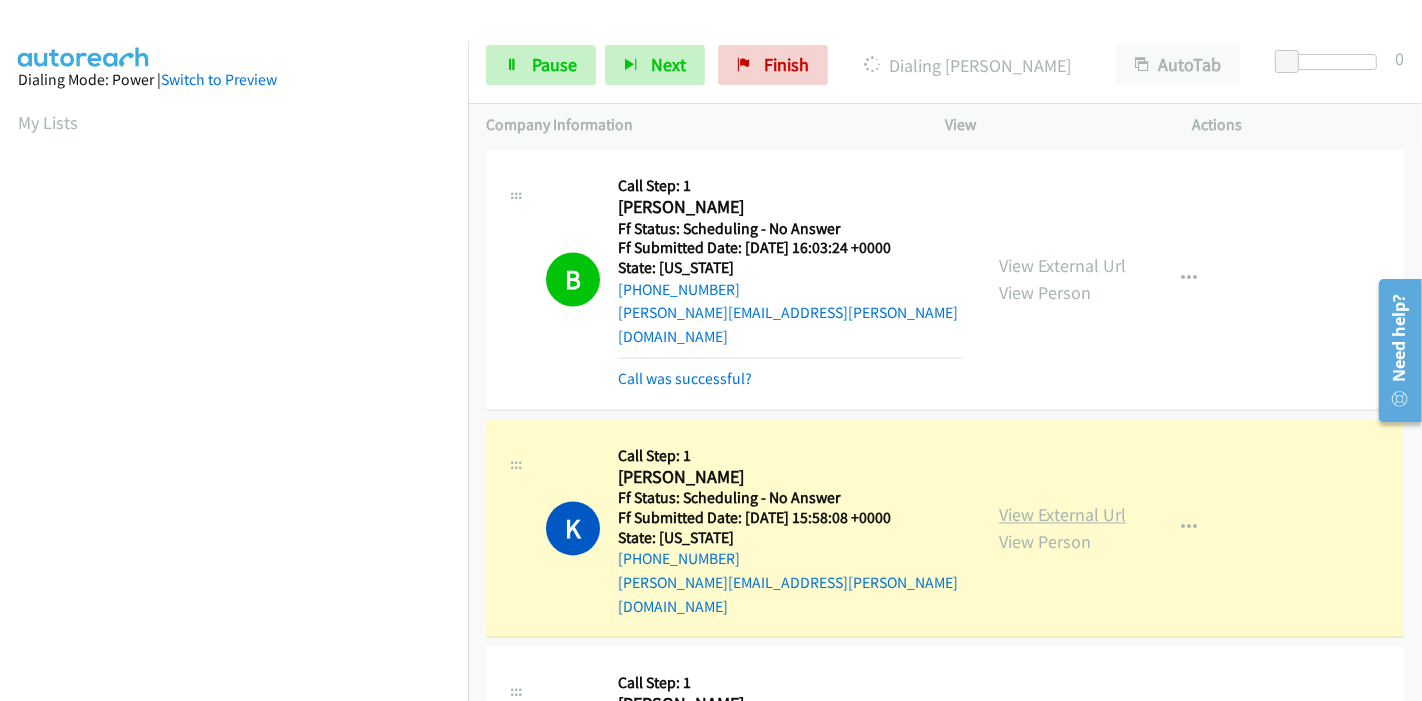 click on "View External Url" at bounding box center (1062, 515) 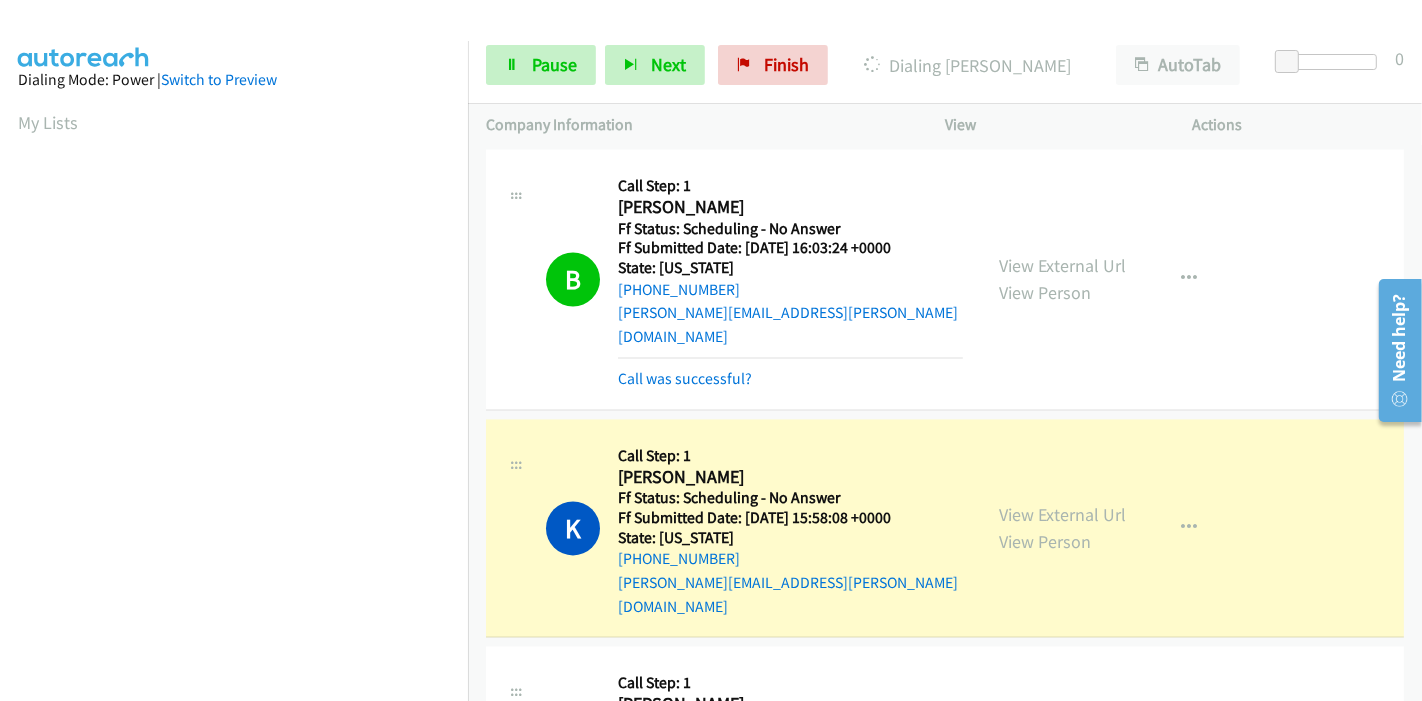 scroll, scrollTop: 422, scrollLeft: 0, axis: vertical 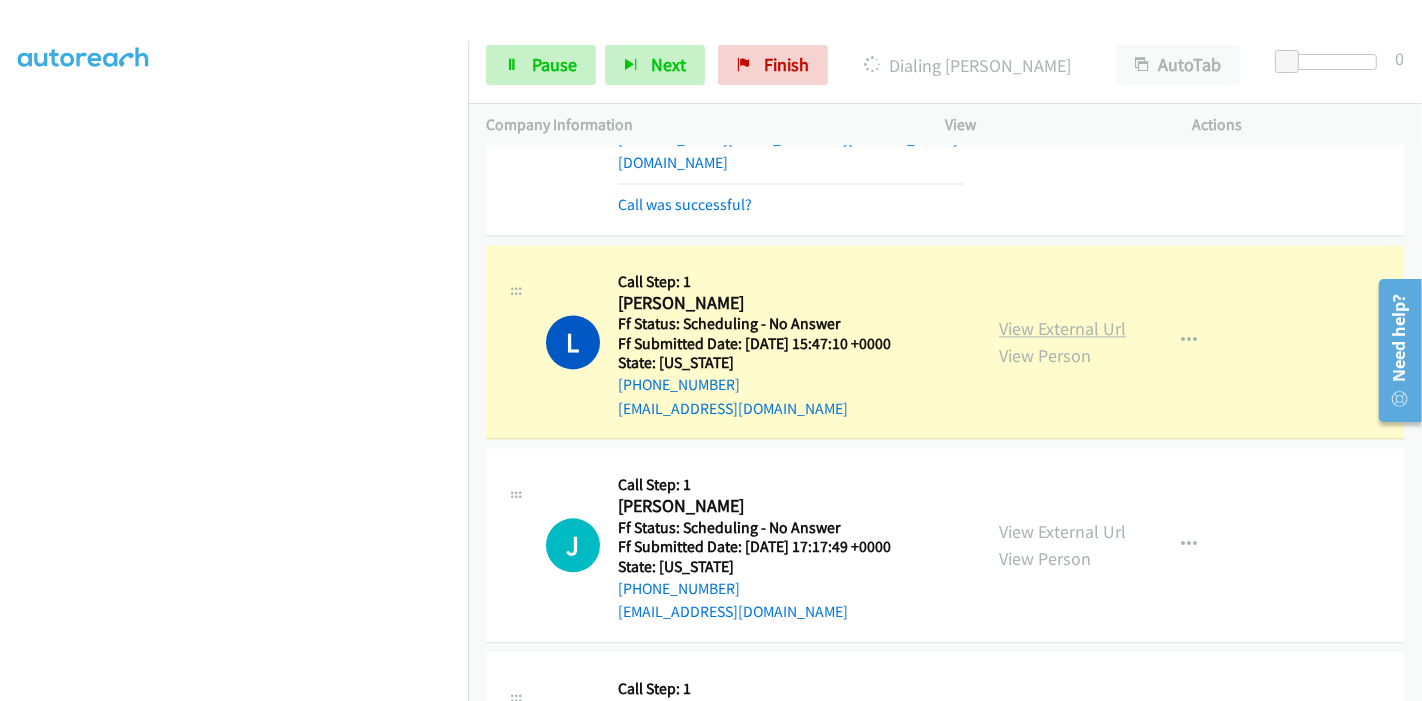 click on "View External Url" at bounding box center (1062, 328) 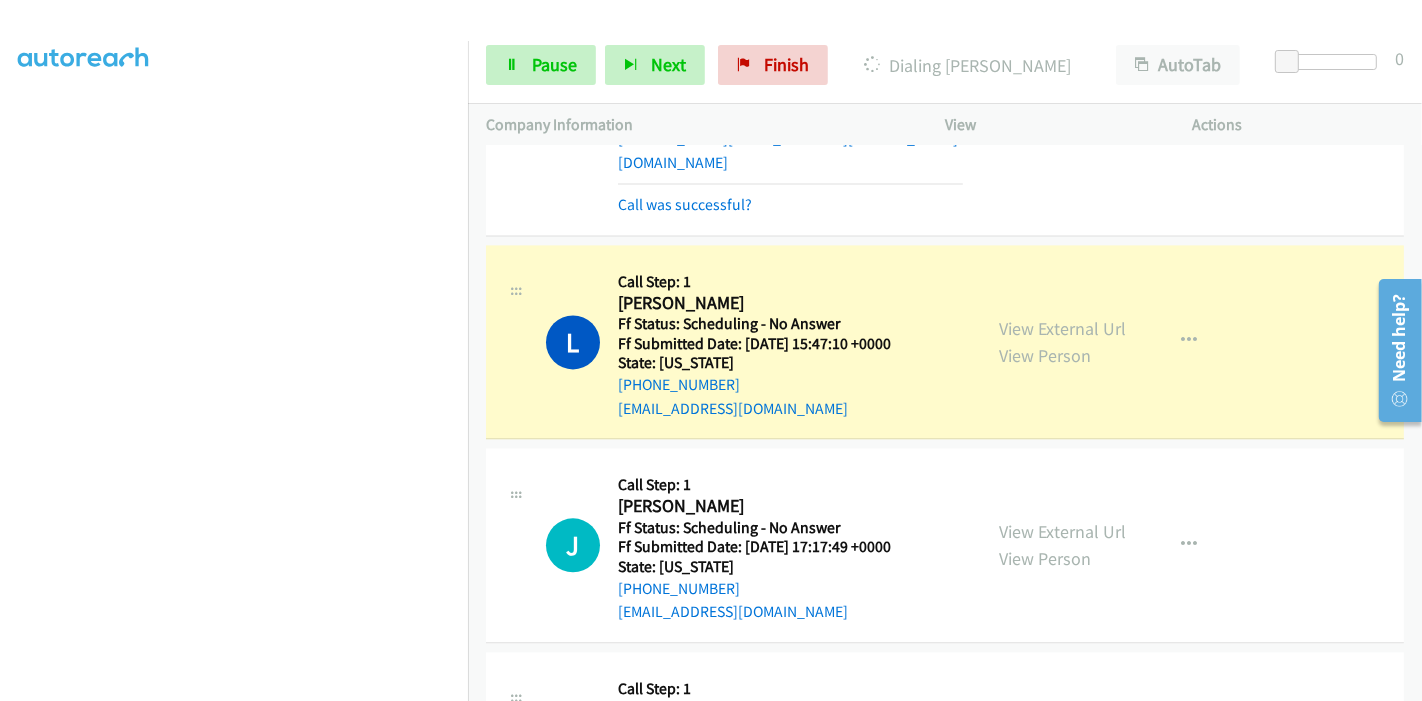 scroll, scrollTop: 0, scrollLeft: 0, axis: both 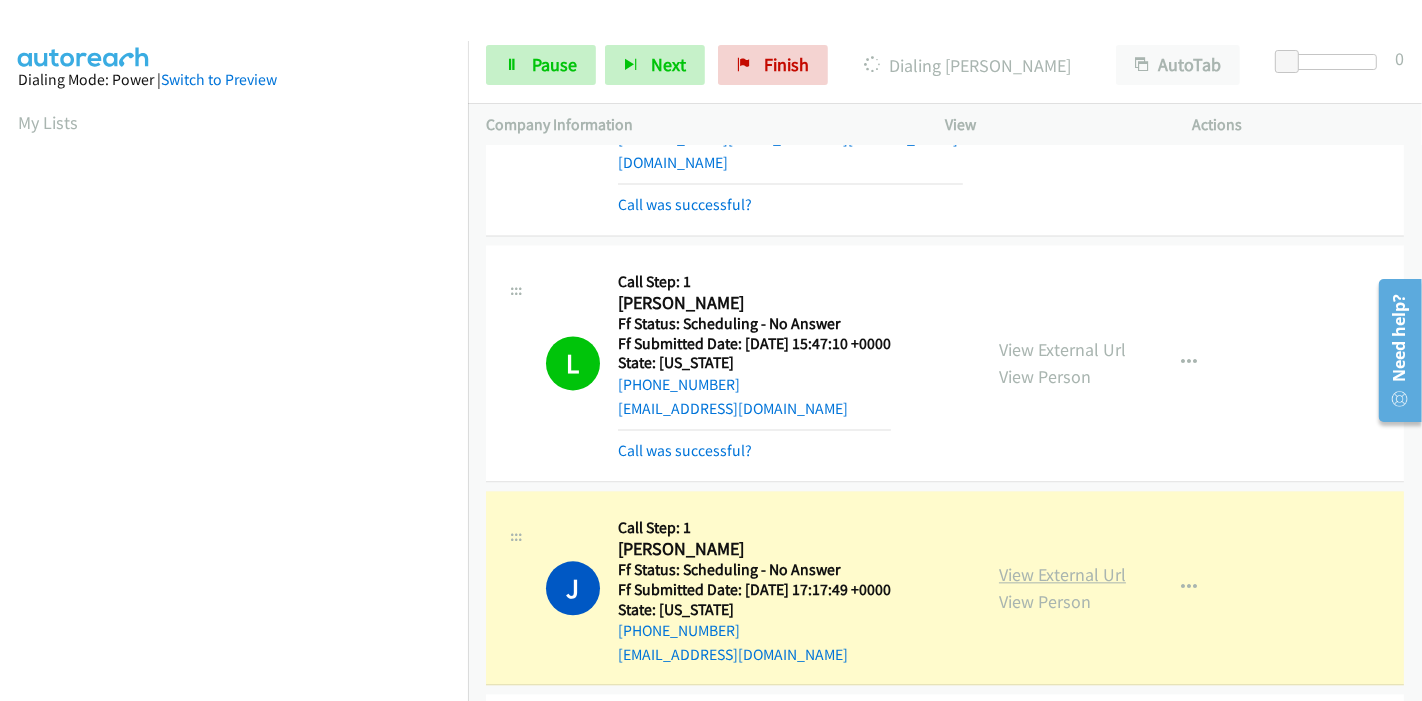 click on "View External Url" at bounding box center (1062, 574) 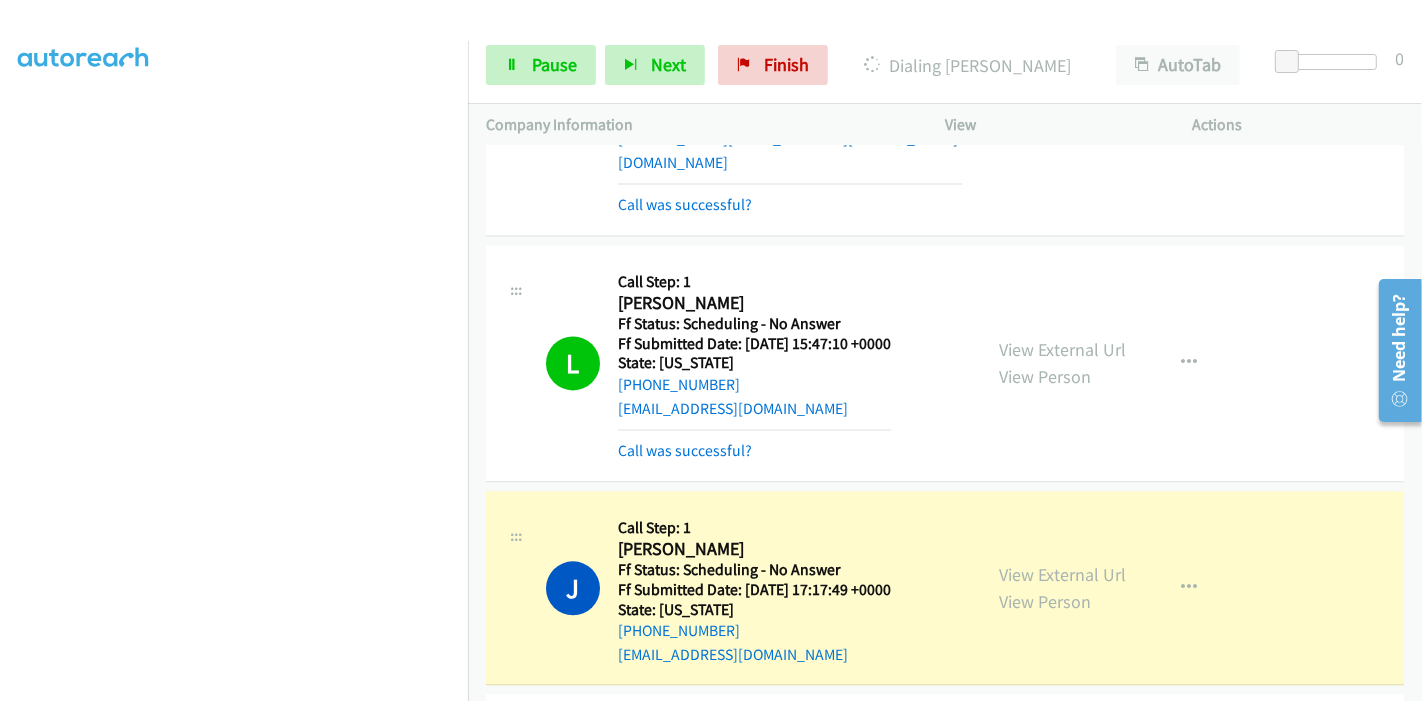 scroll, scrollTop: 0, scrollLeft: 0, axis: both 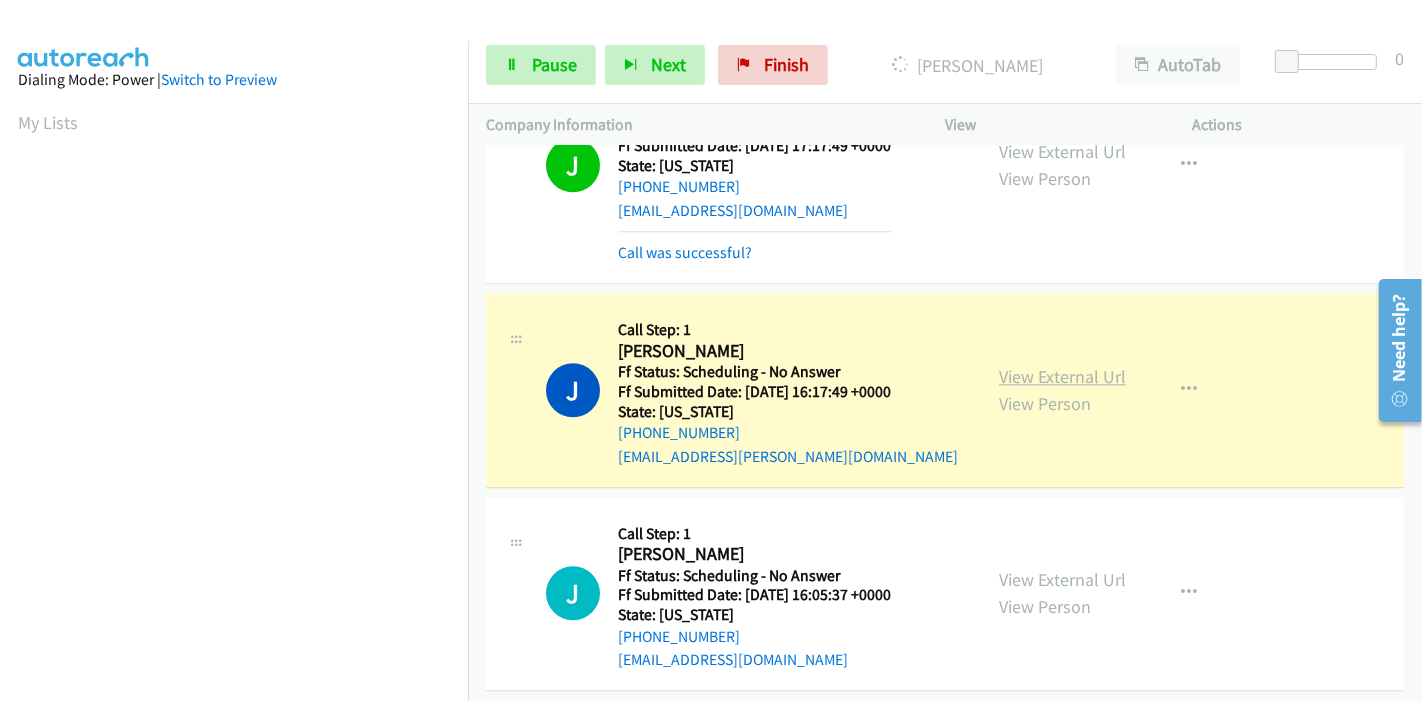 click on "View External Url" at bounding box center (1062, 376) 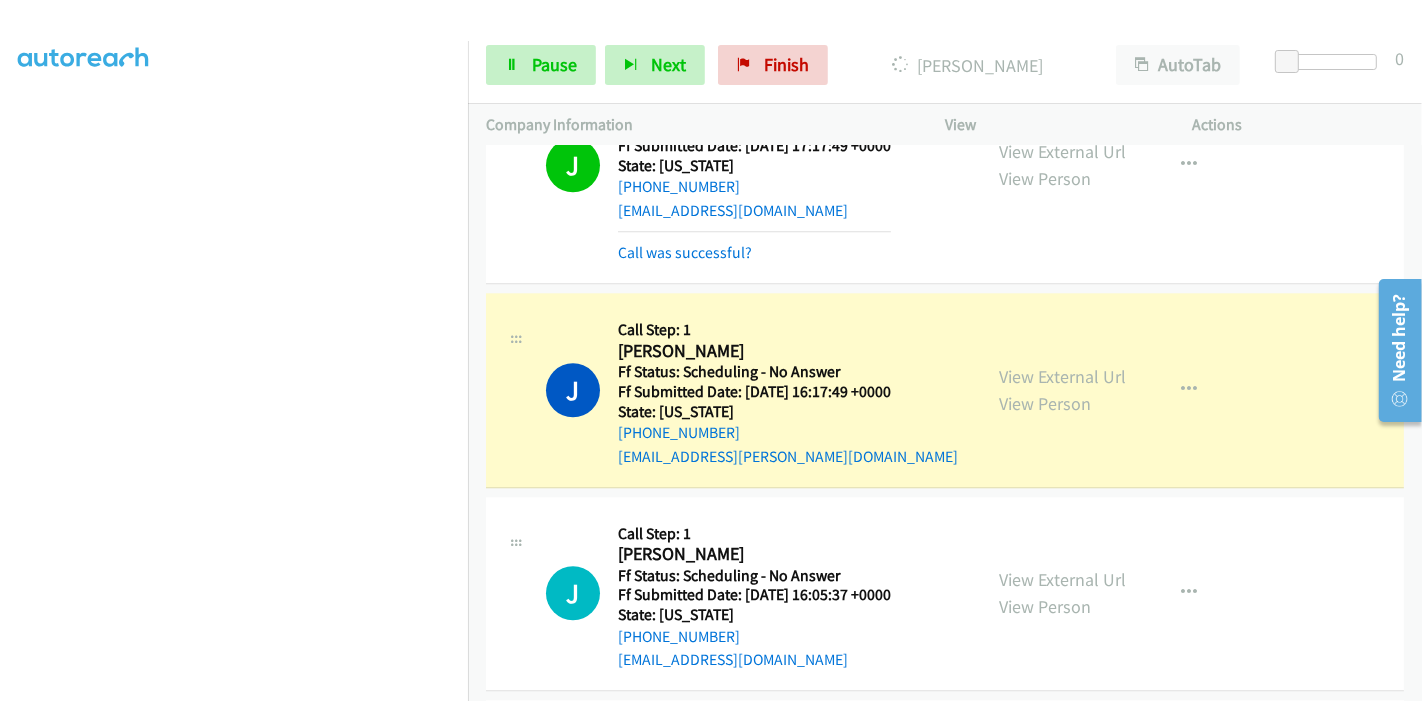 scroll, scrollTop: 0, scrollLeft: 0, axis: both 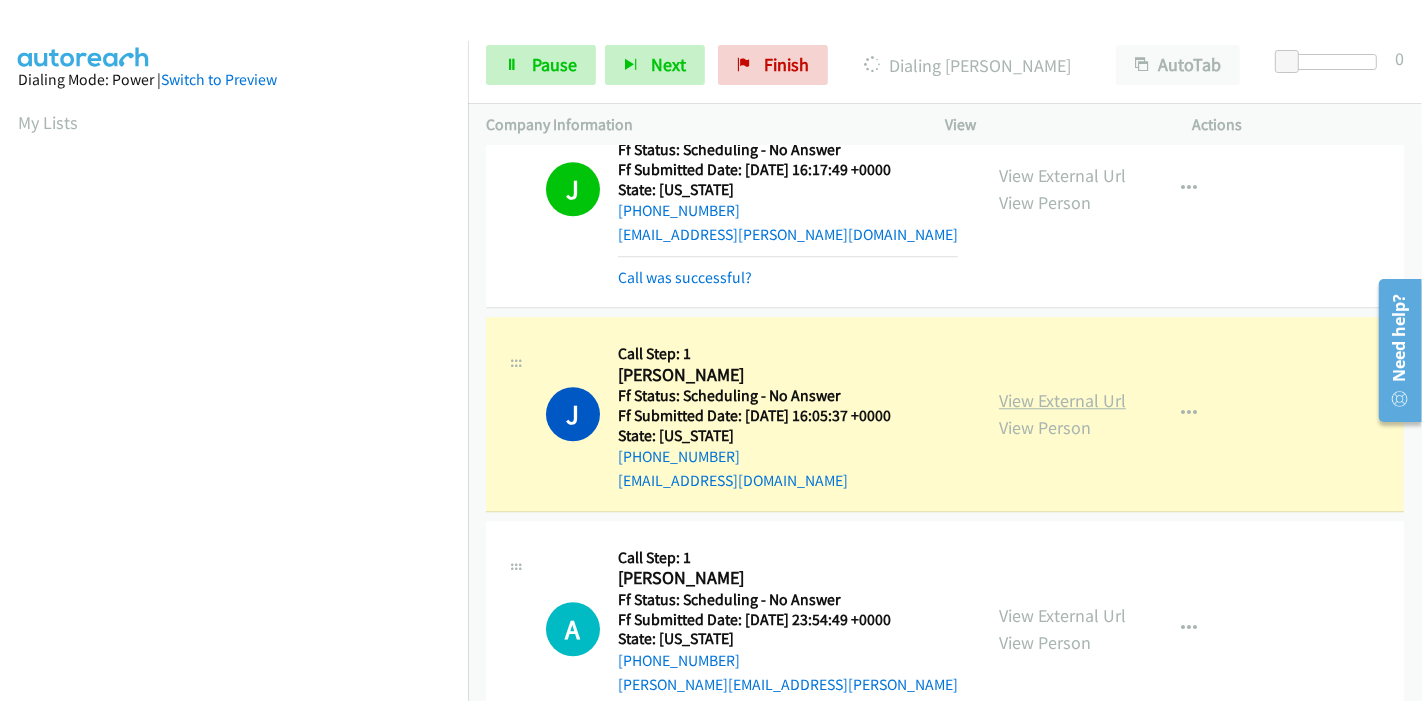 click on "View External Url" at bounding box center (1062, 400) 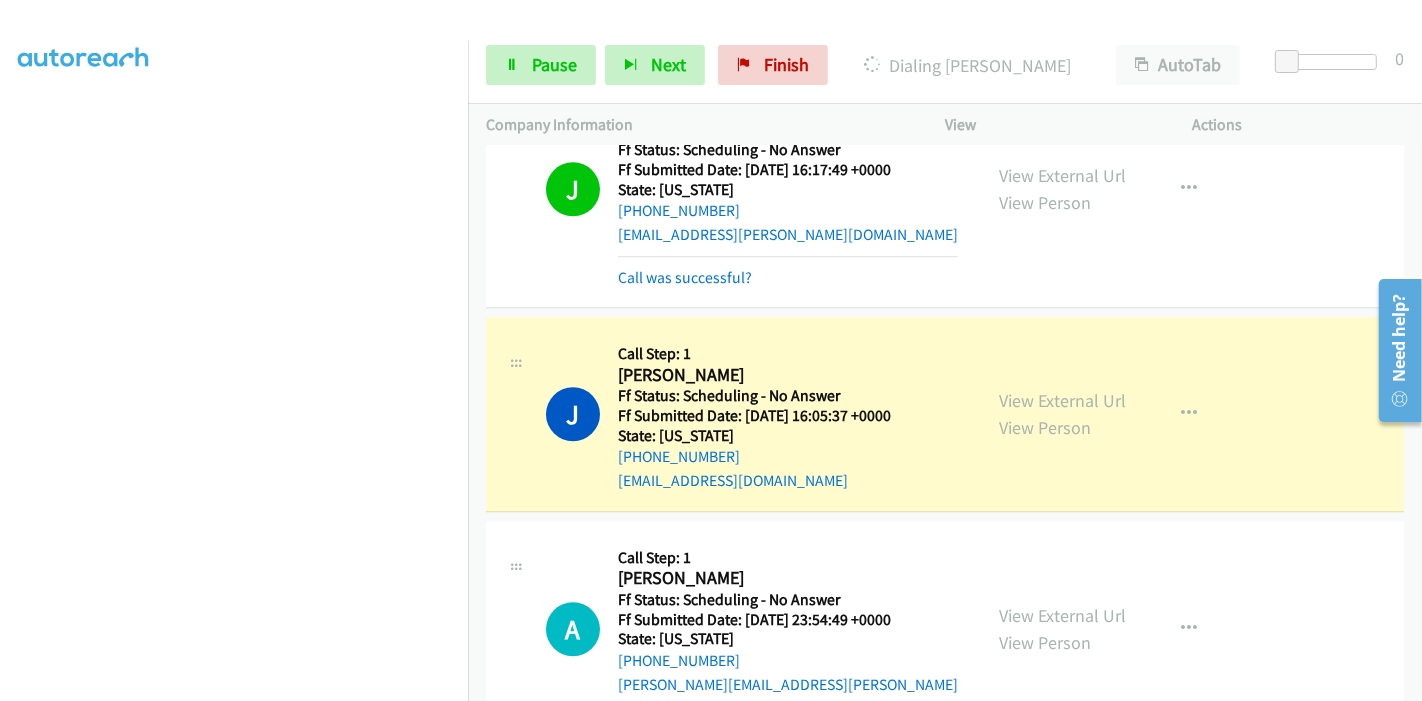 scroll, scrollTop: 0, scrollLeft: 0, axis: both 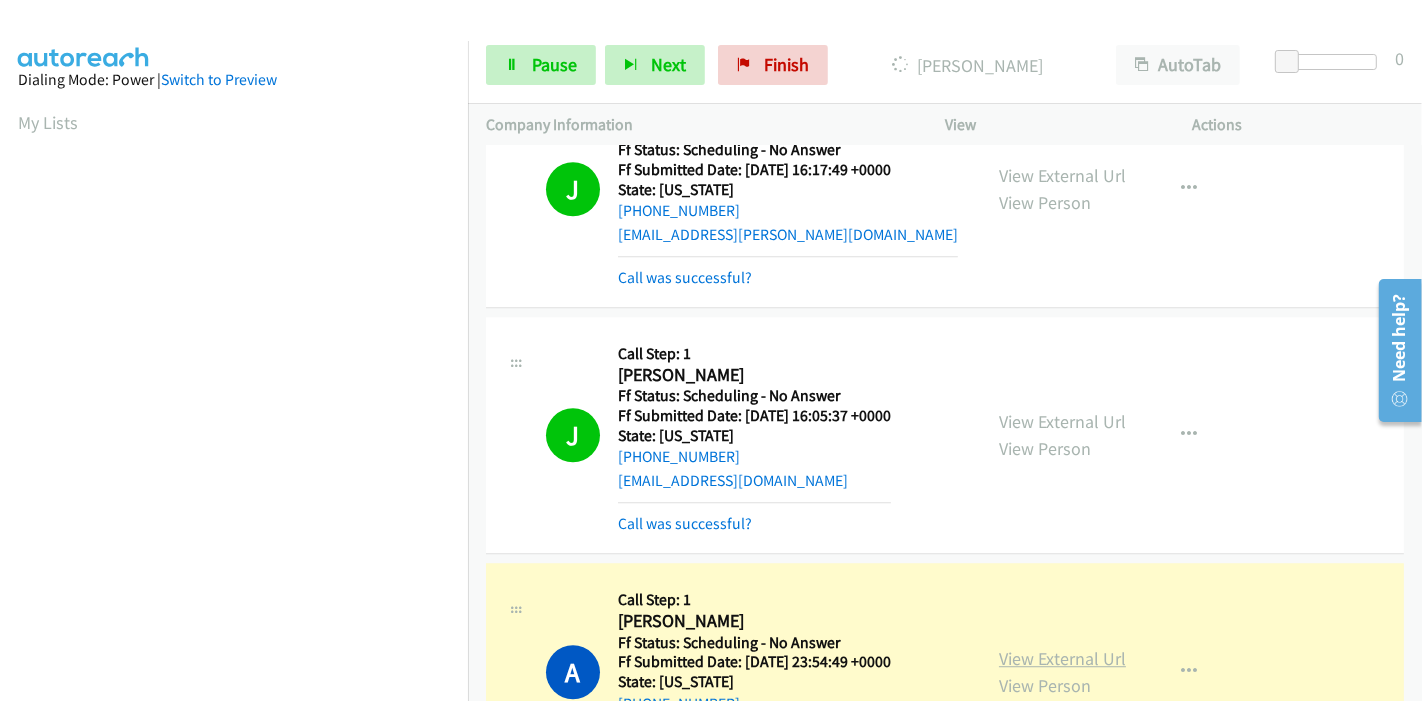 click on "View External Url" at bounding box center [1062, 658] 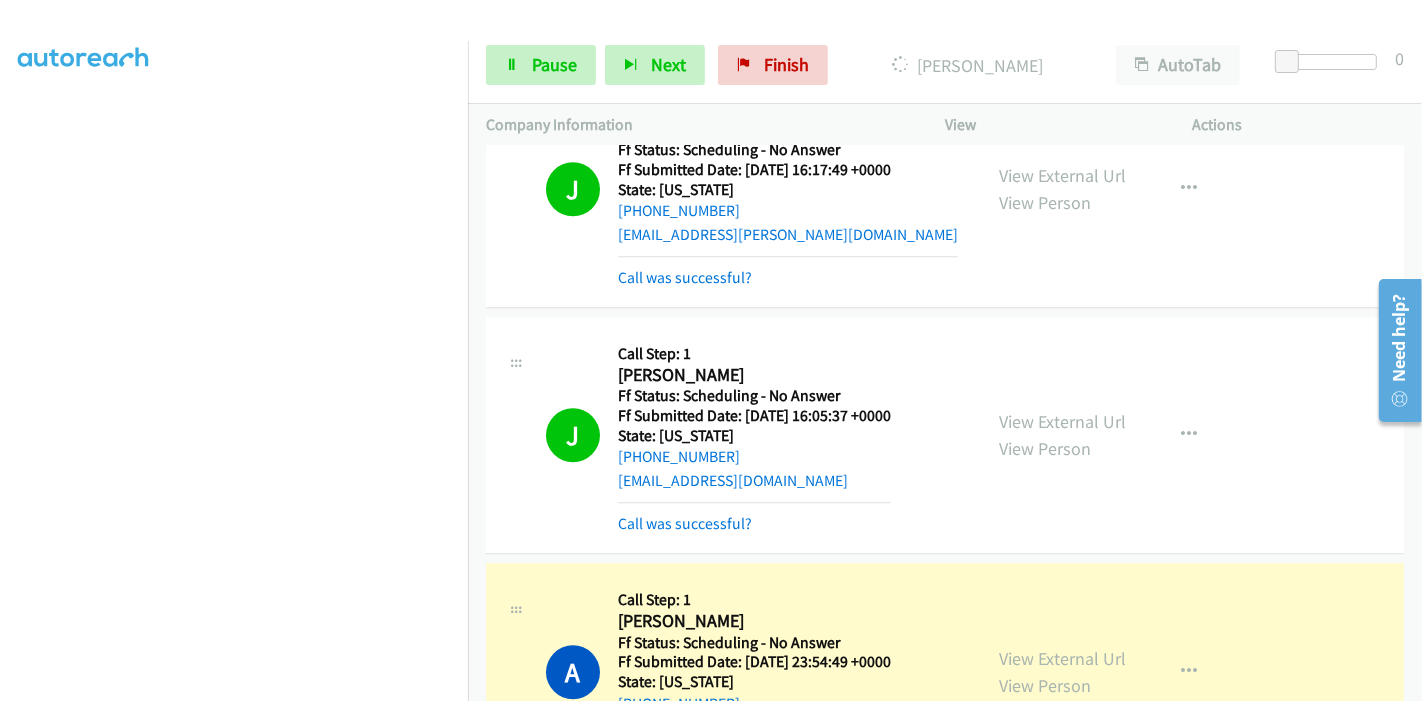 scroll, scrollTop: 0, scrollLeft: 0, axis: both 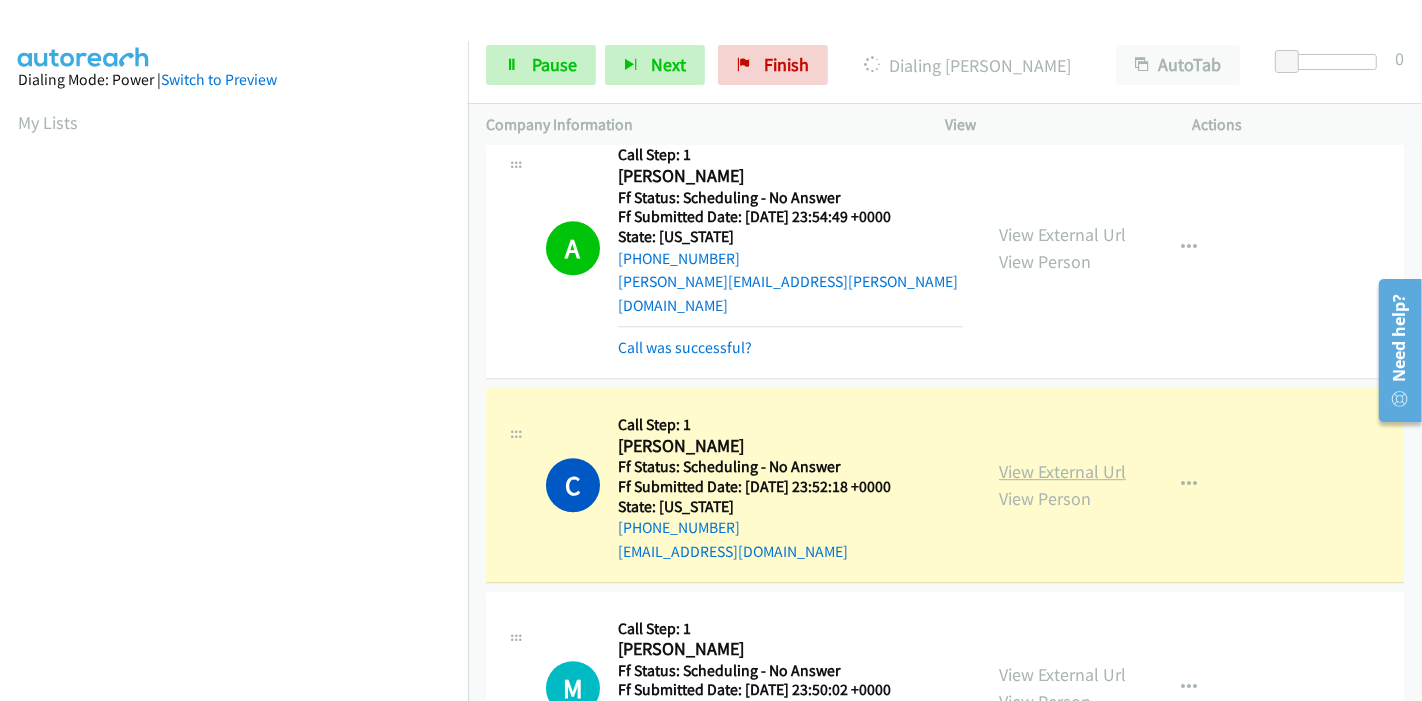 click on "View External Url" at bounding box center (1062, 471) 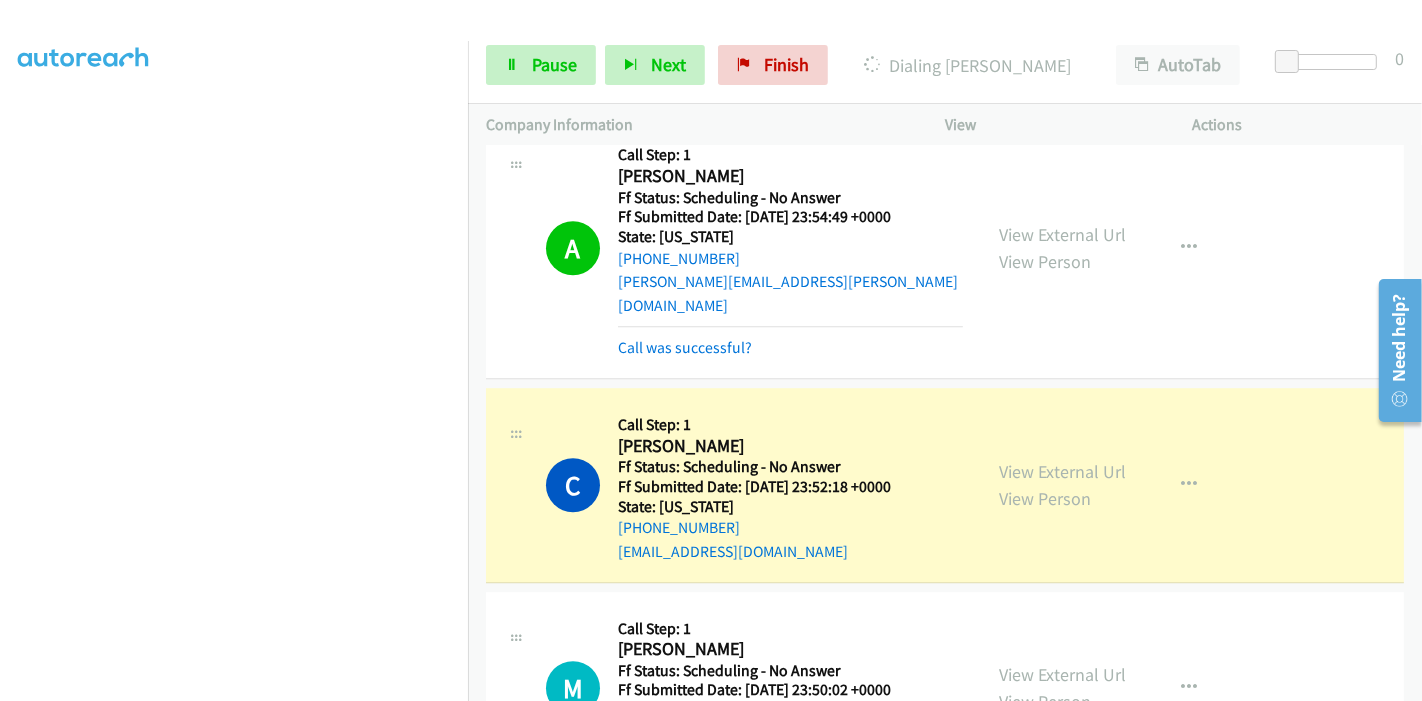 scroll, scrollTop: 0, scrollLeft: 0, axis: both 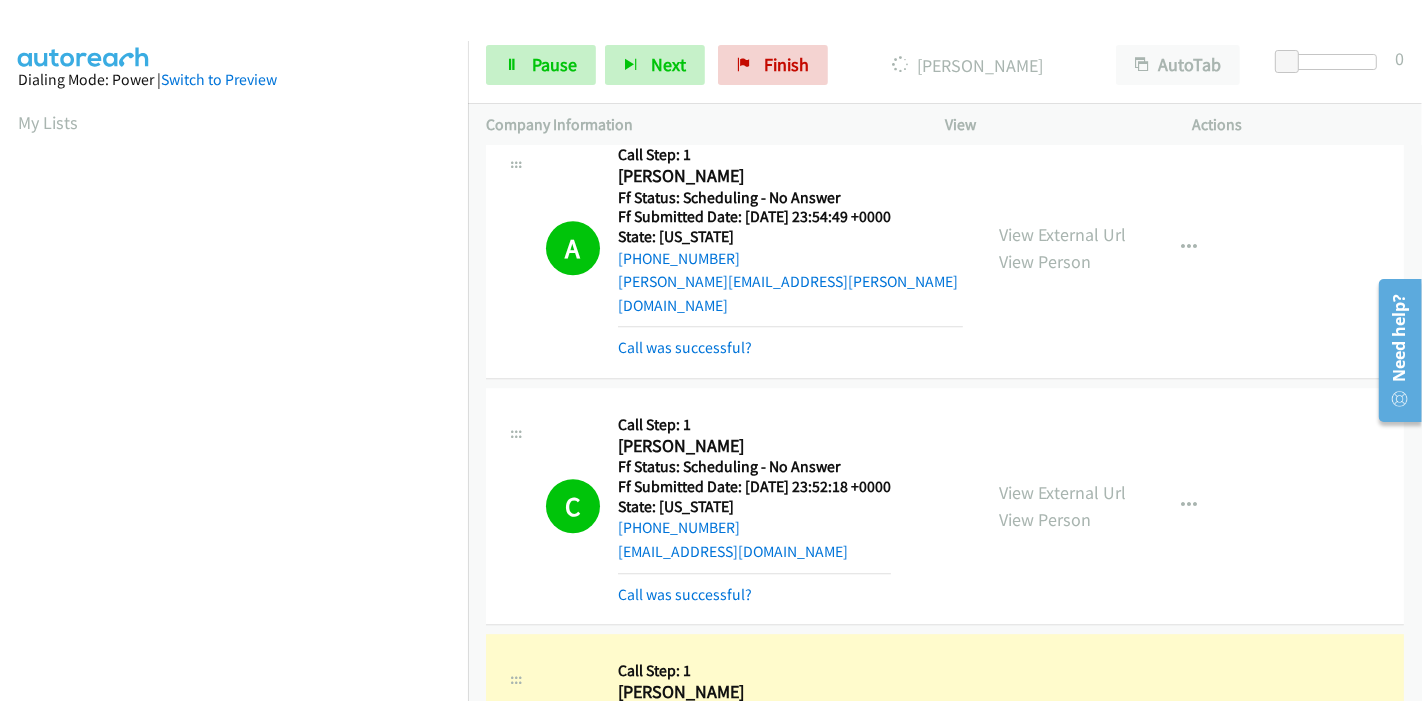 click on "View External Url" at bounding box center [1062, 717] 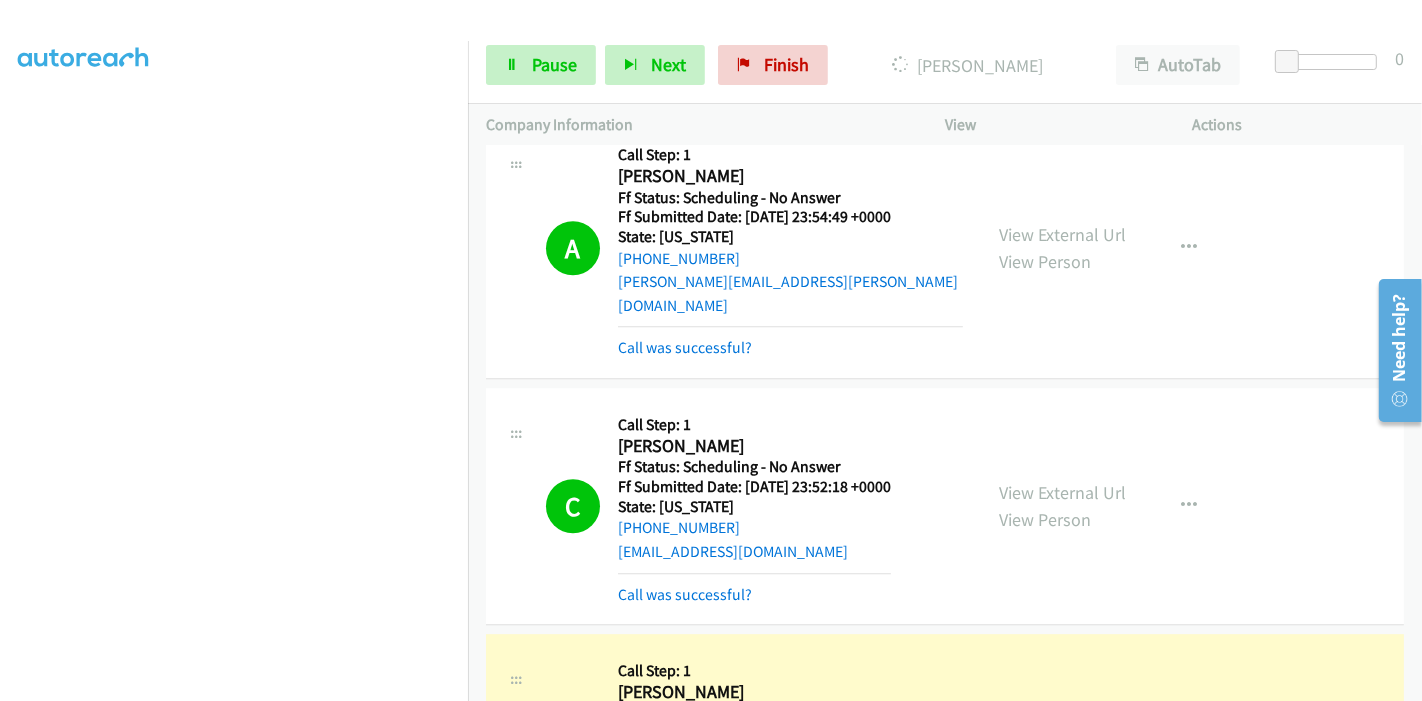 scroll, scrollTop: 0, scrollLeft: 0, axis: both 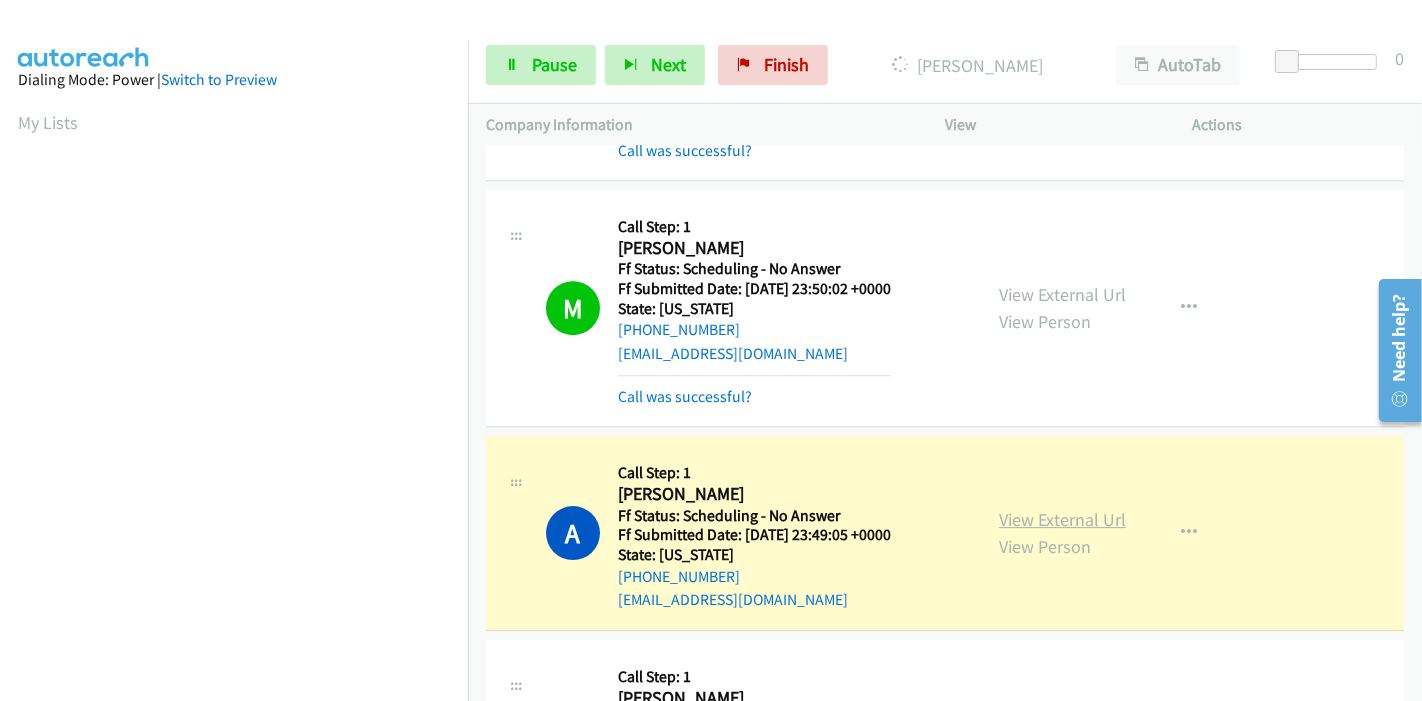 click on "View External Url" at bounding box center [1062, 519] 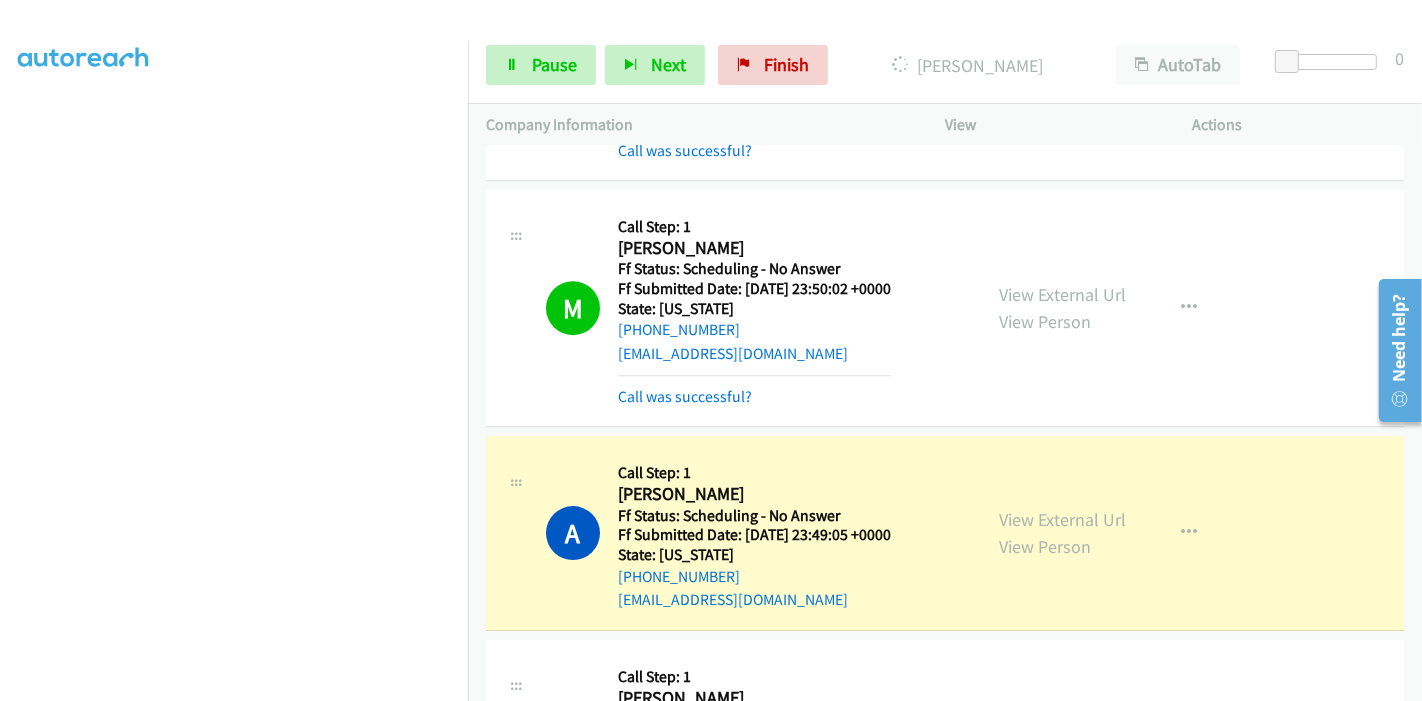 scroll, scrollTop: 0, scrollLeft: 0, axis: both 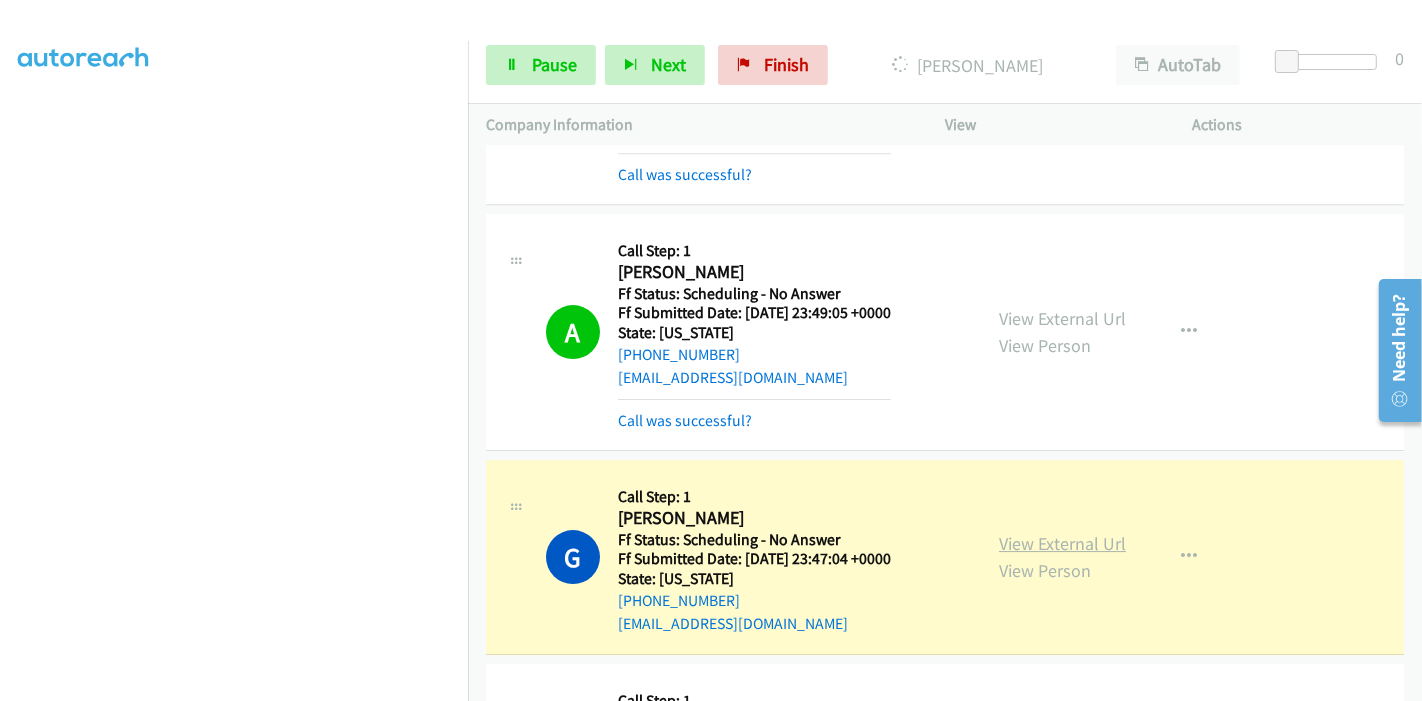 click on "View External Url
View Person
View External Url
Email
Schedule/Manage Callback
Skip Call
Add to do not call list" at bounding box center (1114, 557) 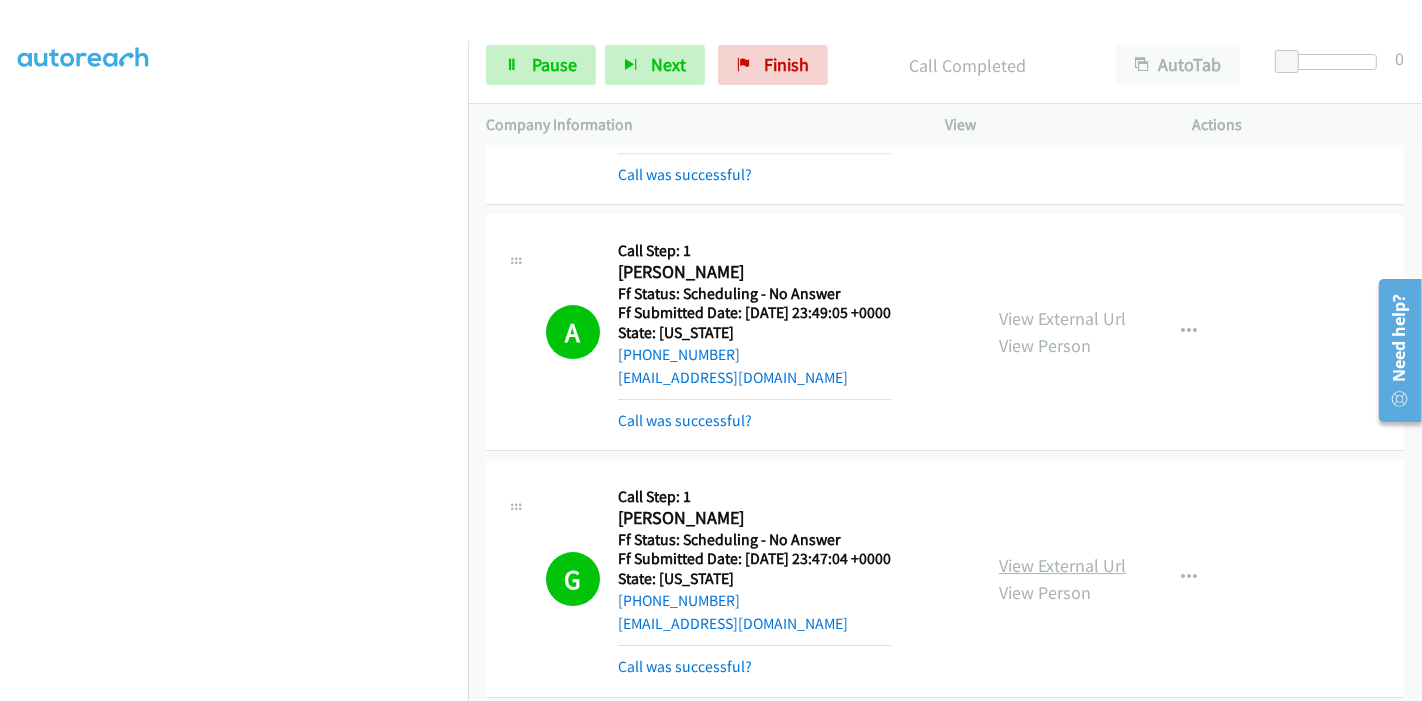 click on "View External Url" at bounding box center (1062, 565) 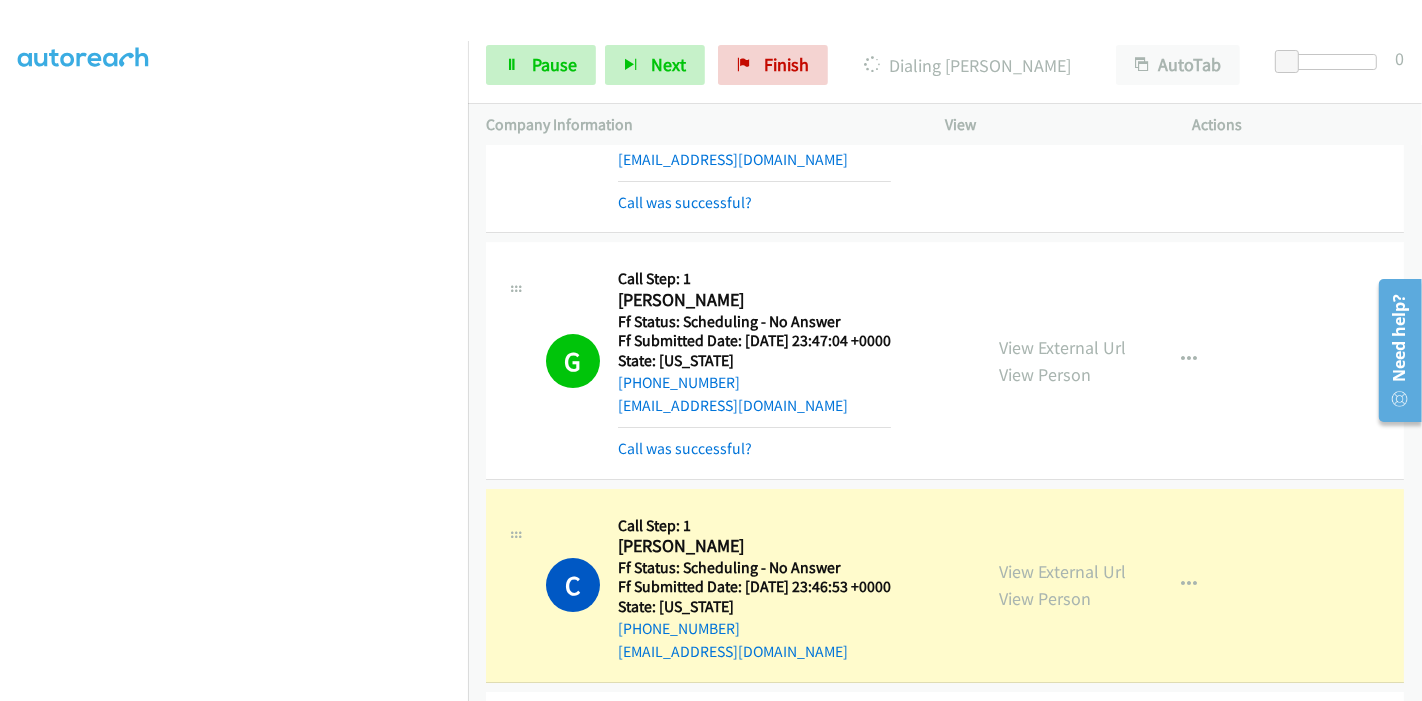 scroll, scrollTop: 12111, scrollLeft: 0, axis: vertical 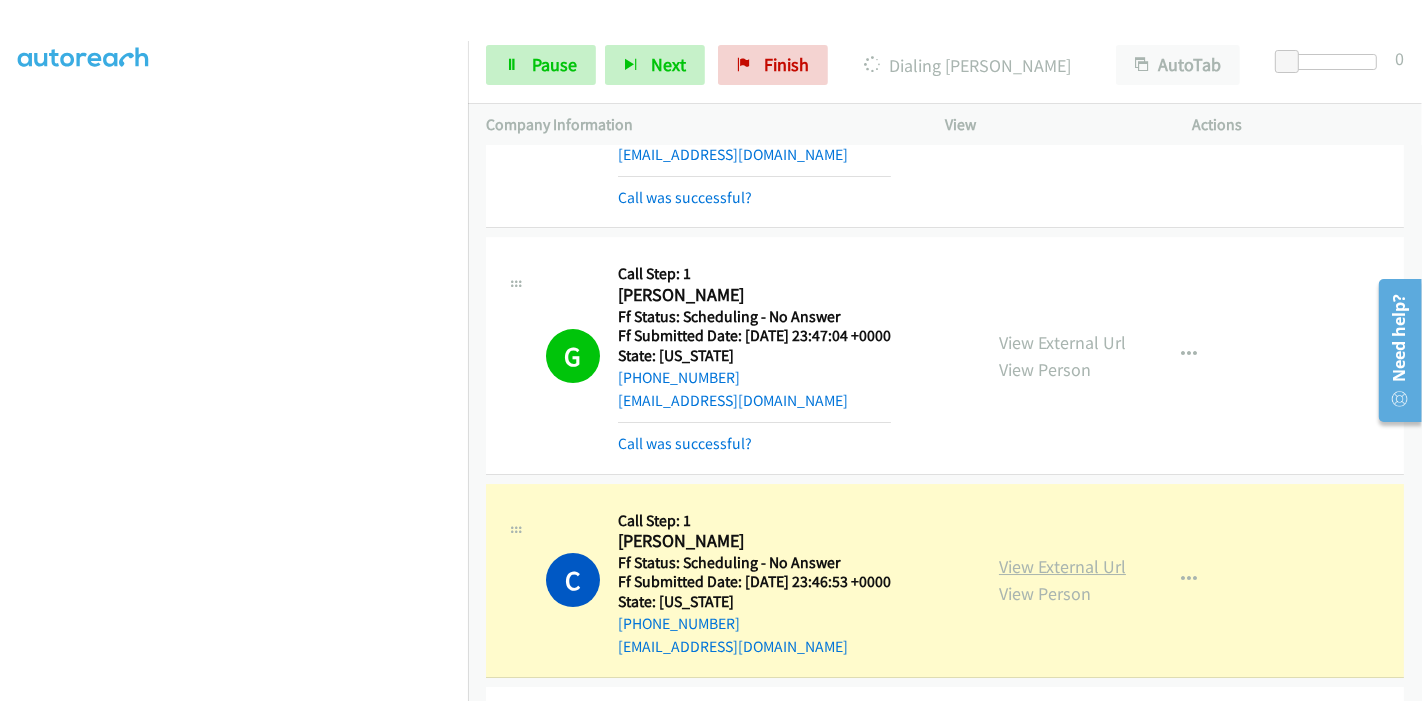 click on "View External Url" at bounding box center [1062, 566] 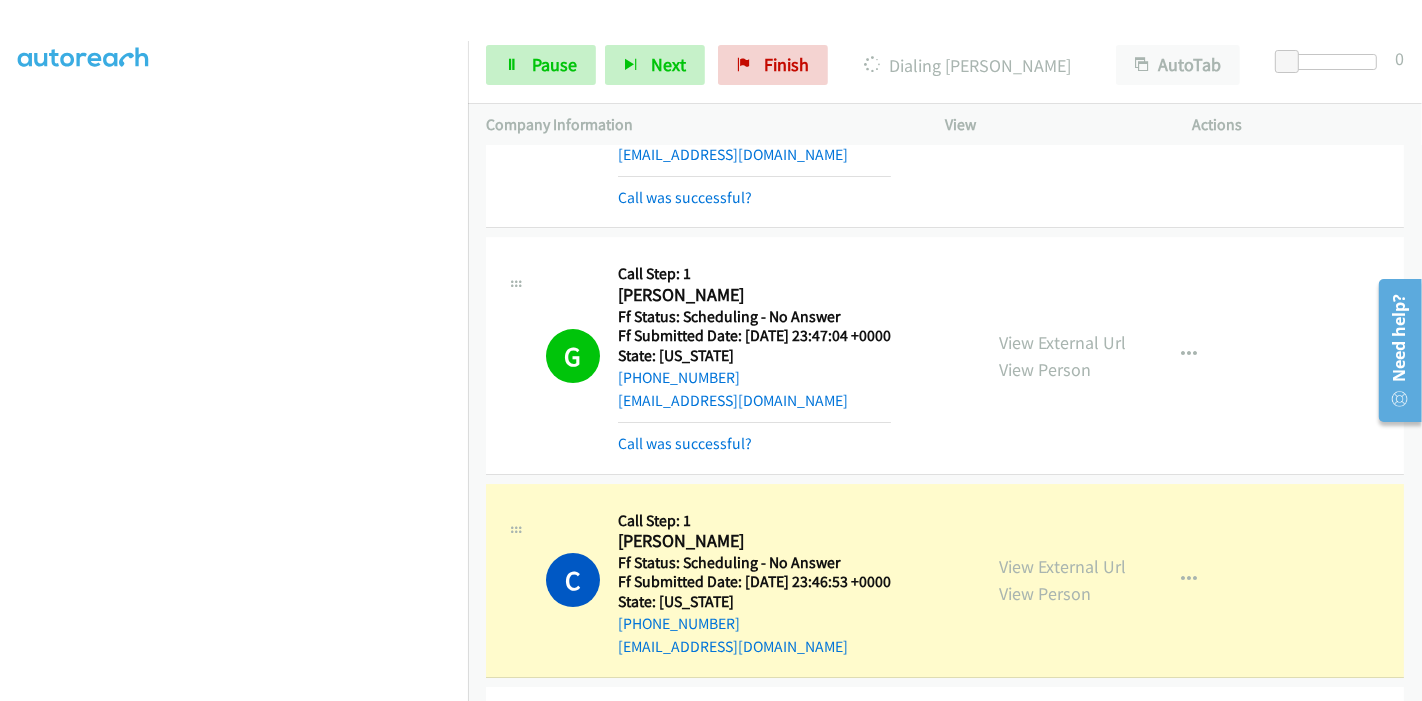 scroll, scrollTop: 0, scrollLeft: 0, axis: both 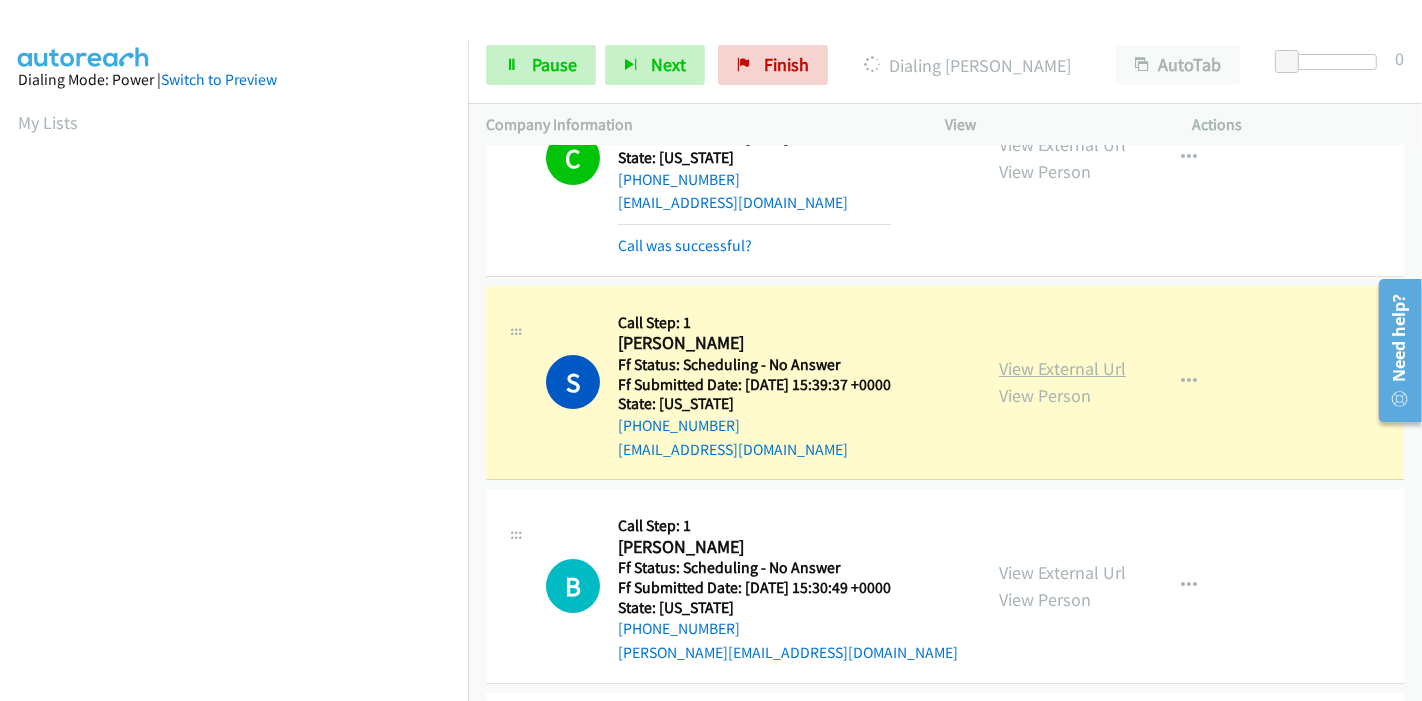 click on "View External Url" at bounding box center [1062, 368] 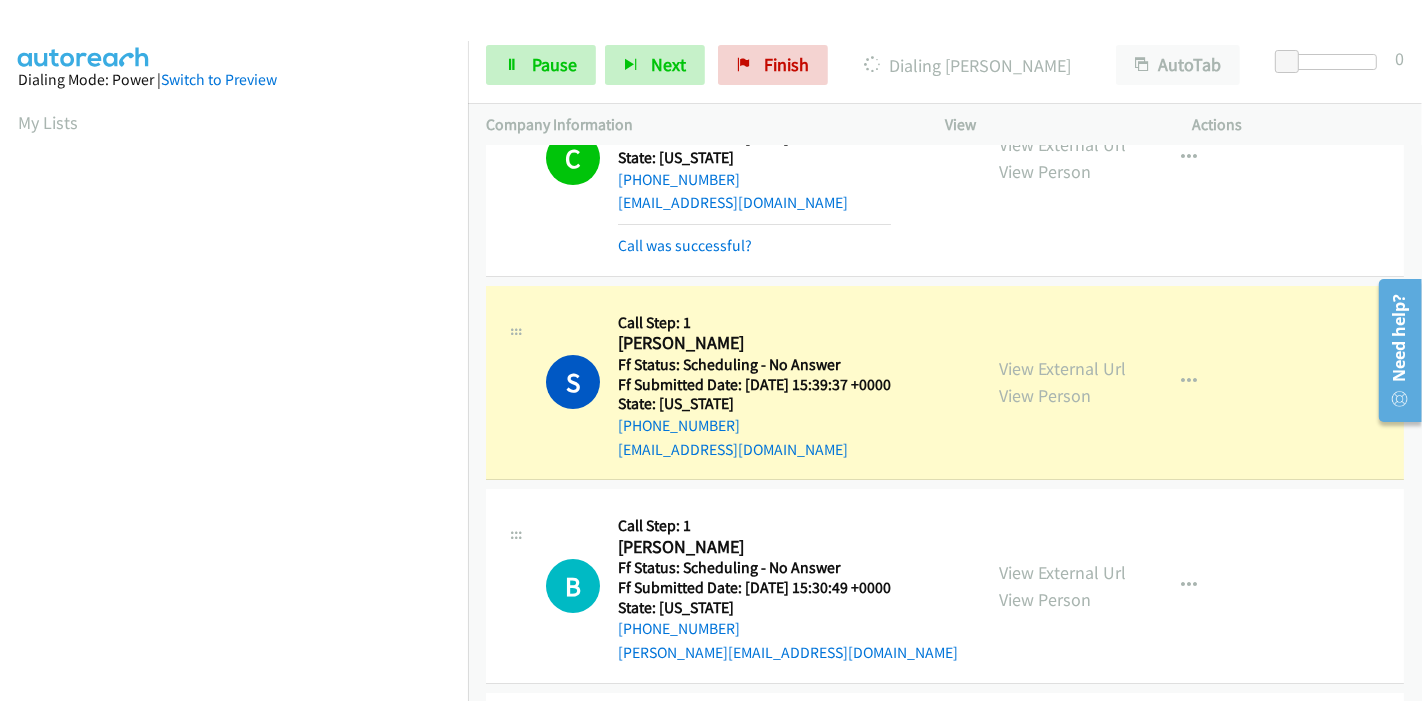 scroll, scrollTop: 422, scrollLeft: 0, axis: vertical 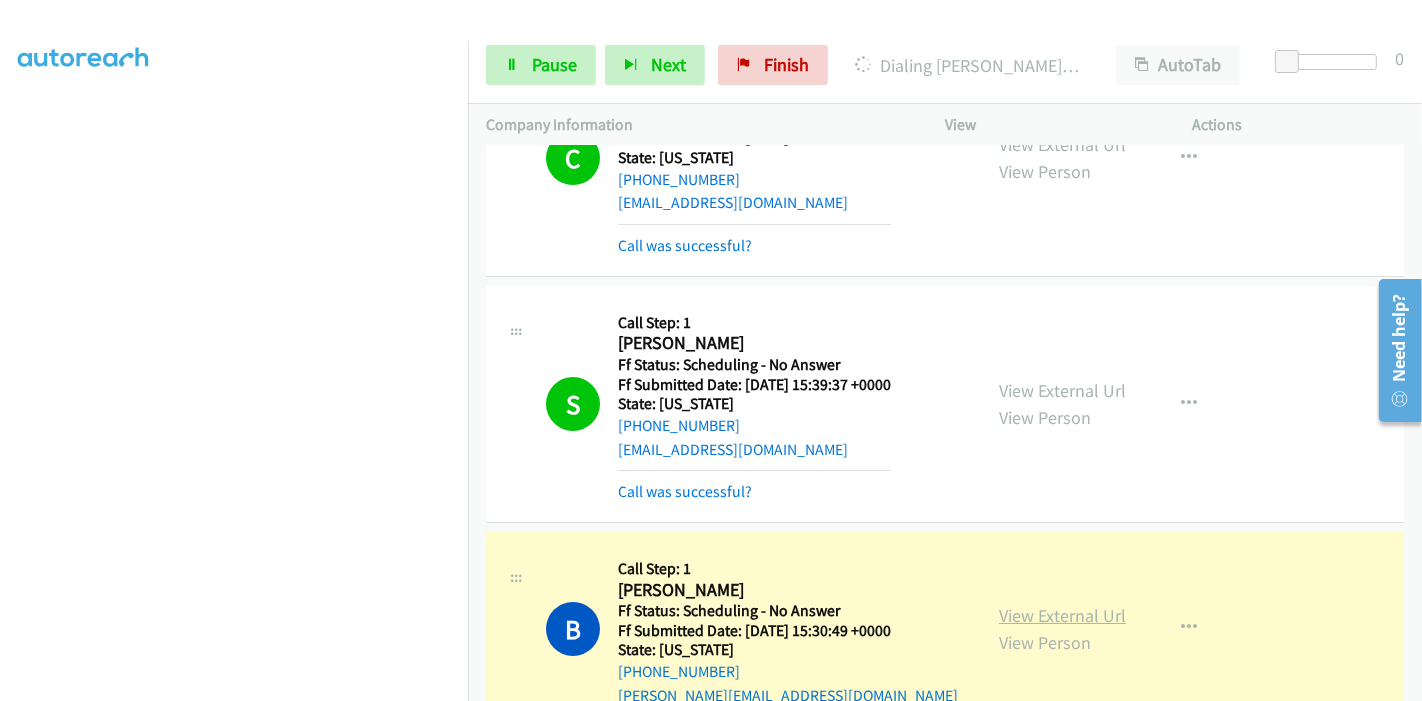 click on "View External Url" at bounding box center [1062, 615] 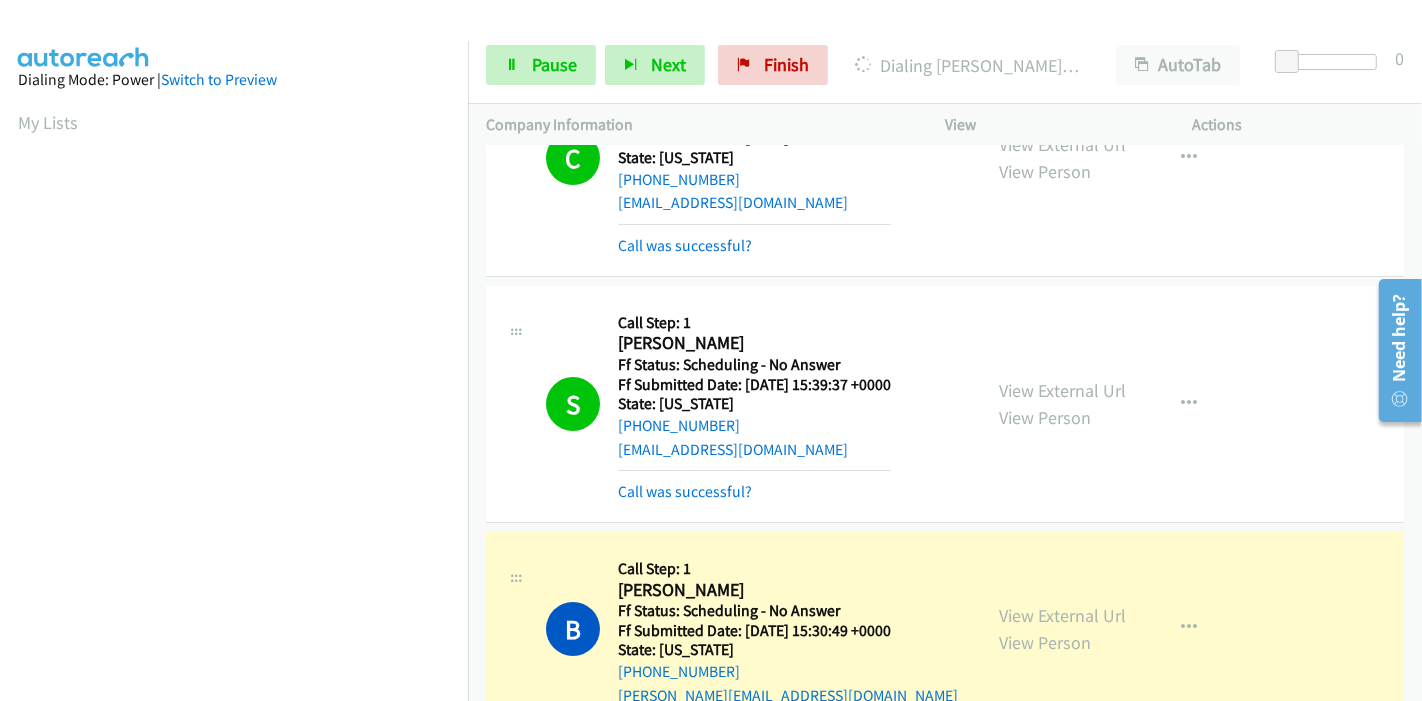 scroll, scrollTop: 0, scrollLeft: 0, axis: both 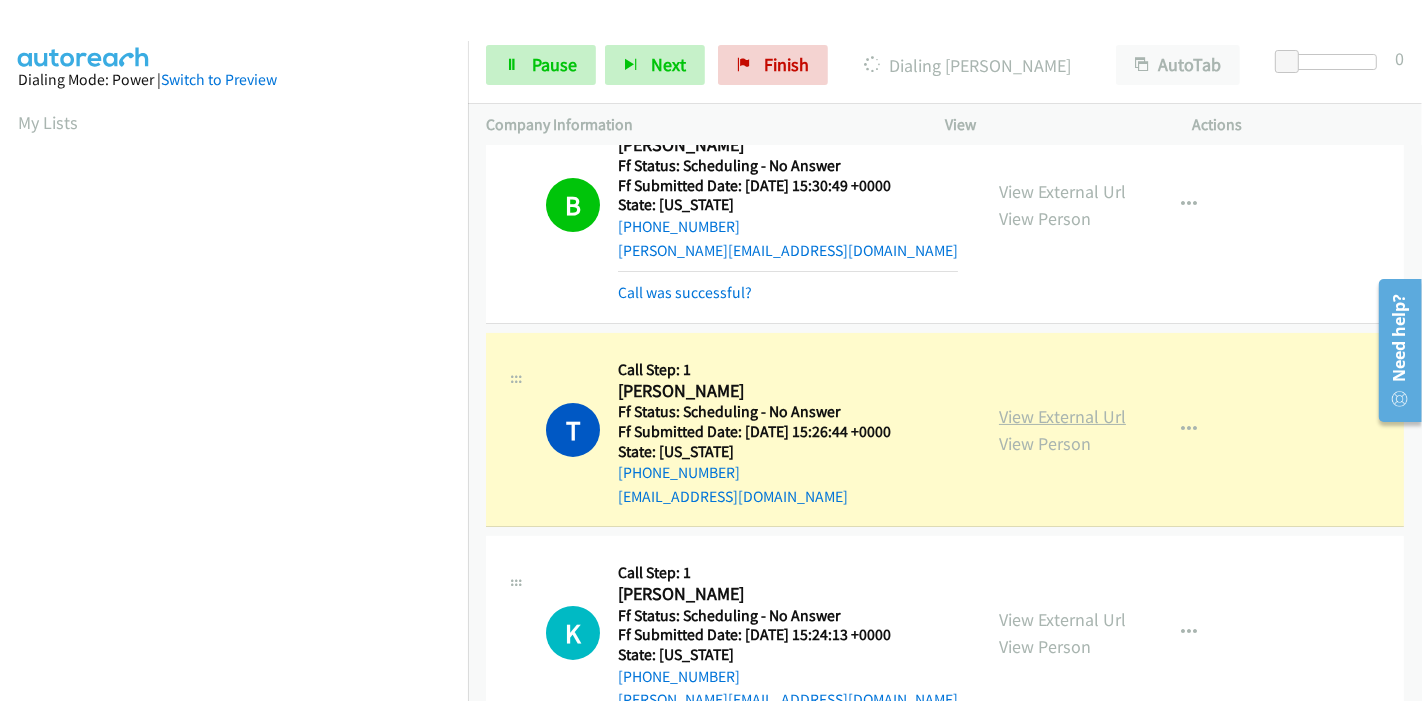 click on "View External Url" at bounding box center [1062, 416] 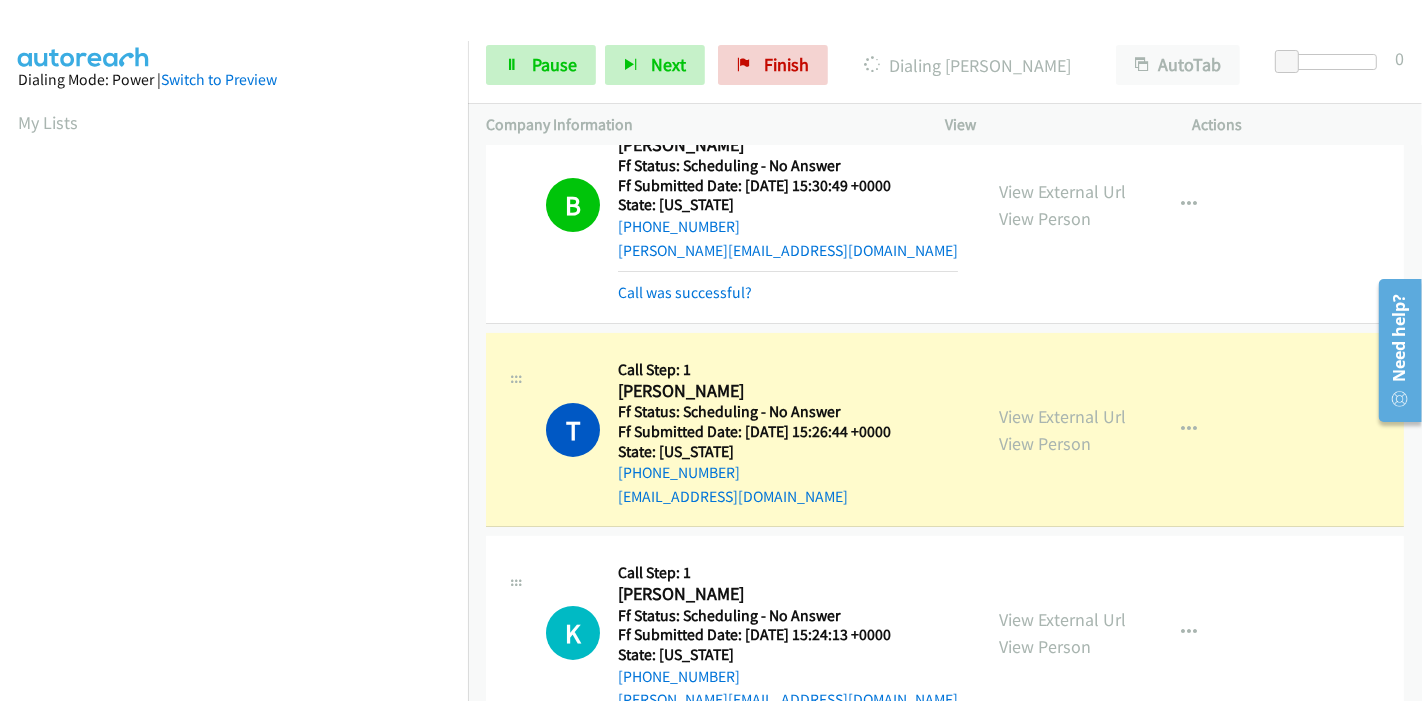 scroll, scrollTop: 422, scrollLeft: 0, axis: vertical 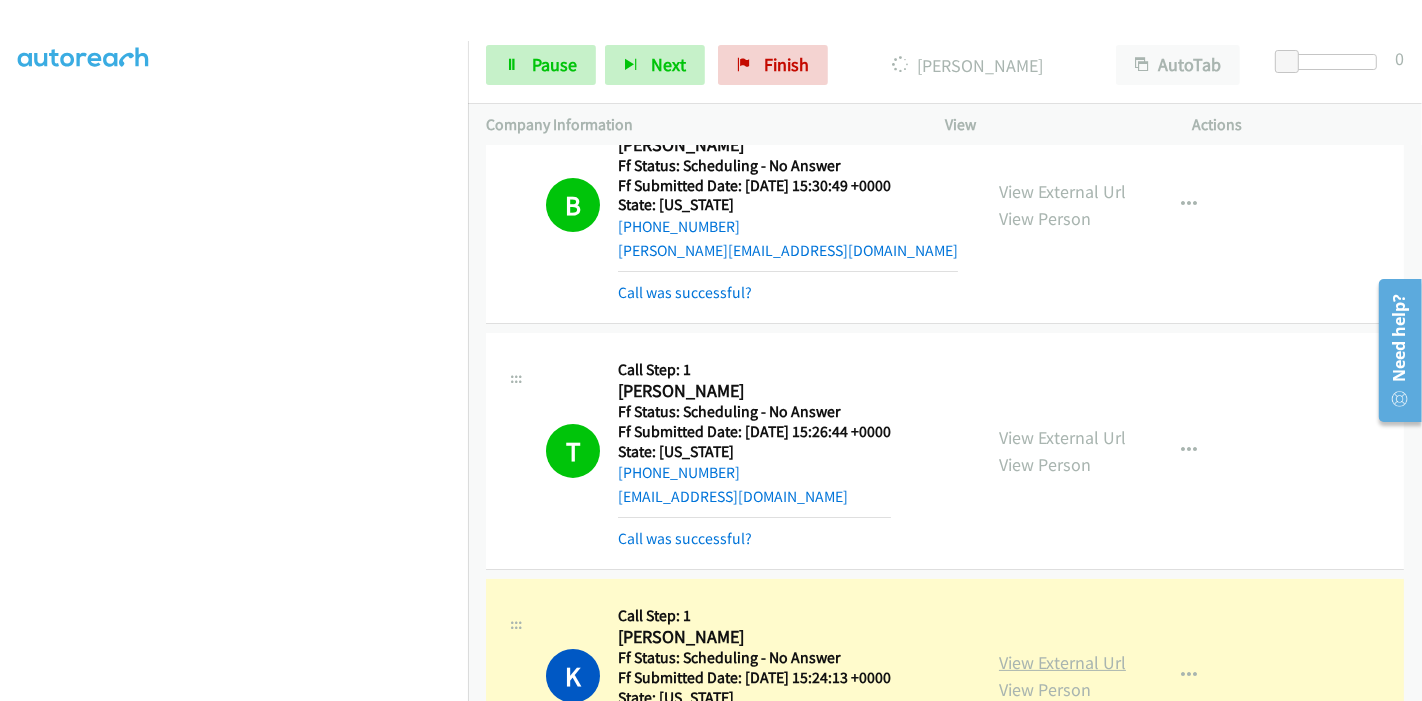 click on "View External Url" at bounding box center [1062, 662] 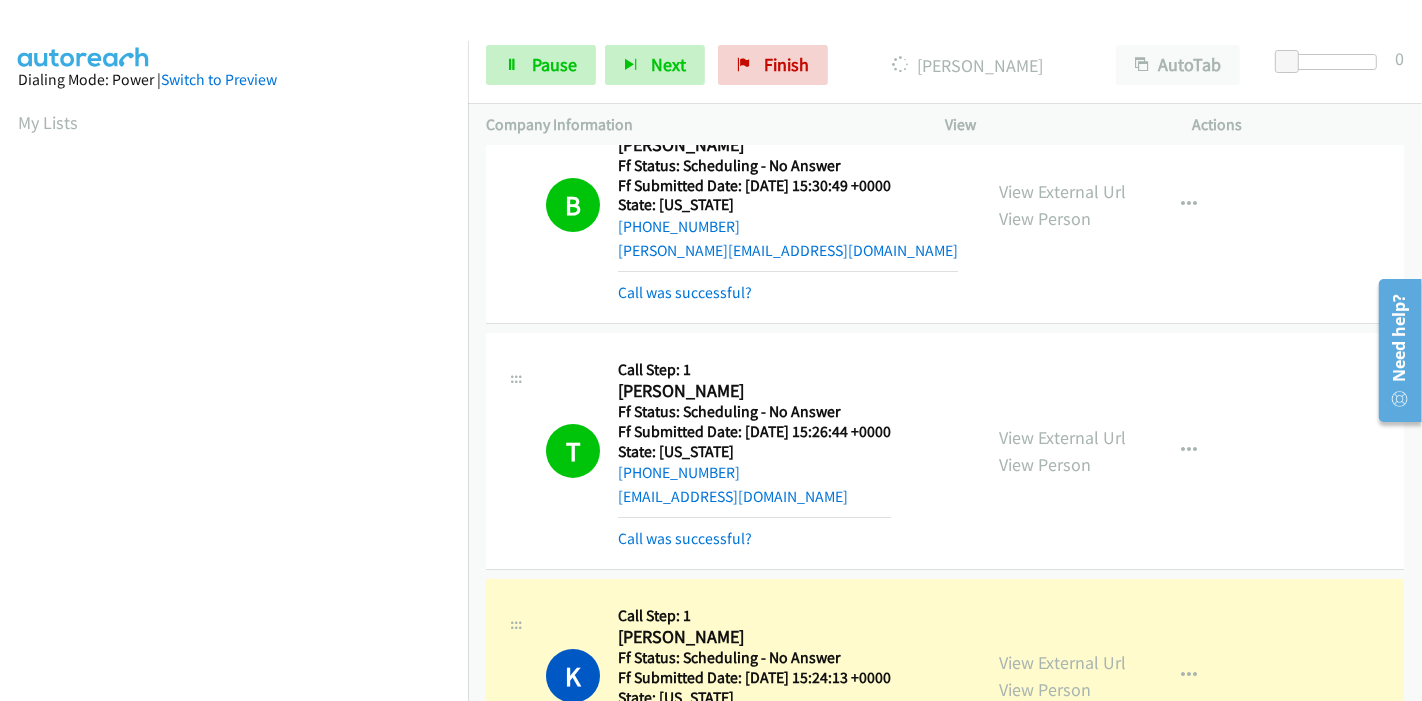 scroll, scrollTop: 422, scrollLeft: 0, axis: vertical 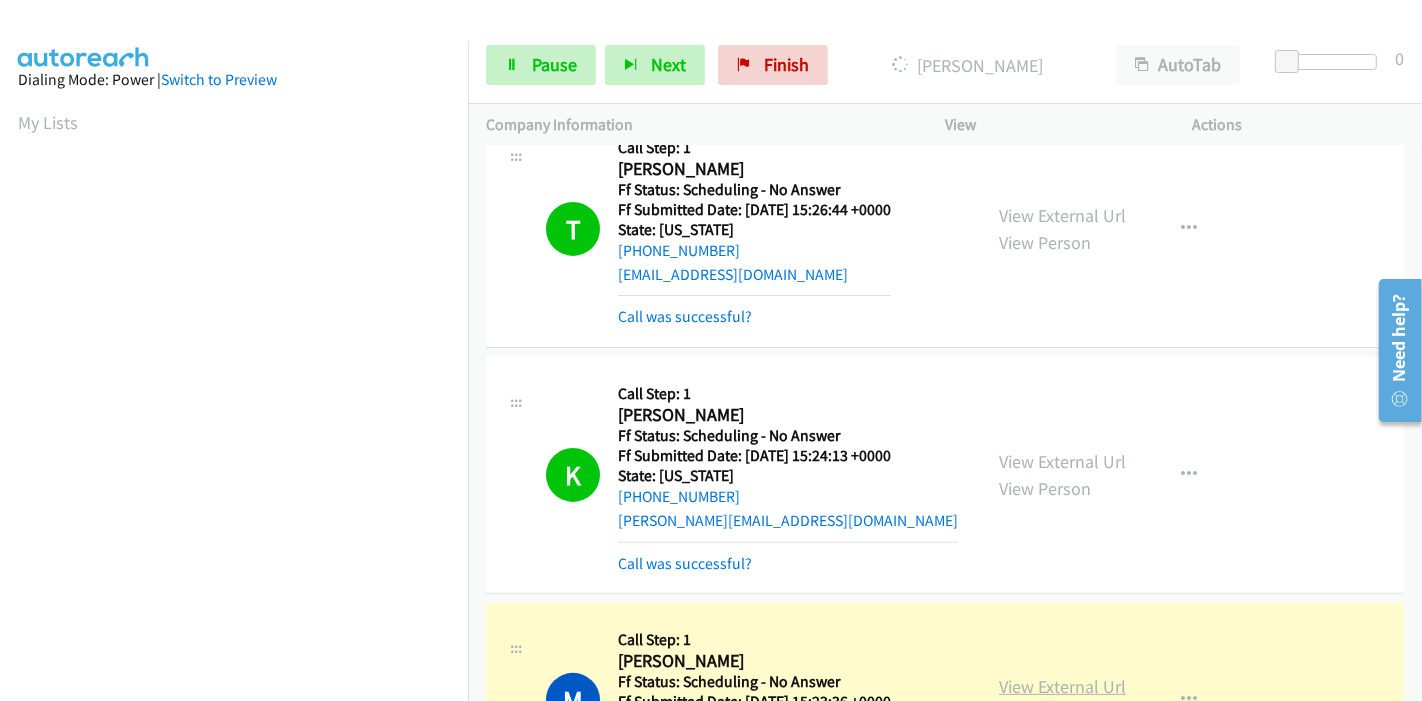 click on "View External Url" at bounding box center (1062, 686) 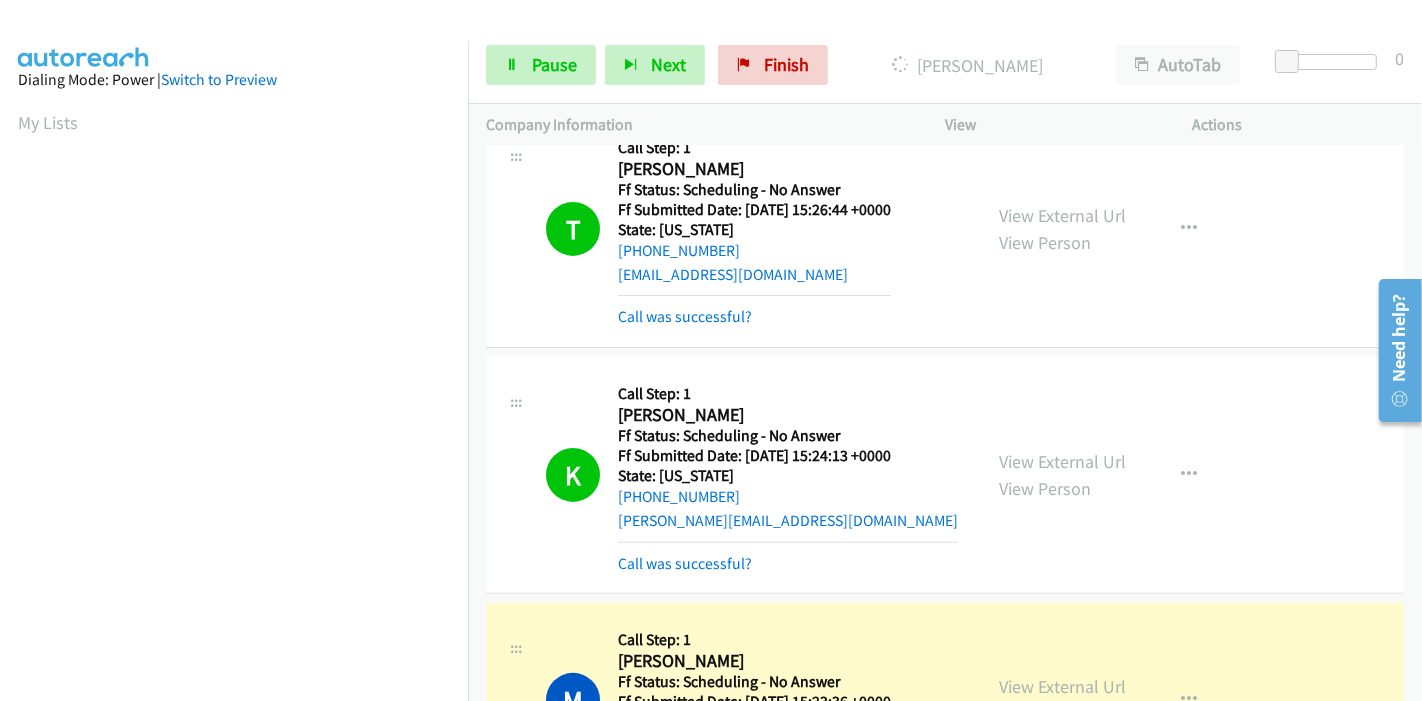 scroll, scrollTop: 422, scrollLeft: 0, axis: vertical 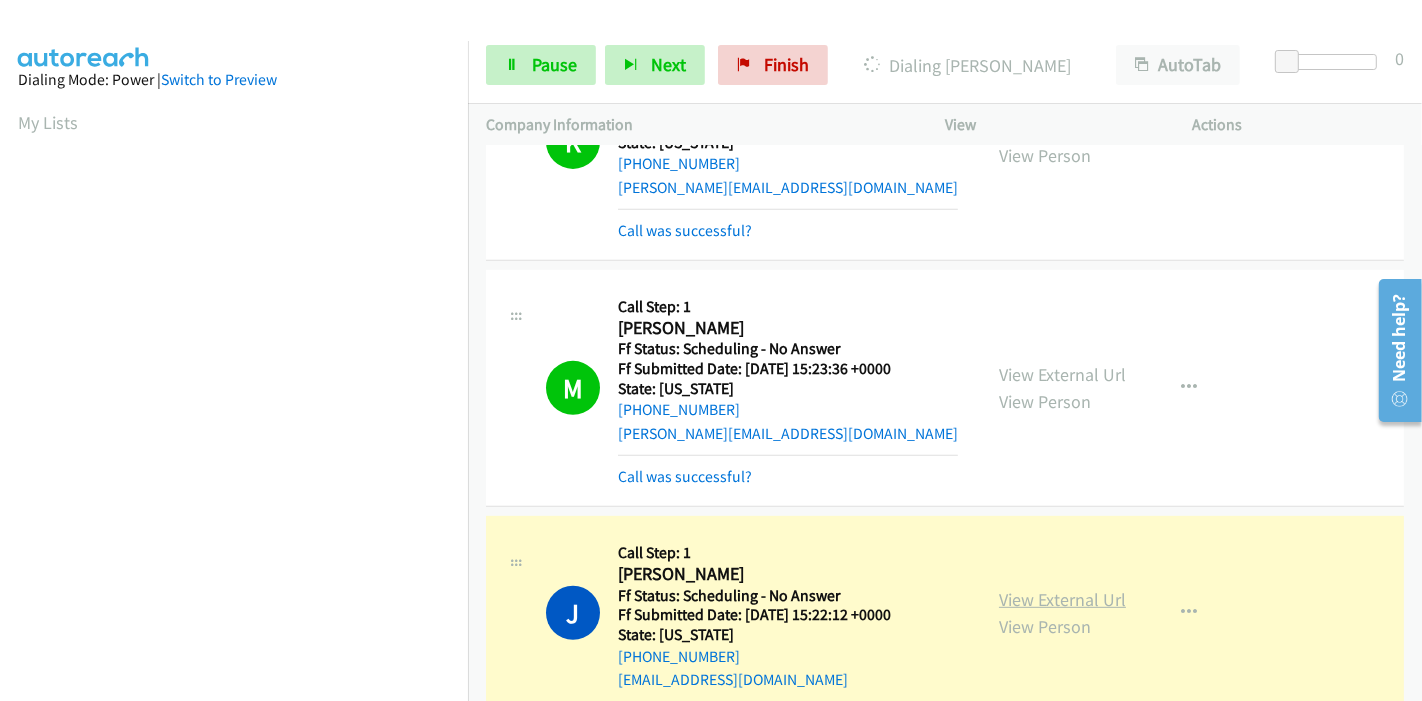 click on "View External Url" at bounding box center [1062, 599] 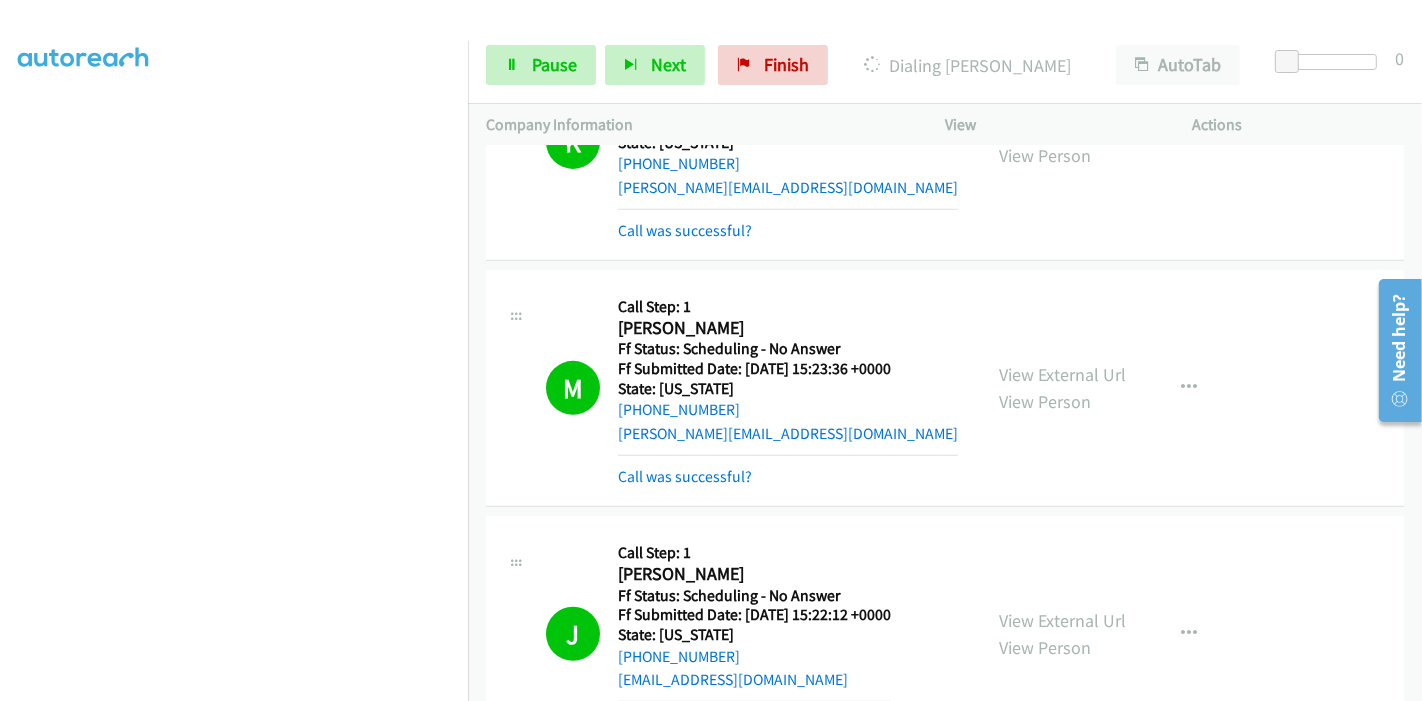 scroll, scrollTop: 0, scrollLeft: 0, axis: both 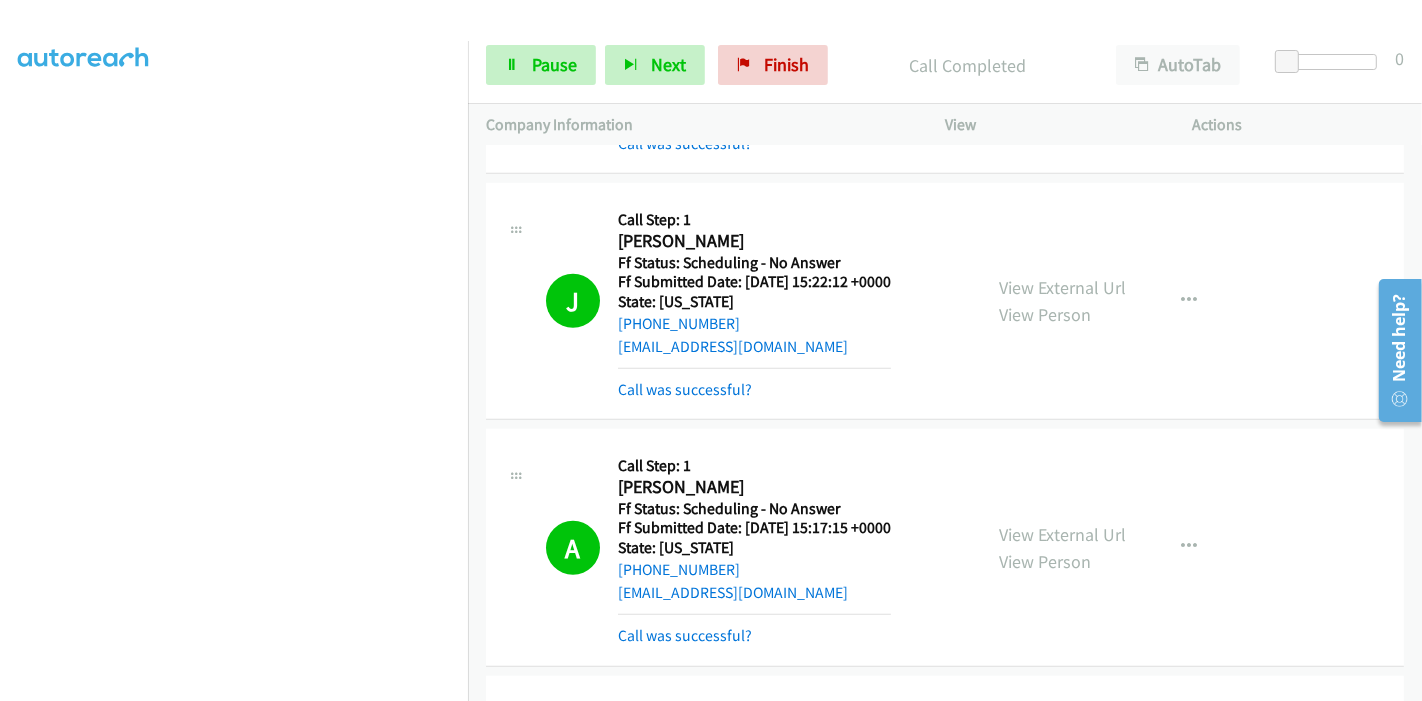 click on "View External Url
View Person
View External Url
Email
Schedule/Manage Callback
Skip Call
Add to do not call list" at bounding box center (1114, 547) 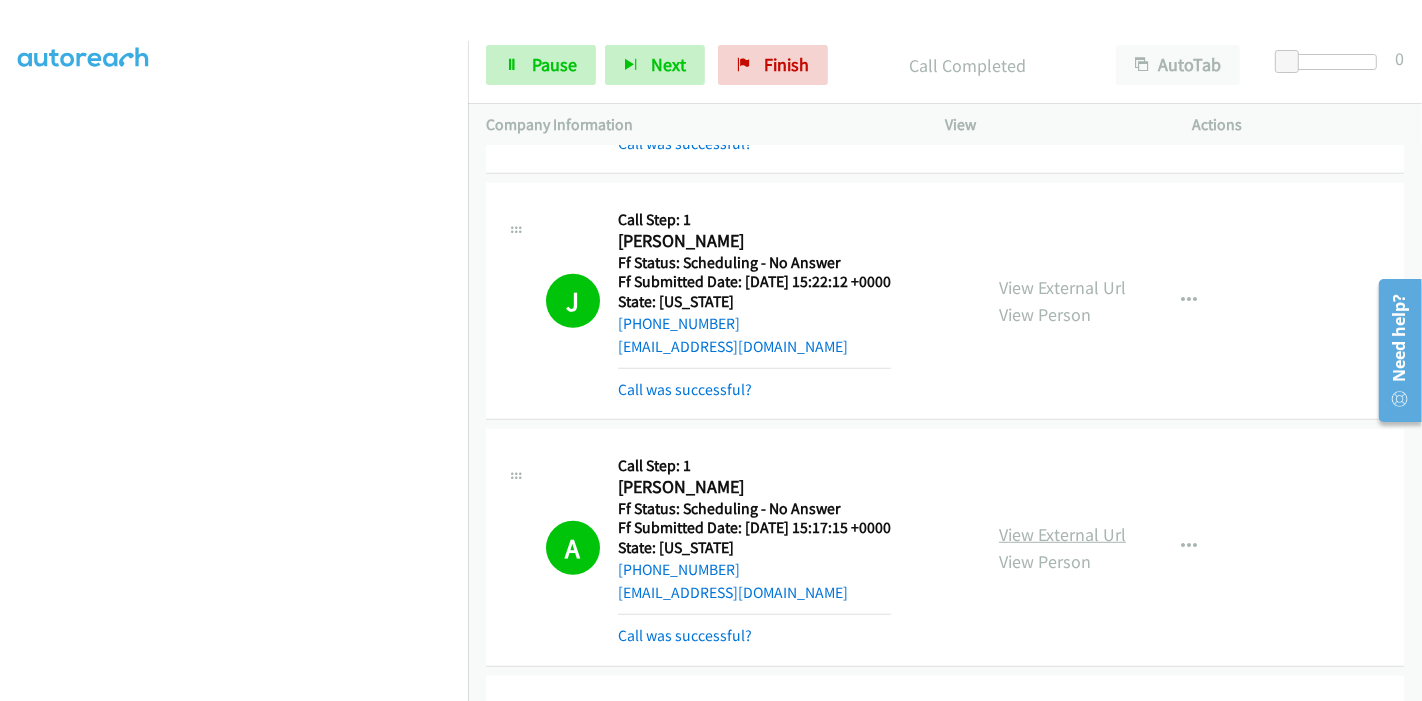 click on "View External Url" at bounding box center (1062, 534) 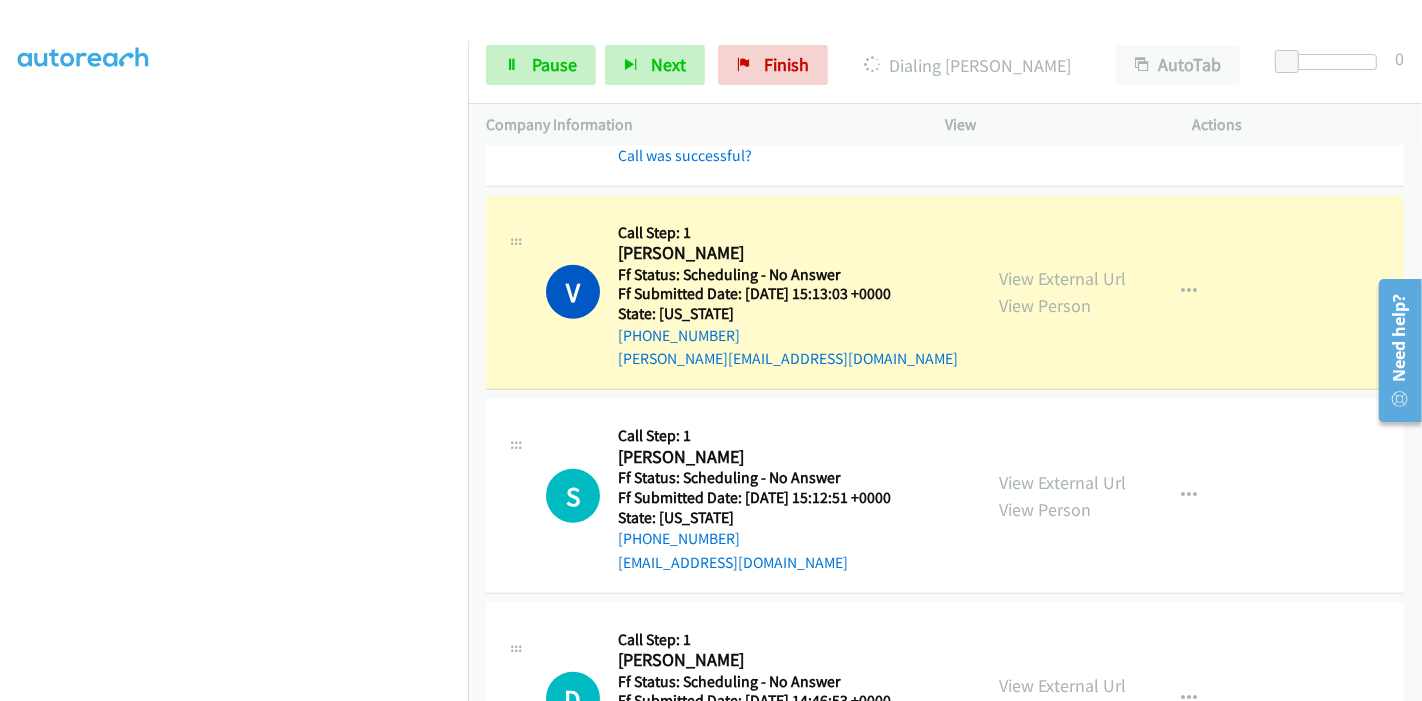 scroll, scrollTop: 14333, scrollLeft: 0, axis: vertical 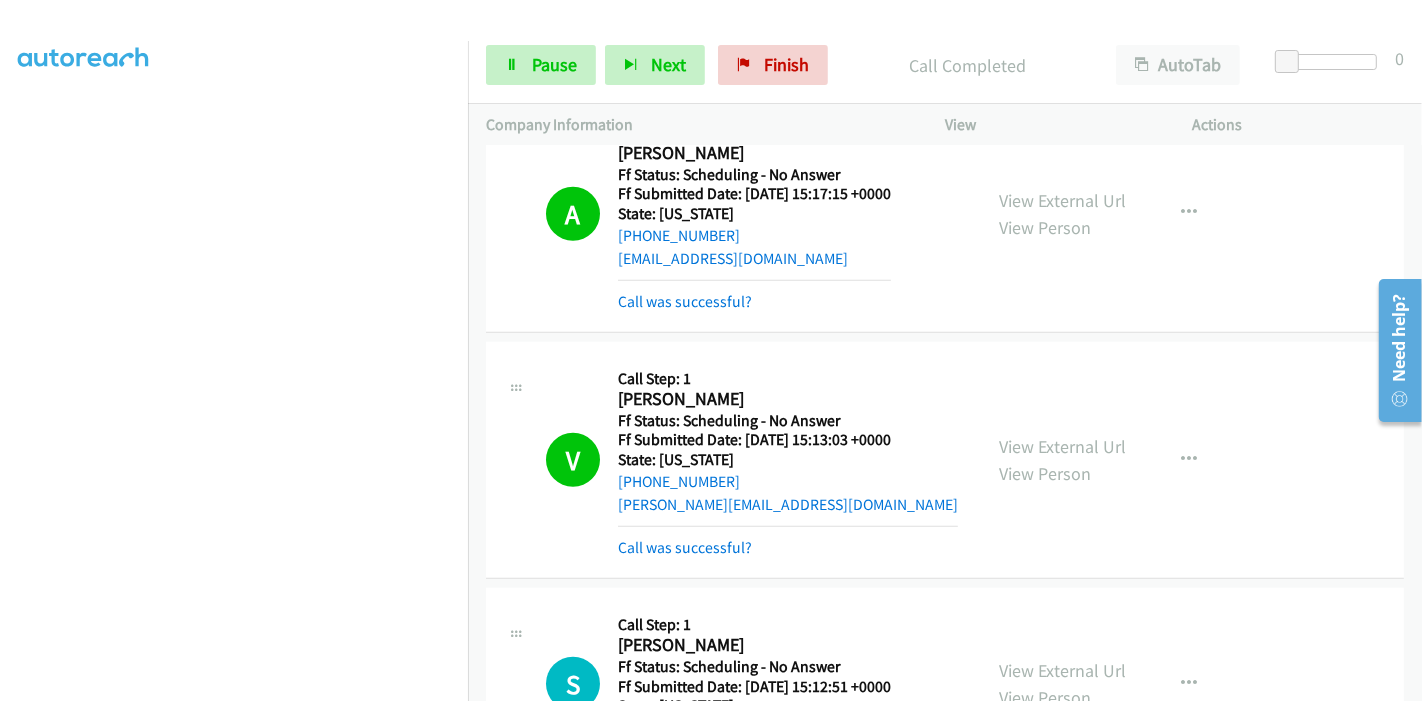 click on "View External Url
View Person
View External Url
Email
Schedule/Manage Callback
Skip Call
Add to do not call list" at bounding box center [1114, 460] 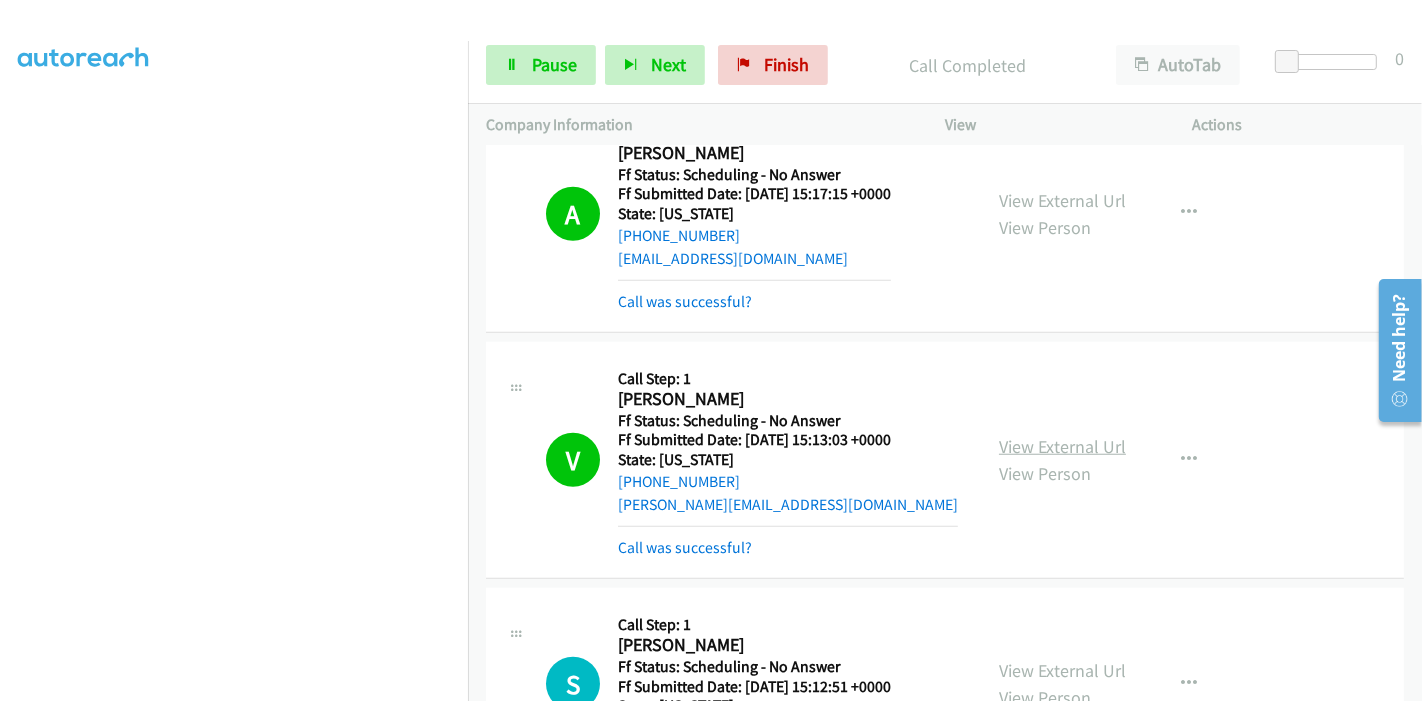 click on "View External Url" at bounding box center [1062, 446] 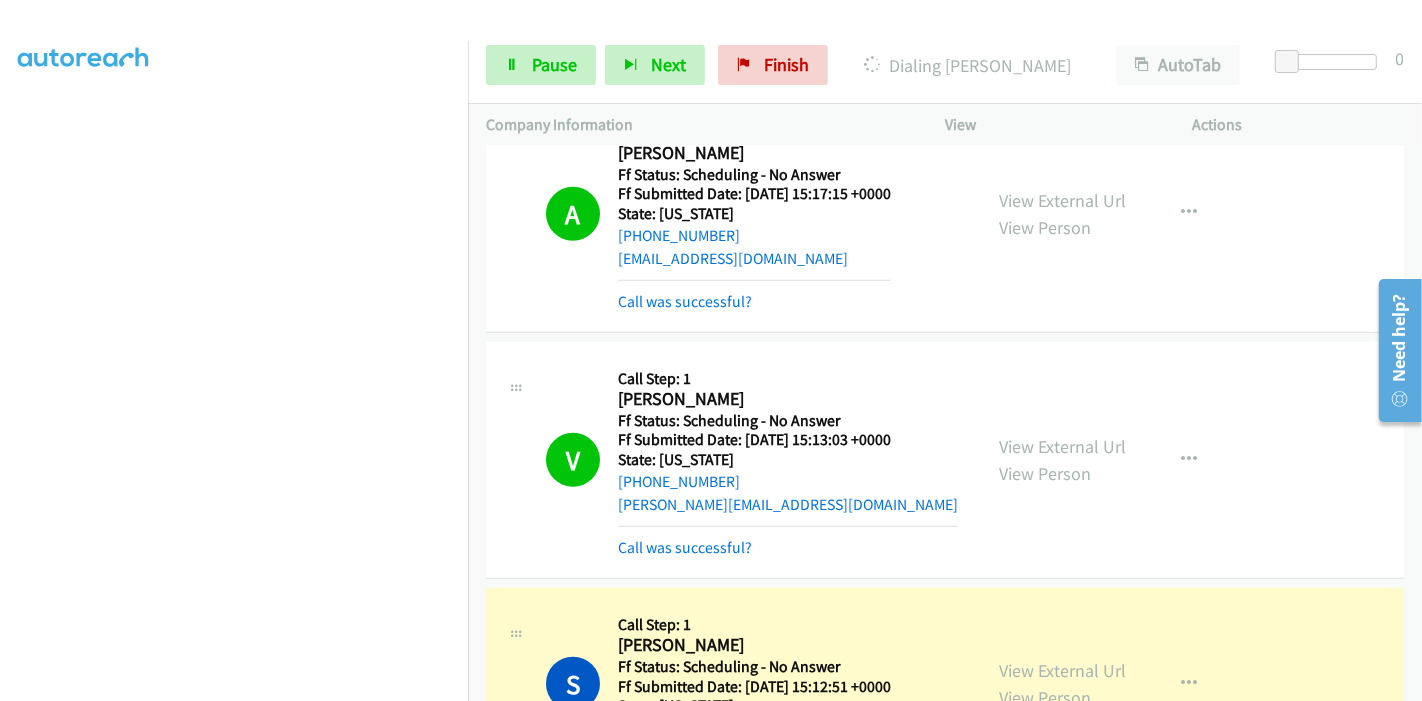 scroll, scrollTop: 0, scrollLeft: 0, axis: both 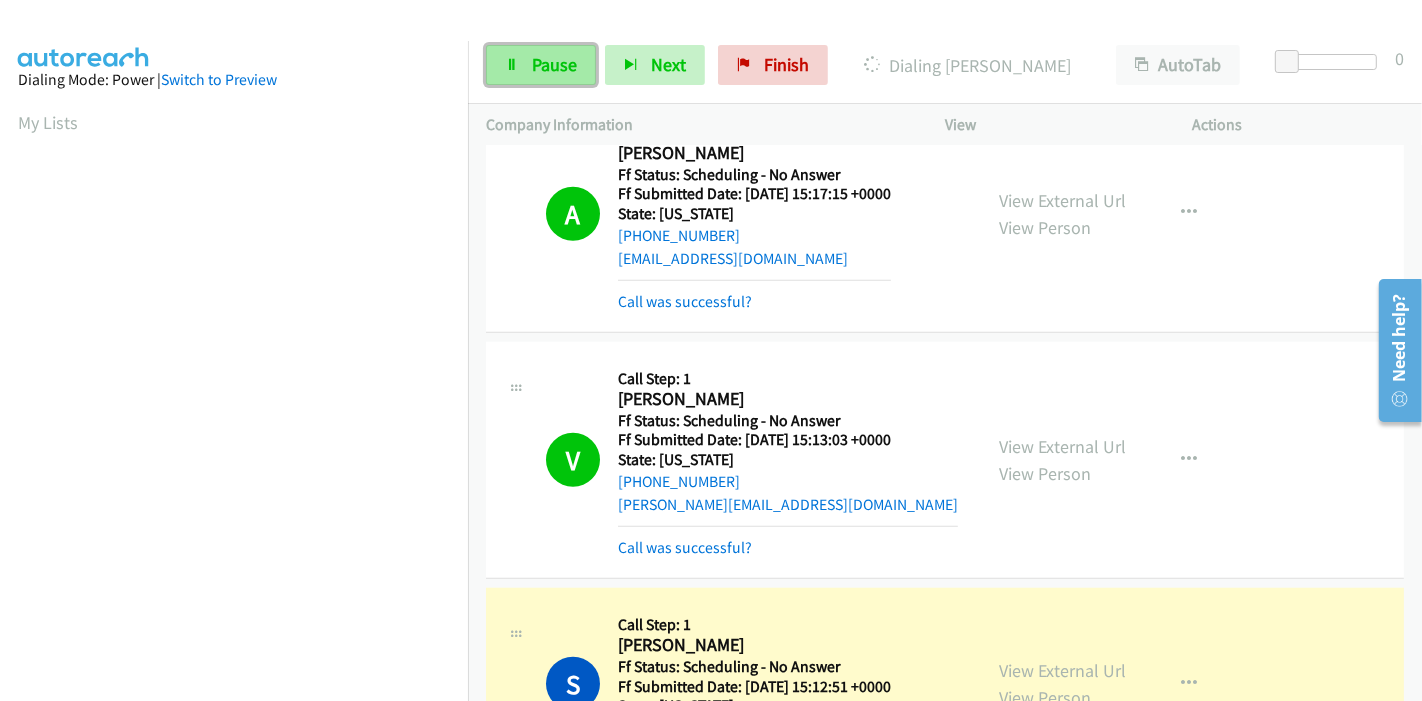 click on "Pause" at bounding box center [554, 64] 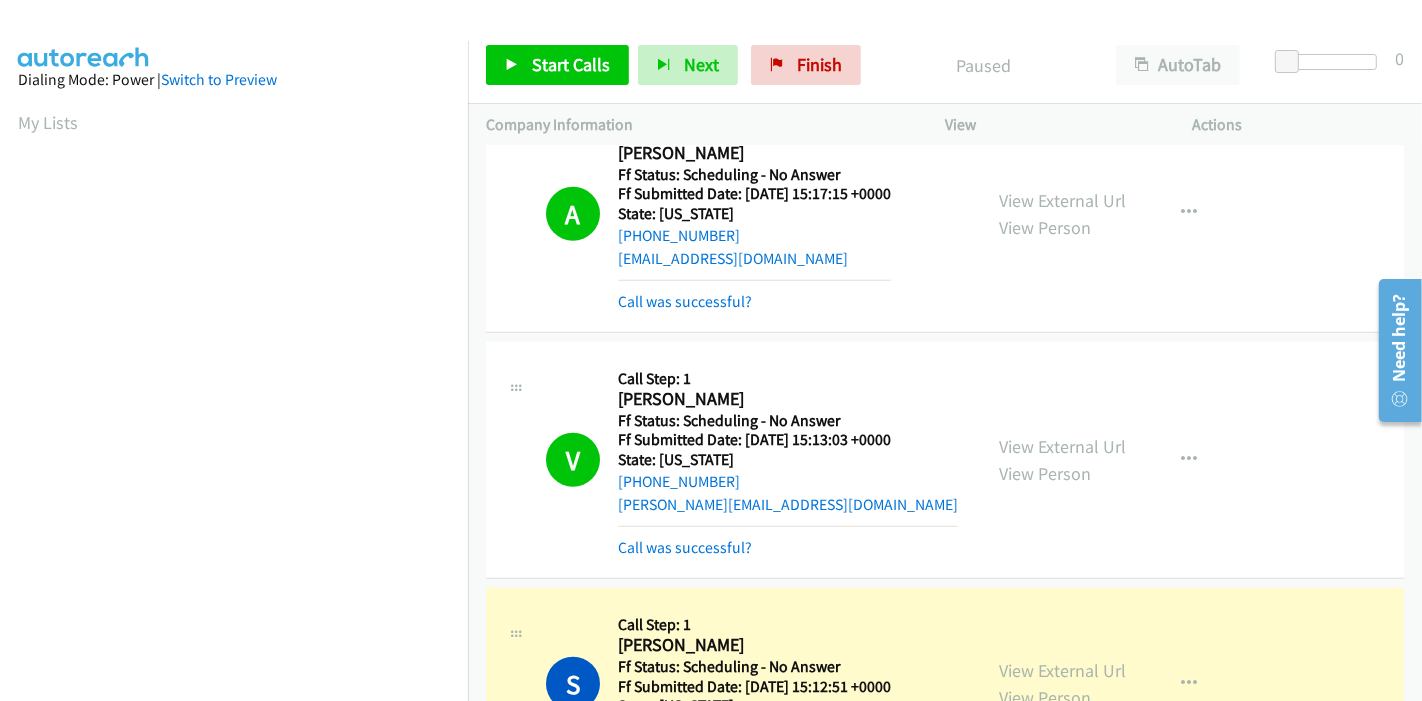 scroll, scrollTop: 422, scrollLeft: 0, axis: vertical 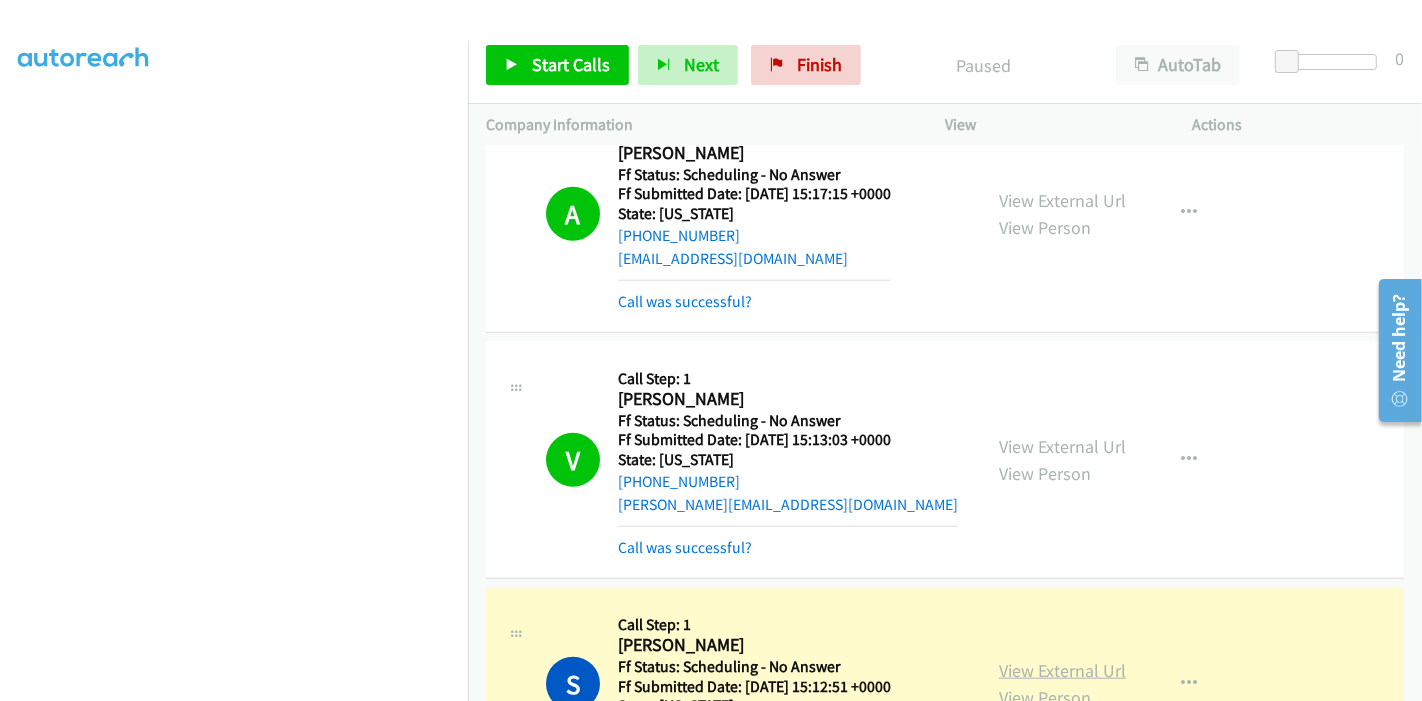 click on "View External Url" at bounding box center [1062, 670] 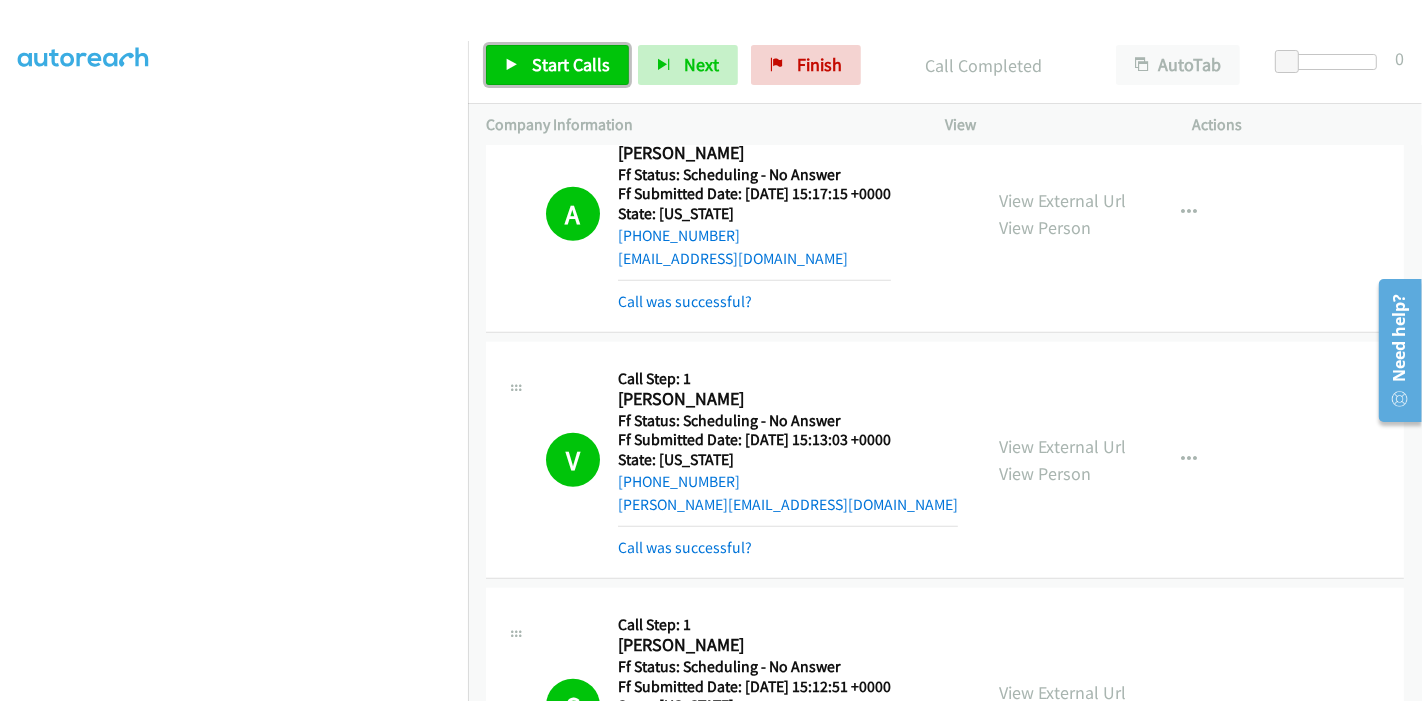 click on "Start Calls" at bounding box center (557, 65) 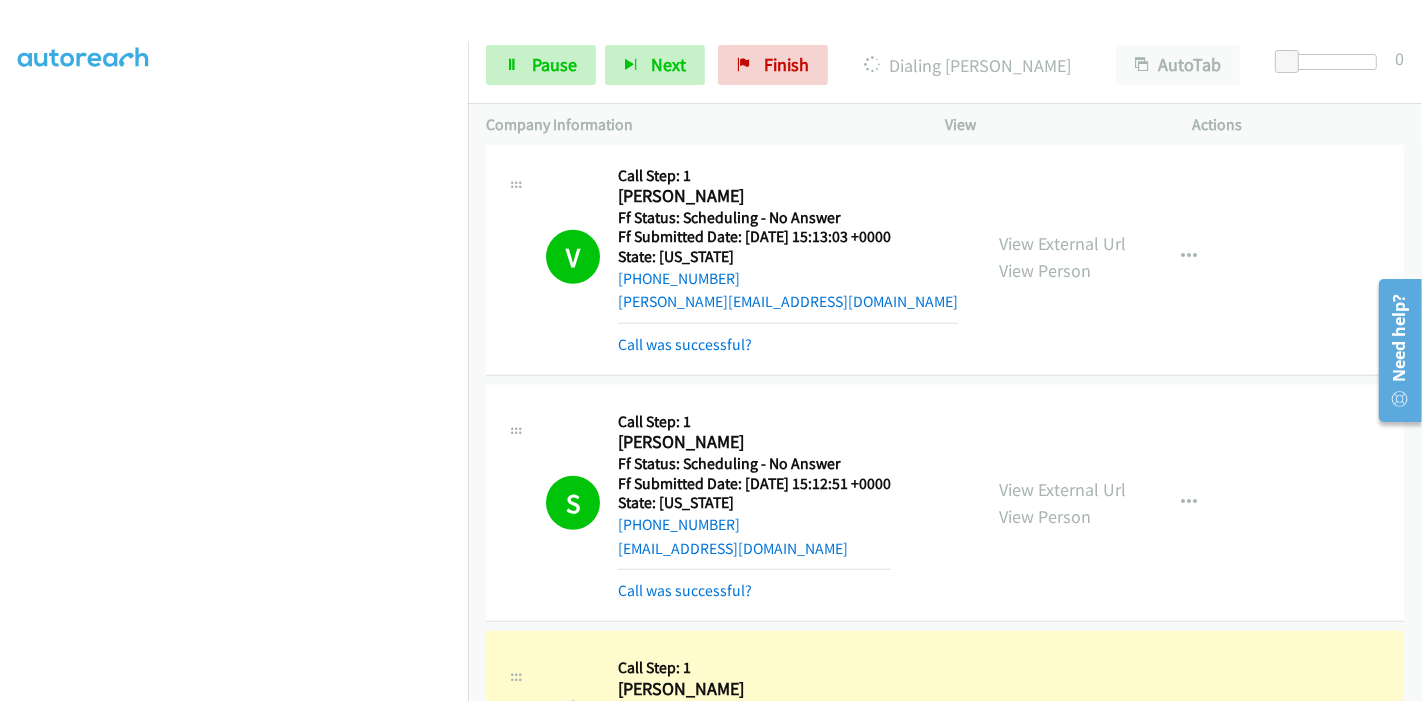 scroll, scrollTop: 14555, scrollLeft: 0, axis: vertical 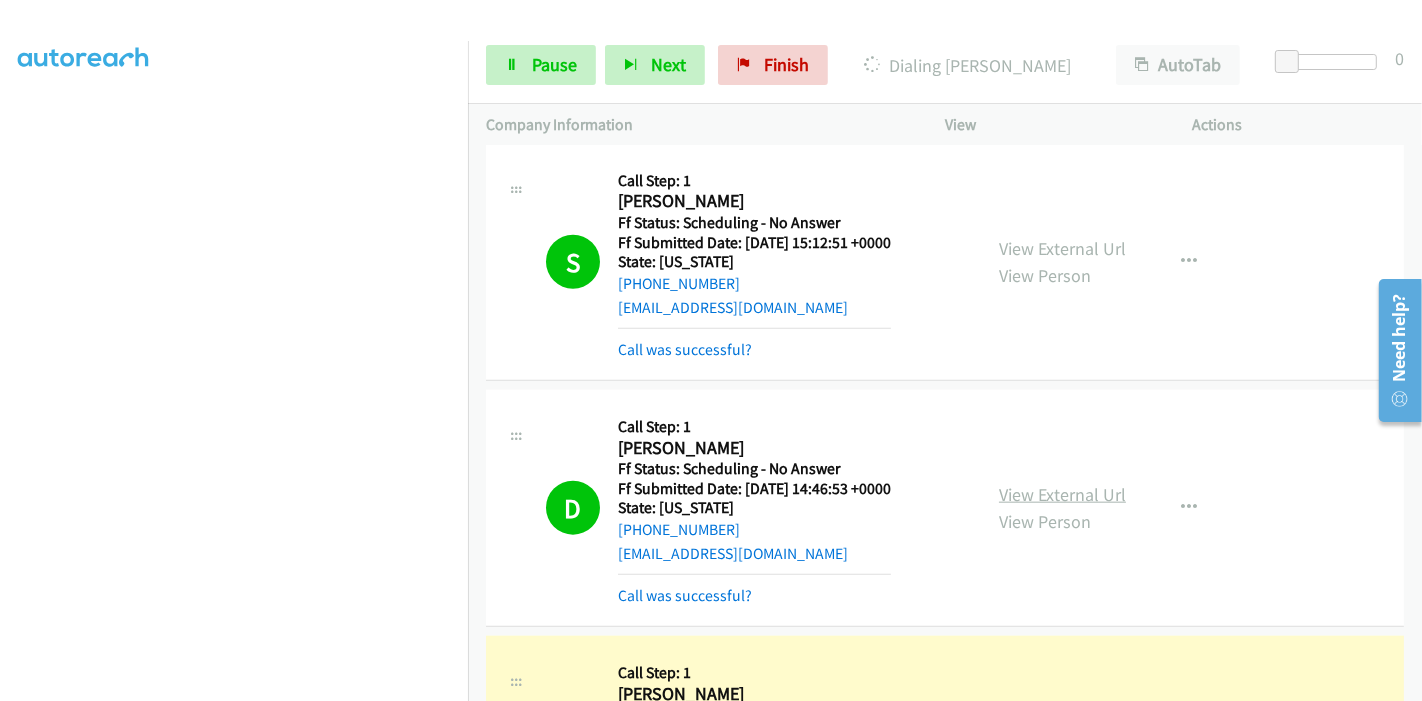 click on "View External Url" at bounding box center (1062, 494) 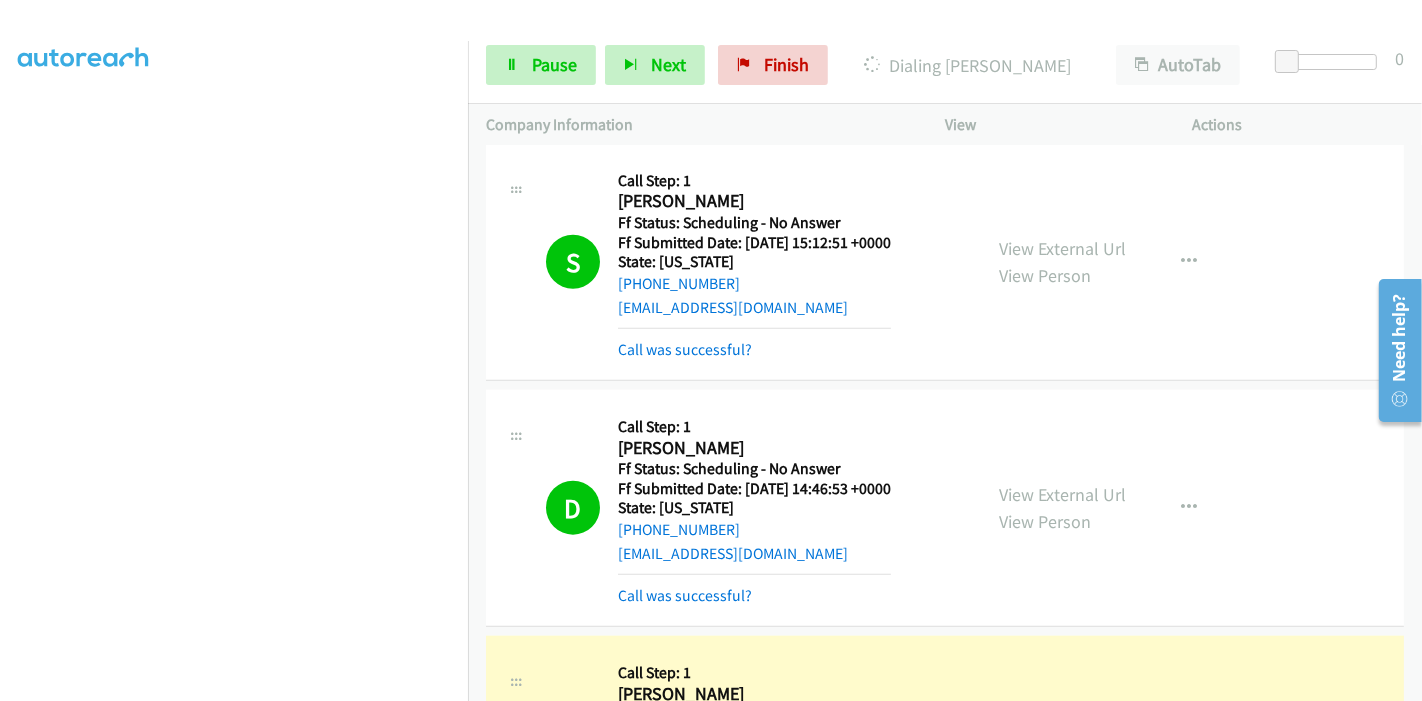click on "View External Url" at bounding box center [1062, 719] 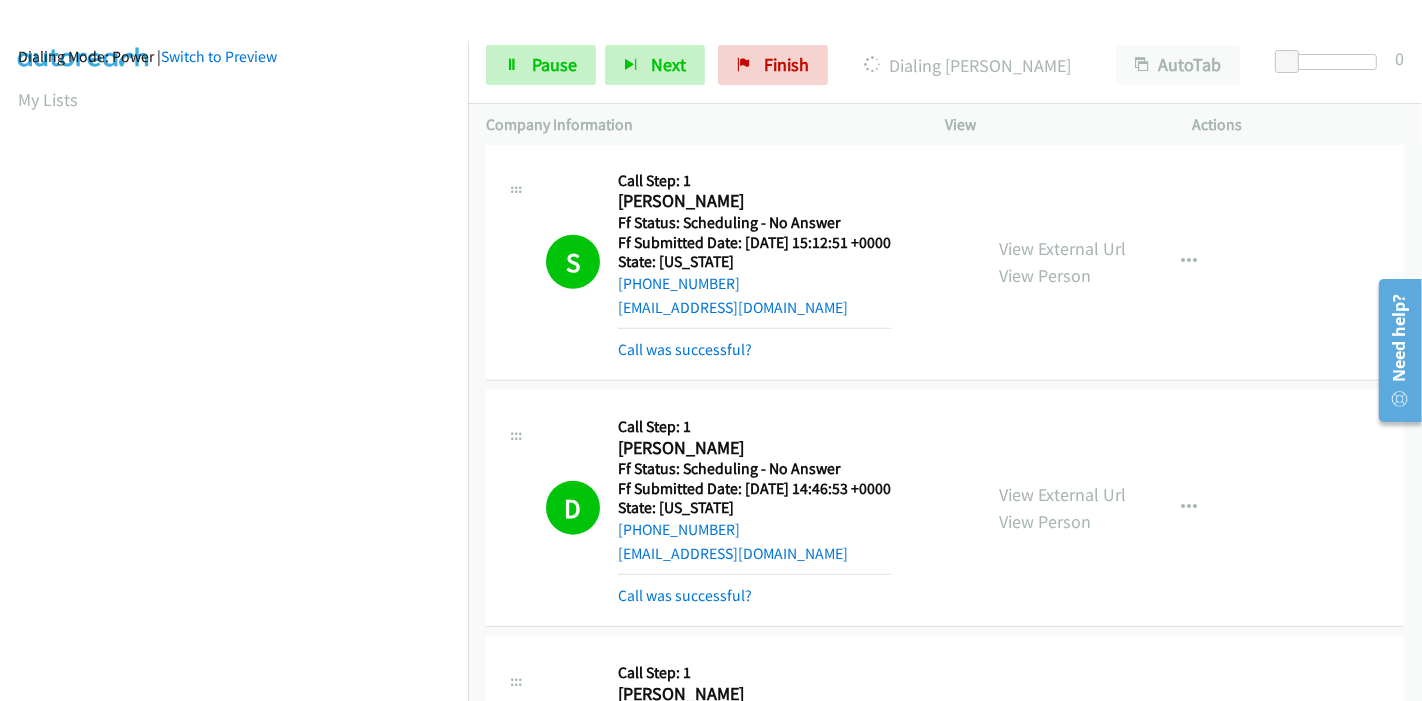 scroll, scrollTop: 422, scrollLeft: 0, axis: vertical 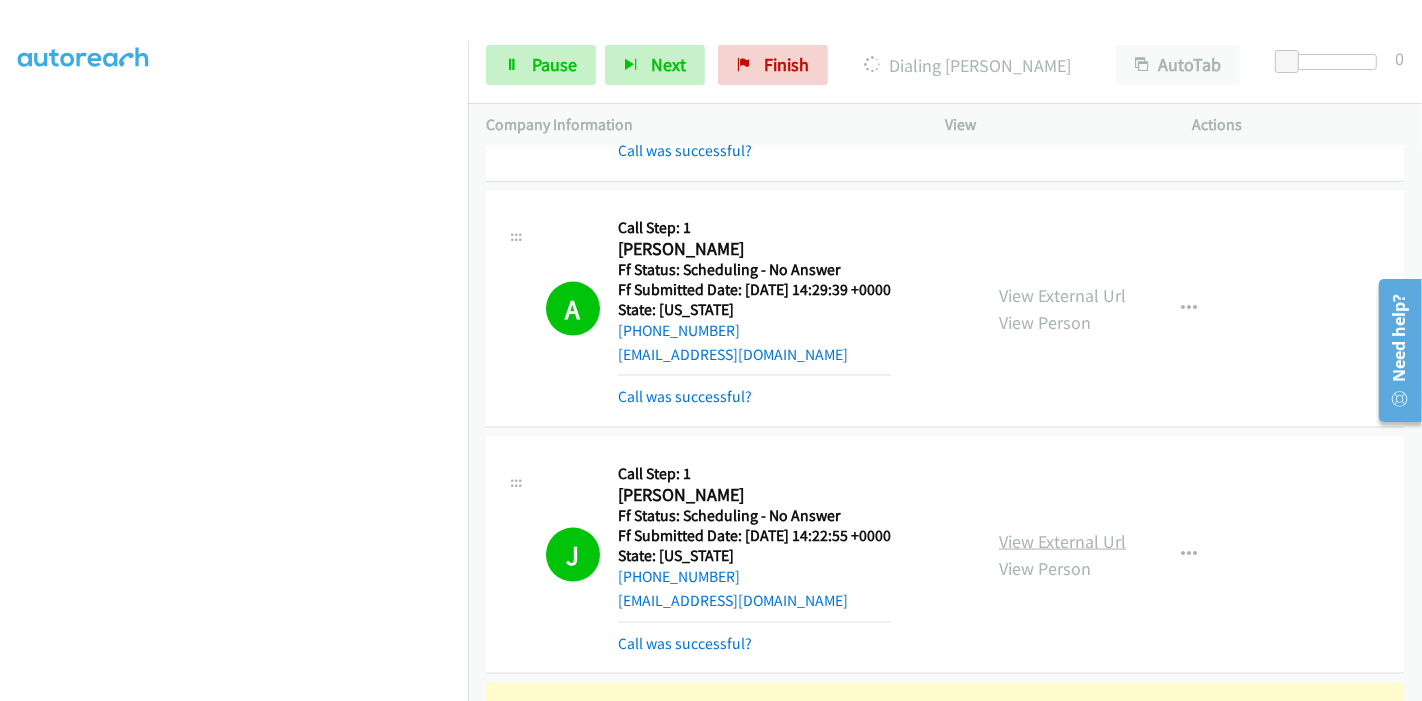 click on "View External Url" at bounding box center [1062, 541] 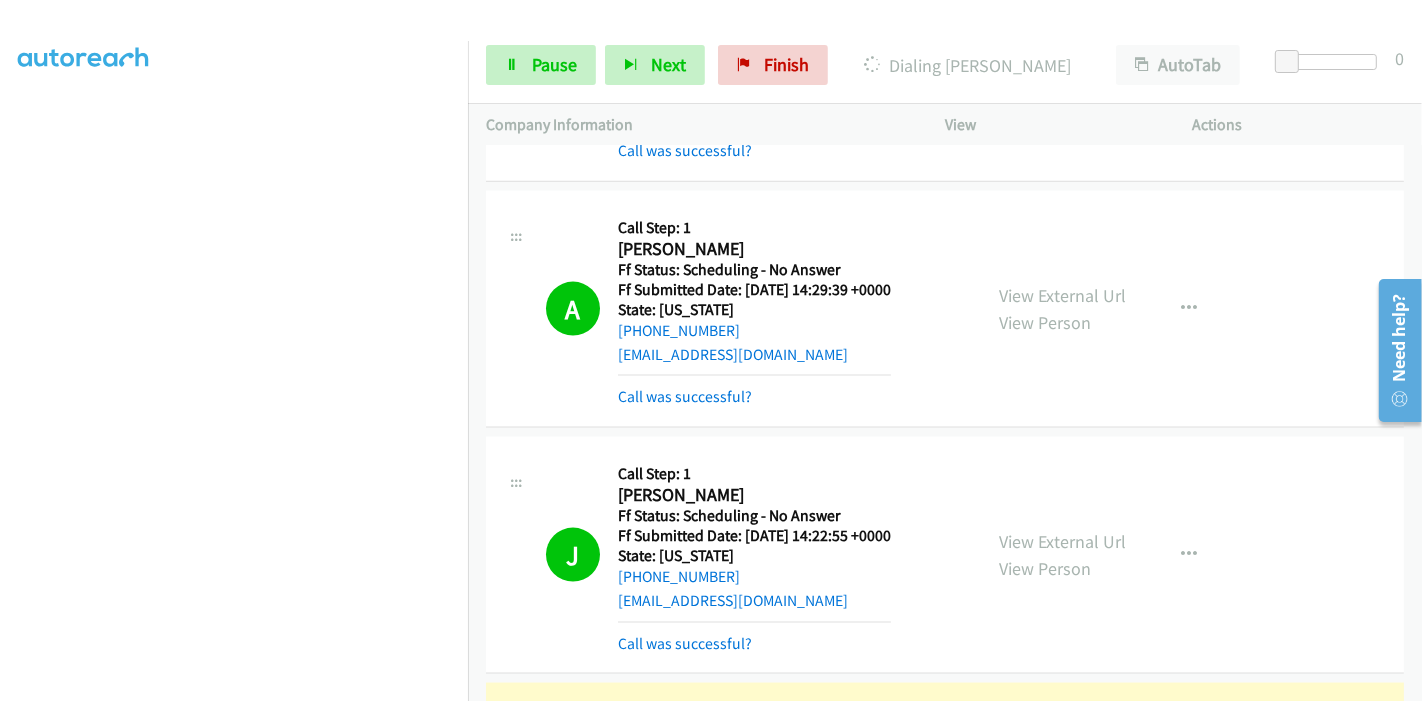 scroll, scrollTop: 0, scrollLeft: 0, axis: both 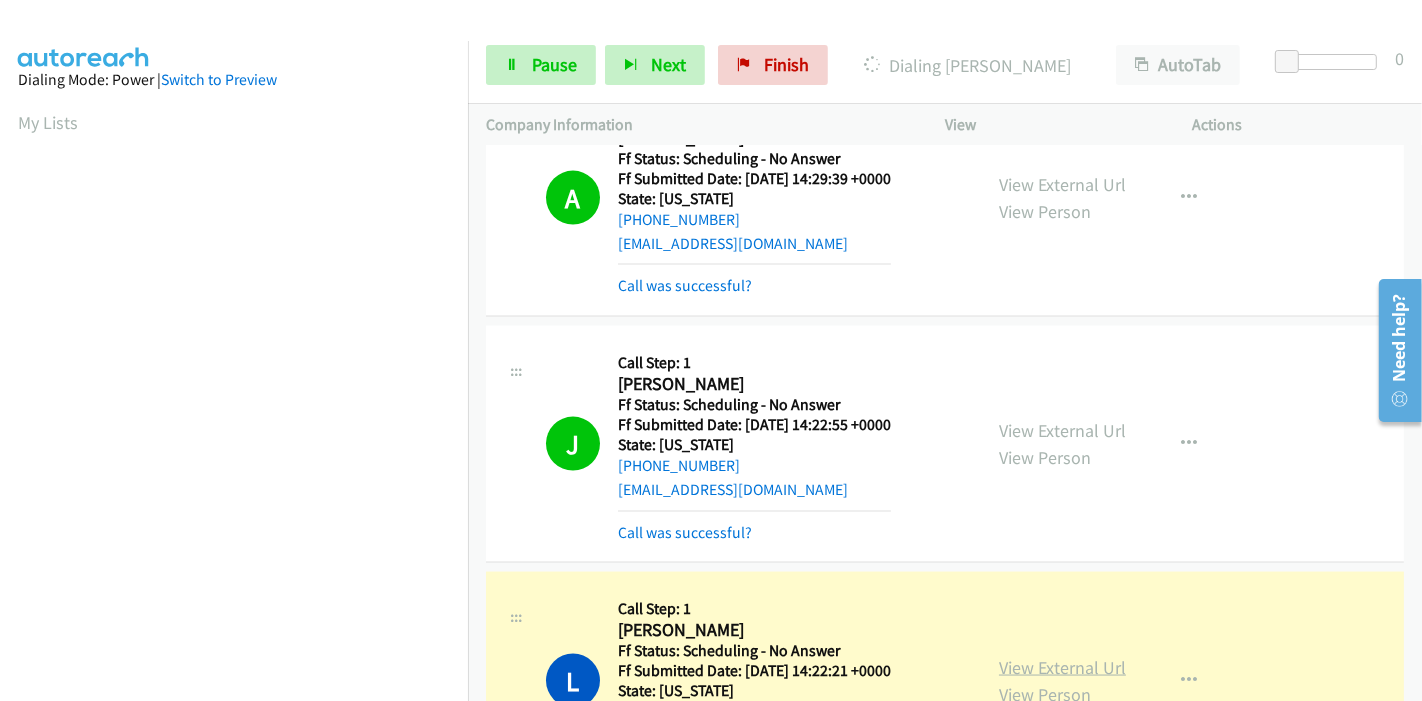 click on "View External Url" at bounding box center [1062, 667] 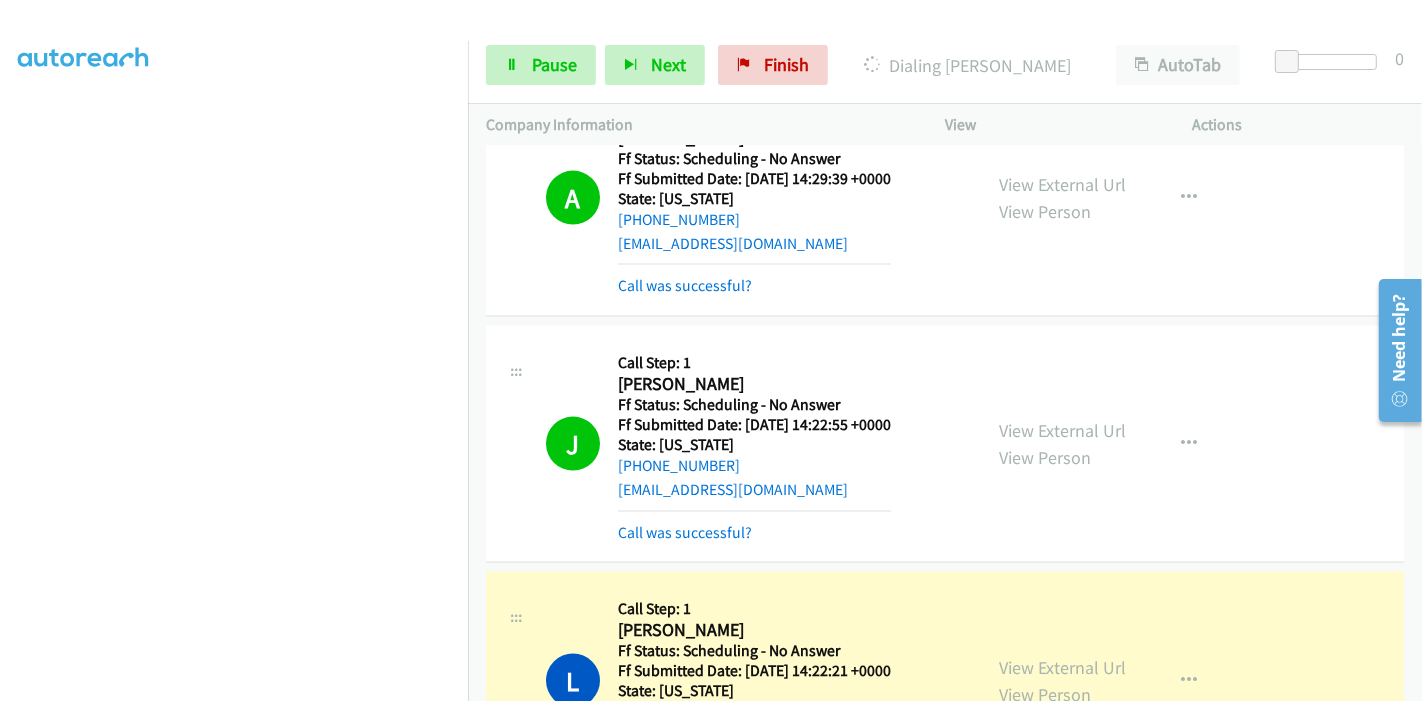 scroll, scrollTop: 0, scrollLeft: 0, axis: both 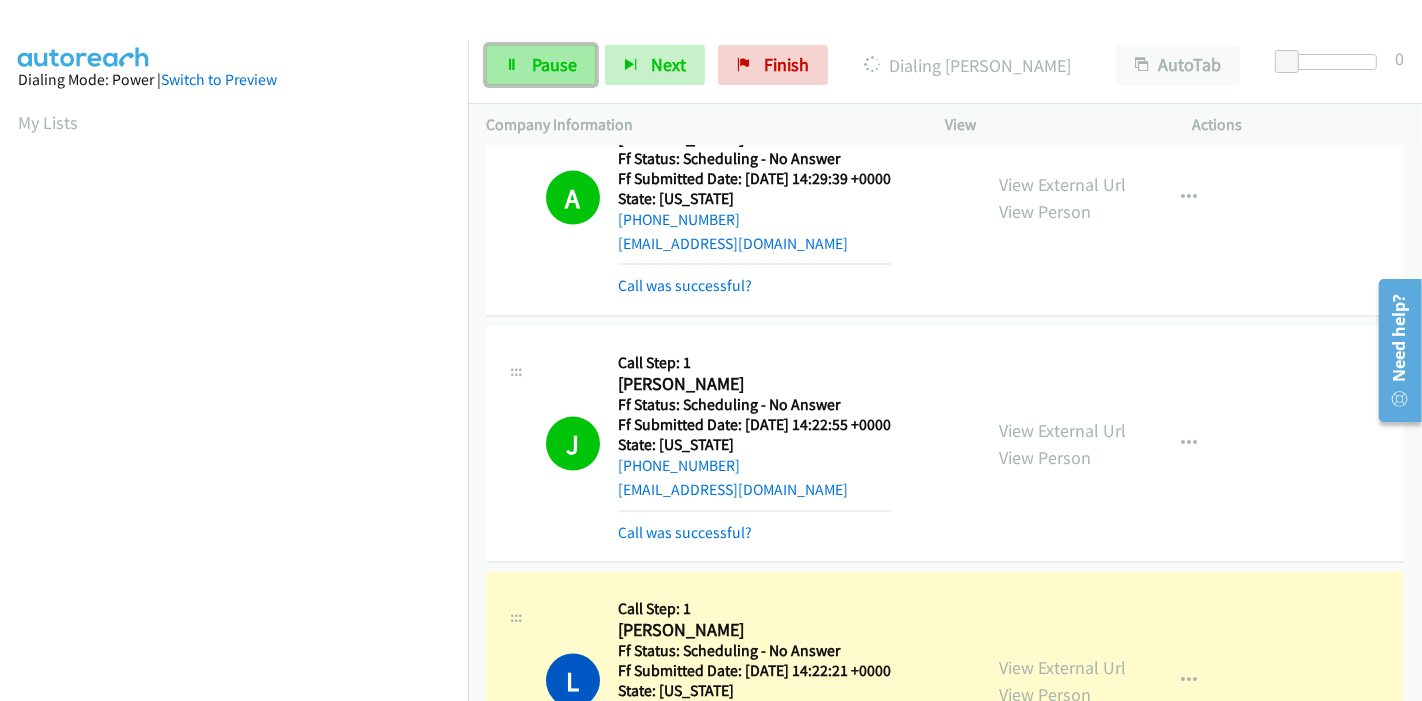 click on "Pause" at bounding box center [541, 65] 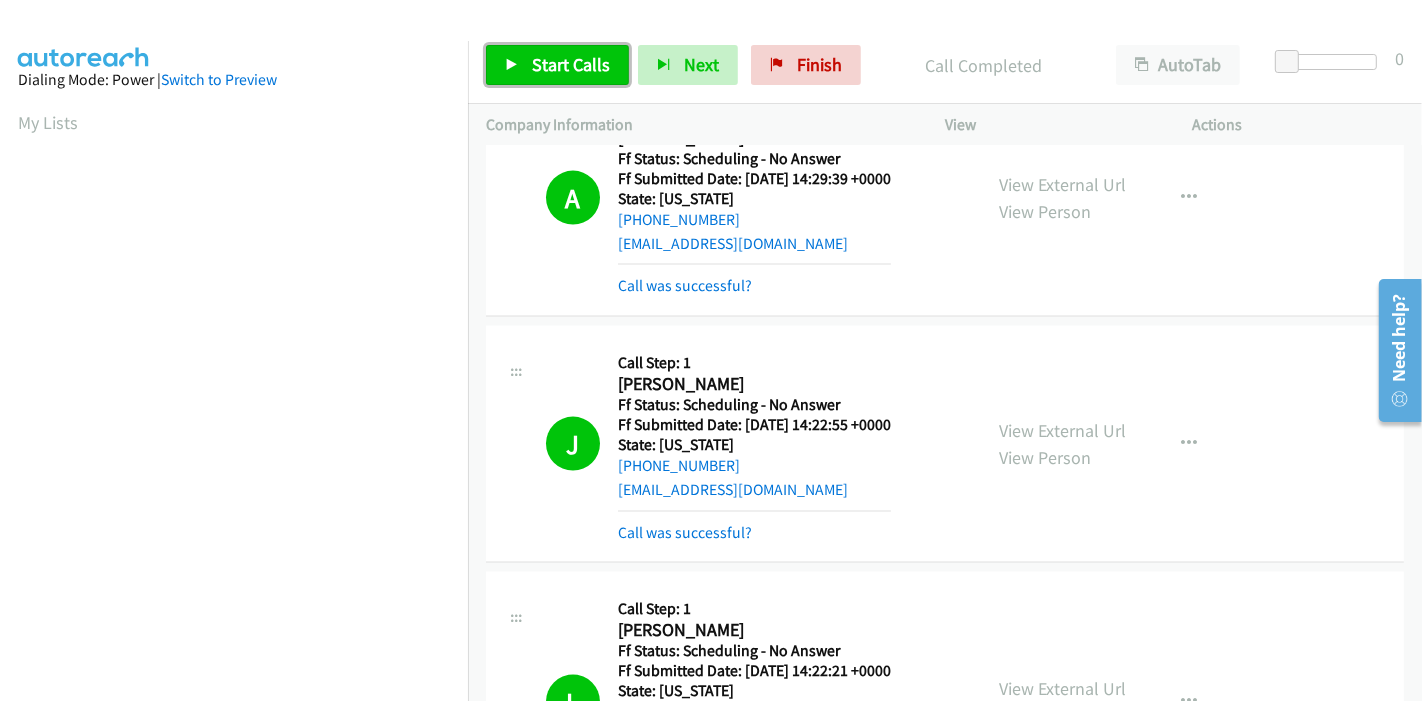 click on "Start Calls" at bounding box center (571, 64) 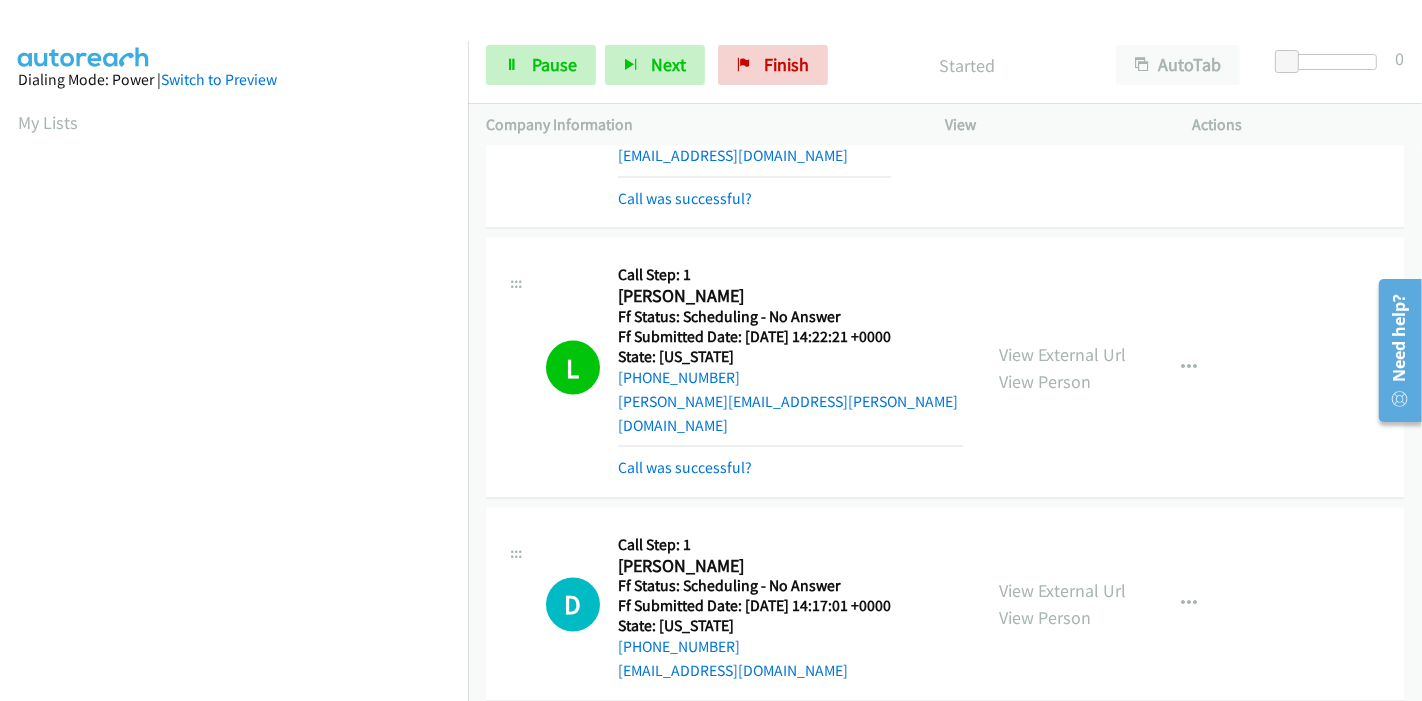 scroll, scrollTop: 15666, scrollLeft: 0, axis: vertical 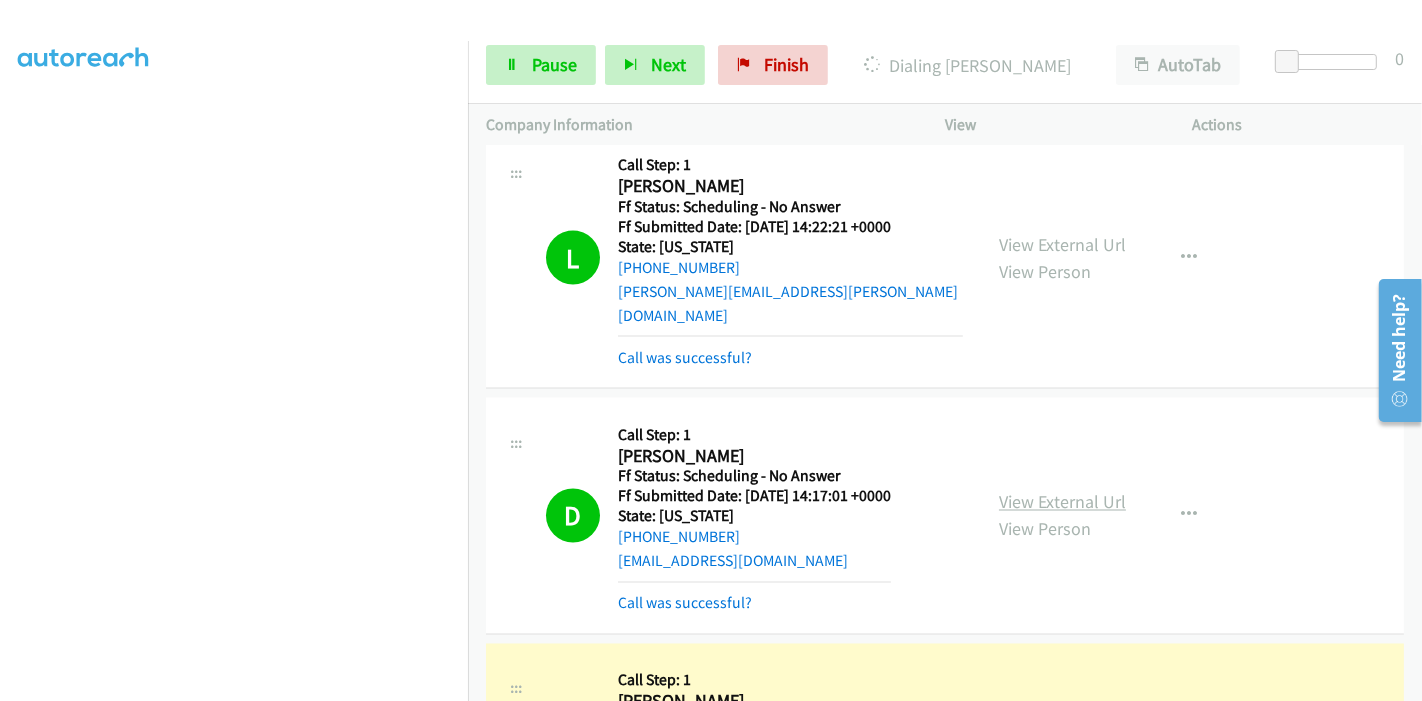 click on "View External Url" at bounding box center (1062, 502) 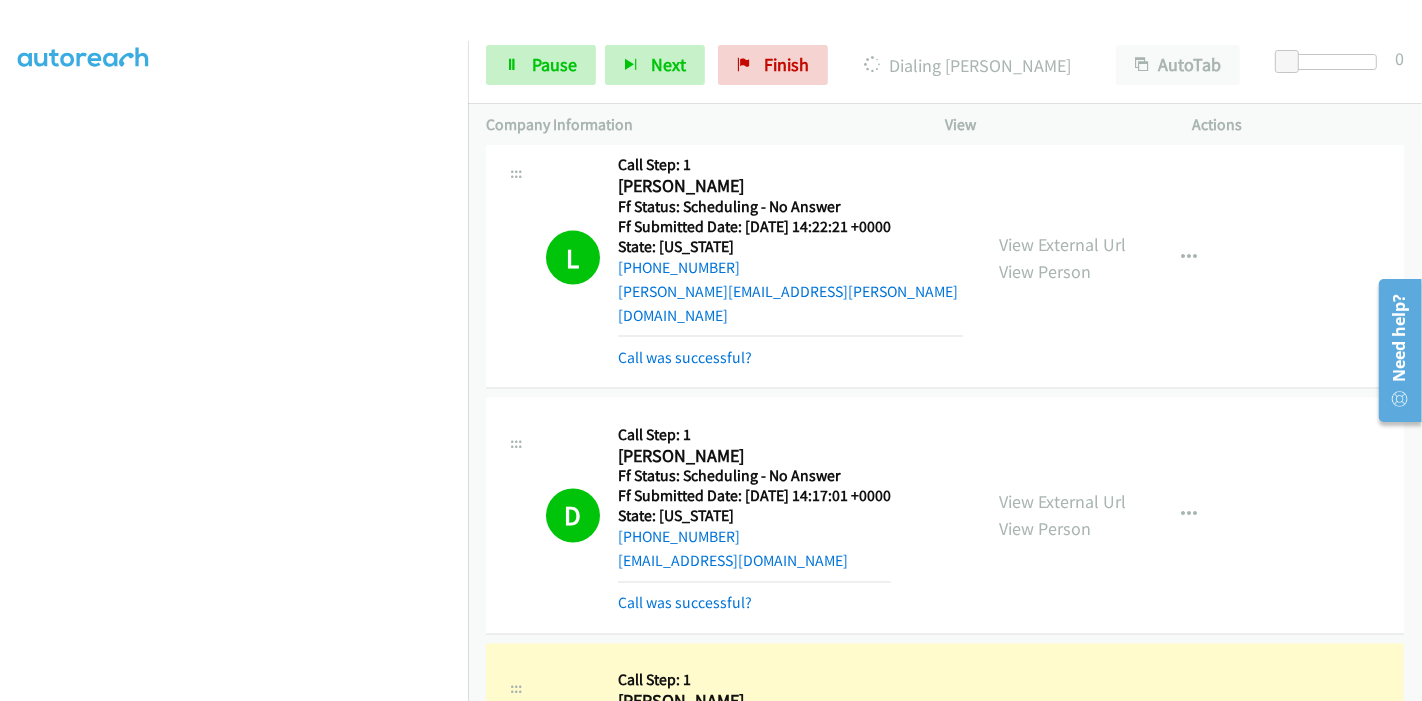 click on "View External Url" at bounding box center [1062, 727] 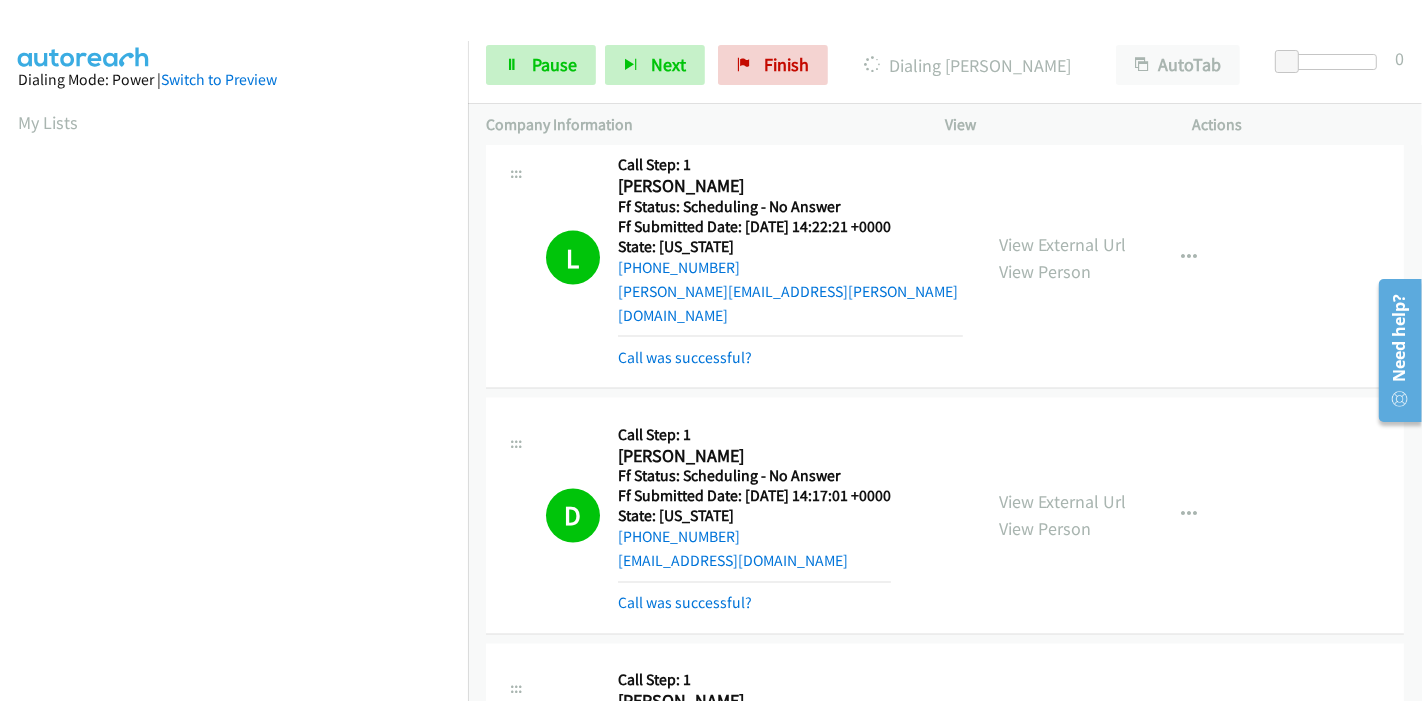scroll, scrollTop: 422, scrollLeft: 0, axis: vertical 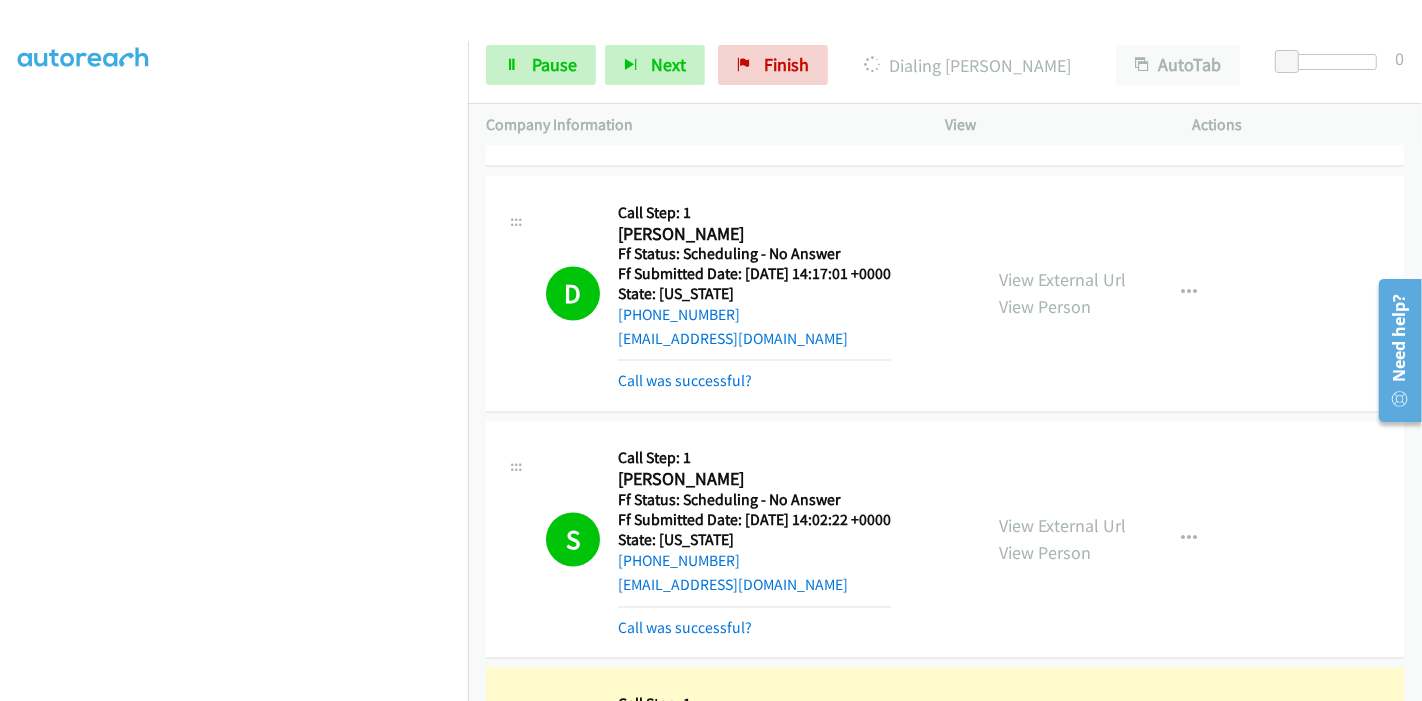 click on "View External Url" at bounding box center (1062, 751) 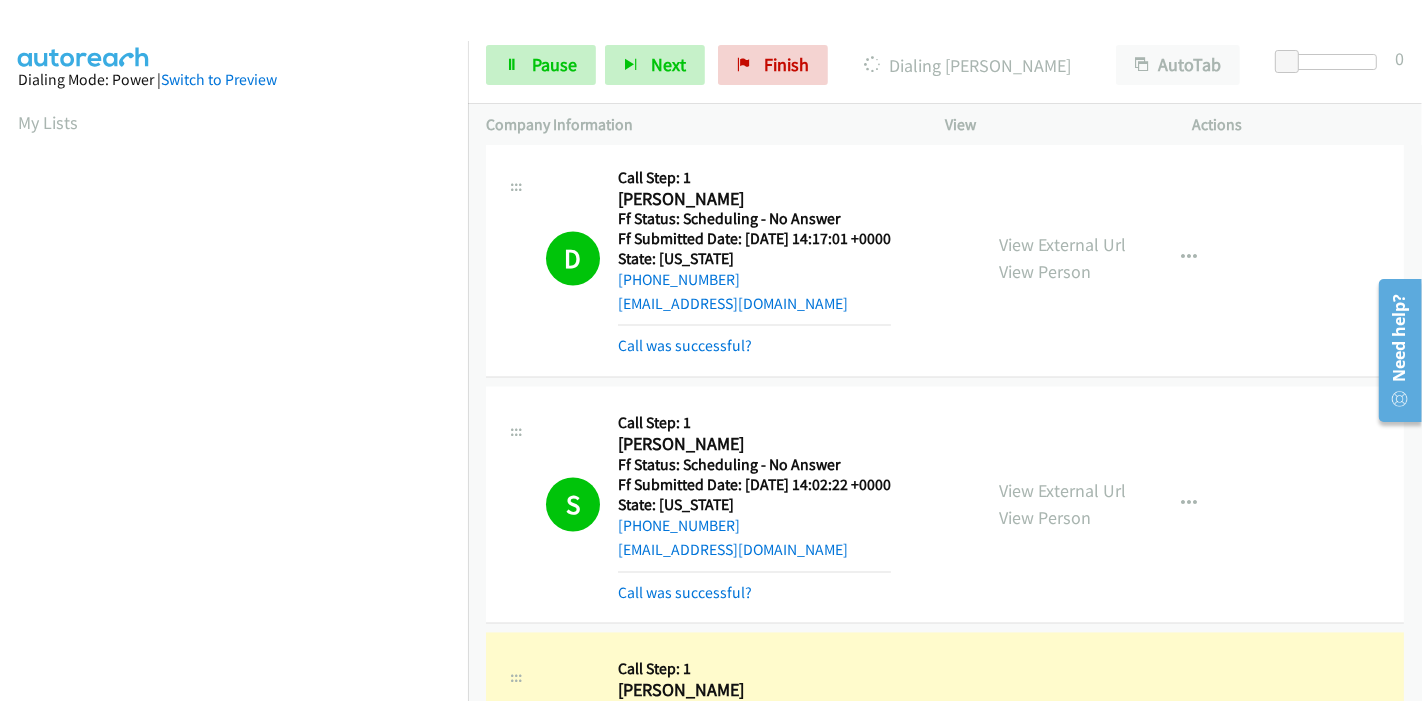 scroll, scrollTop: 15888, scrollLeft: 0, axis: vertical 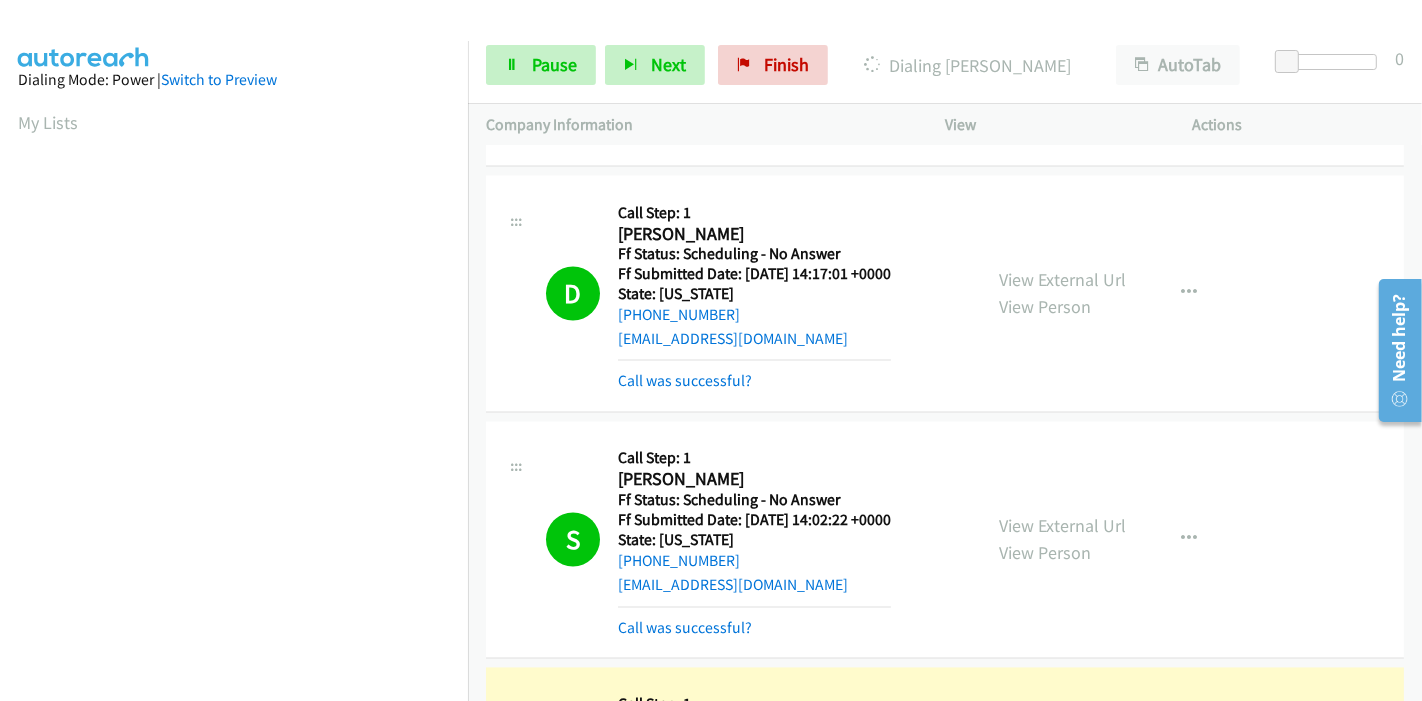 click on "View External Url" at bounding box center (1062, 751) 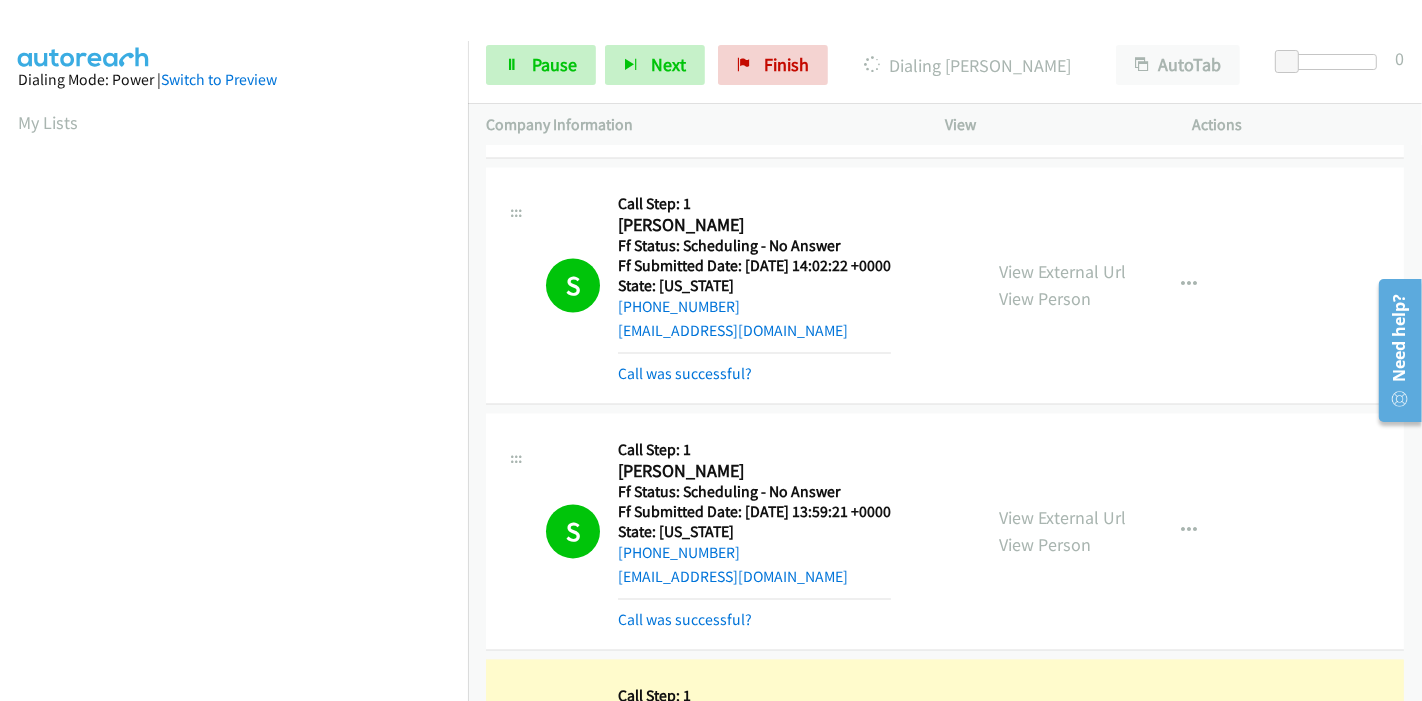 scroll, scrollTop: 16222, scrollLeft: 0, axis: vertical 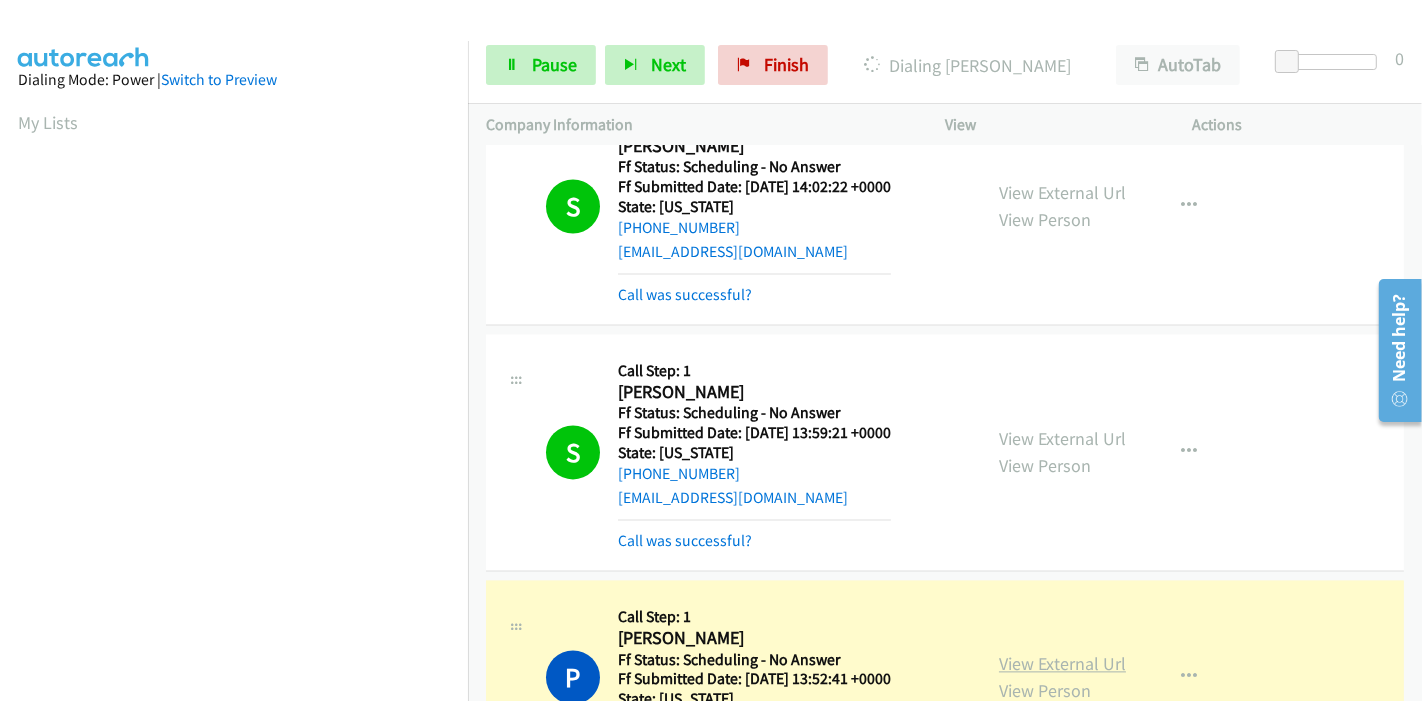 click on "View External Url" at bounding box center (1062, 663) 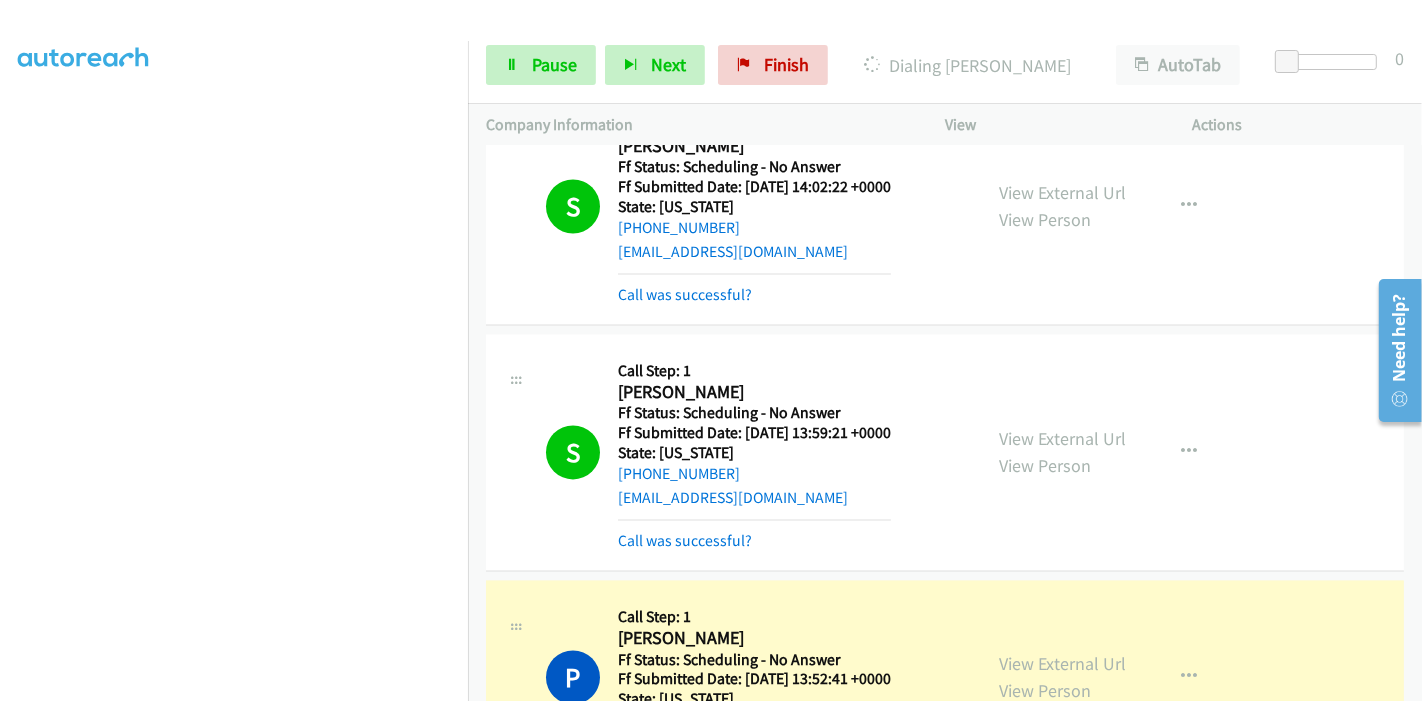 scroll, scrollTop: 422, scrollLeft: 0, axis: vertical 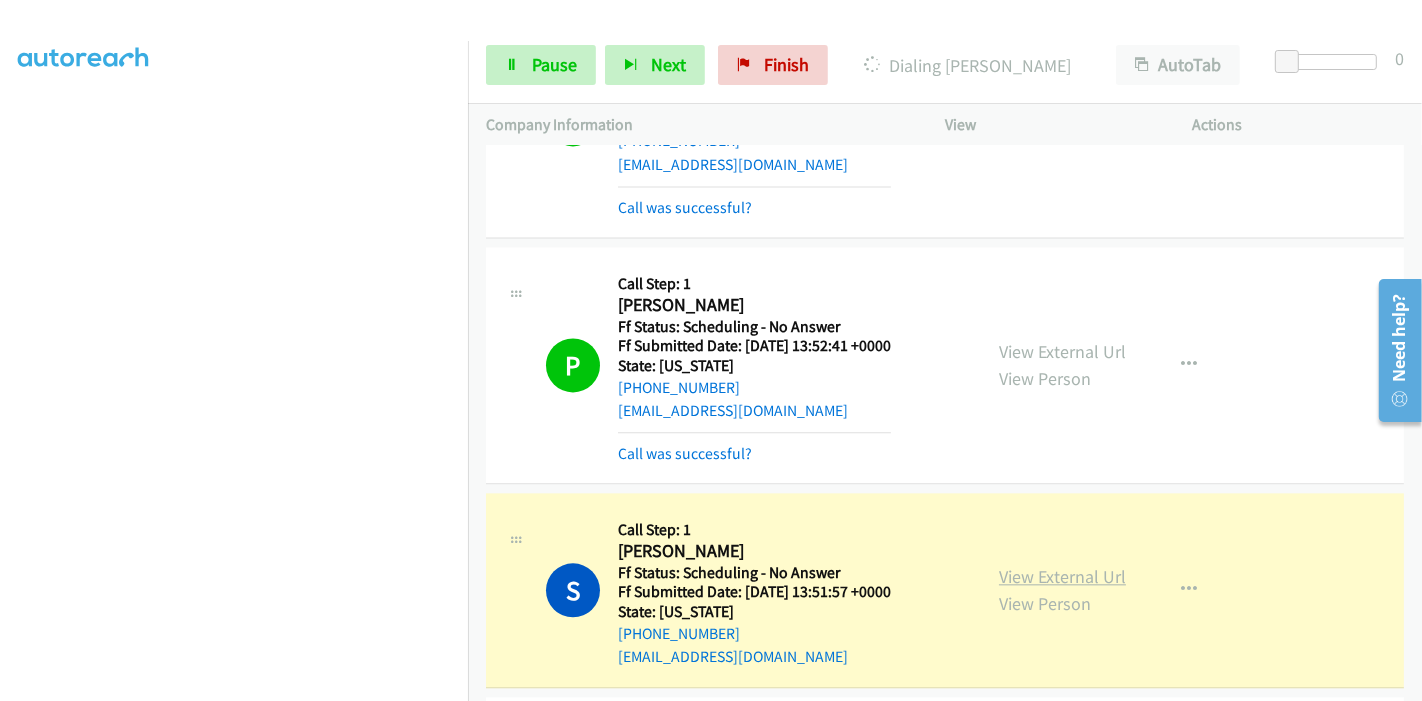 click on "View External Url" at bounding box center [1062, 576] 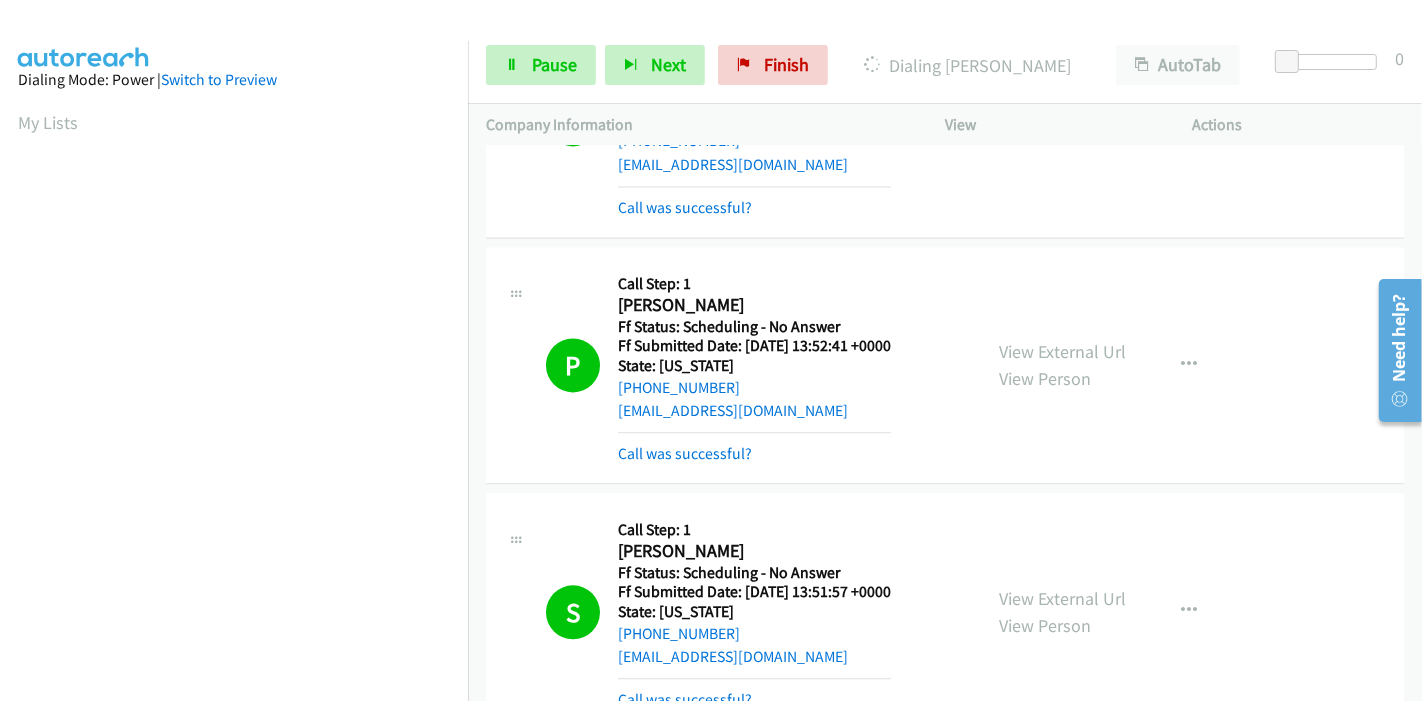 scroll, scrollTop: 422, scrollLeft: 0, axis: vertical 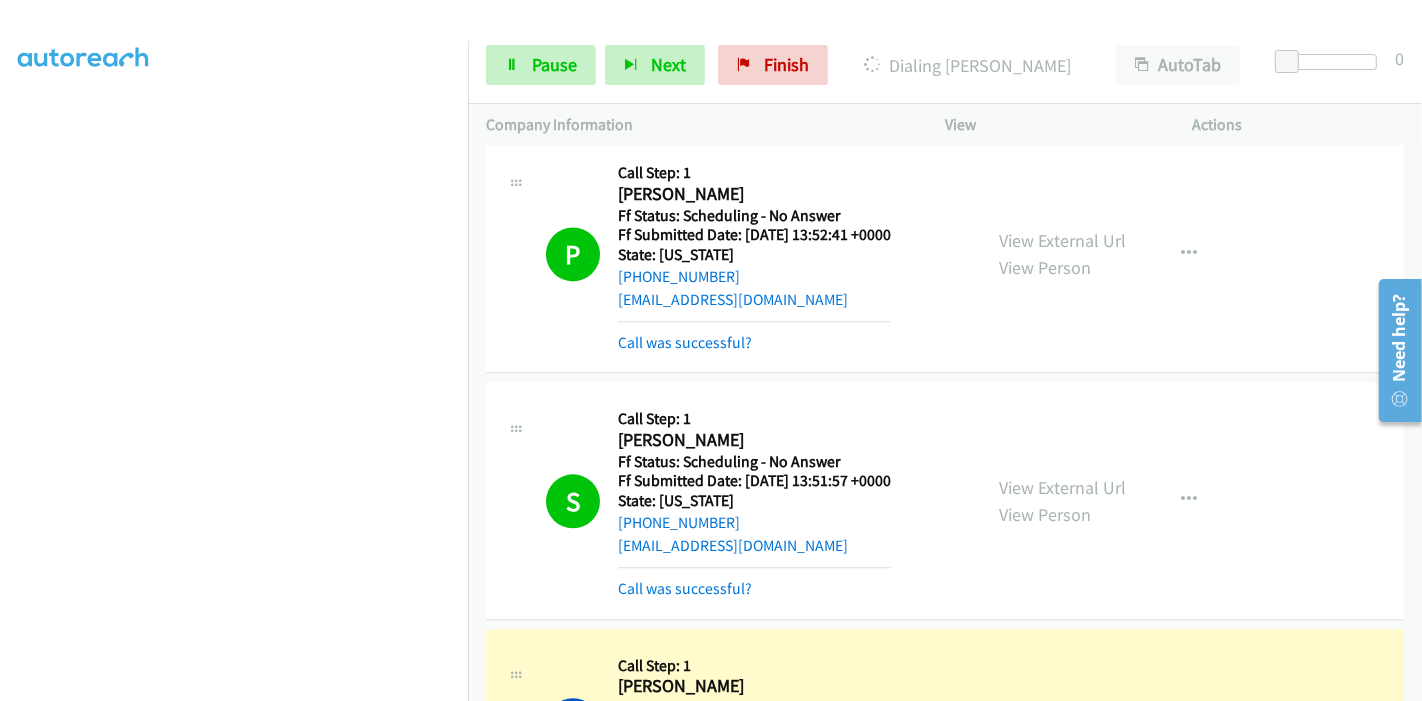 click on "View External Url" at bounding box center (1062, 711) 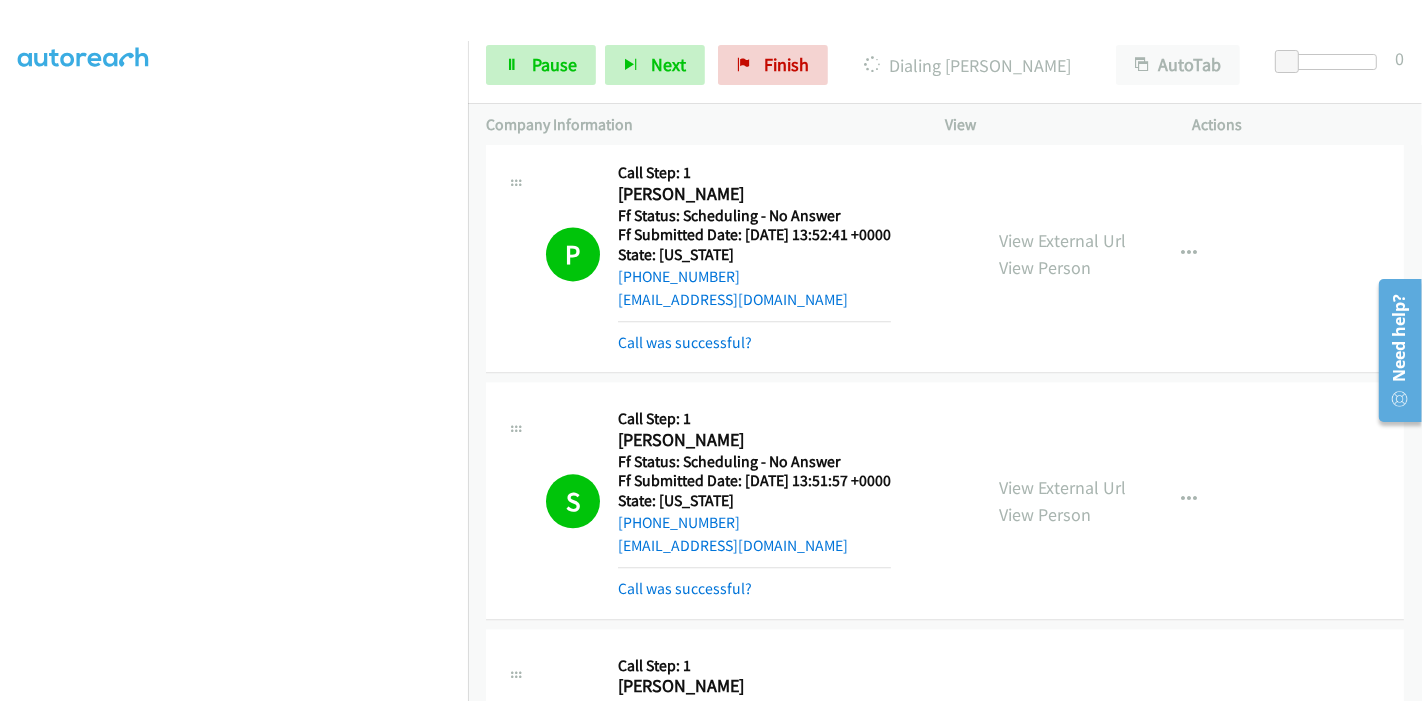 scroll, scrollTop: 0, scrollLeft: 0, axis: both 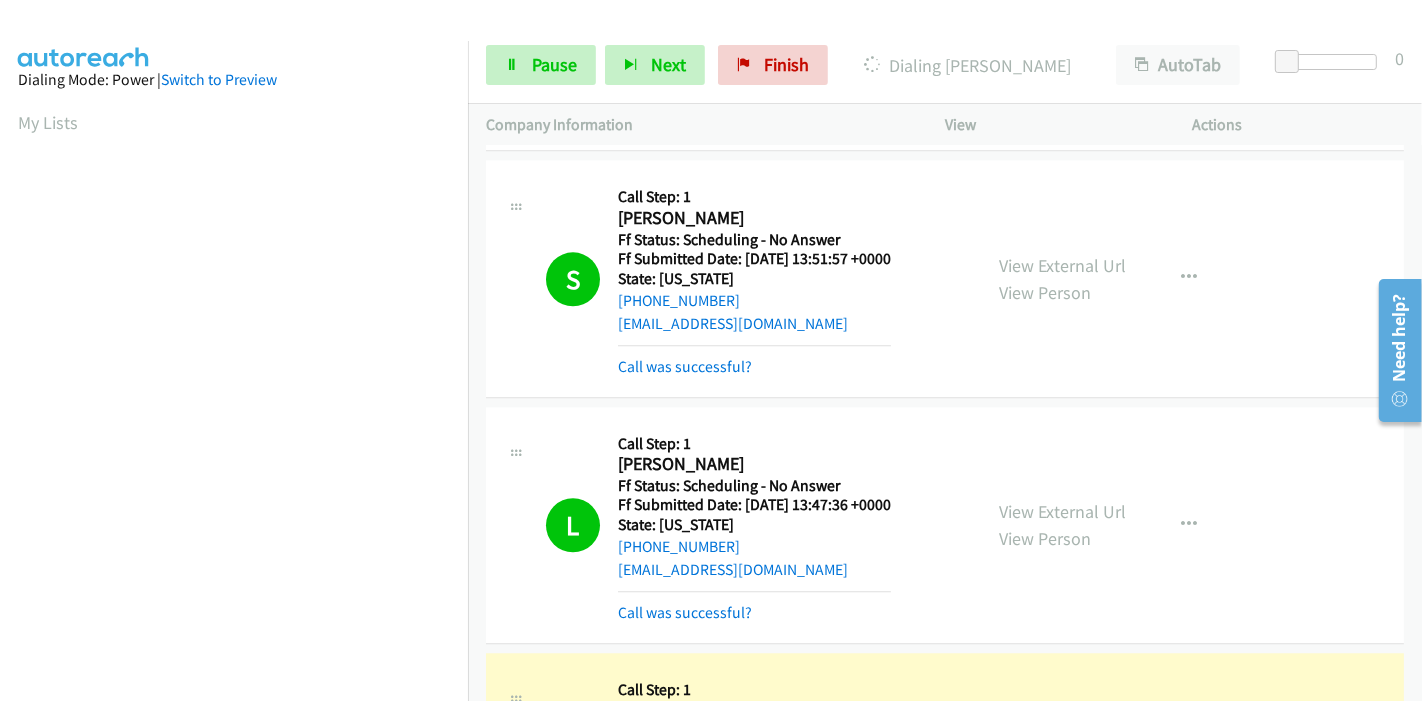 click on "View External Url" at bounding box center (1062, 747) 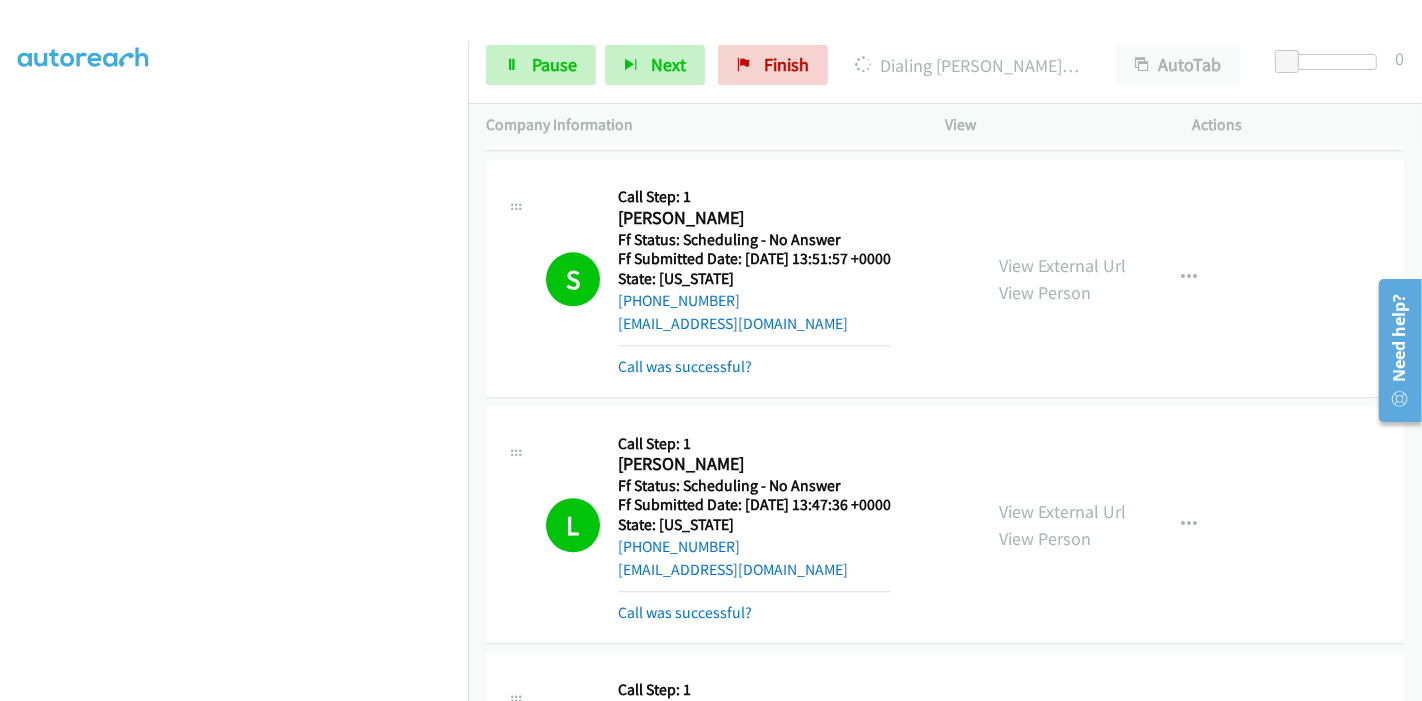 scroll, scrollTop: 0, scrollLeft: 0, axis: both 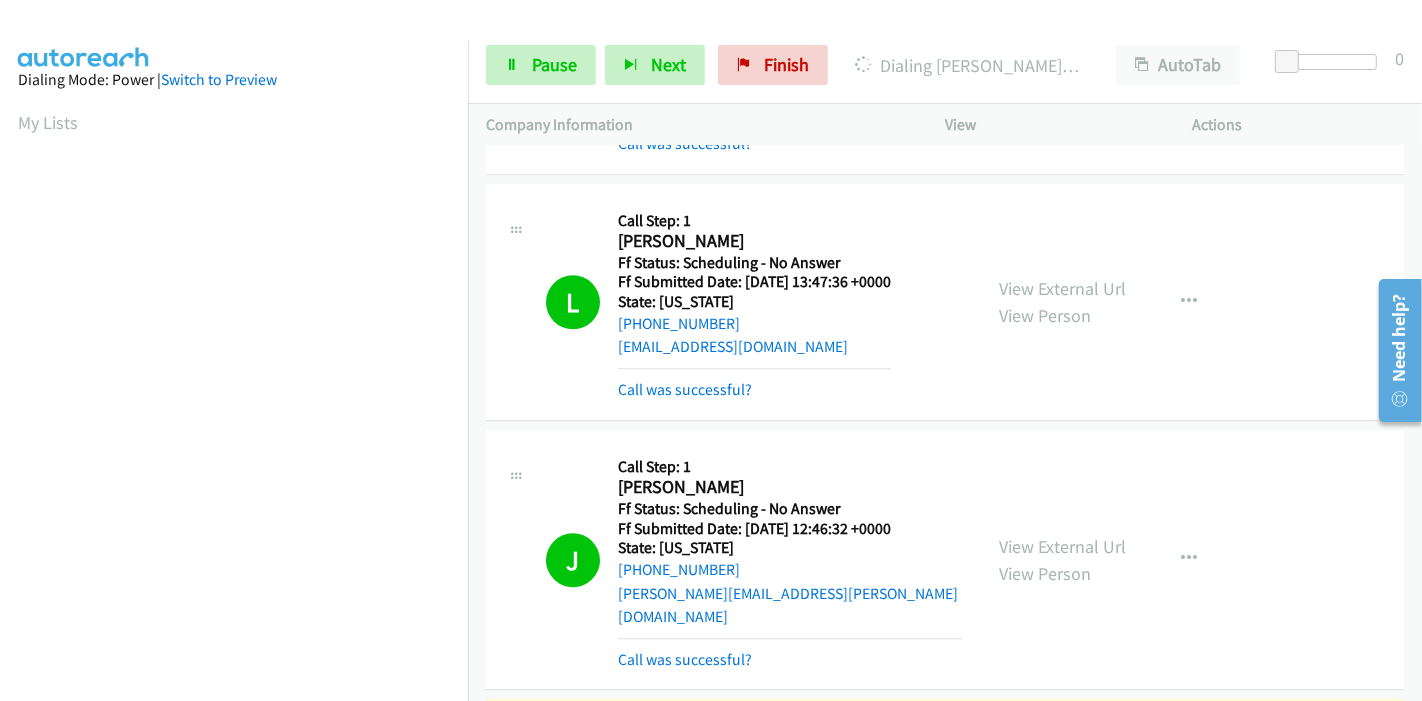 click on "View External Url" at bounding box center (1062, 782) 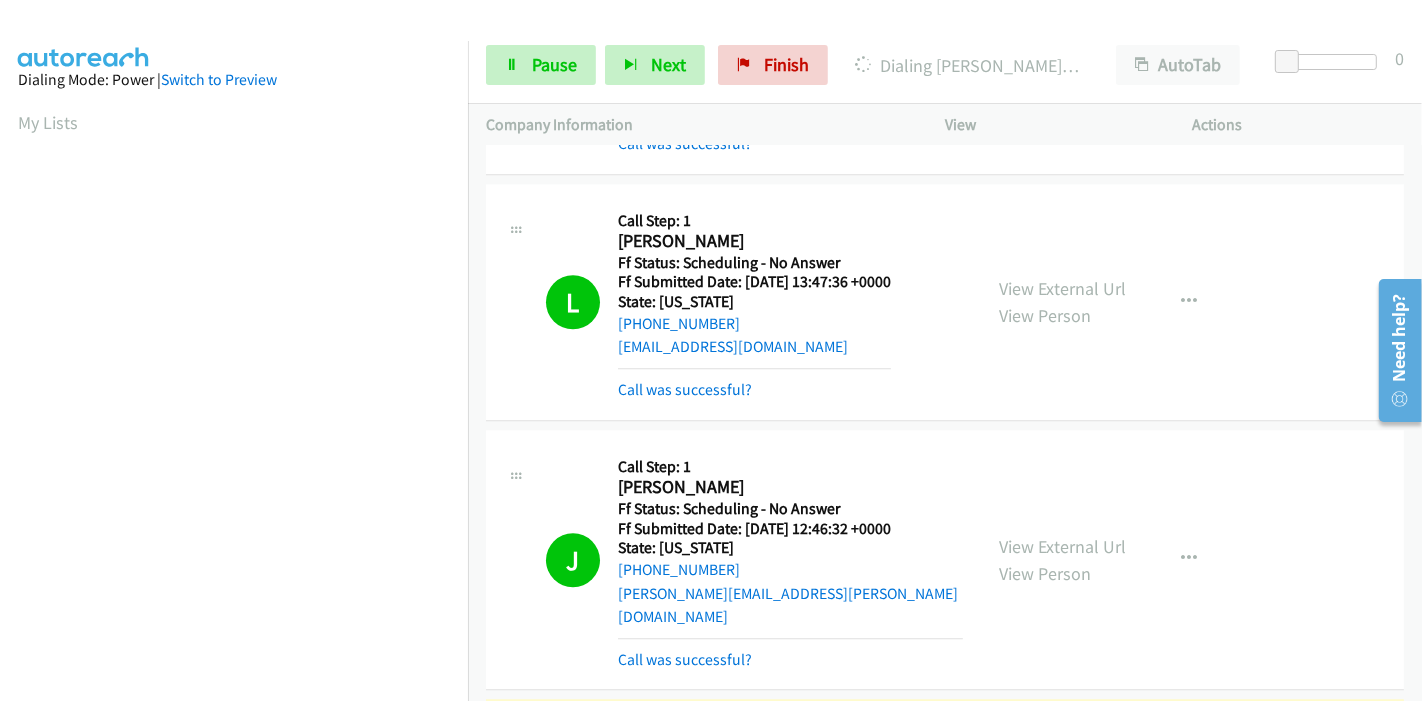 scroll, scrollTop: 422, scrollLeft: 0, axis: vertical 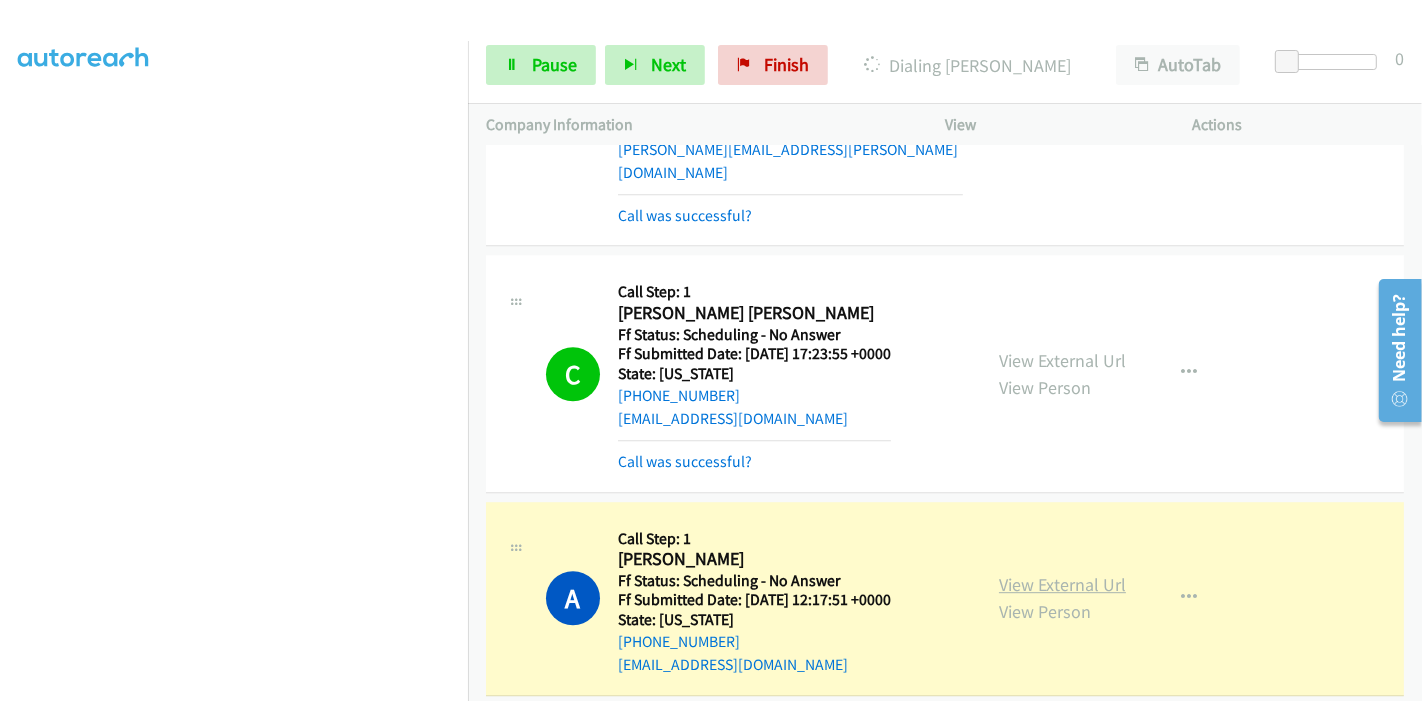 click on "View External Url" at bounding box center [1062, 584] 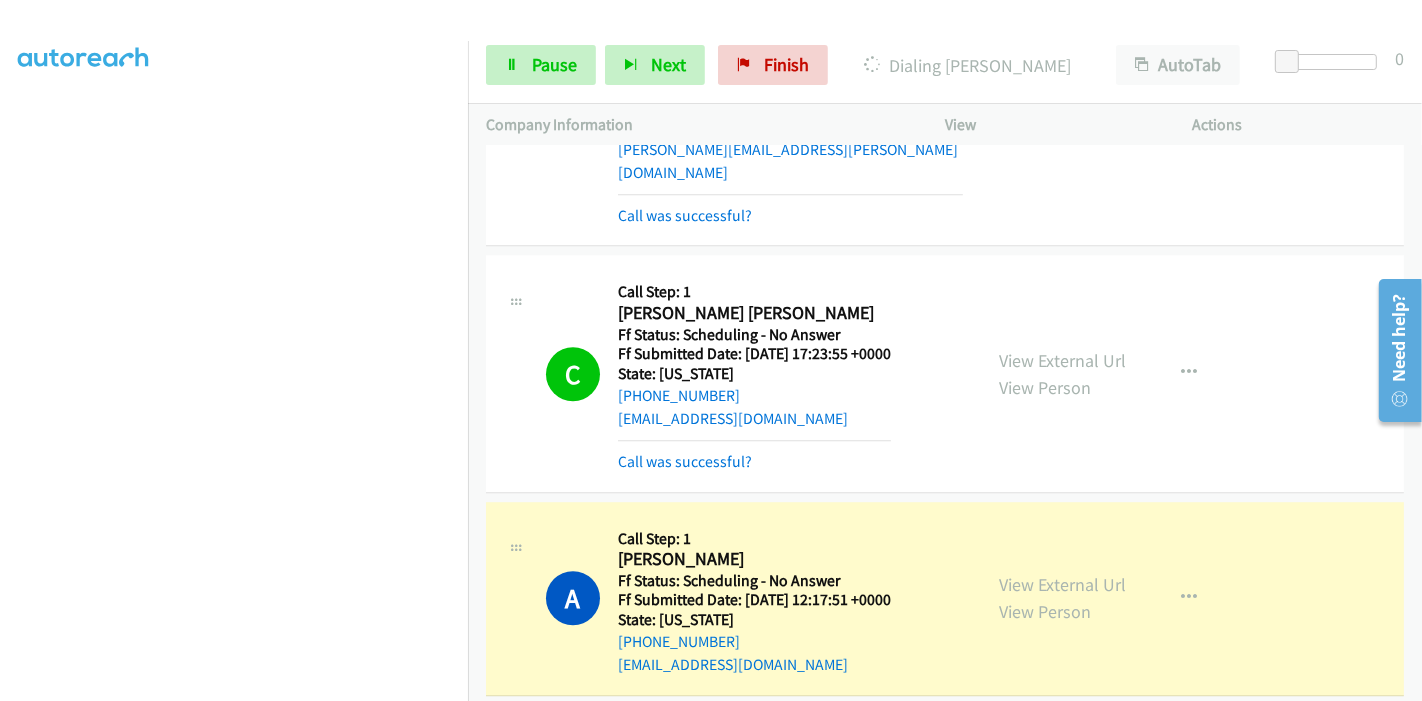 scroll, scrollTop: 0, scrollLeft: 0, axis: both 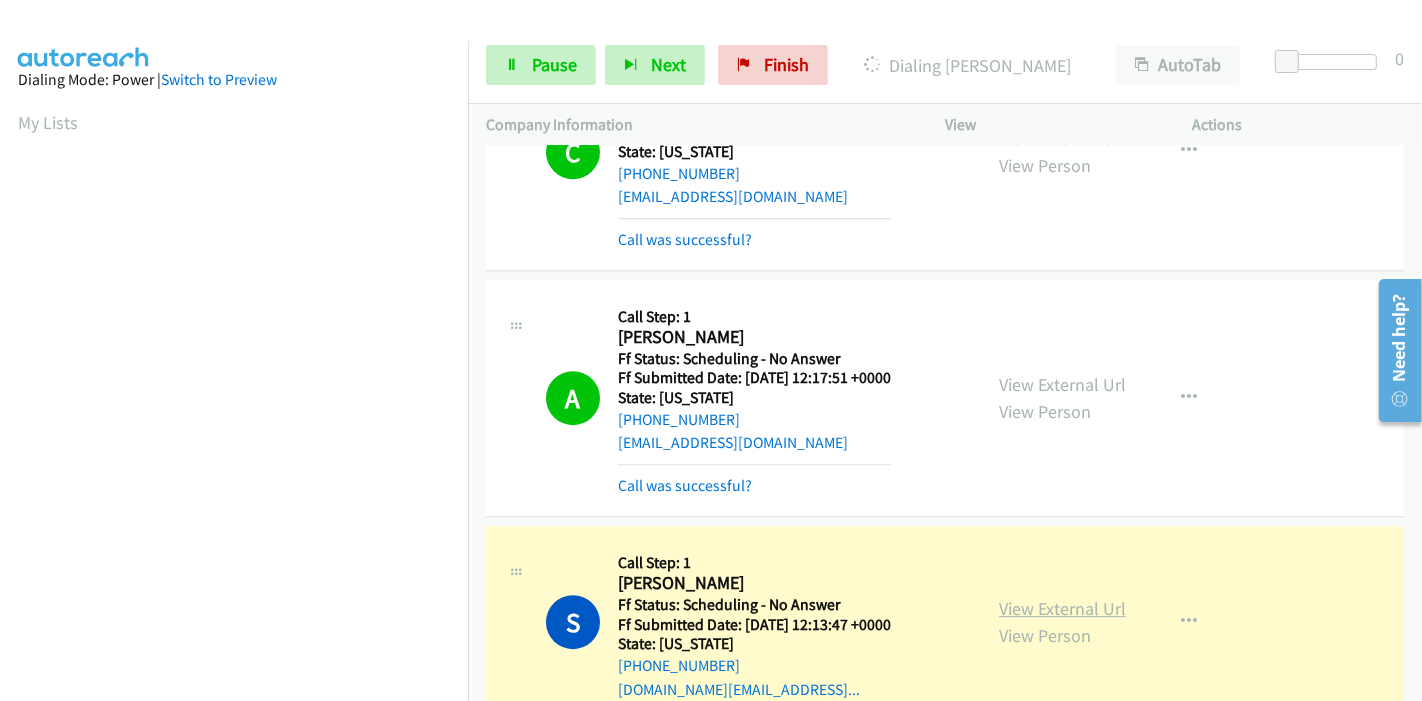 click on "View External Url" at bounding box center (1062, 608) 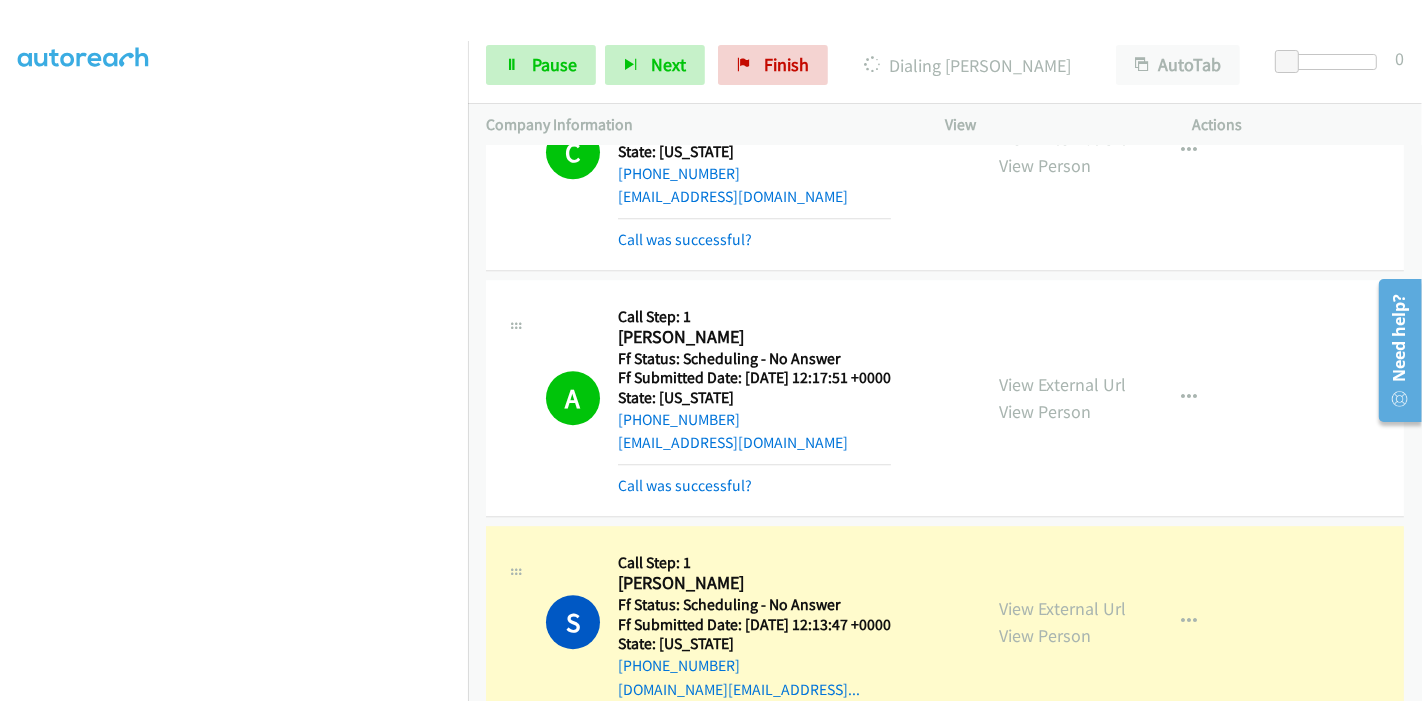 scroll, scrollTop: 0, scrollLeft: 0, axis: both 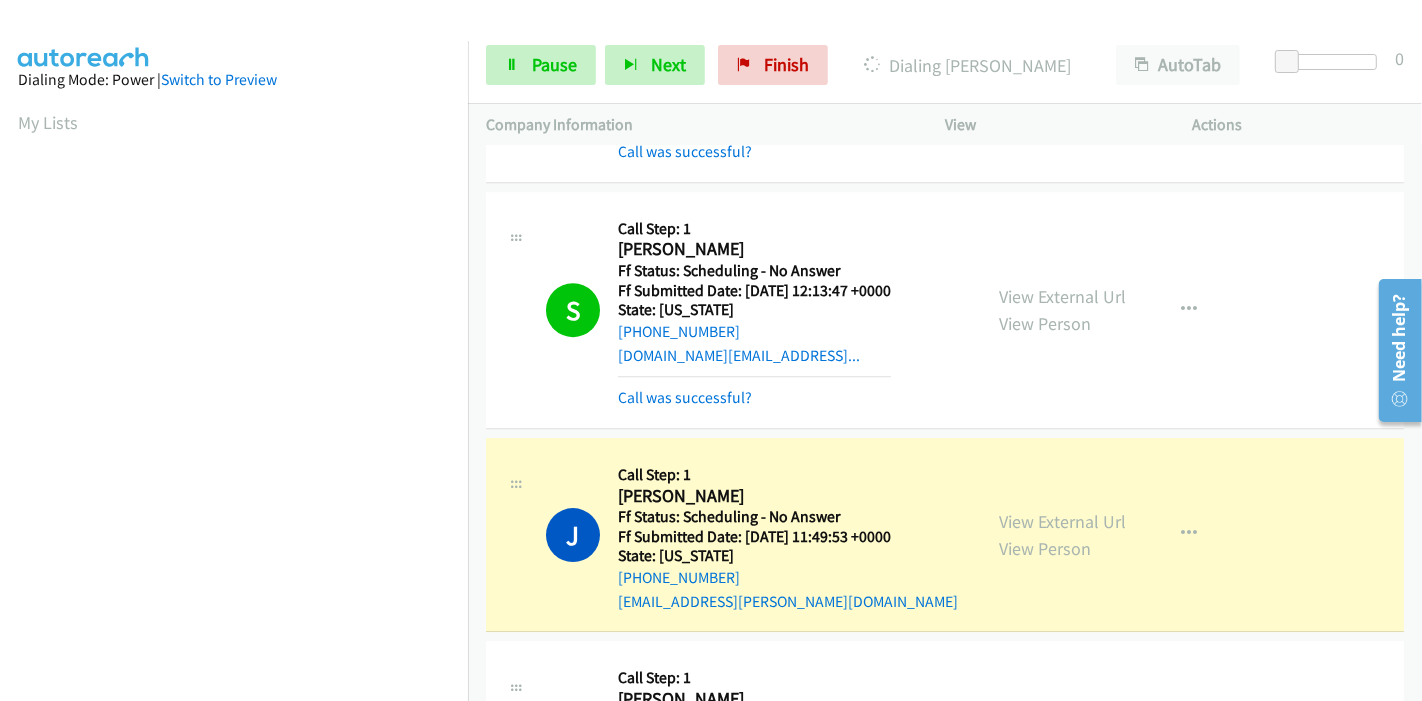 click on "View External Url
View Person" at bounding box center [1062, 535] 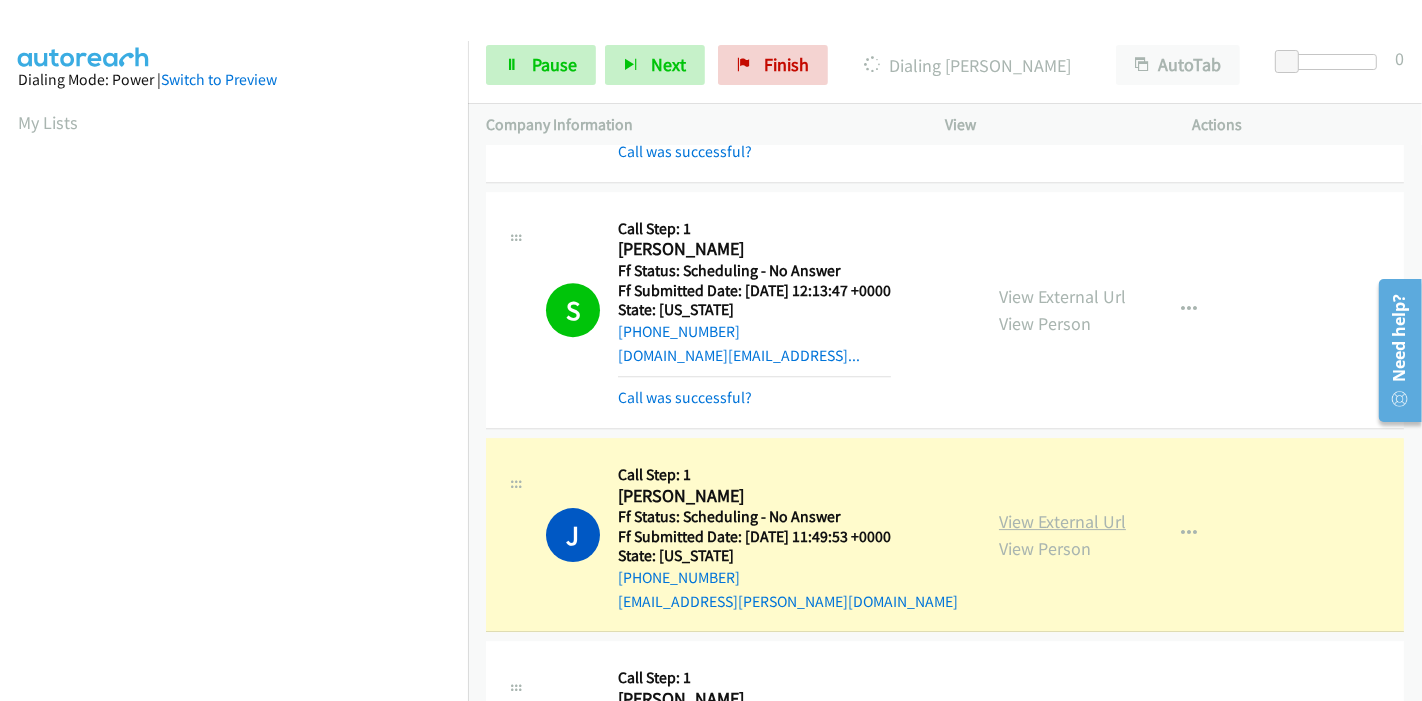 click on "View External Url" at bounding box center [1062, 521] 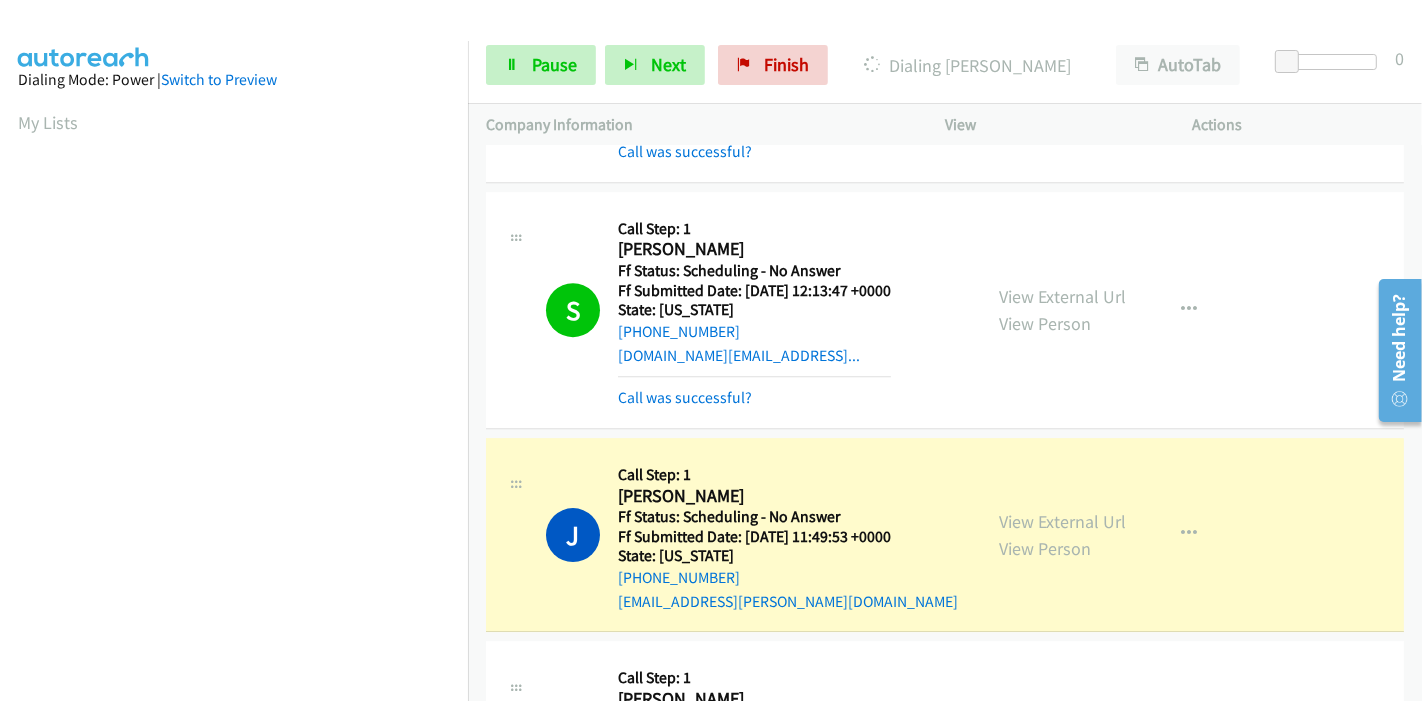 scroll, scrollTop: 0, scrollLeft: 0, axis: both 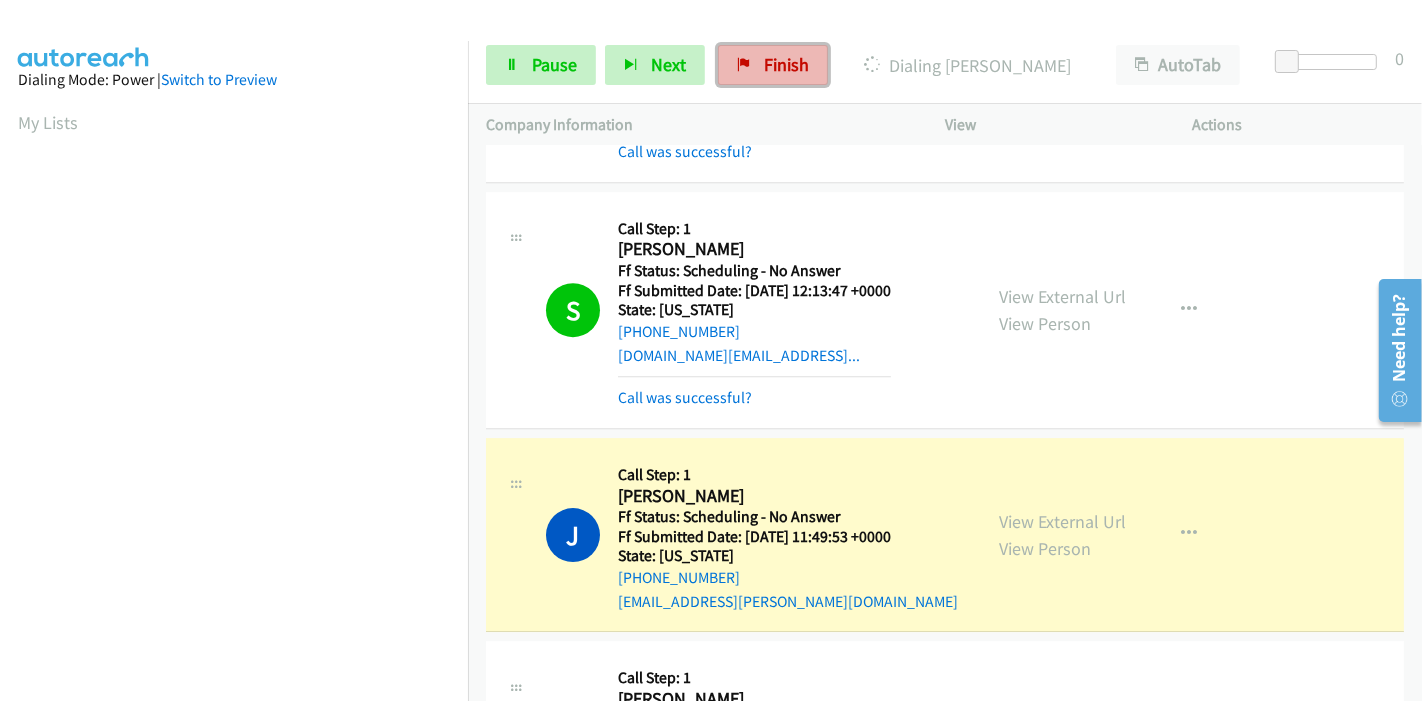 click on "Finish" at bounding box center [773, 65] 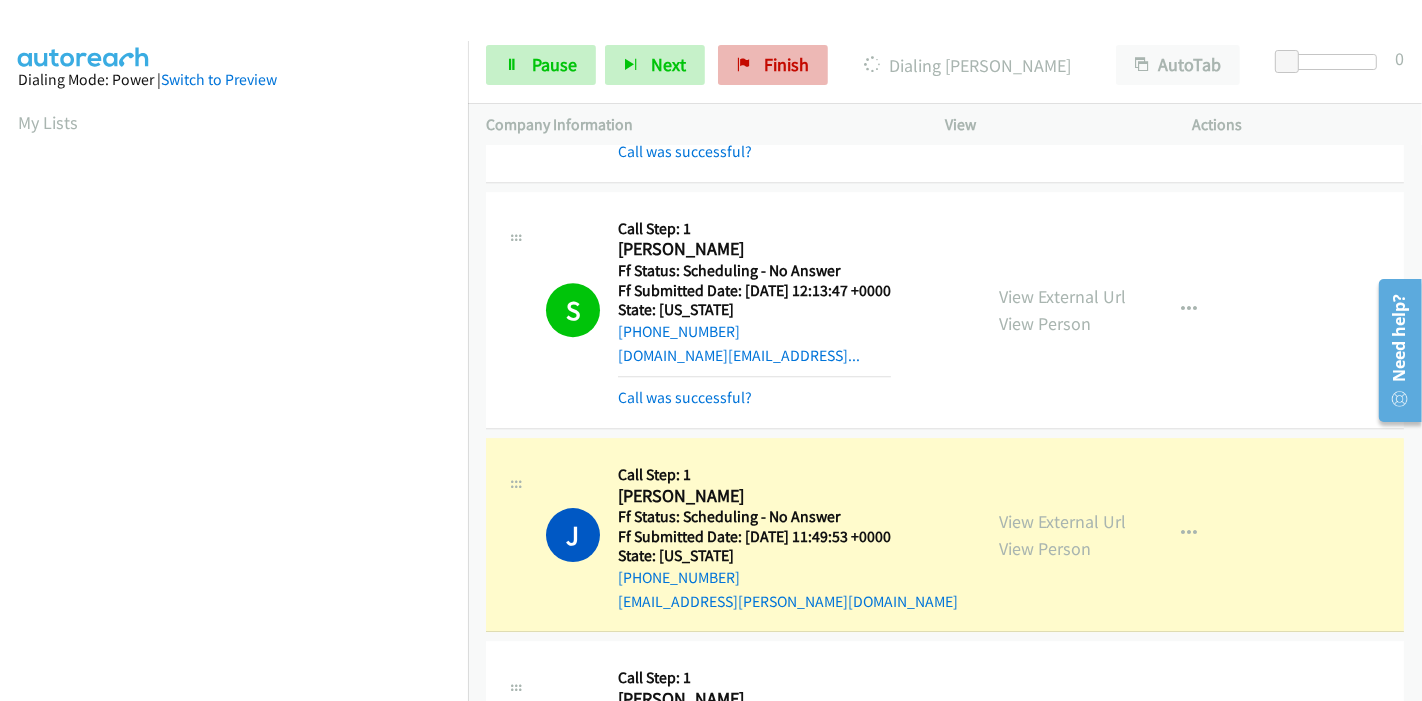 scroll, scrollTop: 422, scrollLeft: 0, axis: vertical 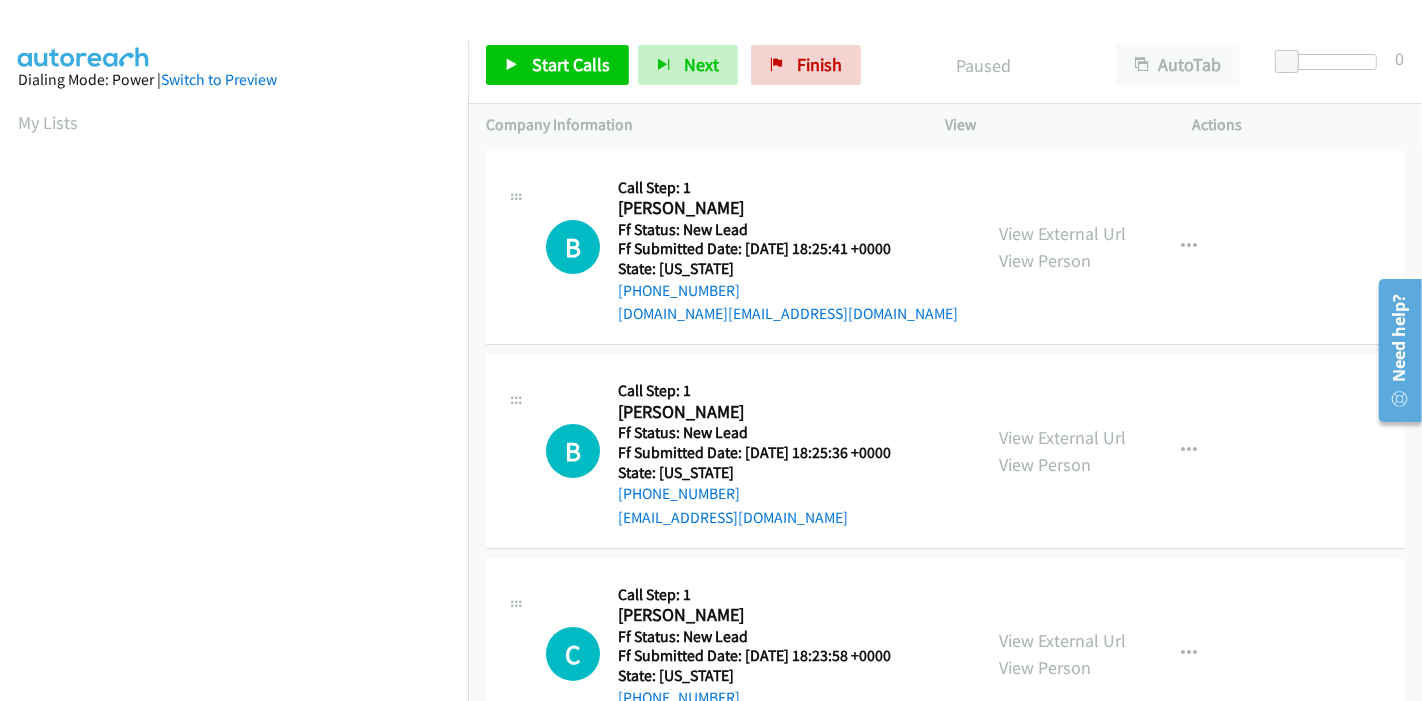 click on "B
Callback Scheduled
Call Step: 1
Brittany Moore
America/New_York
Ff Status: New Lead
Ff Submitted Date: 2025-07-21 18:25:41 +0000
State: Florida
+1 626-626-6282
weleasehomes.com@gmail.com
Call was successful?
View External Url
View Person
View External Url
Email
Schedule/Manage Callback
Skip Call
Add to do not call list" at bounding box center [945, 248] 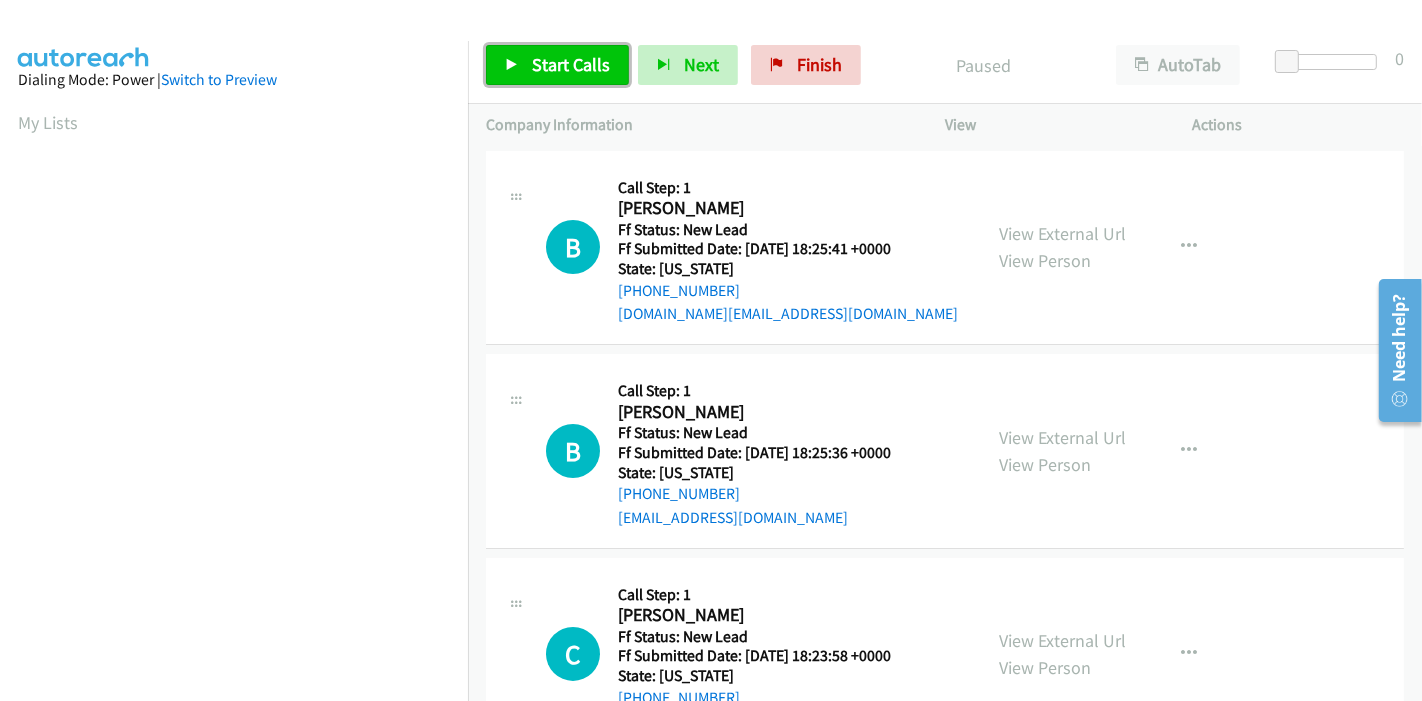 drag, startPoint x: 557, startPoint y: 53, endPoint x: 804, endPoint y: 498, distance: 508.95383 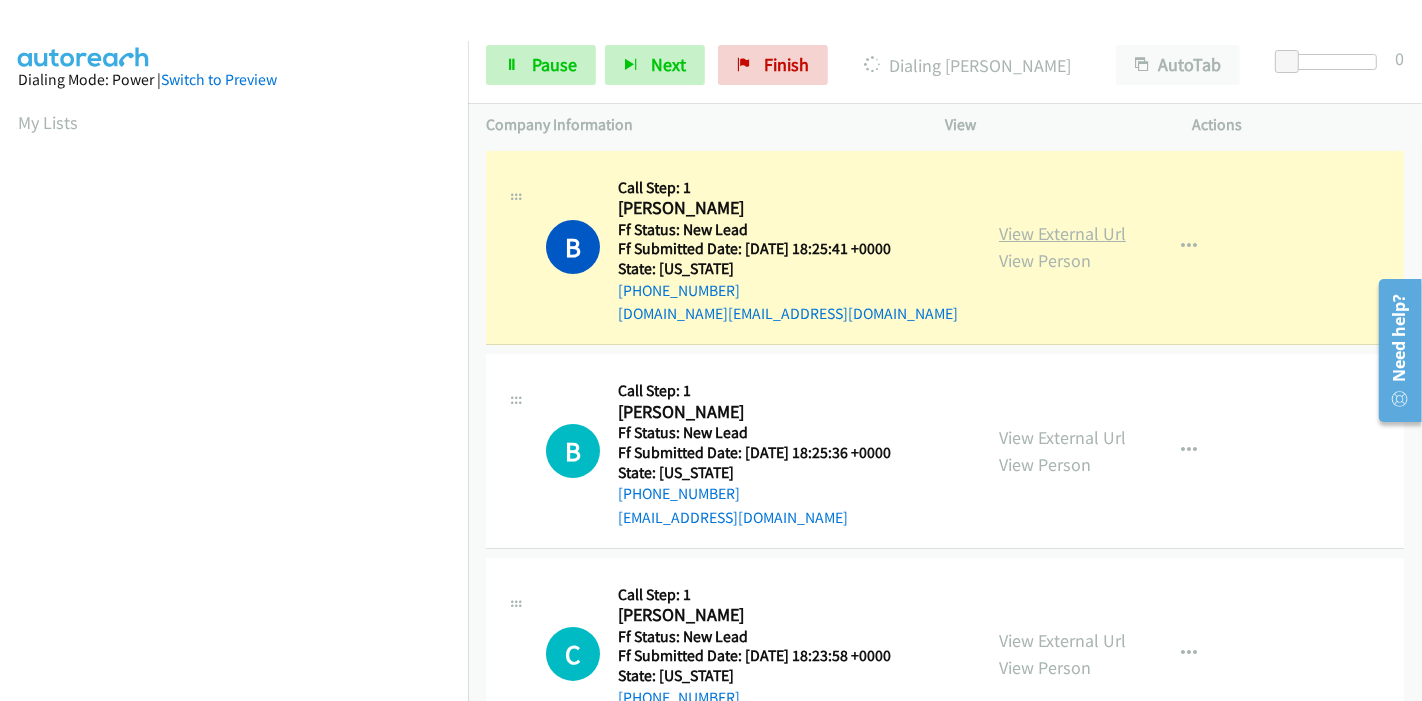 click on "View External Url" at bounding box center [1062, 233] 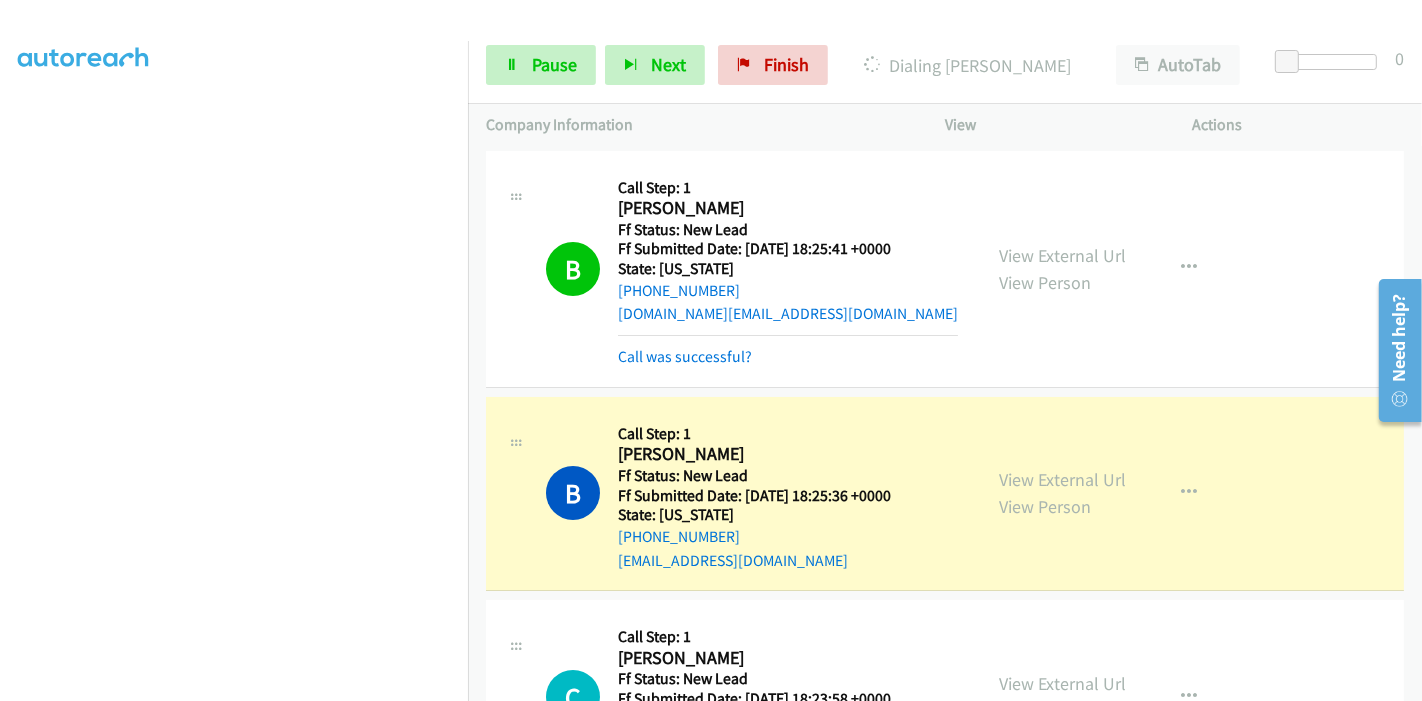 scroll, scrollTop: 0, scrollLeft: 0, axis: both 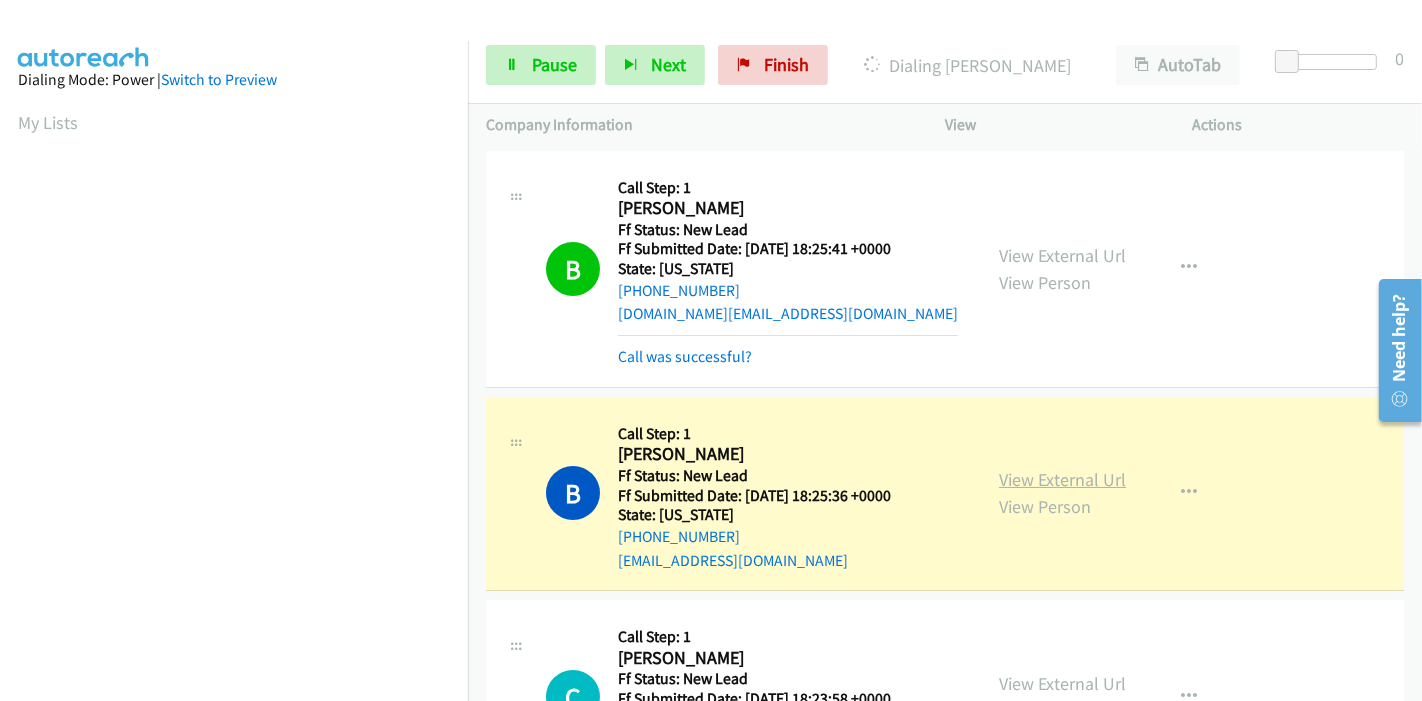 click on "View External Url" at bounding box center [1062, 479] 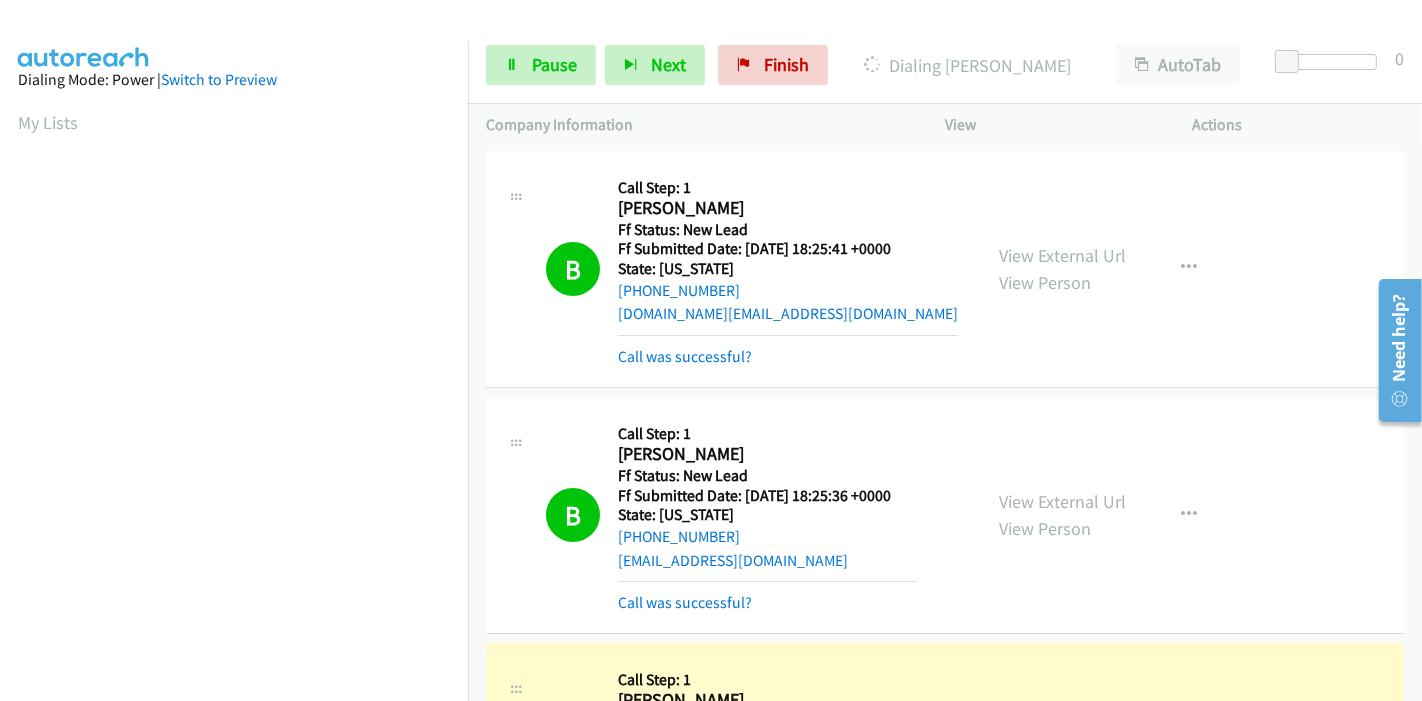scroll, scrollTop: 422, scrollLeft: 0, axis: vertical 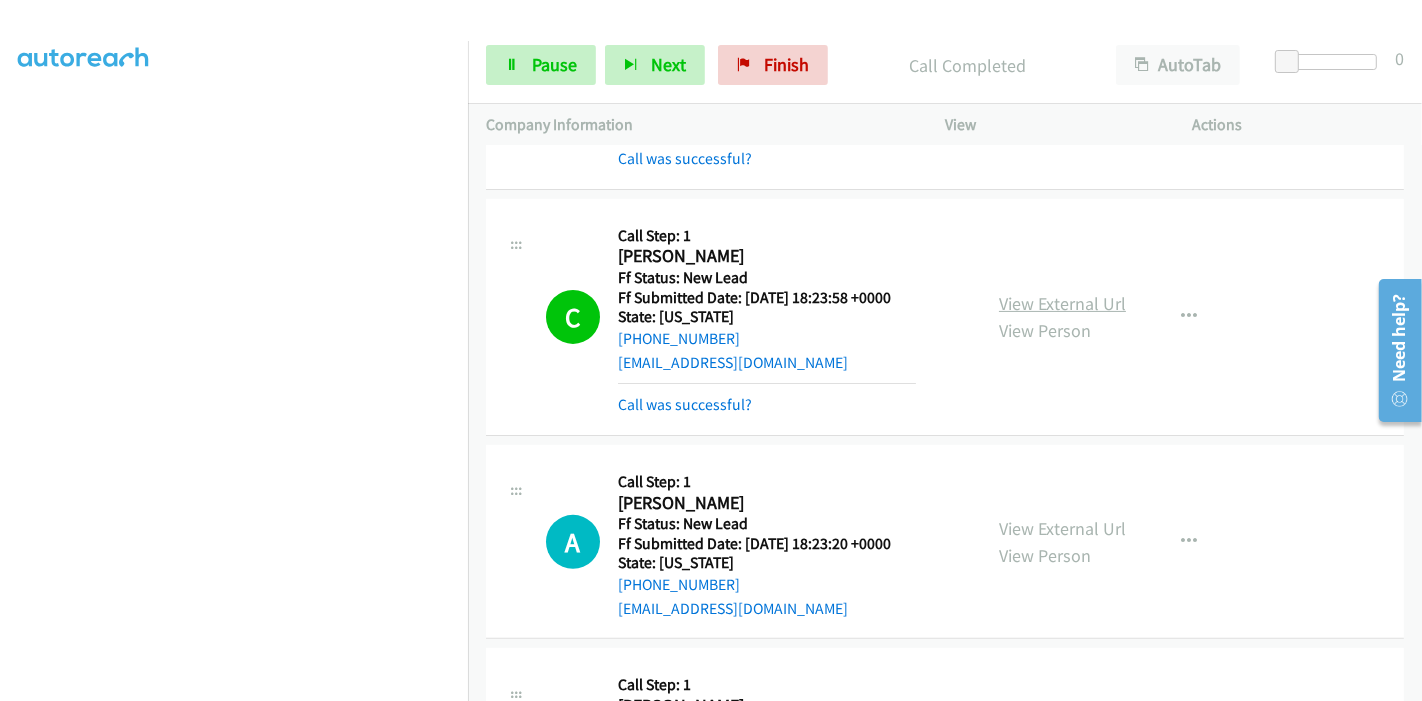 click on "View External Url" at bounding box center (1062, 303) 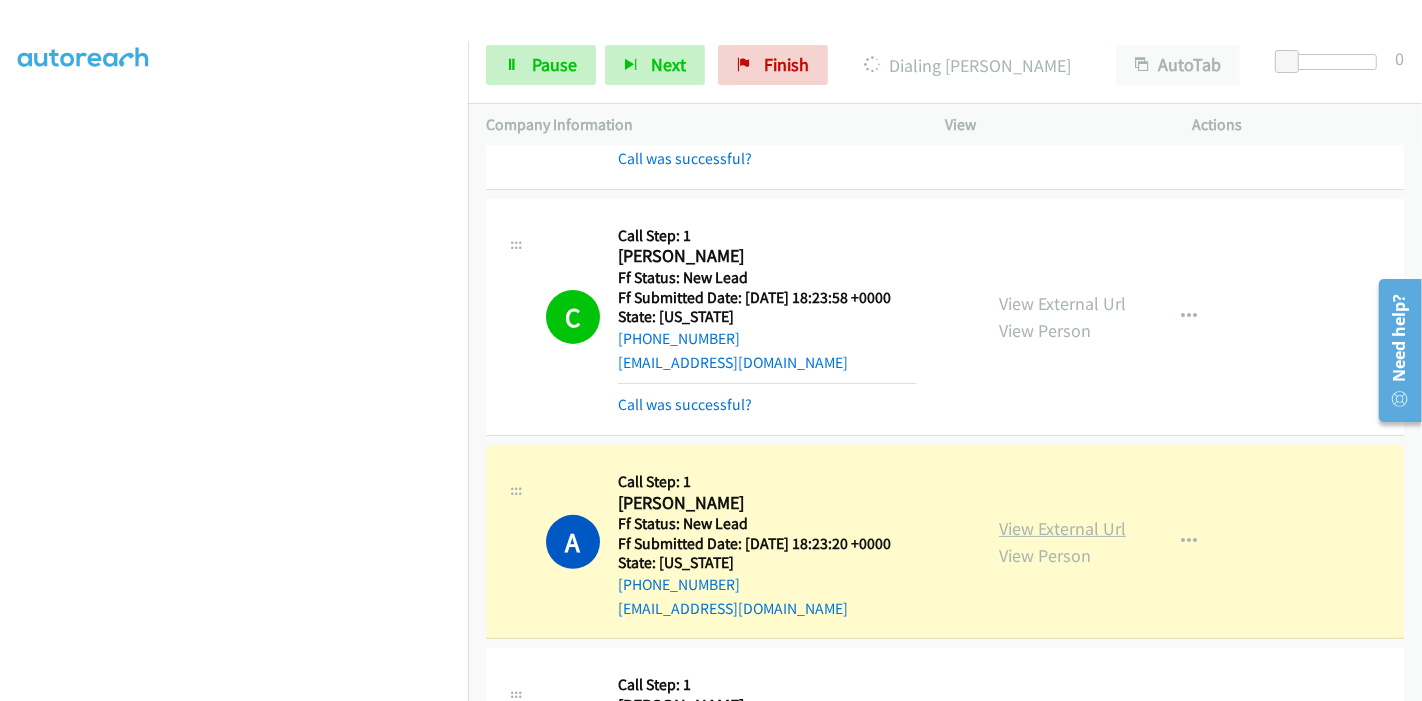 click on "View External Url" at bounding box center [1062, 528] 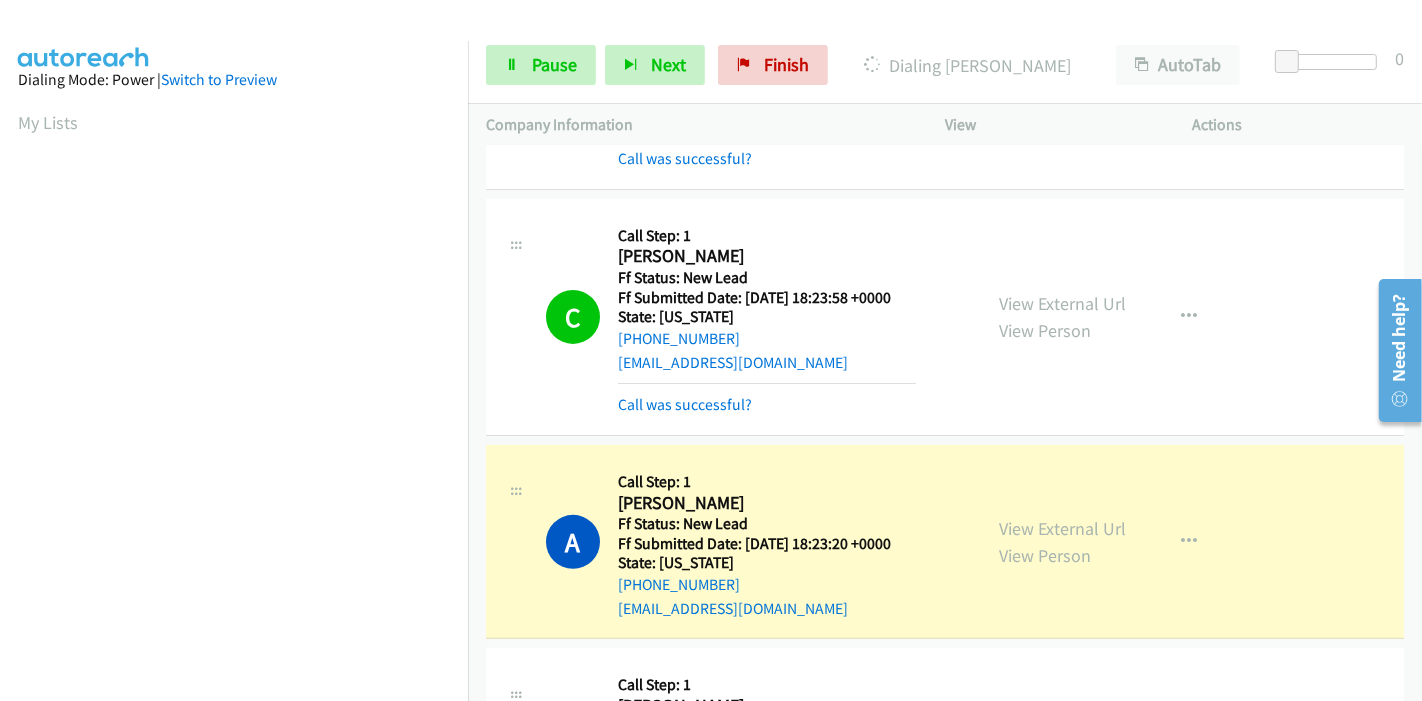 scroll, scrollTop: 422, scrollLeft: 0, axis: vertical 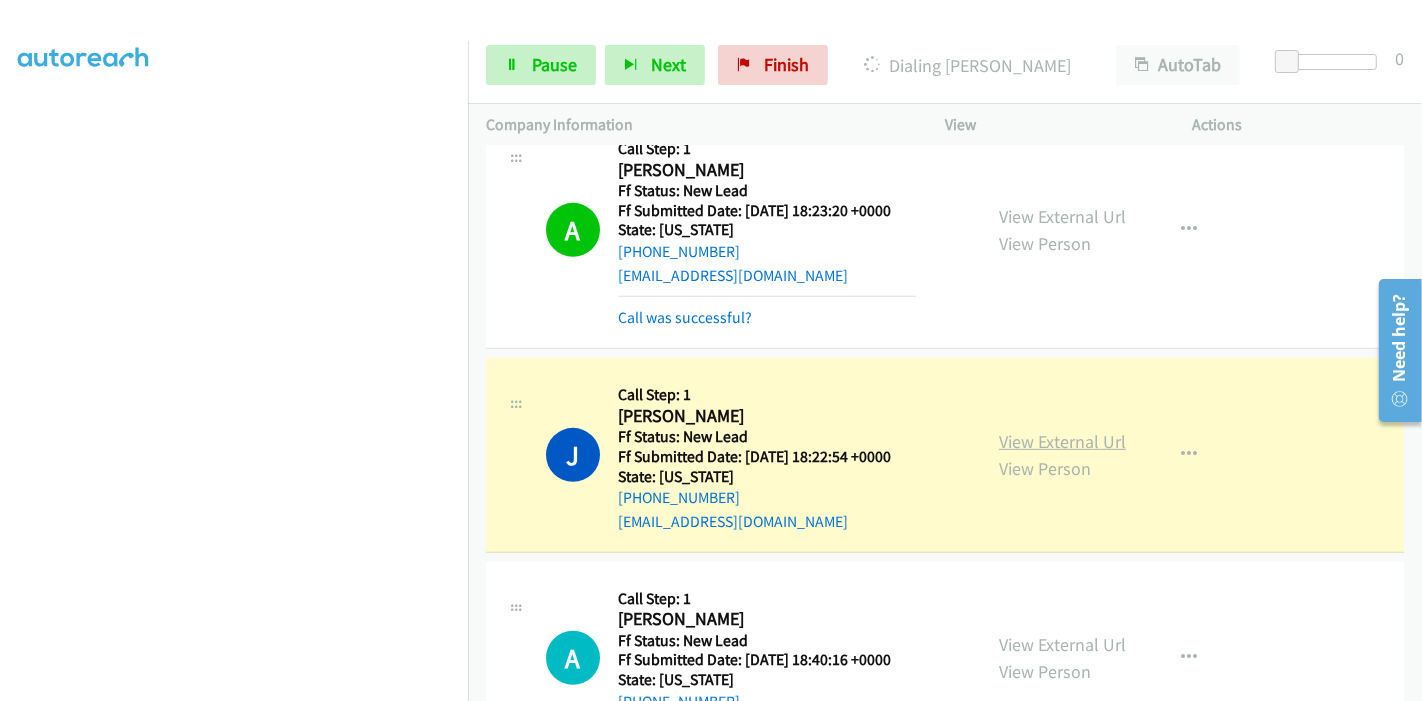 click on "View External Url" at bounding box center [1062, 441] 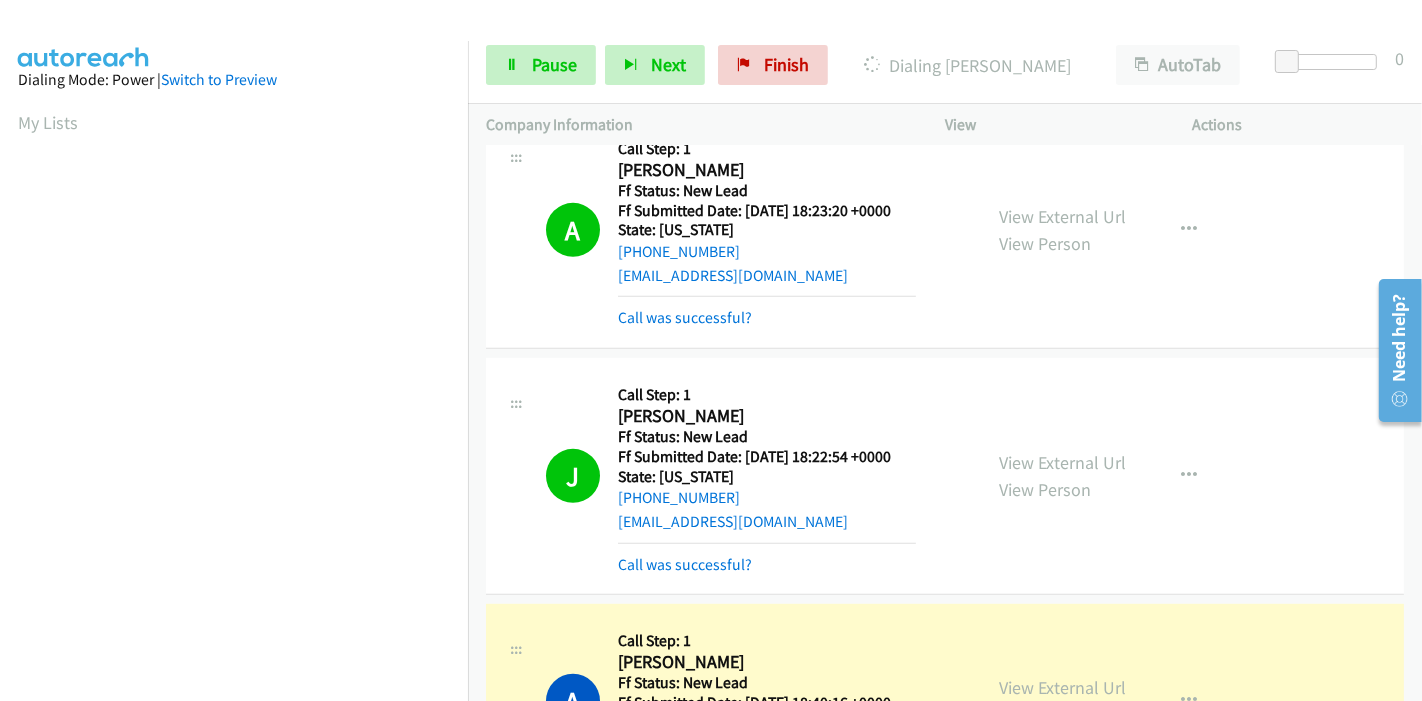 scroll, scrollTop: 422, scrollLeft: 0, axis: vertical 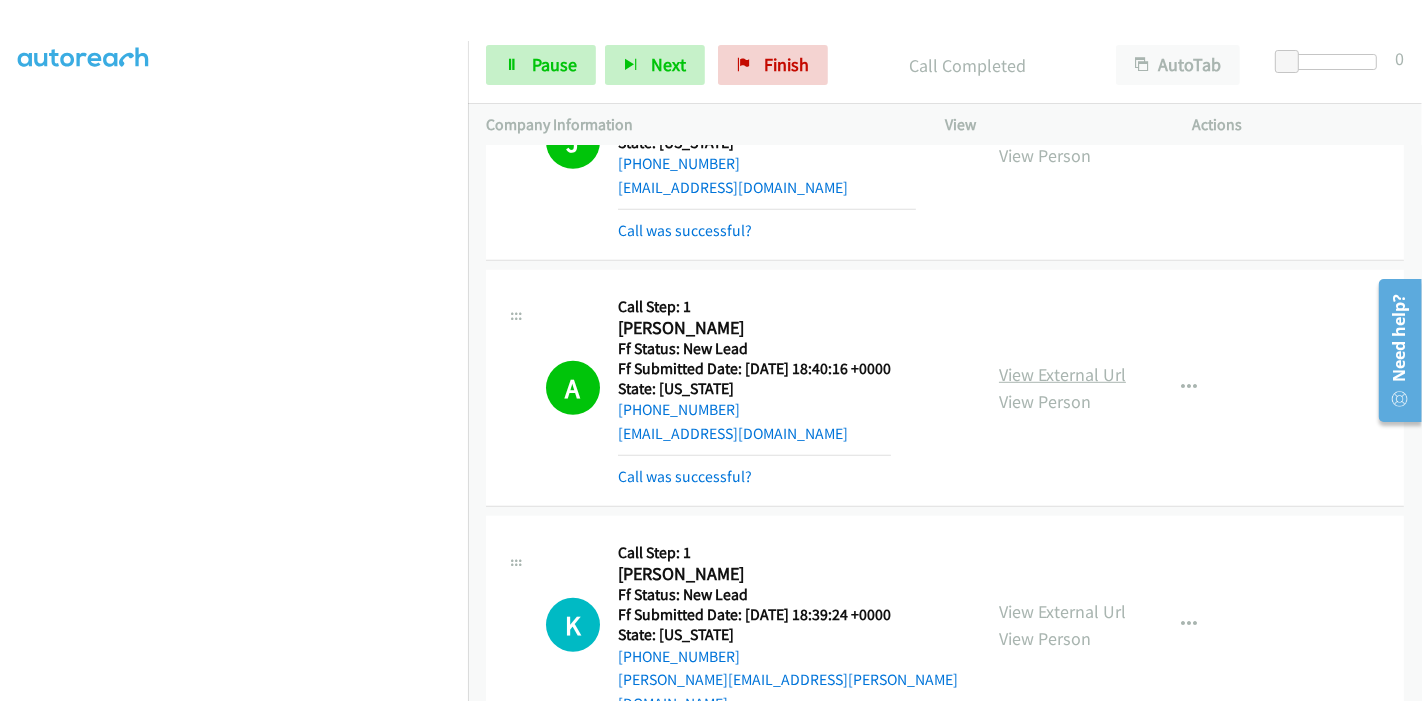 click on "View External Url" at bounding box center [1062, 374] 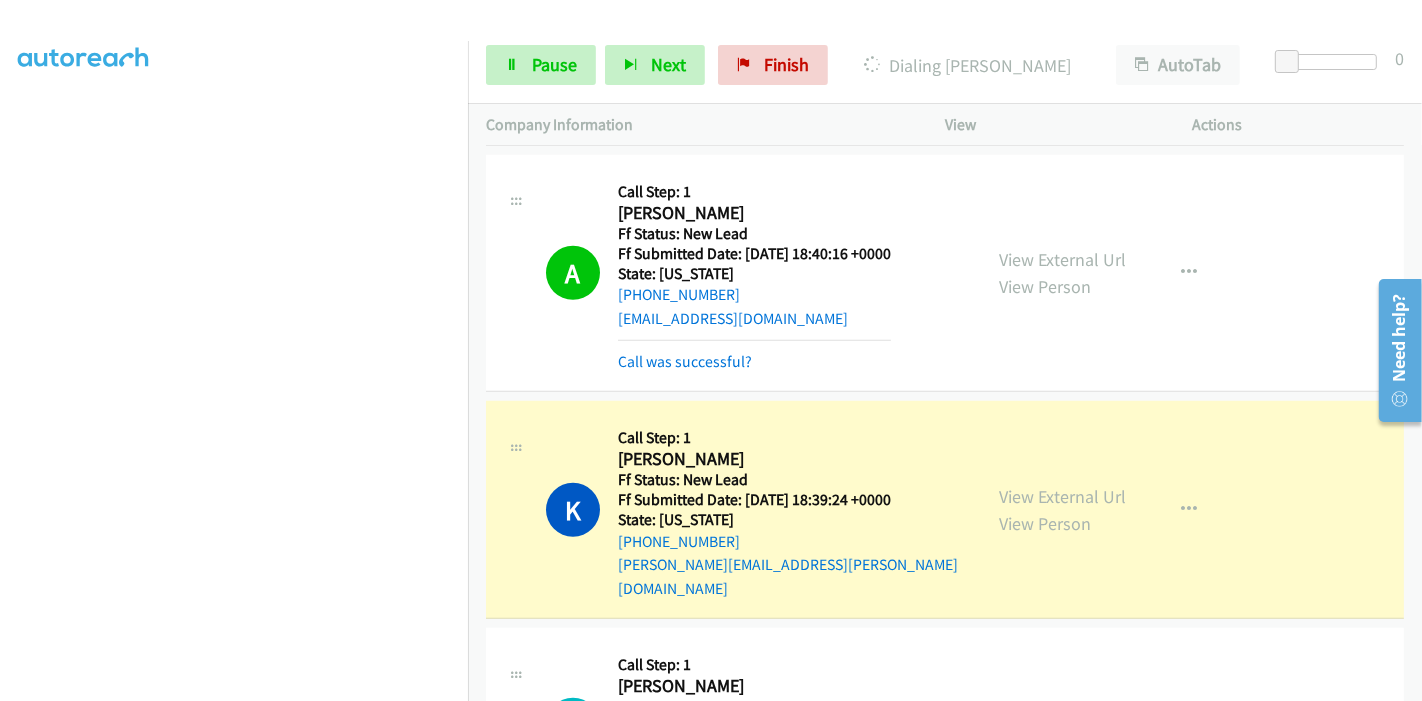 scroll, scrollTop: 1444, scrollLeft: 0, axis: vertical 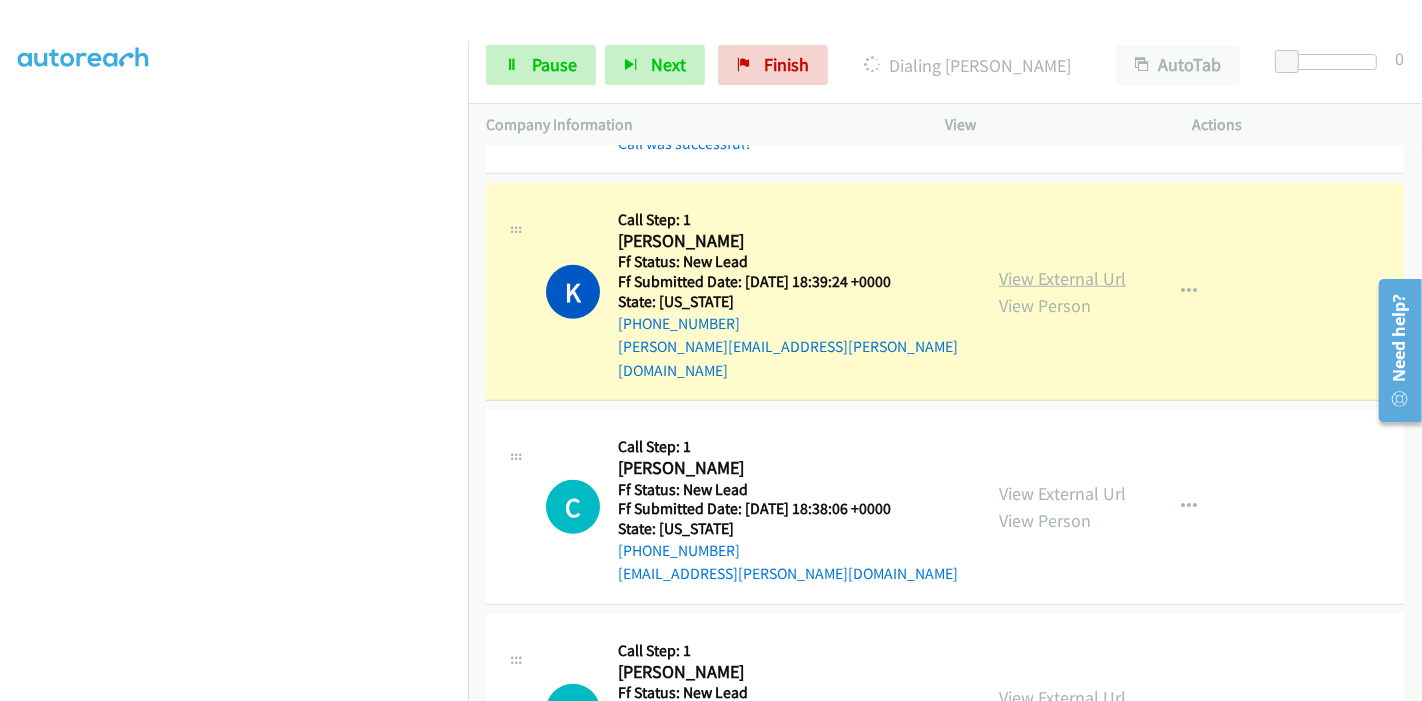 click on "View External Url" at bounding box center (1062, 278) 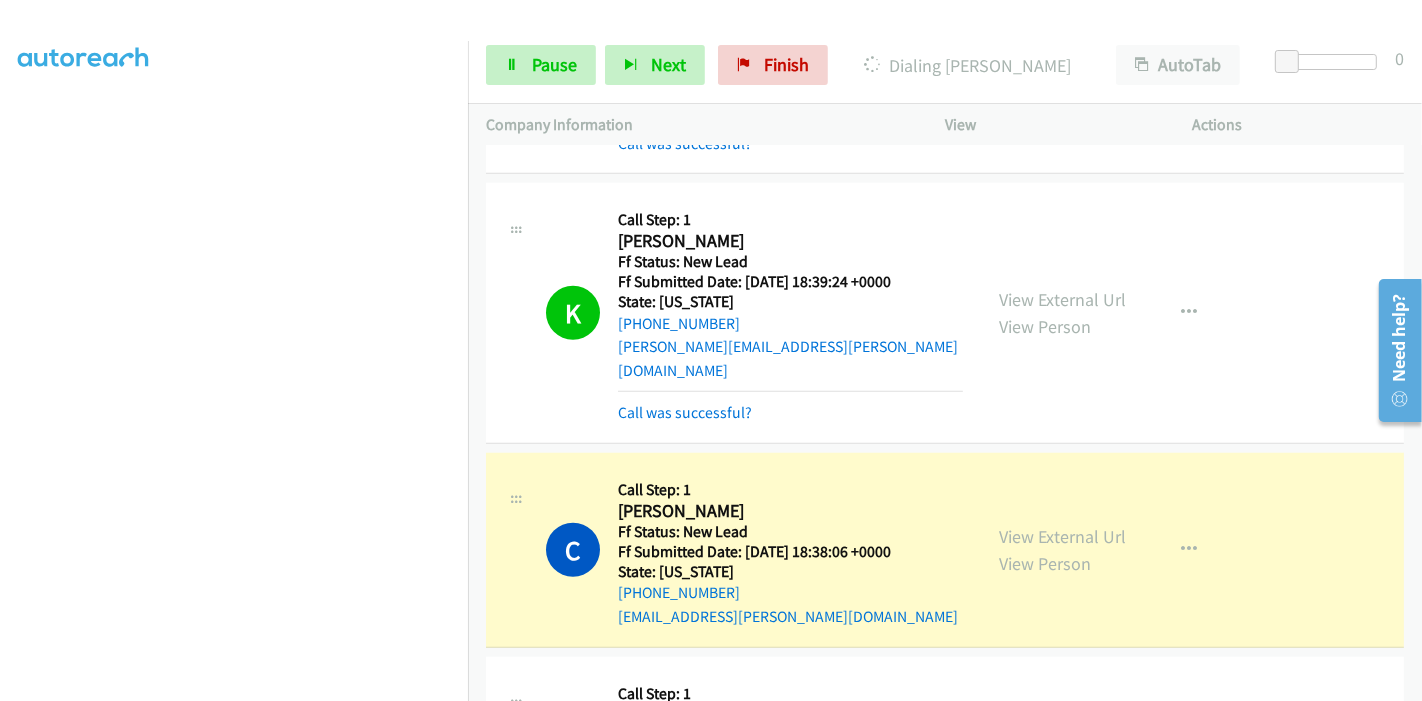 scroll, scrollTop: 0, scrollLeft: 0, axis: both 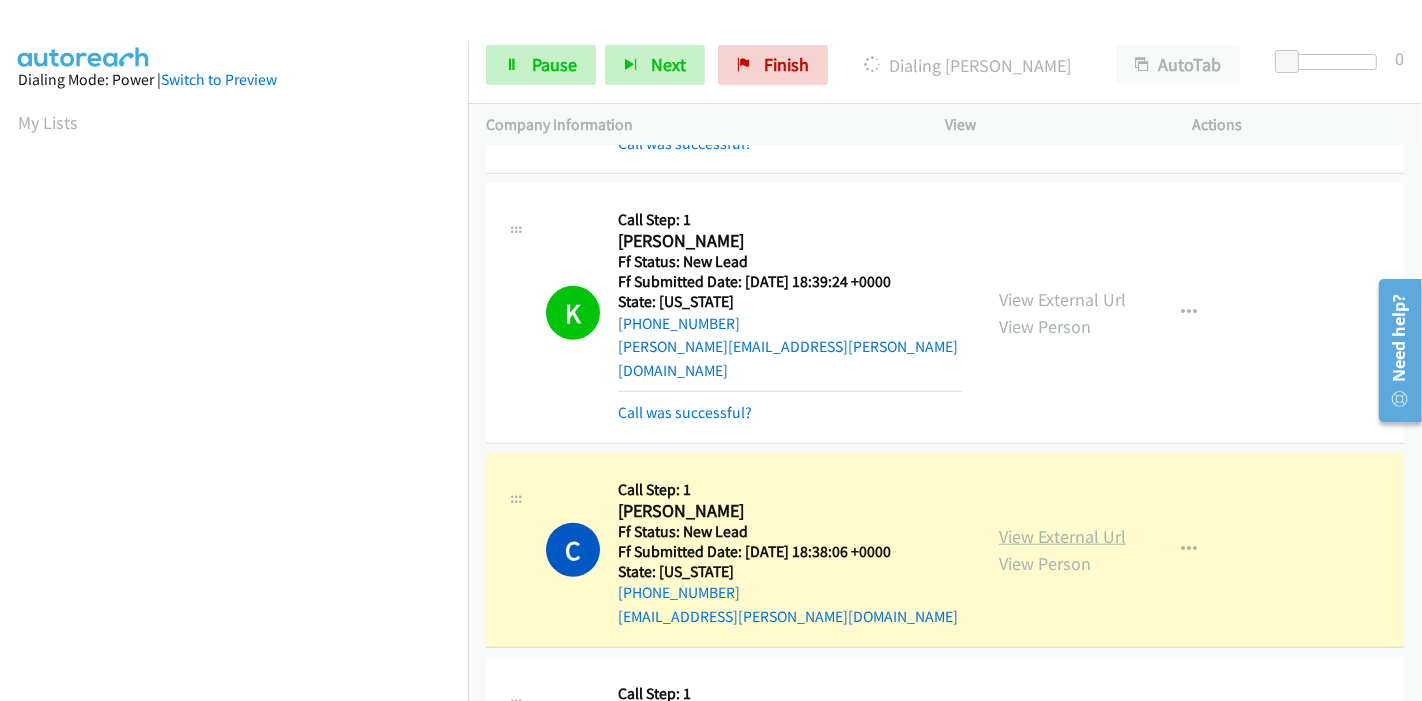 click on "View External Url" at bounding box center [1062, 536] 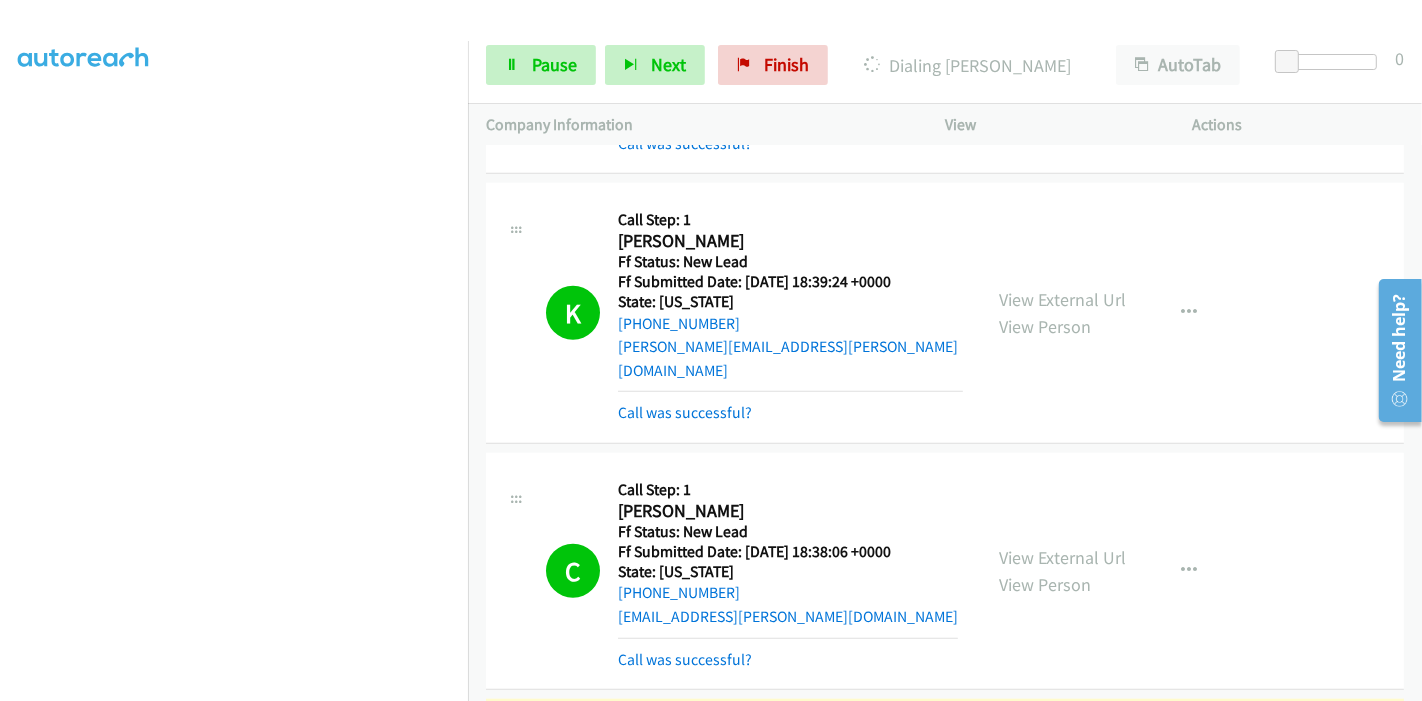 scroll, scrollTop: 0, scrollLeft: 0, axis: both 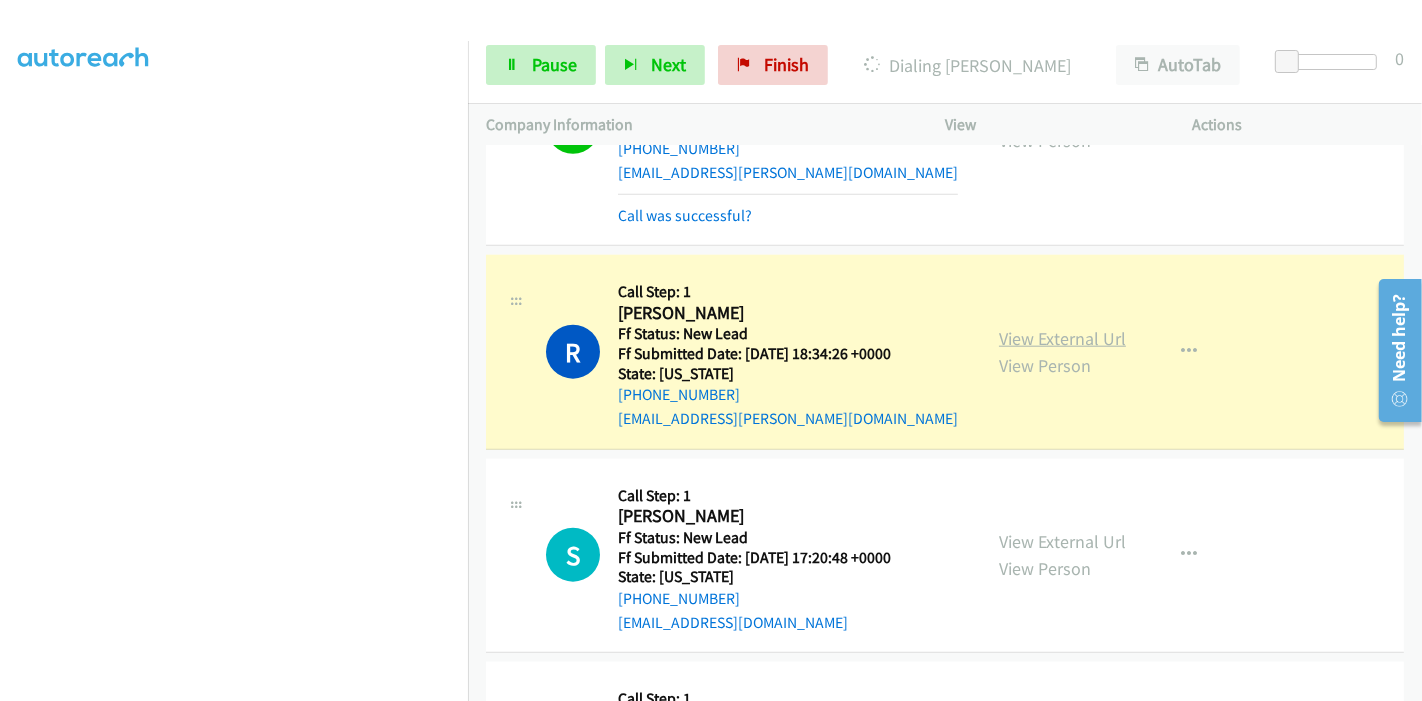 click on "View External Url" at bounding box center (1062, 338) 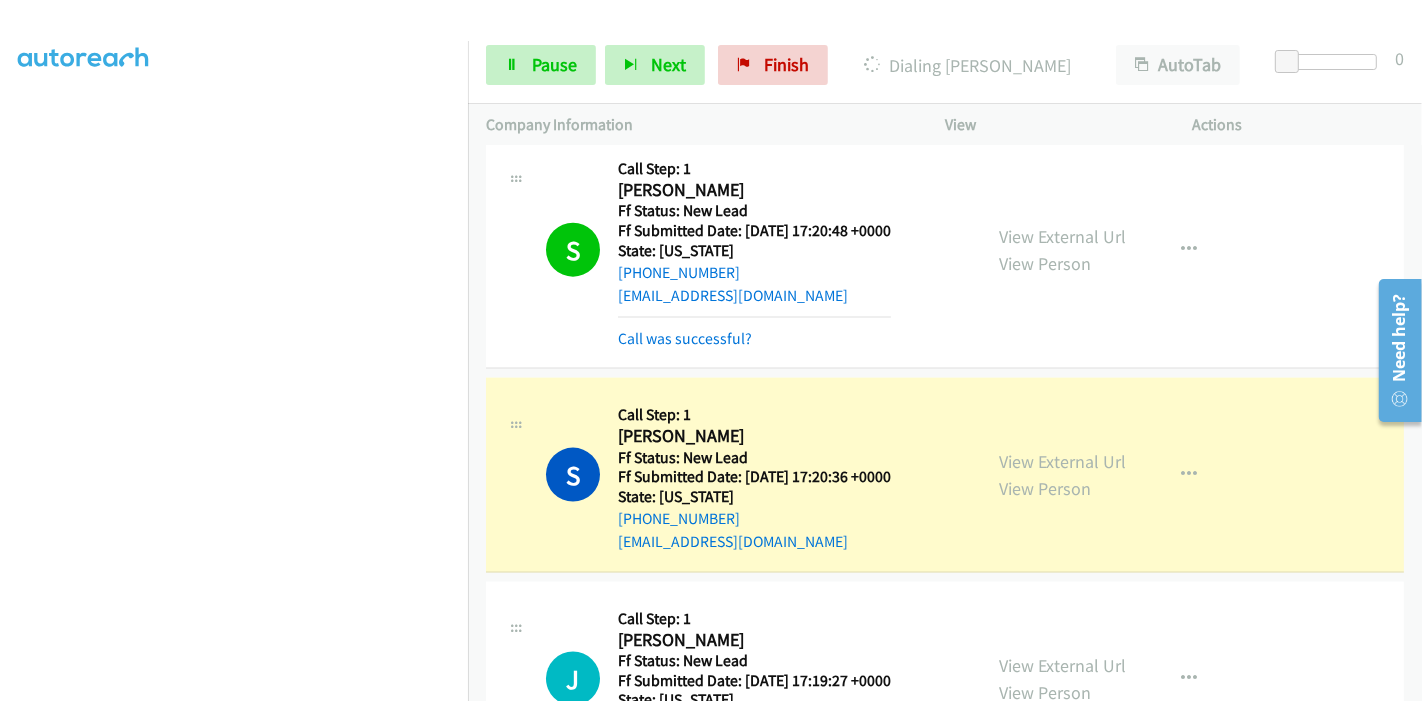 scroll, scrollTop: 2222, scrollLeft: 0, axis: vertical 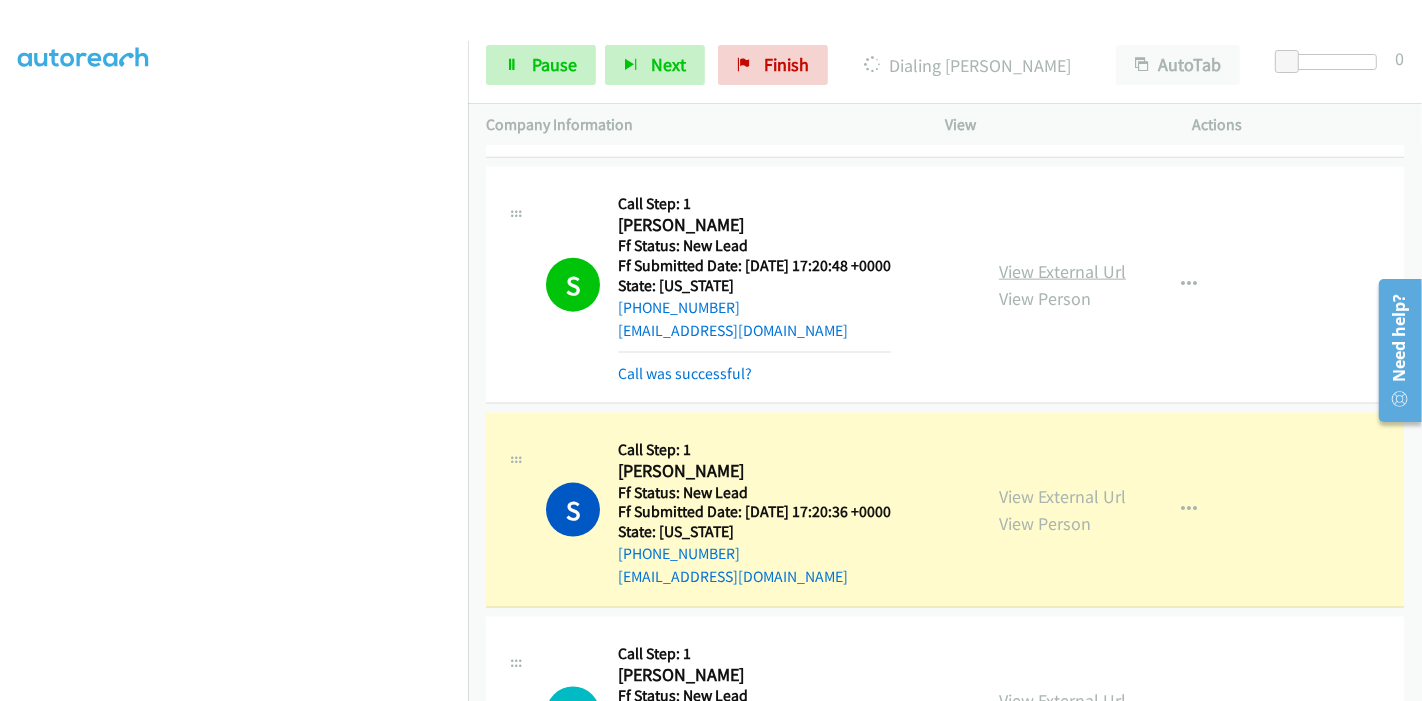 click on "View External Url" at bounding box center (1062, 271) 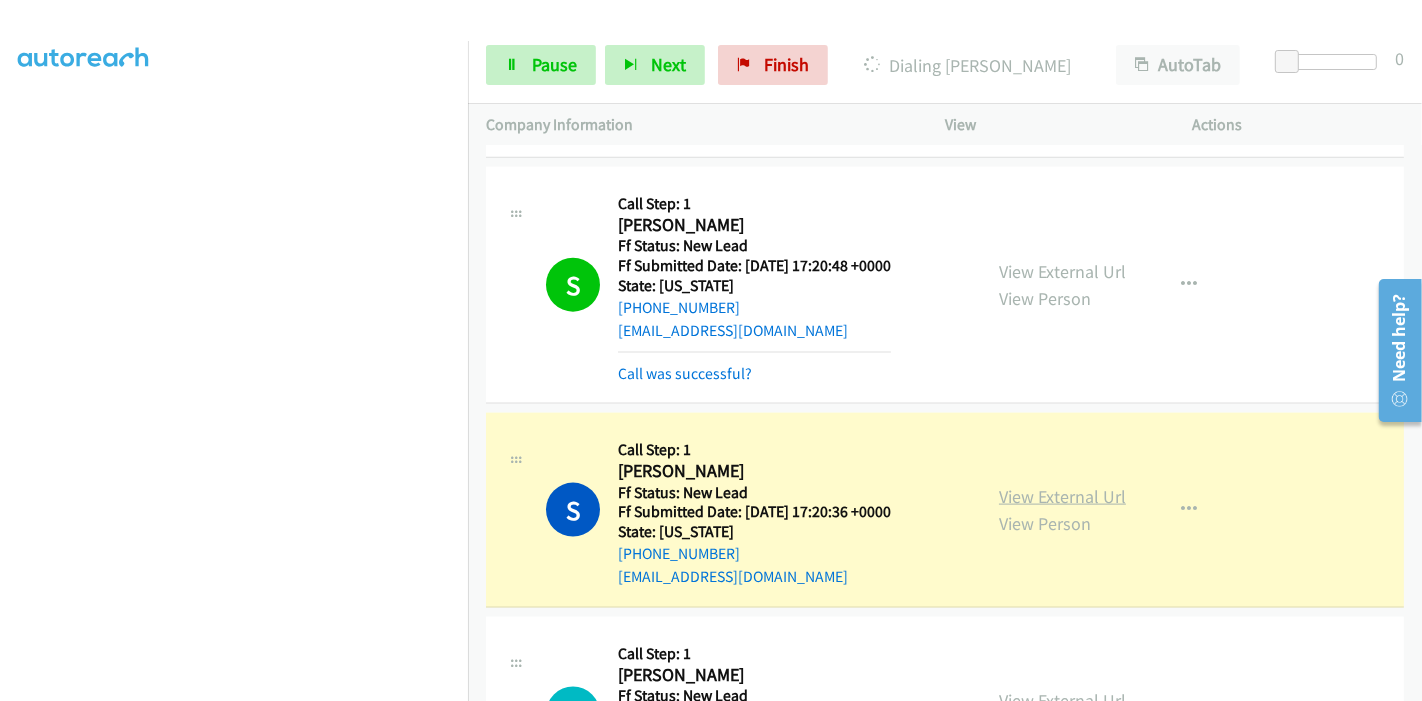 click on "View External Url" at bounding box center (1062, 496) 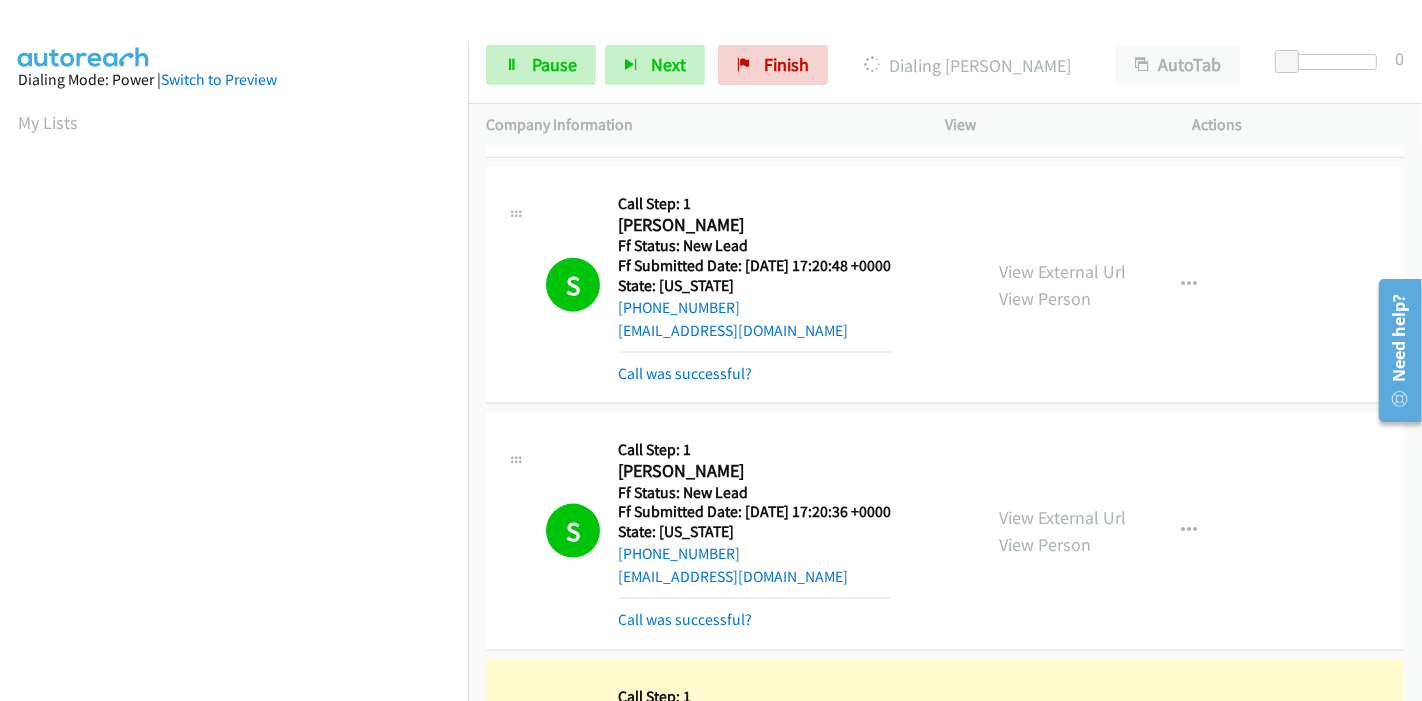 scroll, scrollTop: 422, scrollLeft: 0, axis: vertical 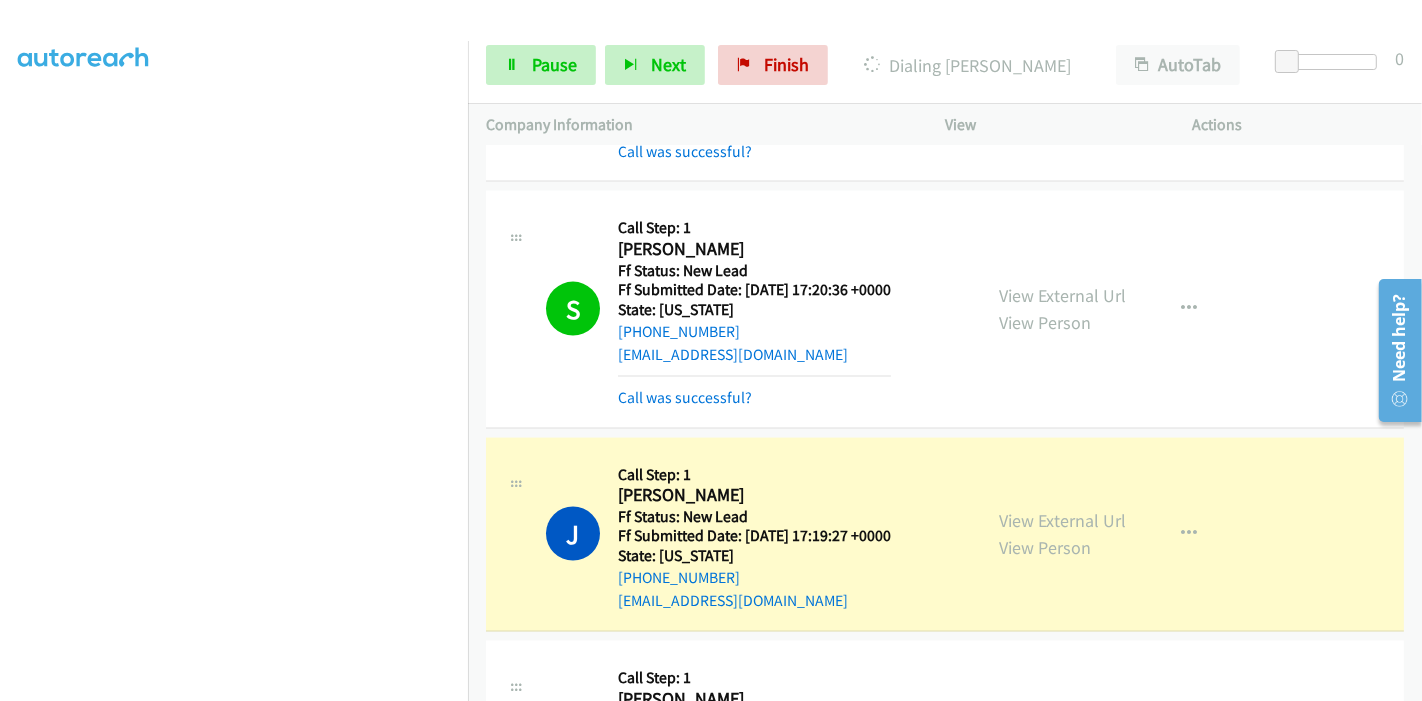 click on "View External Url
View Person
View External Url
Email
Schedule/Manage Callback
Skip Call
Add to do not call list" at bounding box center (1114, 535) 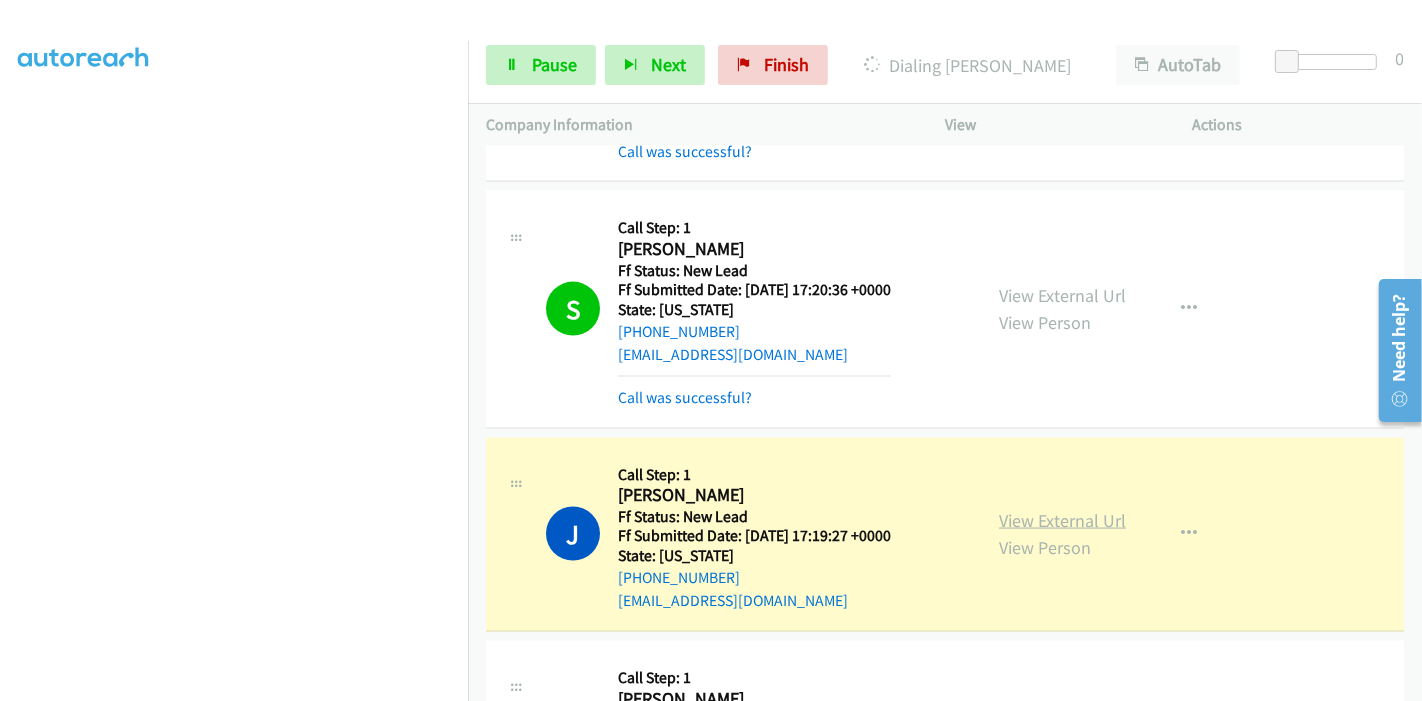 click on "View External Url" at bounding box center [1062, 520] 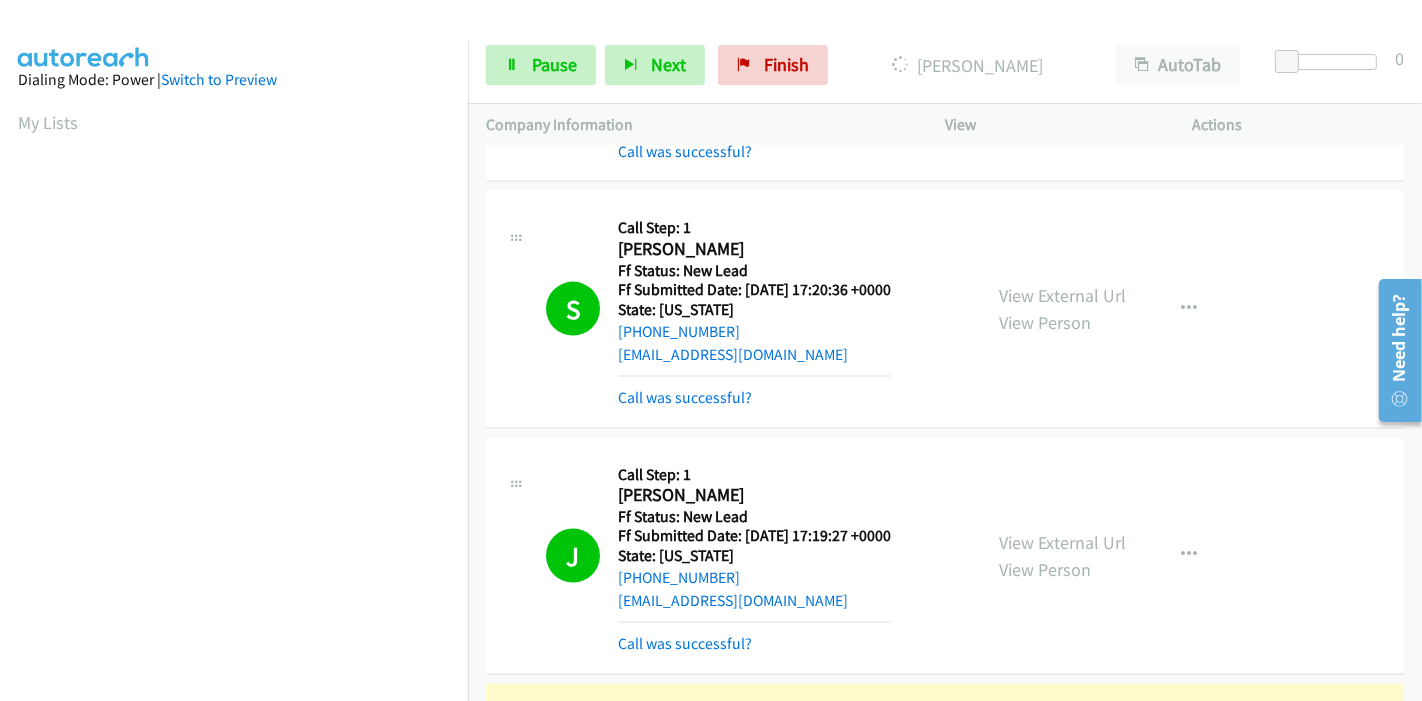scroll, scrollTop: 422, scrollLeft: 0, axis: vertical 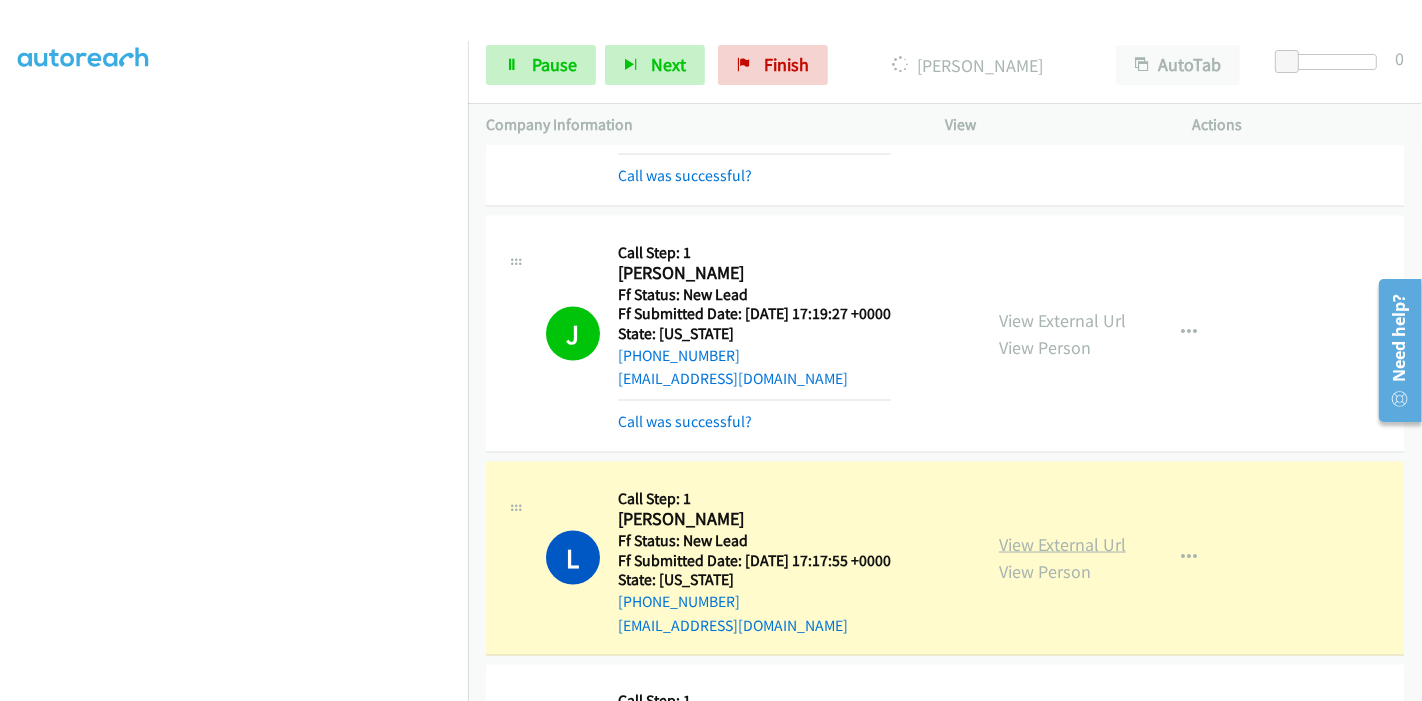 click on "View External Url" at bounding box center [1062, 544] 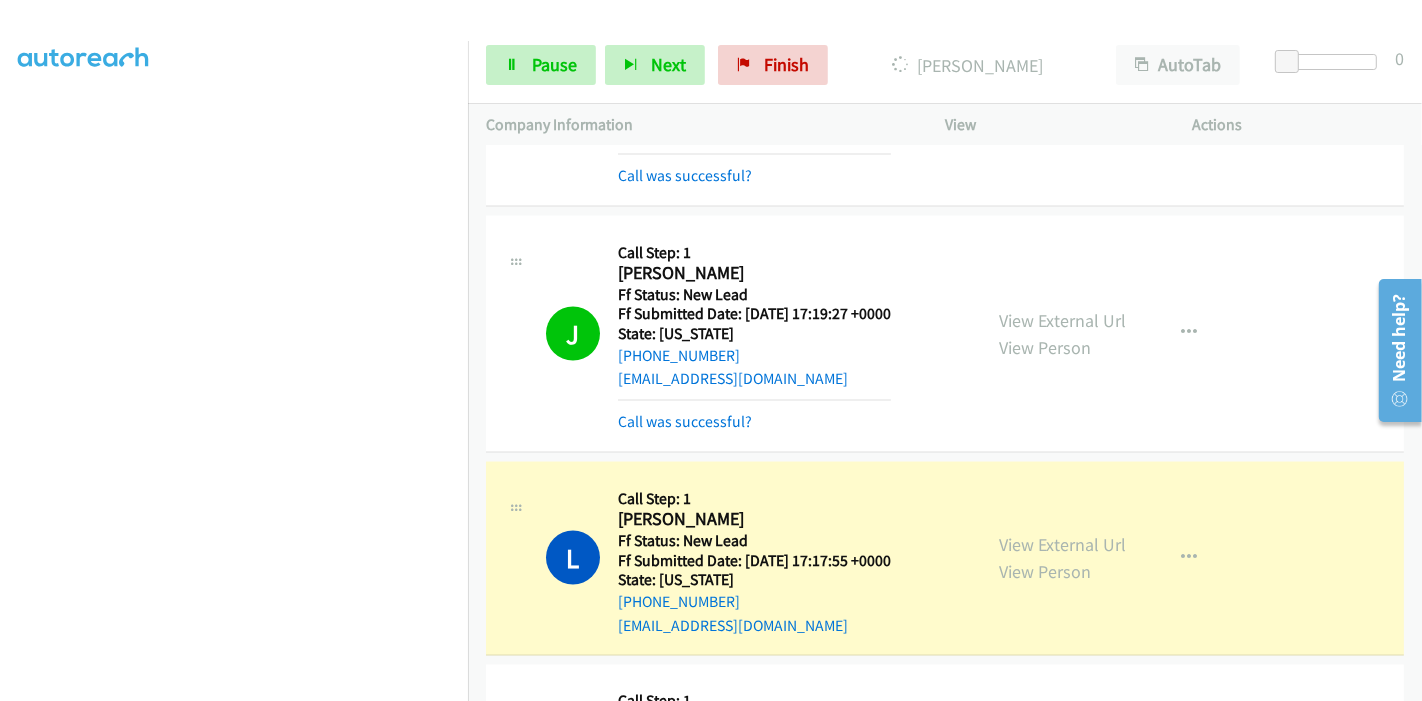 scroll, scrollTop: 0, scrollLeft: 0, axis: both 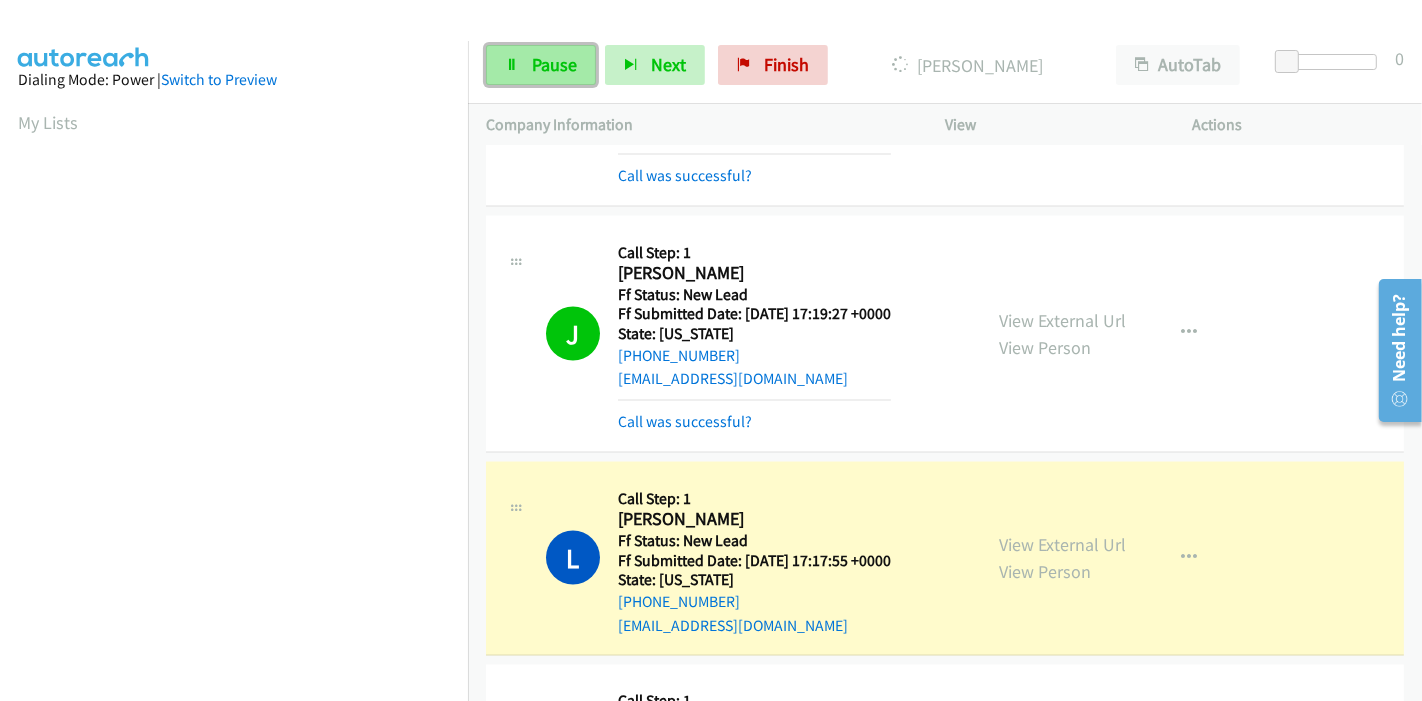 click on "Pause" at bounding box center [541, 65] 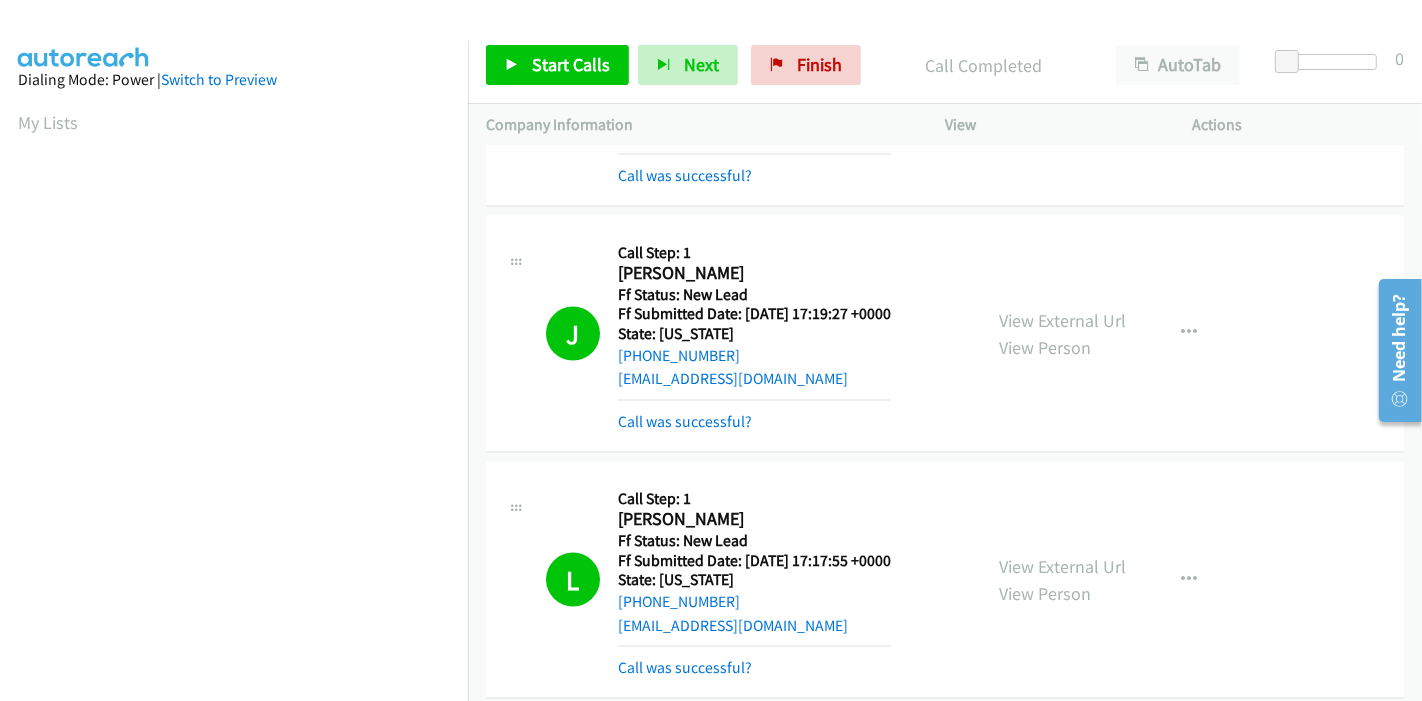 scroll, scrollTop: 422, scrollLeft: 0, axis: vertical 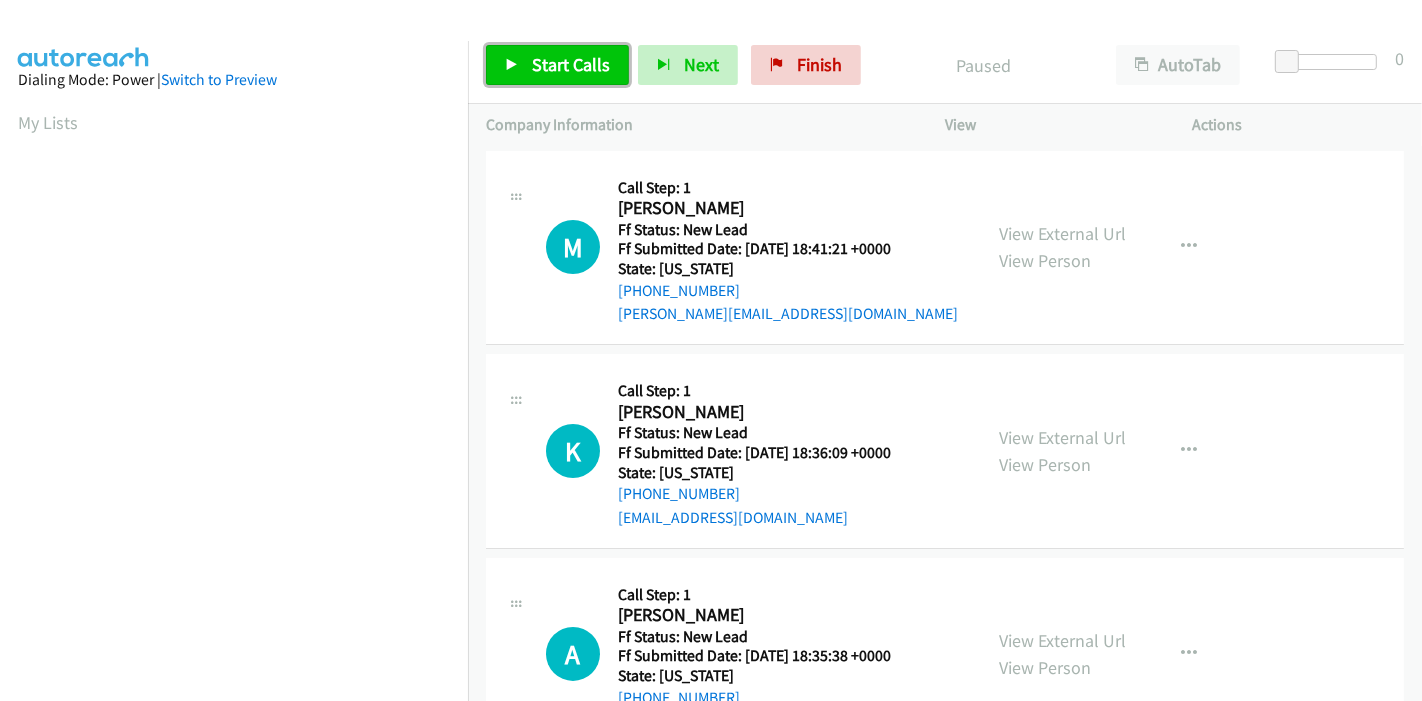 click on "Start Calls" at bounding box center (557, 65) 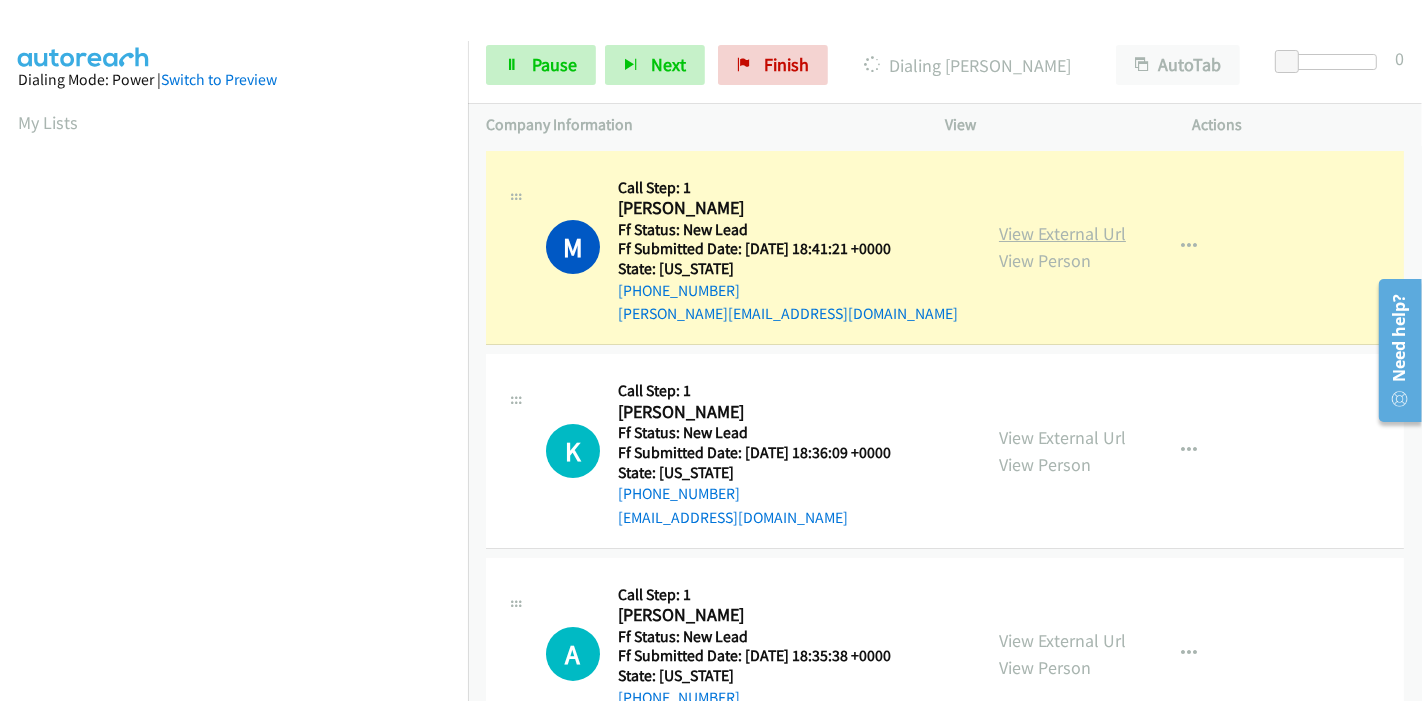click on "View External Url" at bounding box center (1062, 233) 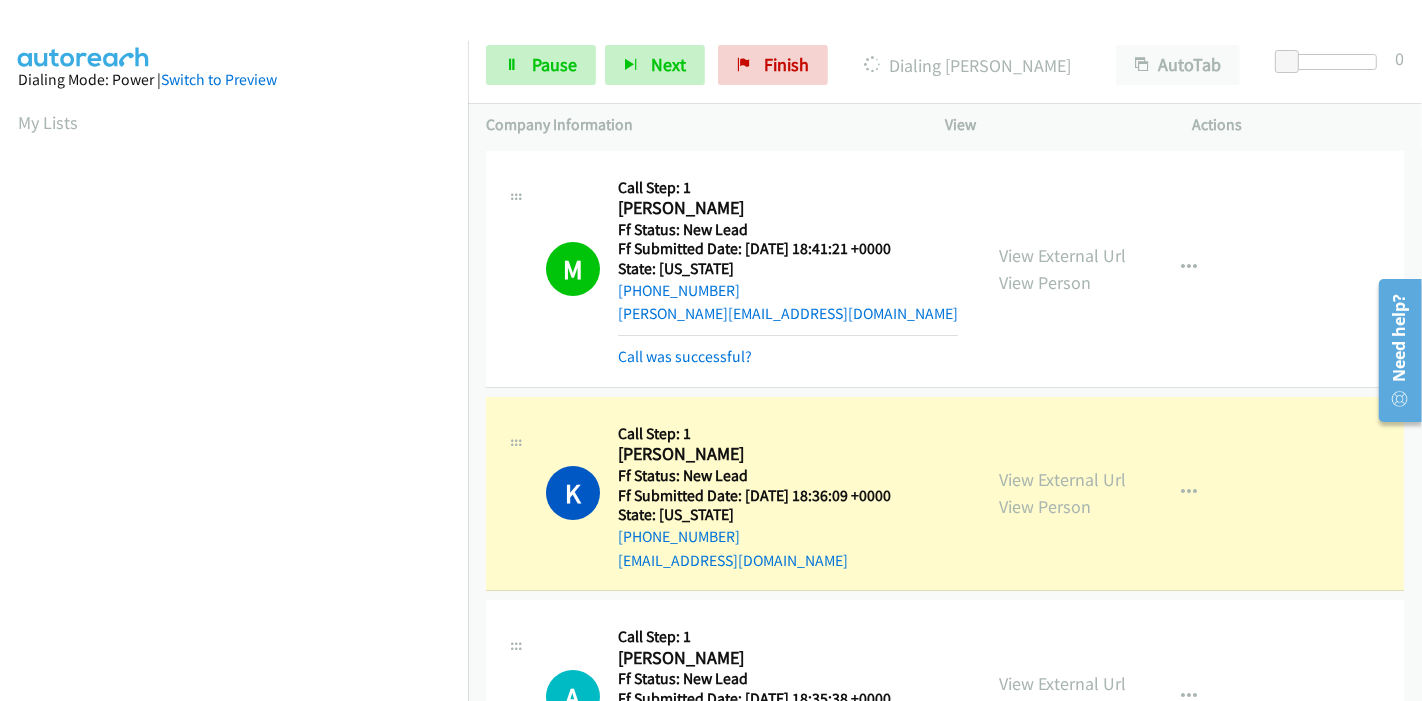 scroll, scrollTop: 422, scrollLeft: 0, axis: vertical 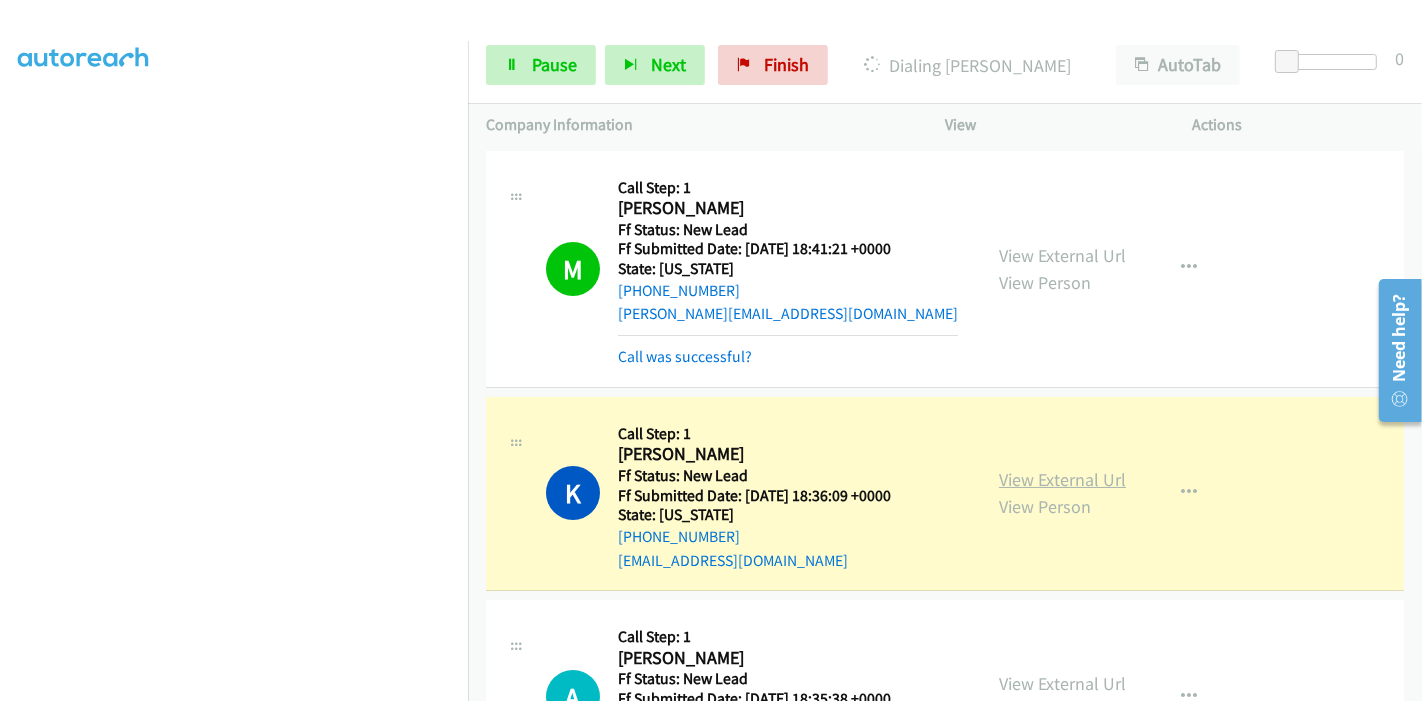 click on "View External Url" at bounding box center [1062, 479] 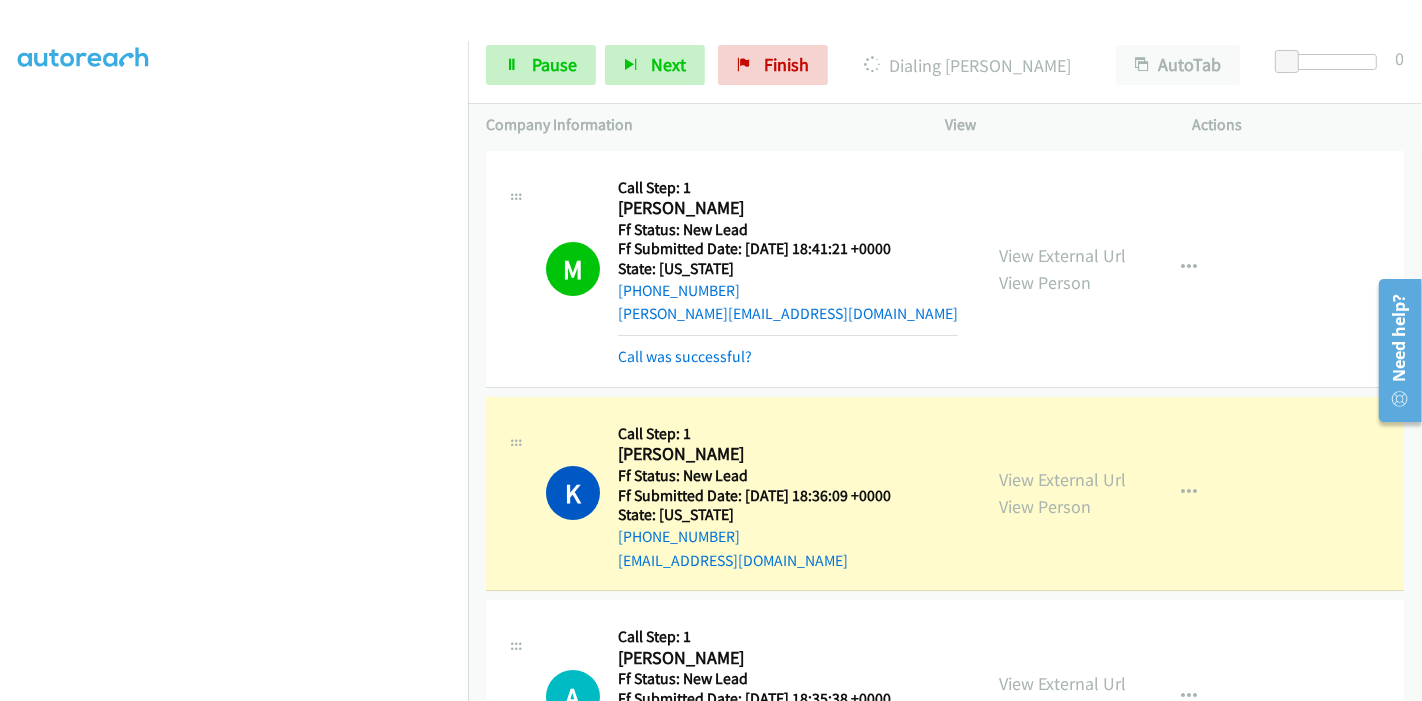 scroll, scrollTop: 422, scrollLeft: 0, axis: vertical 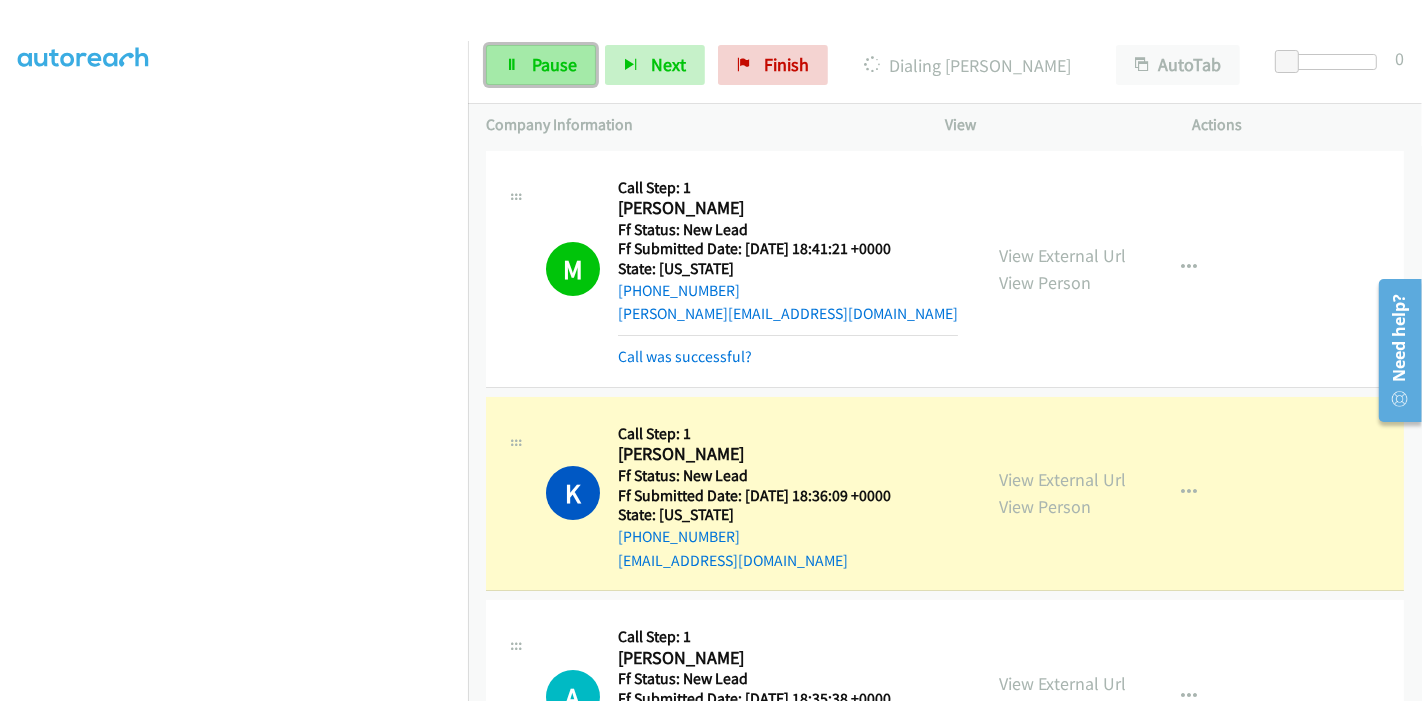 click on "Pause" at bounding box center [541, 65] 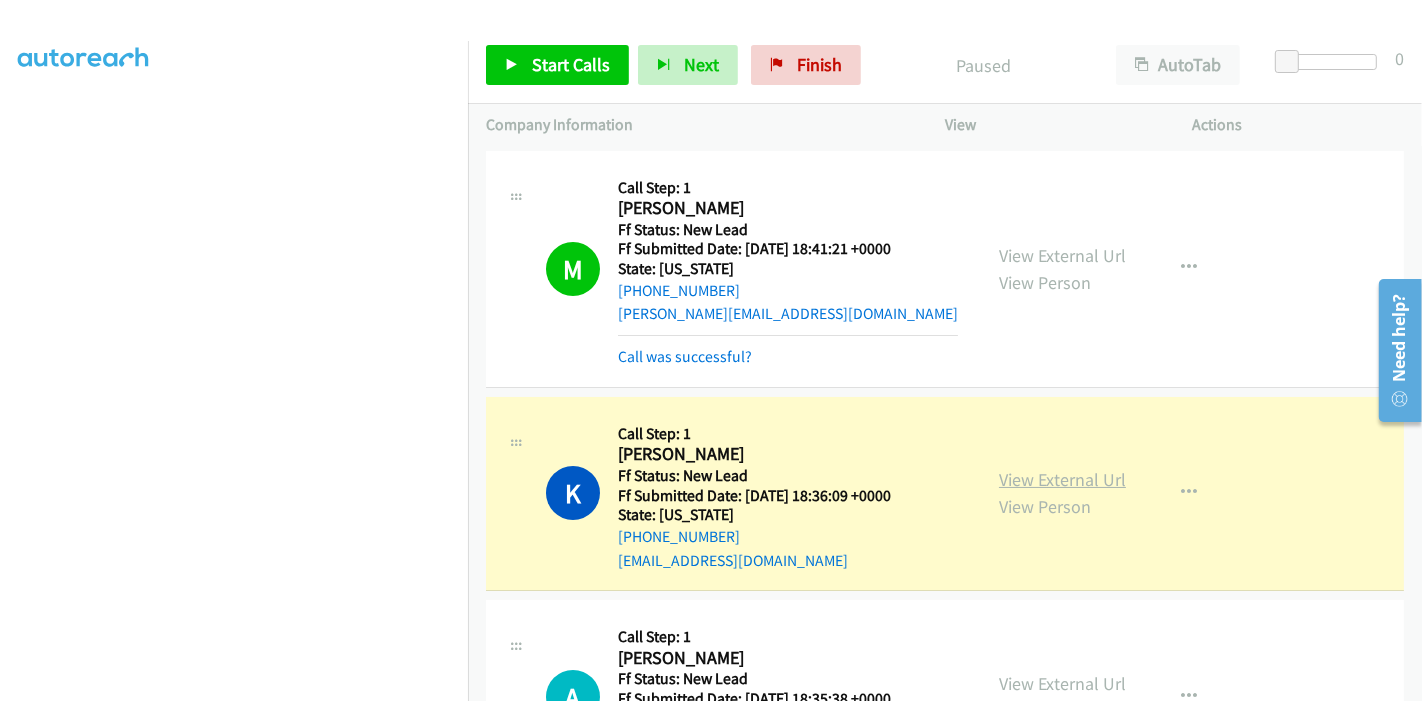 click on "View External Url" at bounding box center (1062, 479) 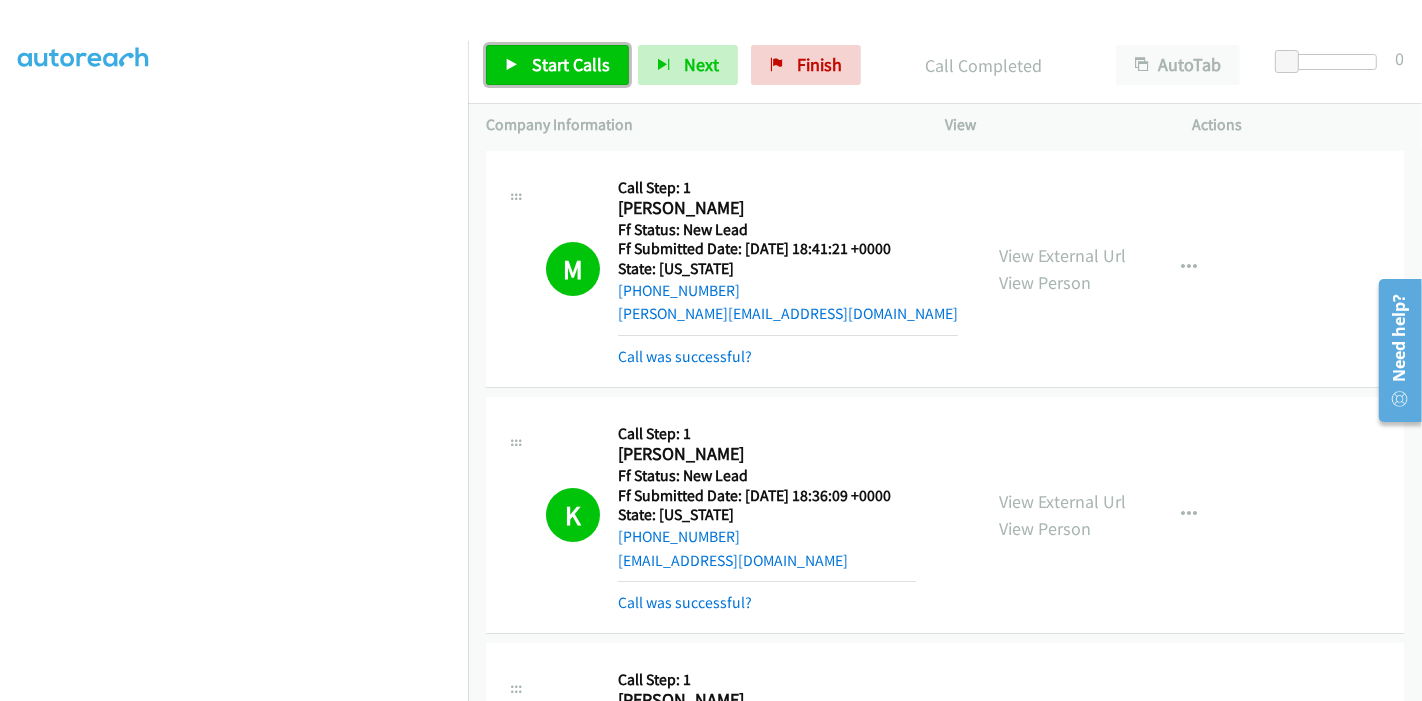 click on "Start Calls" at bounding box center (557, 65) 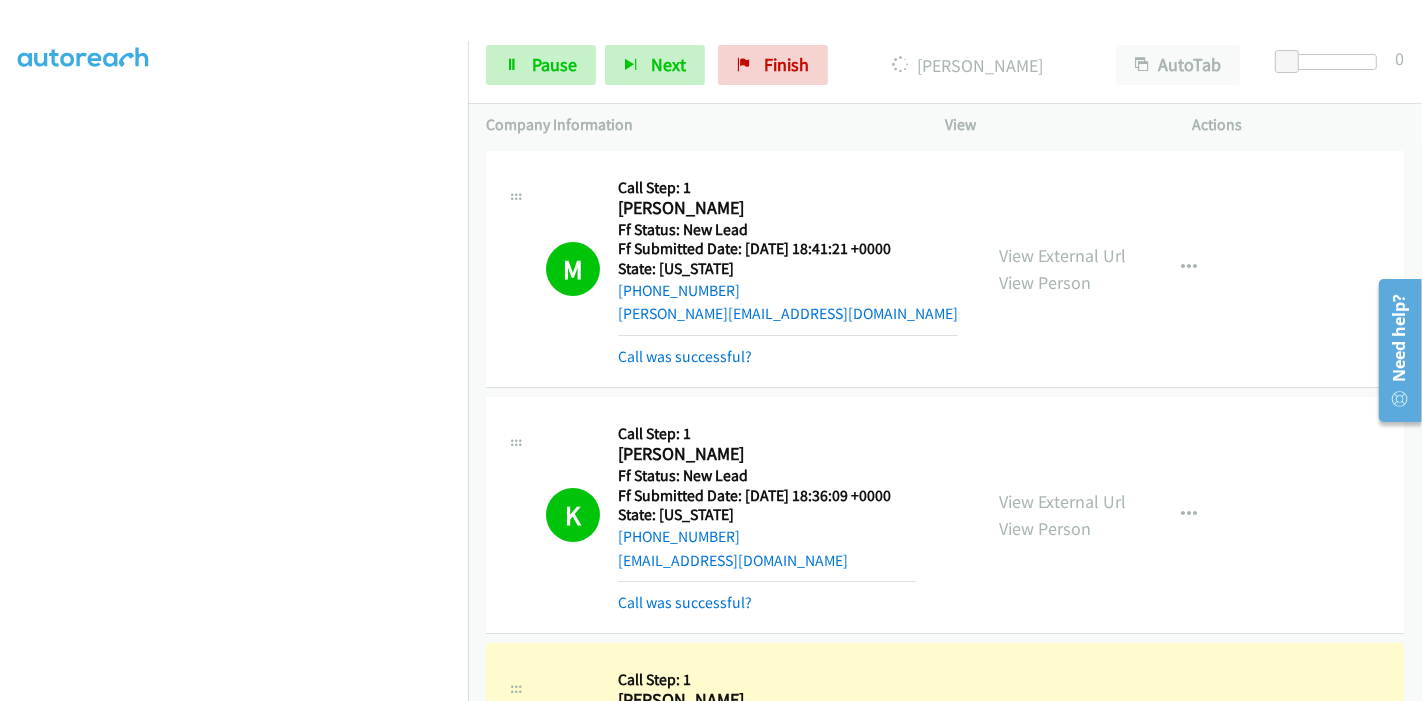 scroll, scrollTop: 444, scrollLeft: 0, axis: vertical 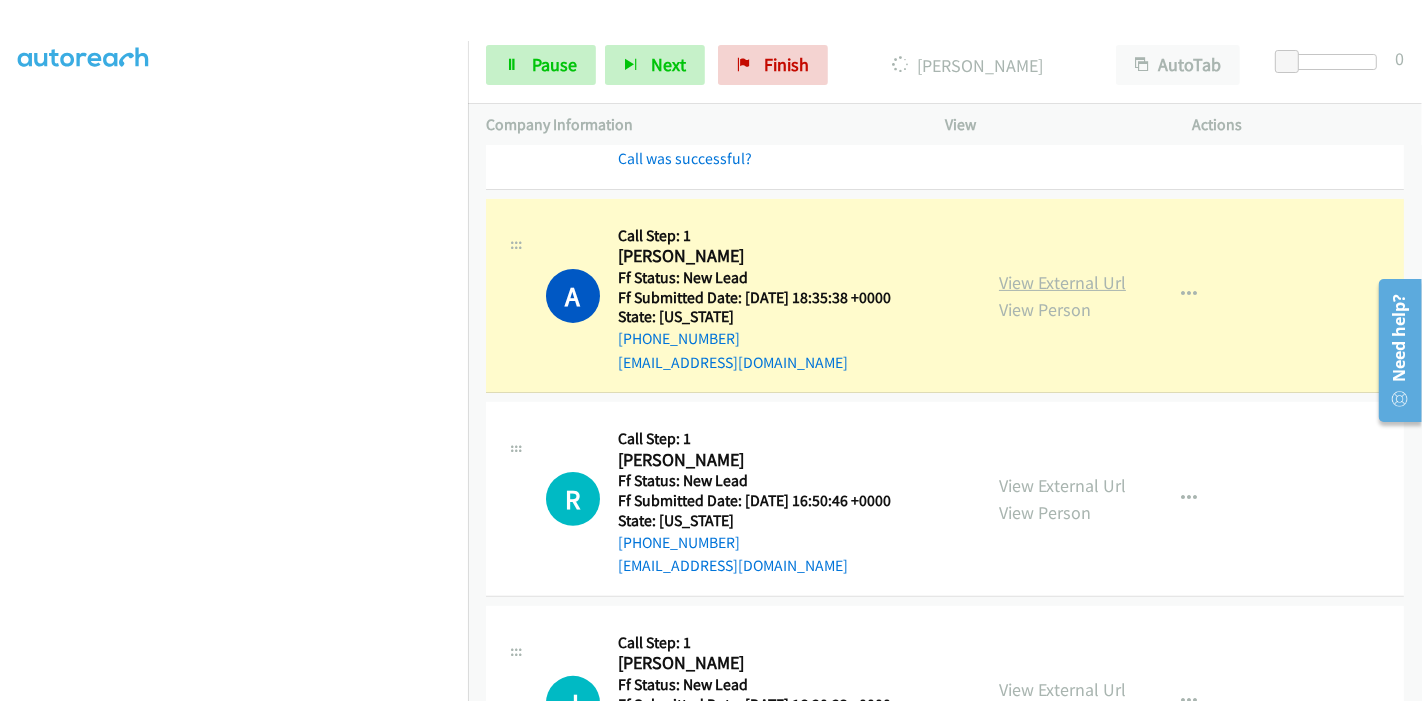 click on "View External Url" at bounding box center [1062, 282] 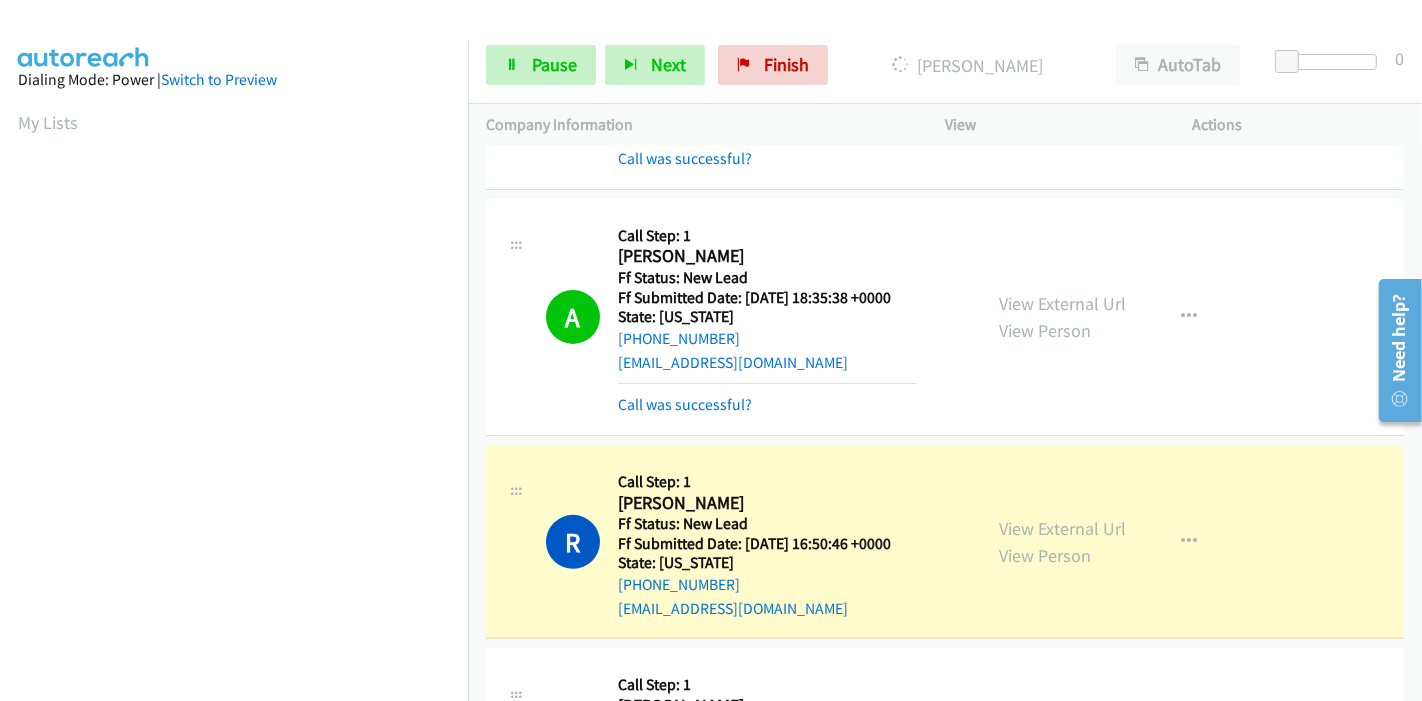 scroll, scrollTop: 422, scrollLeft: 0, axis: vertical 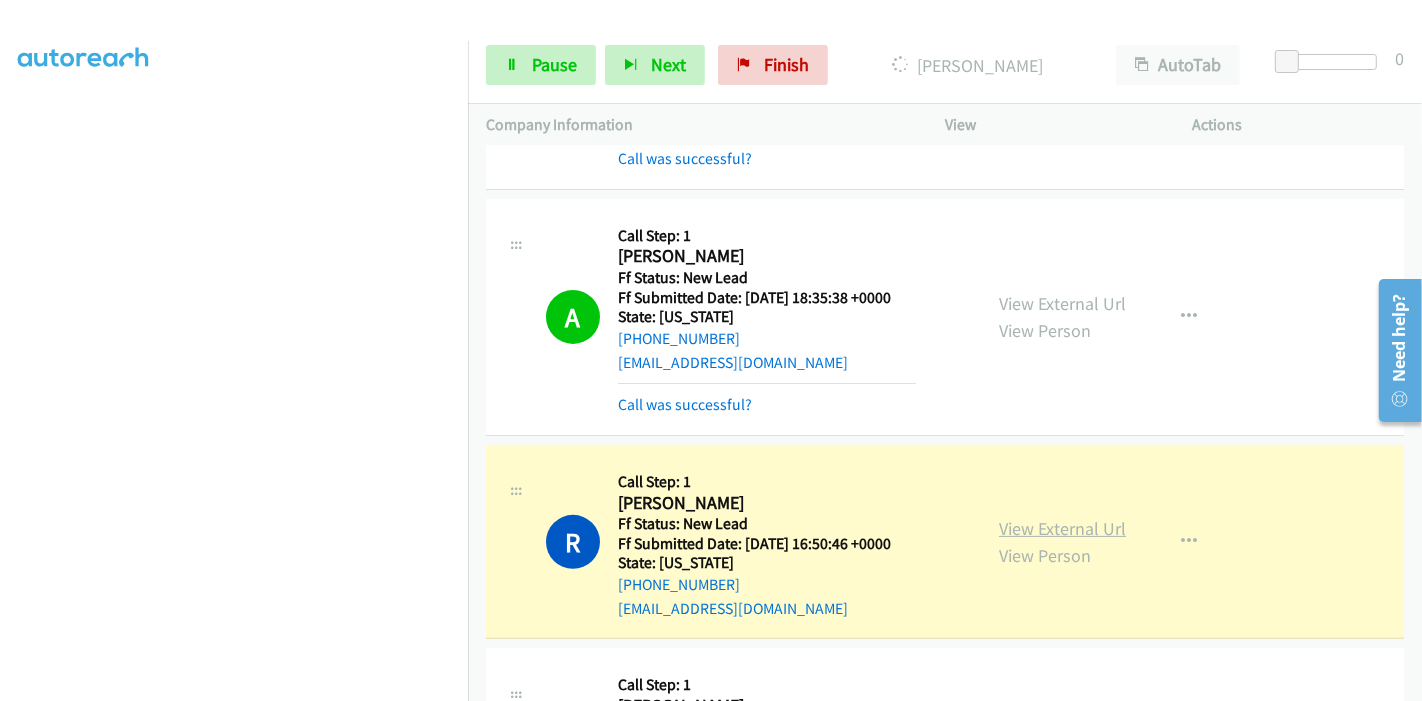 click on "View External Url" at bounding box center [1062, 528] 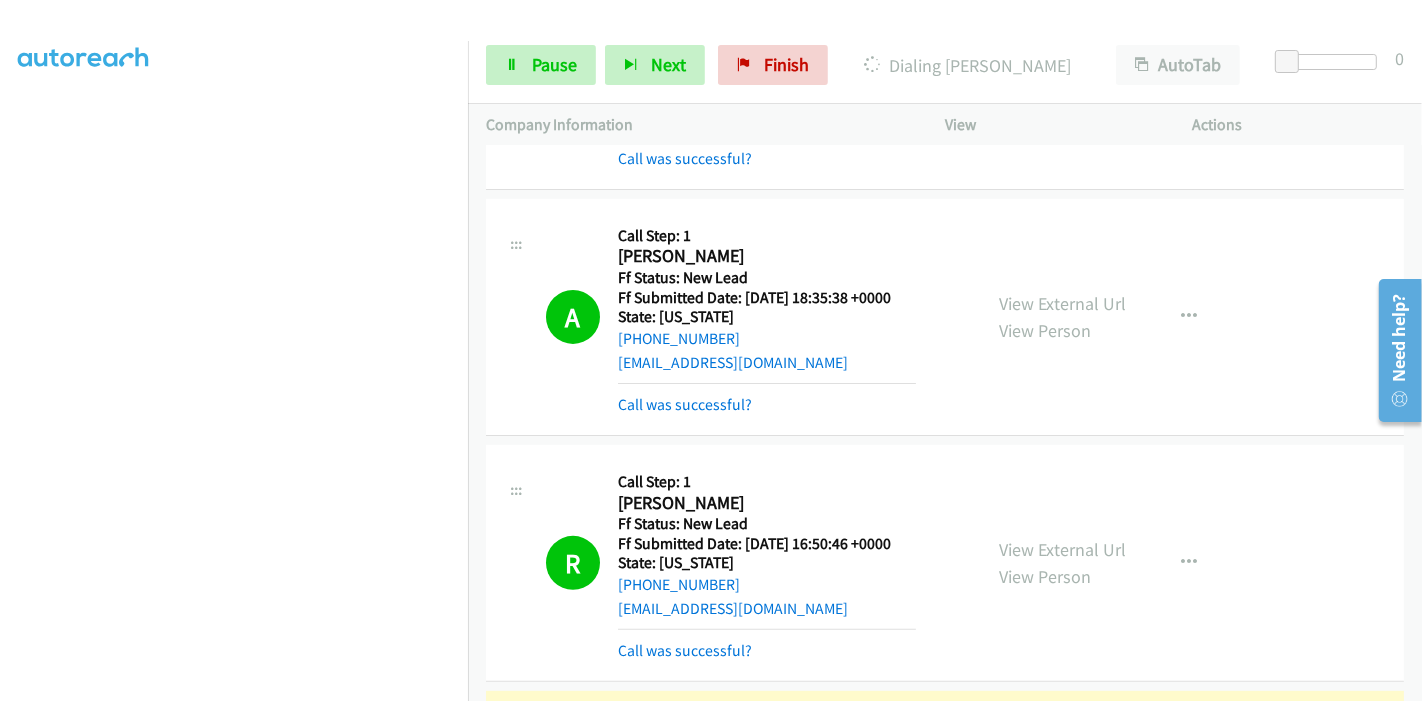 scroll, scrollTop: 0, scrollLeft: 0, axis: both 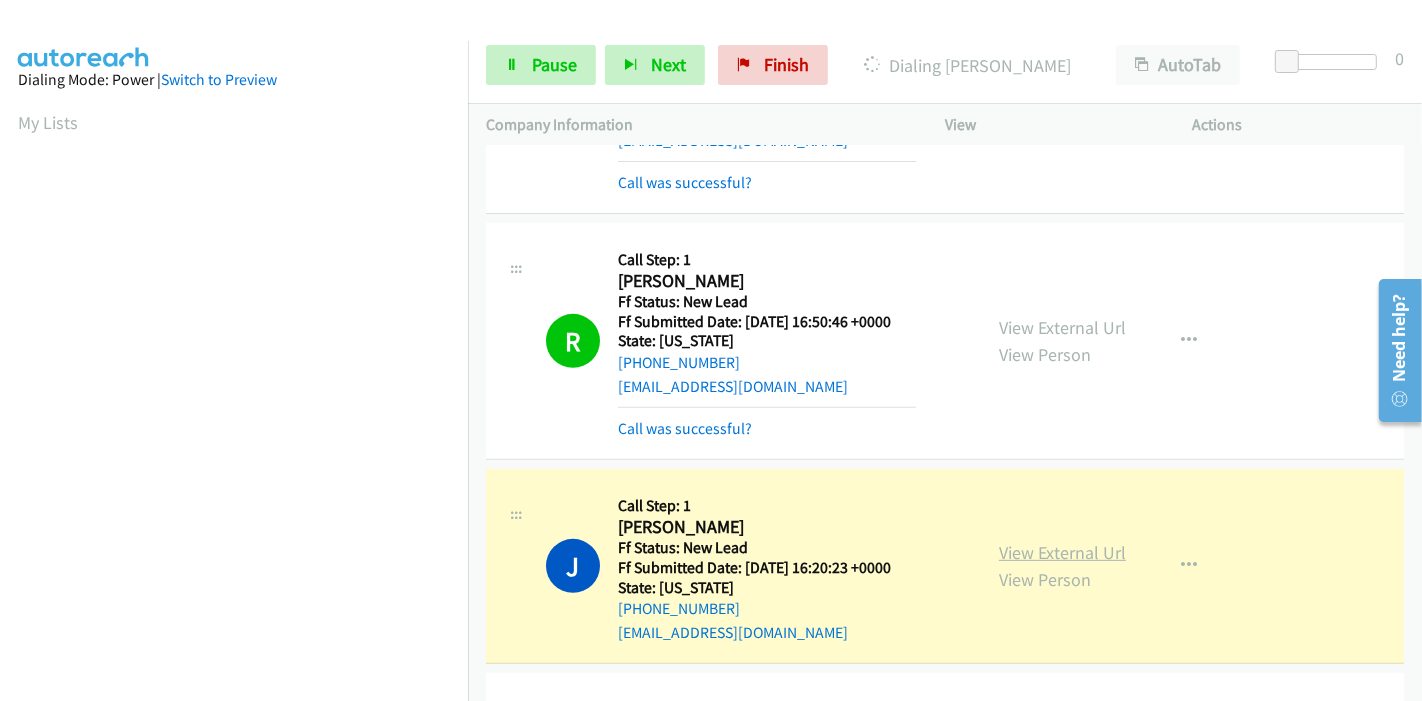 click on "View External Url" at bounding box center [1062, 552] 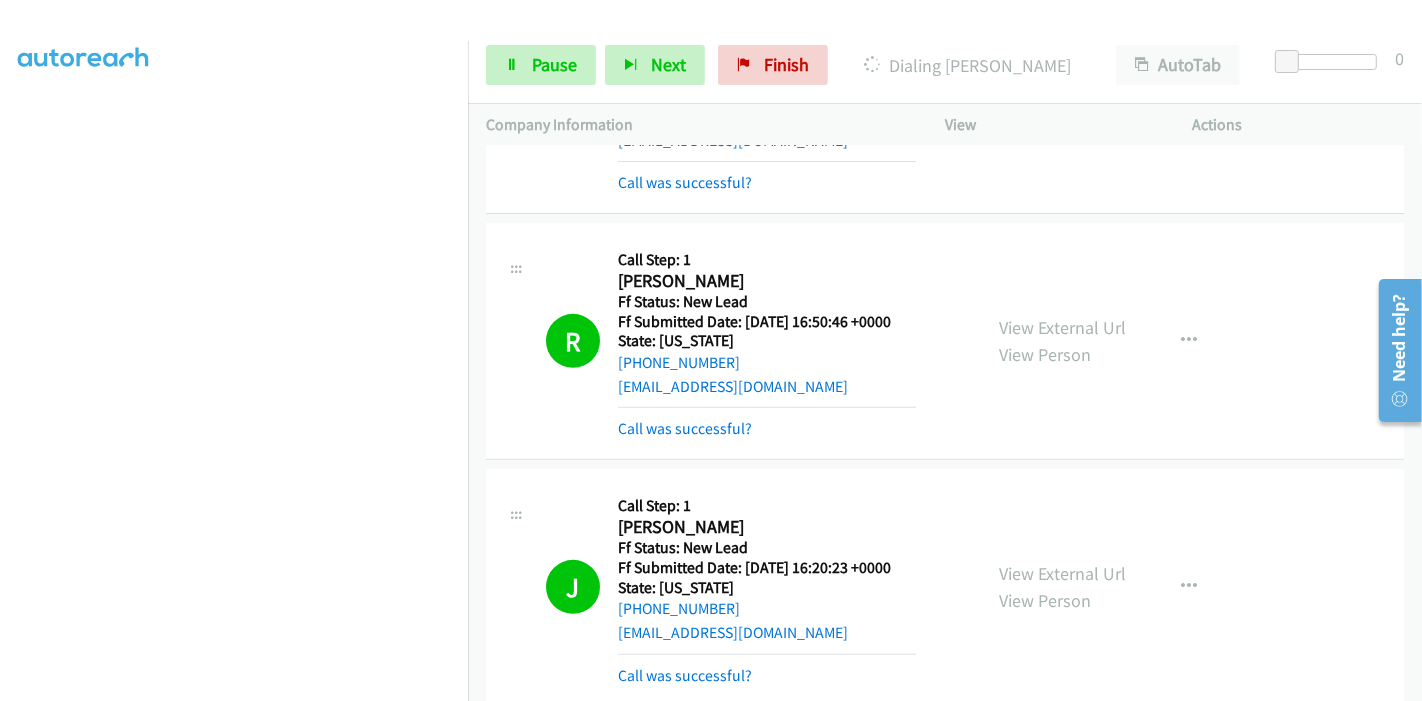 scroll, scrollTop: 422, scrollLeft: 0, axis: vertical 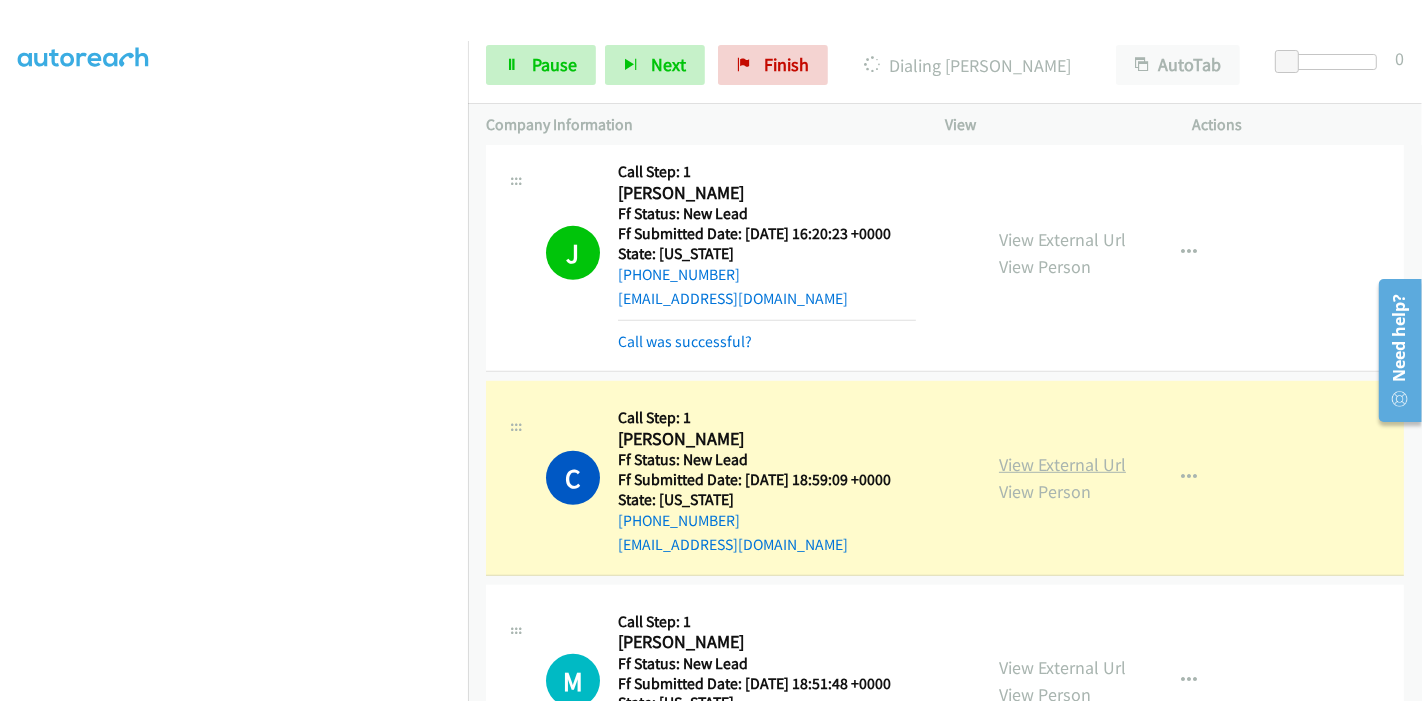click on "View External Url" at bounding box center [1062, 464] 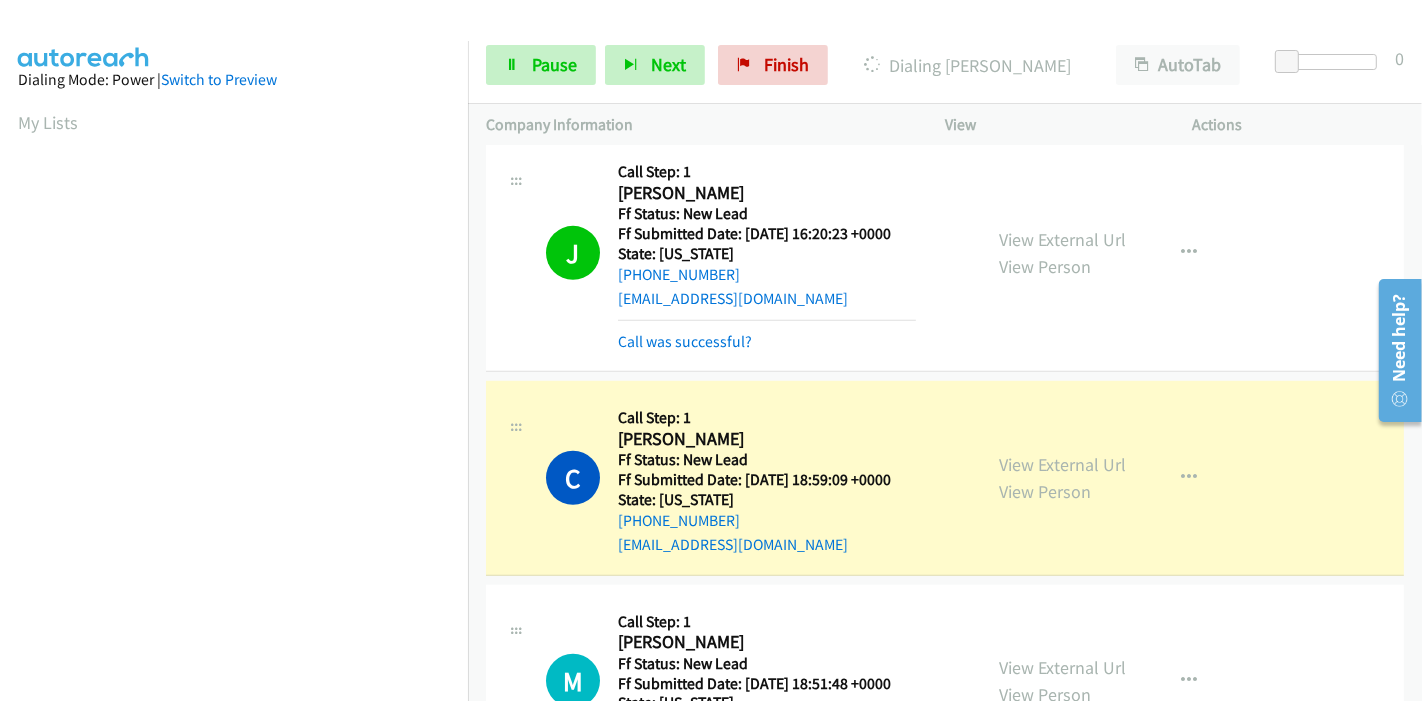 scroll, scrollTop: 422, scrollLeft: 0, axis: vertical 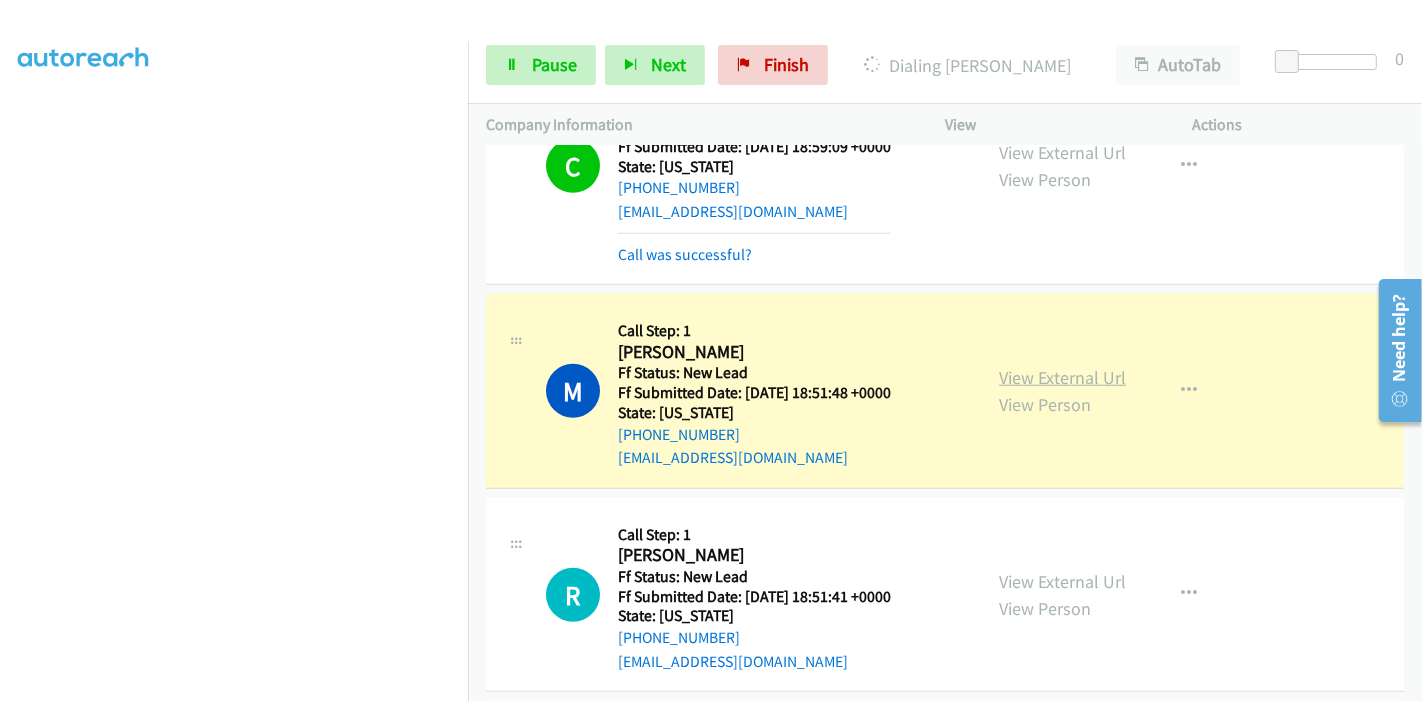 click on "View External Url" at bounding box center (1062, 377) 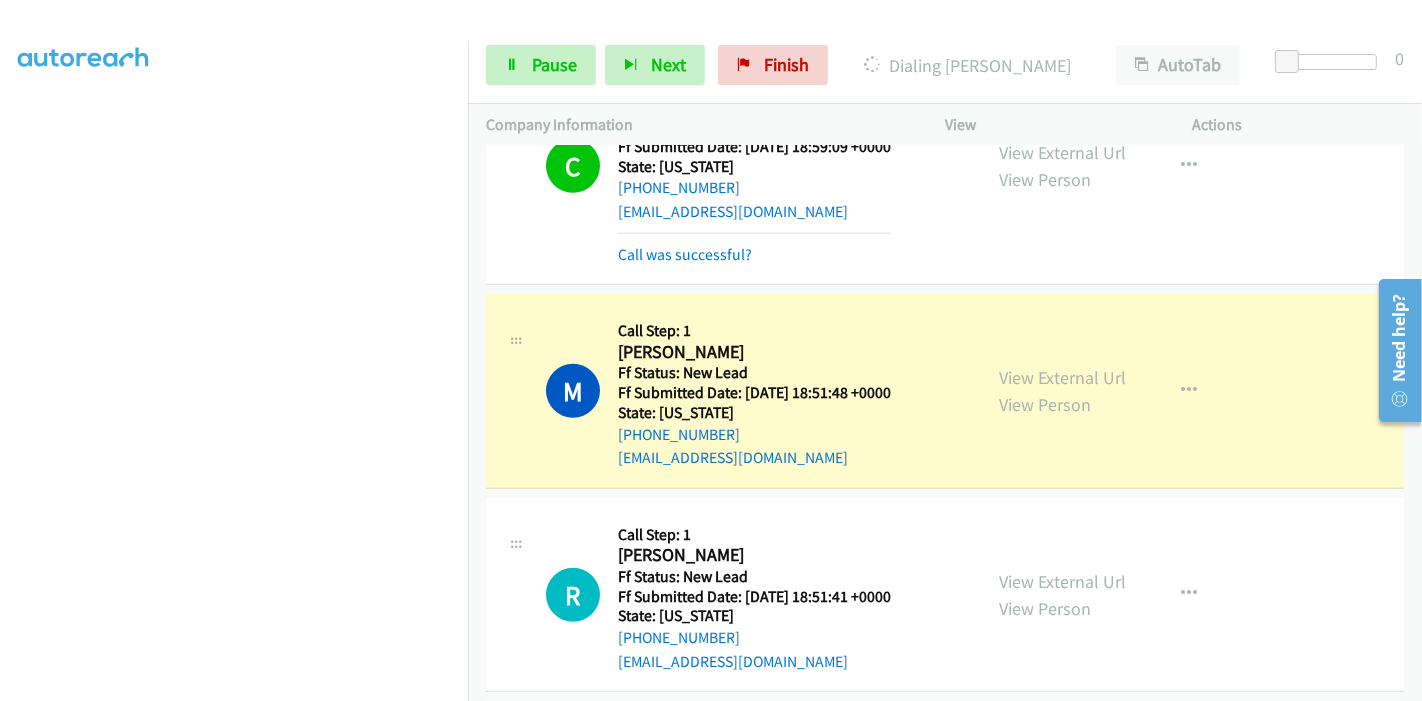 scroll, scrollTop: 0, scrollLeft: 0, axis: both 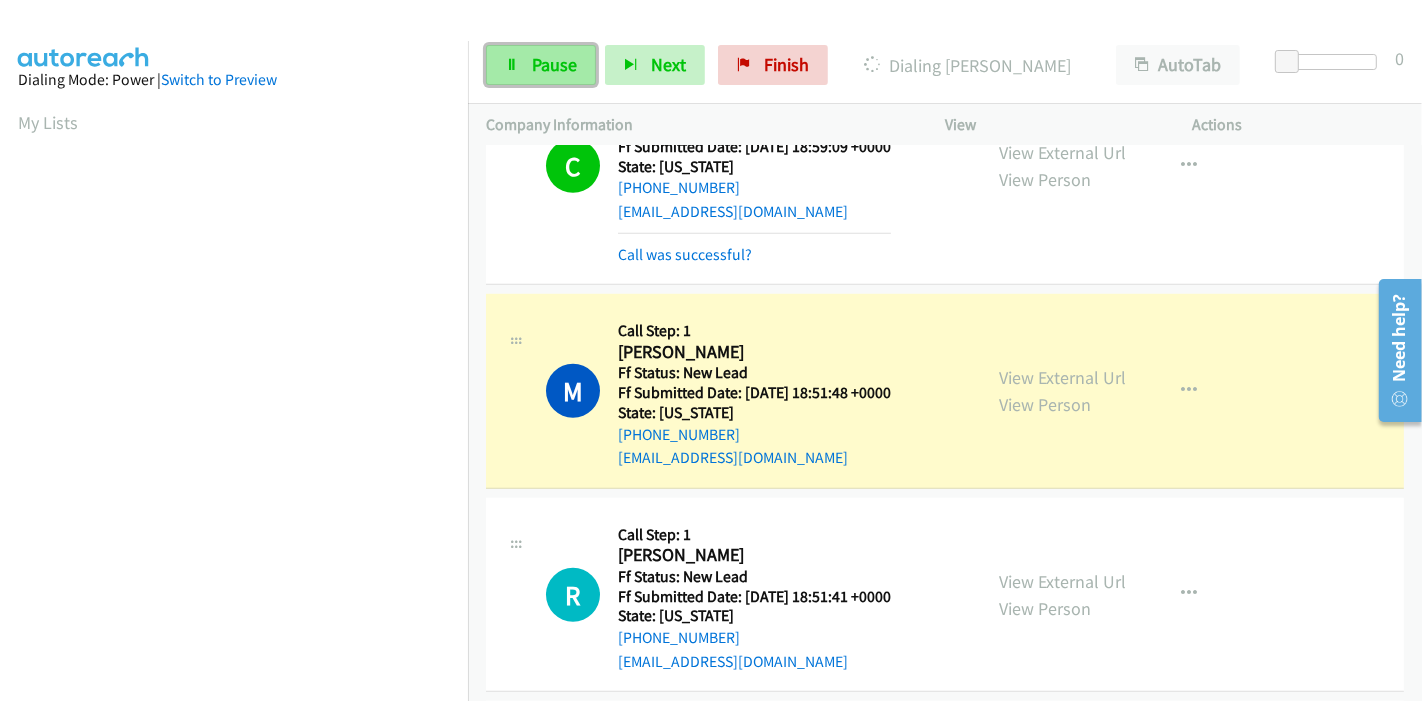 click on "Pause" at bounding box center (554, 64) 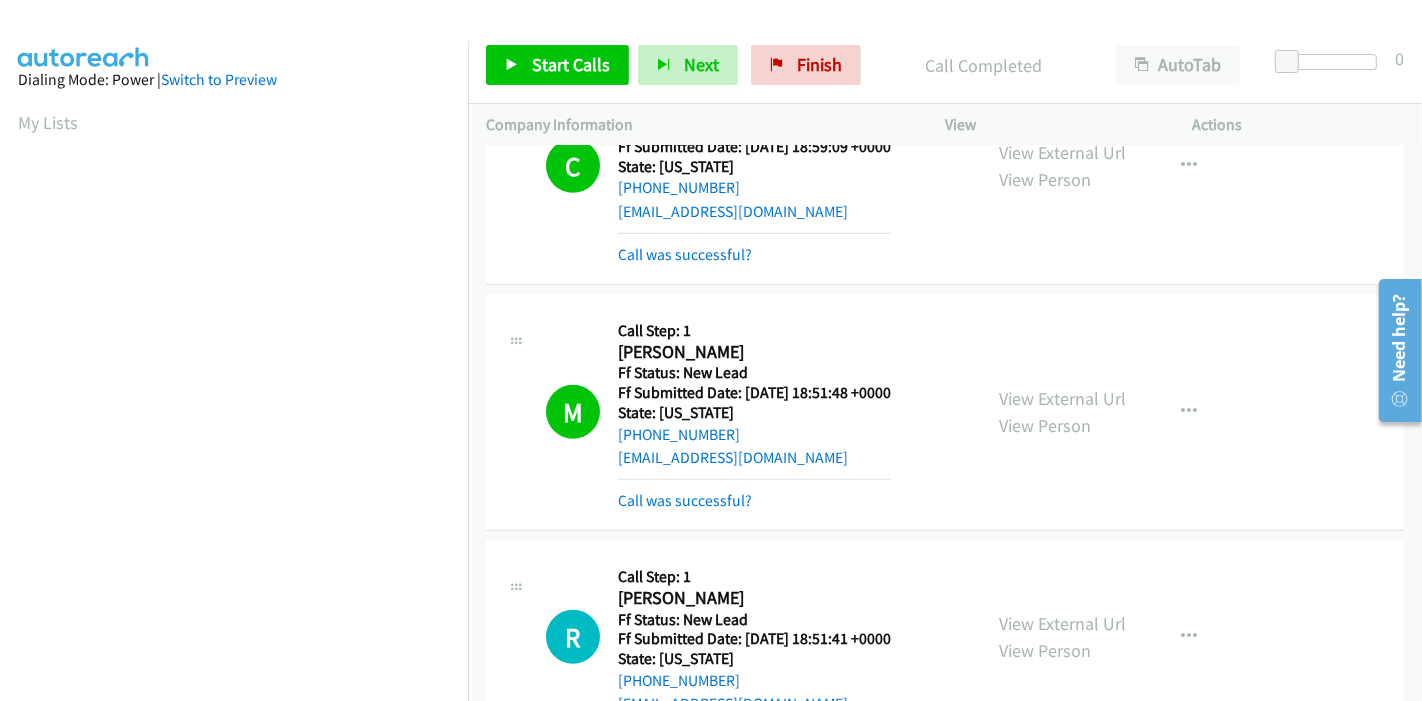scroll, scrollTop: 422, scrollLeft: 0, axis: vertical 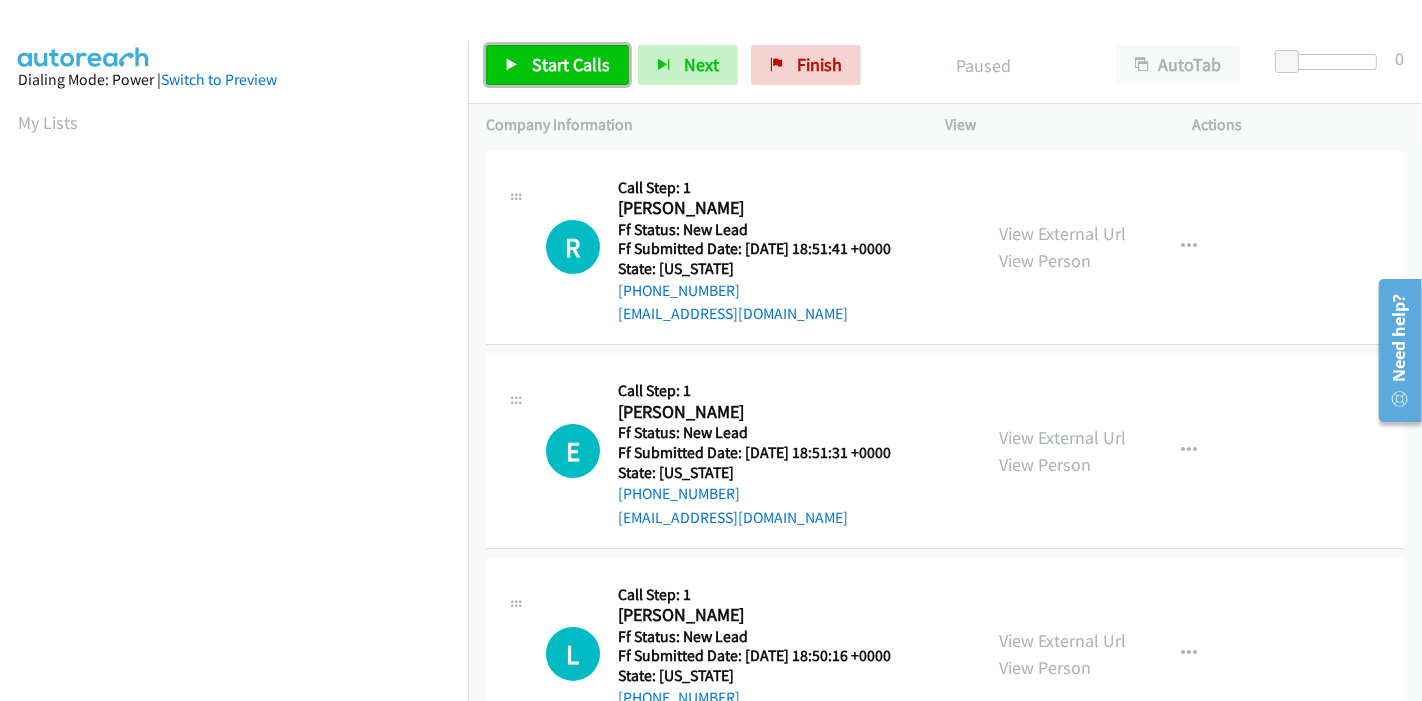 click on "Start Calls" at bounding box center (571, 64) 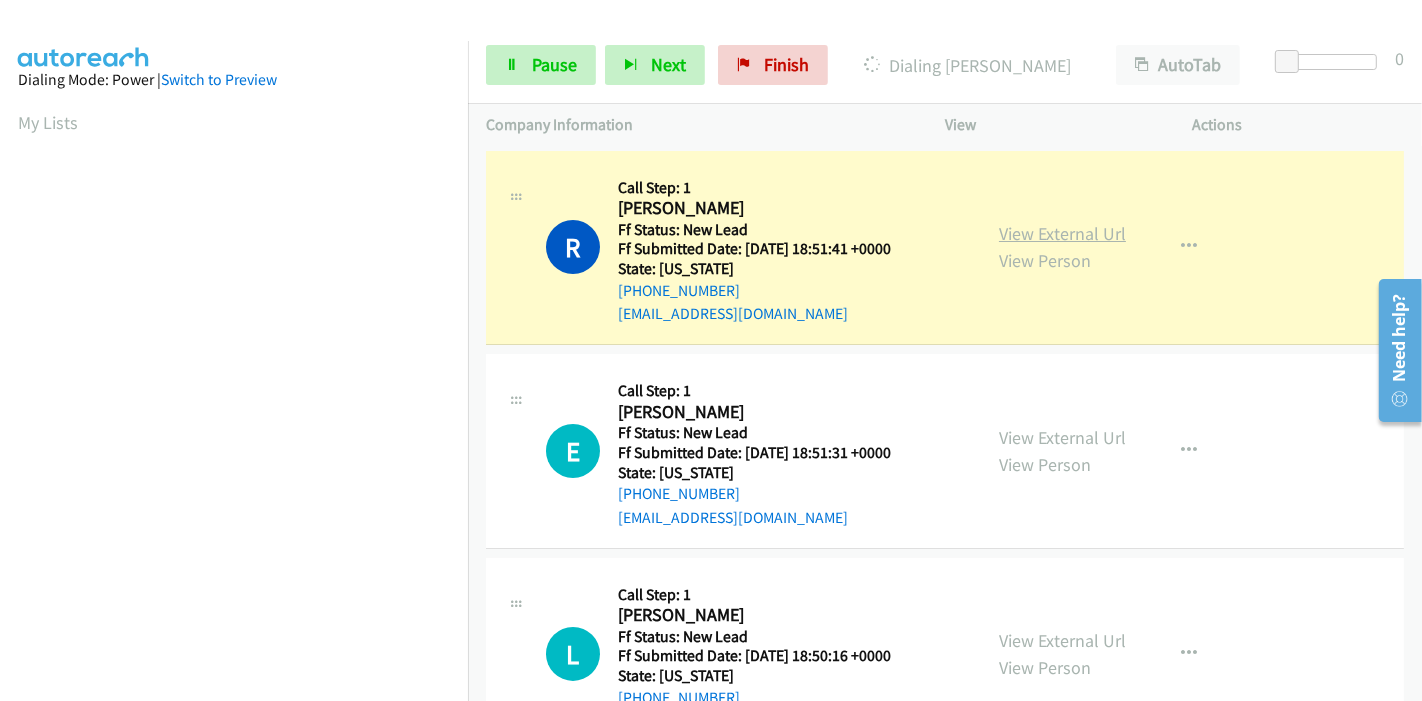 click on "View External Url" at bounding box center (1062, 233) 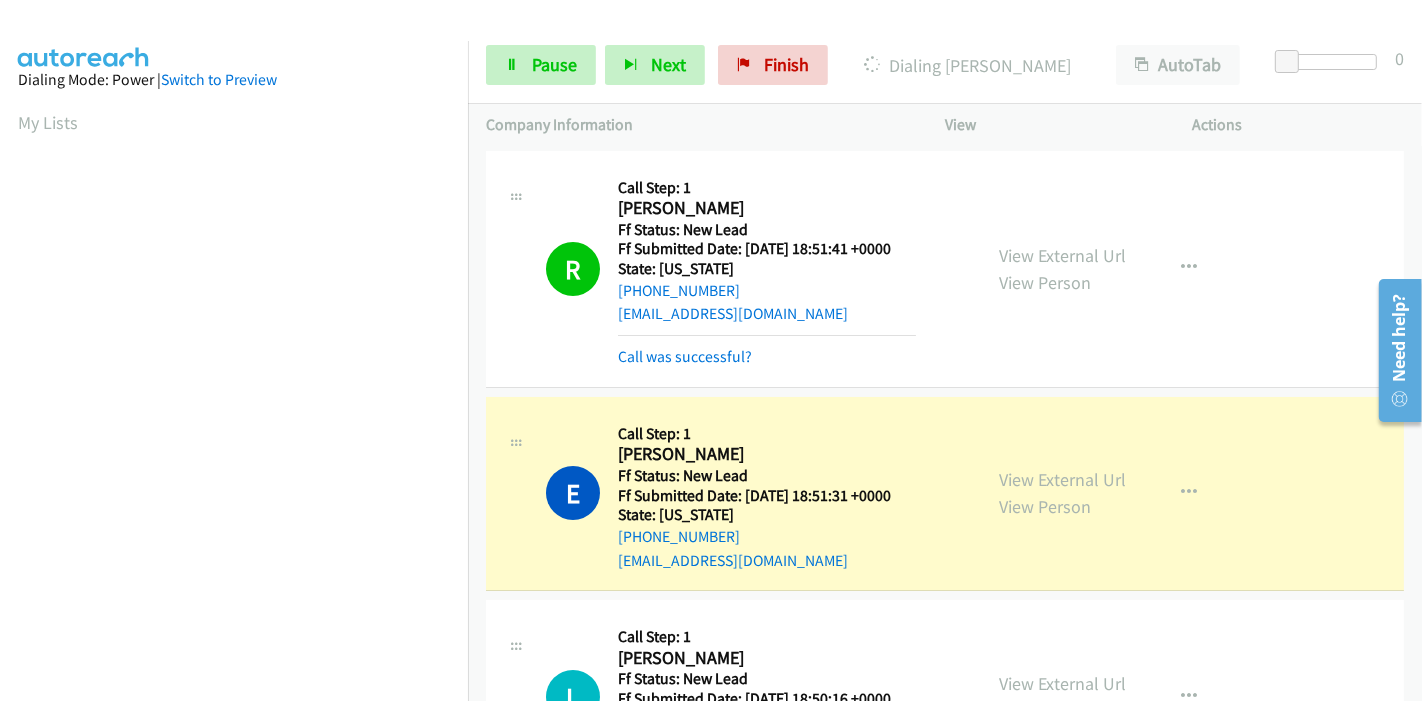 scroll, scrollTop: 422, scrollLeft: 0, axis: vertical 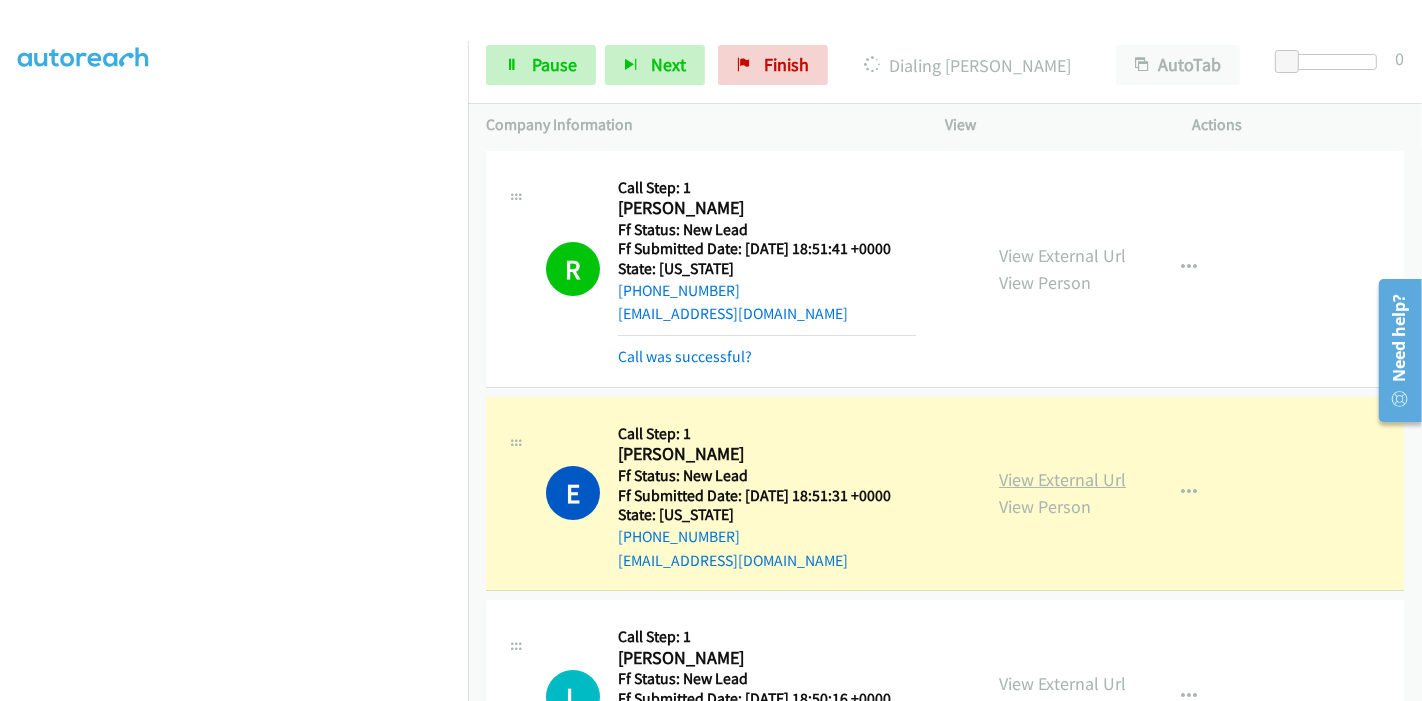 click on "View External Url" at bounding box center [1062, 479] 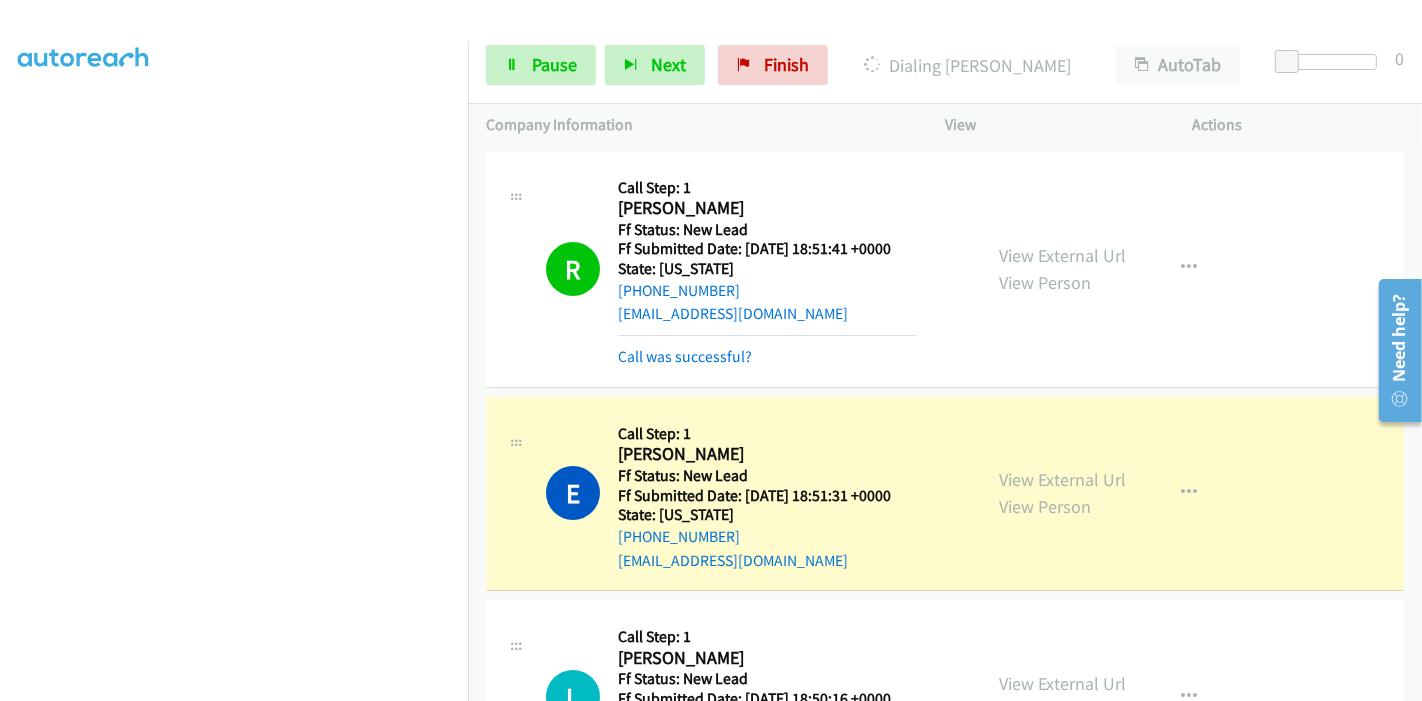 scroll, scrollTop: 0, scrollLeft: 0, axis: both 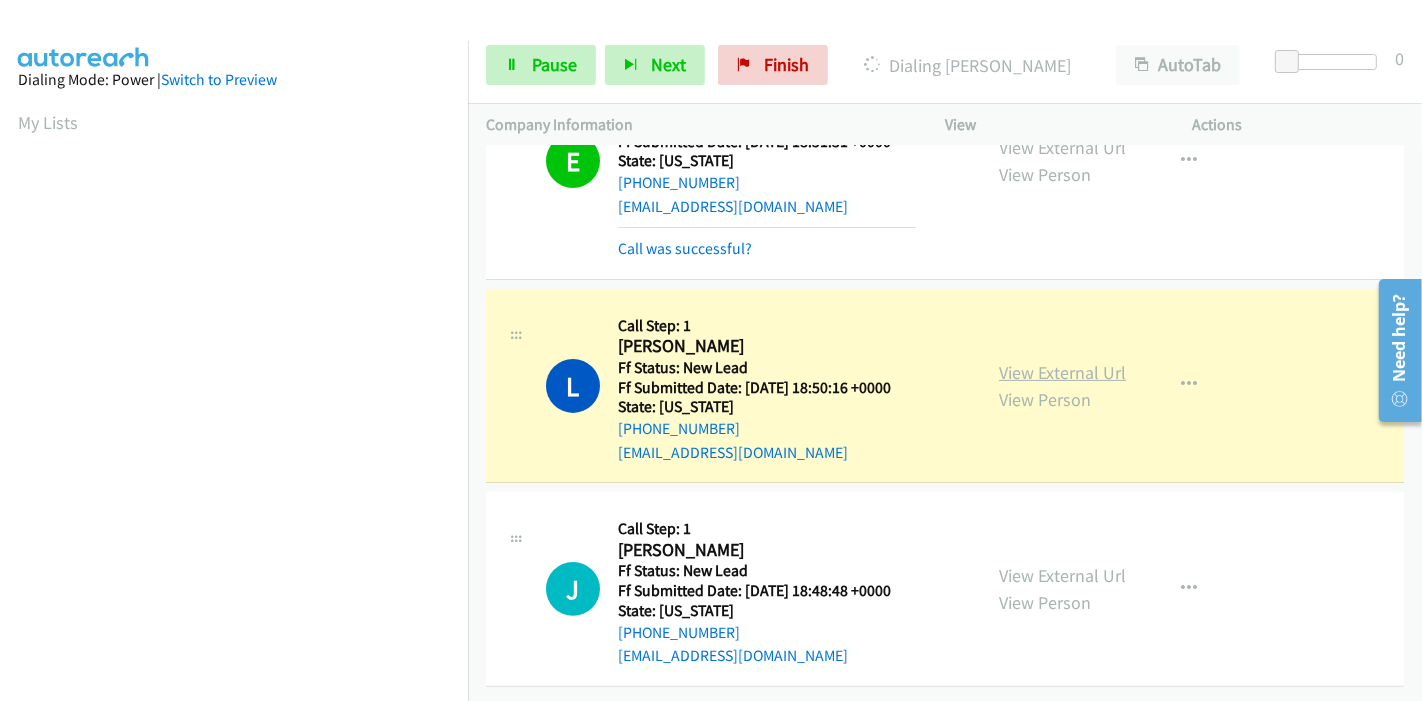 click on "View External Url" at bounding box center (1062, 372) 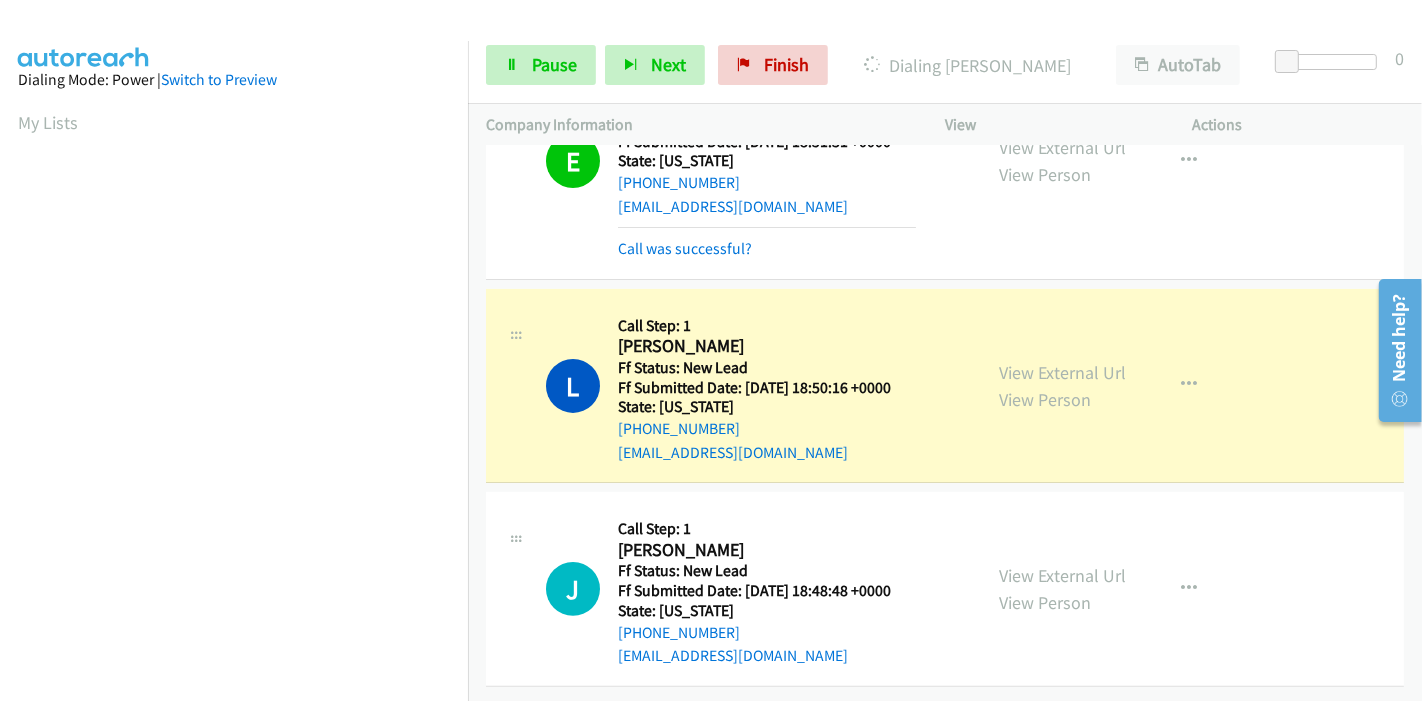 scroll, scrollTop: 0, scrollLeft: 0, axis: both 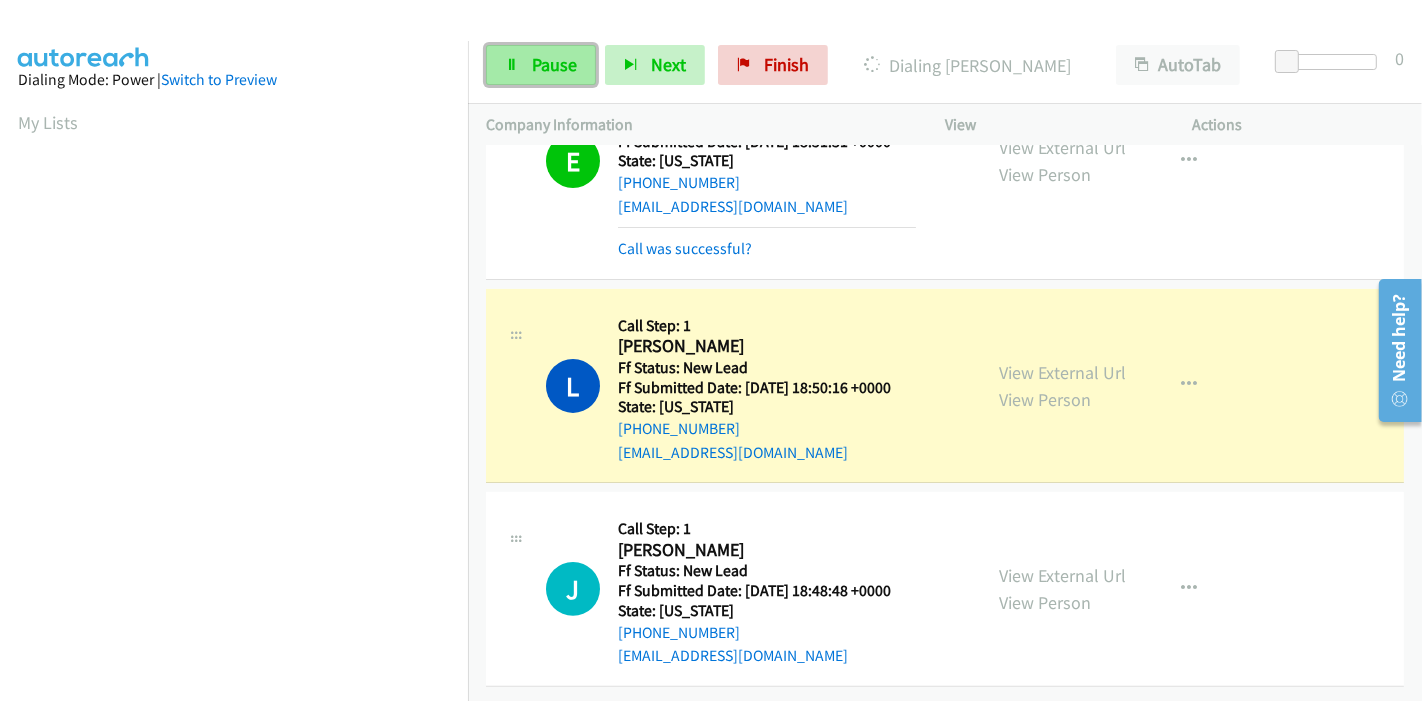 click on "Pause" at bounding box center [554, 64] 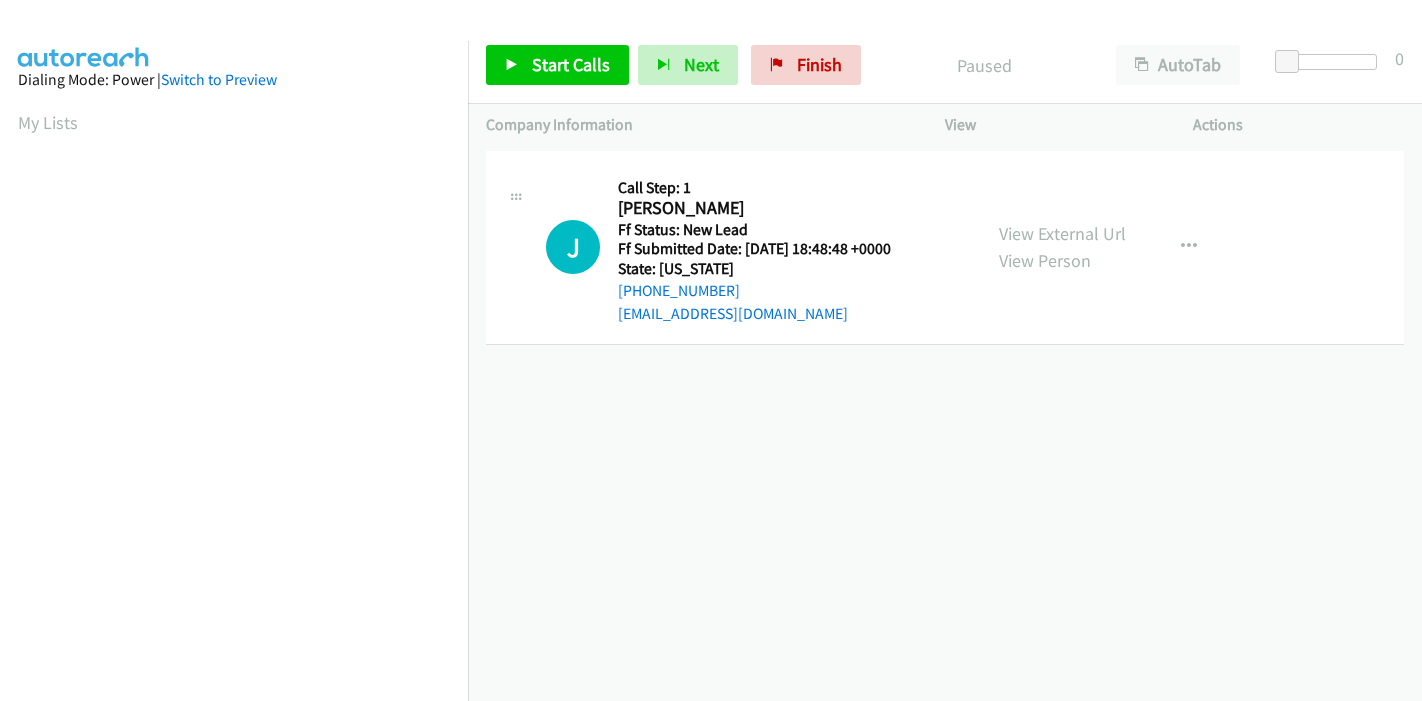 scroll, scrollTop: 0, scrollLeft: 0, axis: both 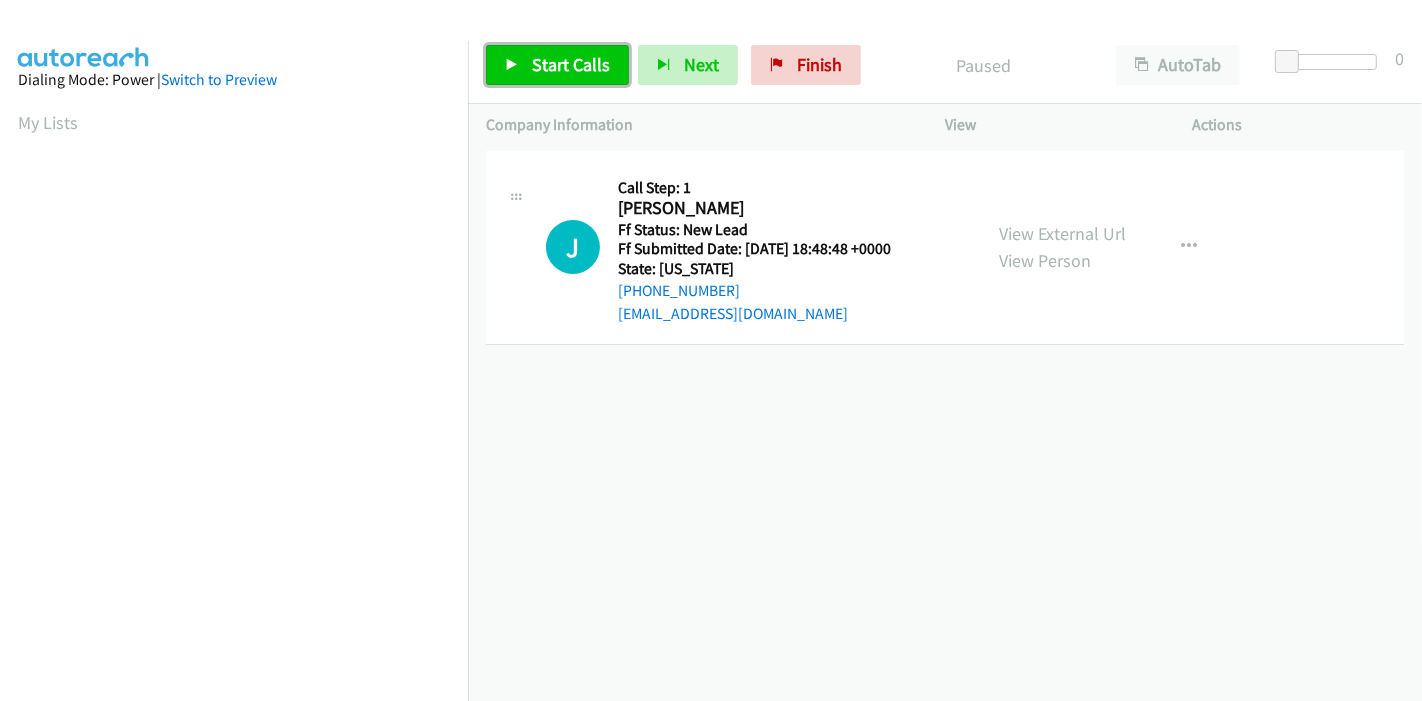 click on "Start Calls" at bounding box center [557, 65] 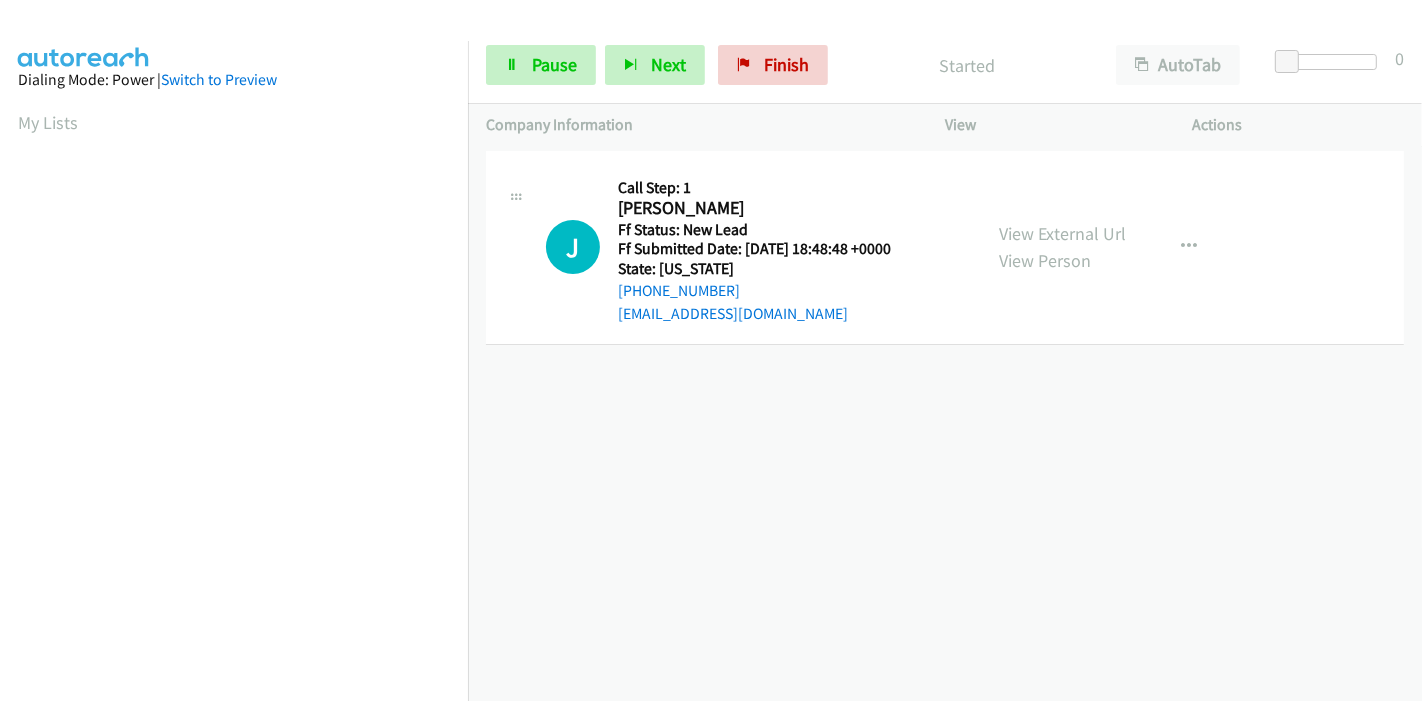scroll, scrollTop: 0, scrollLeft: 0, axis: both 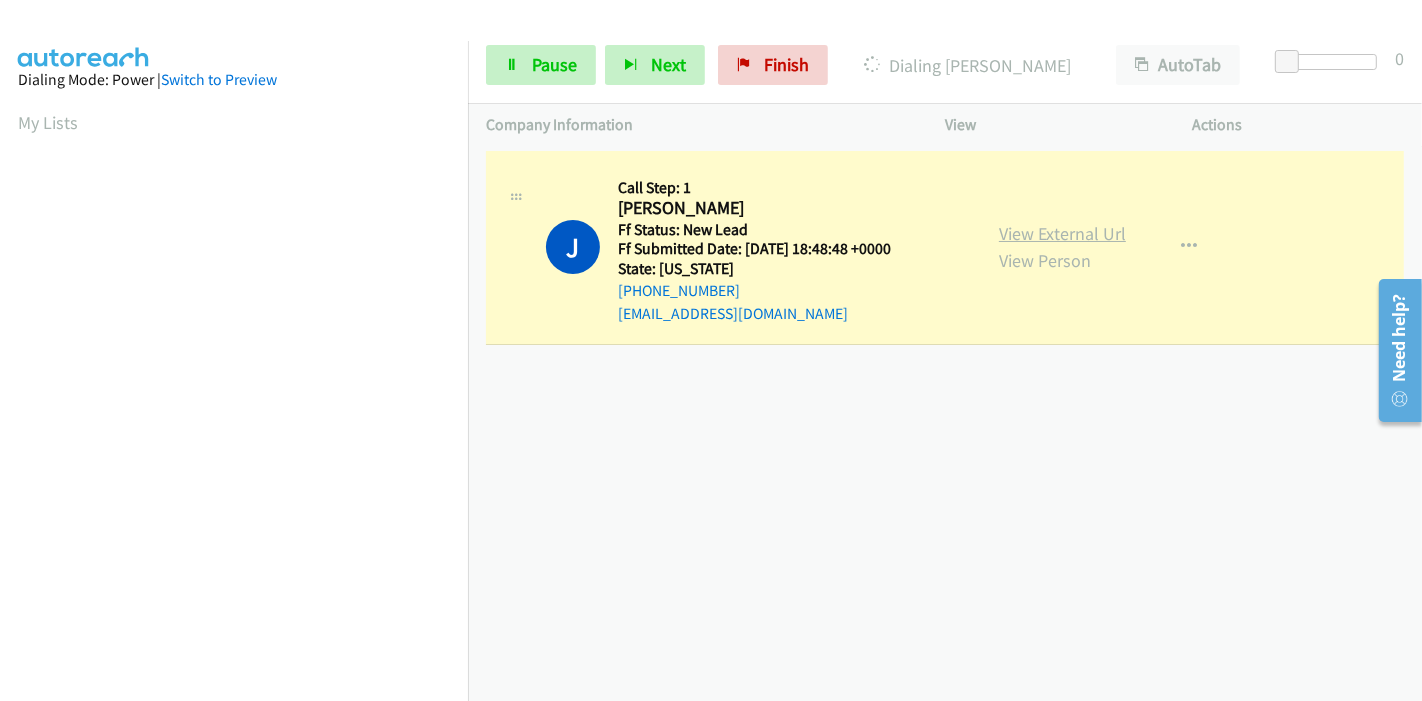 click on "View External Url" at bounding box center [1062, 233] 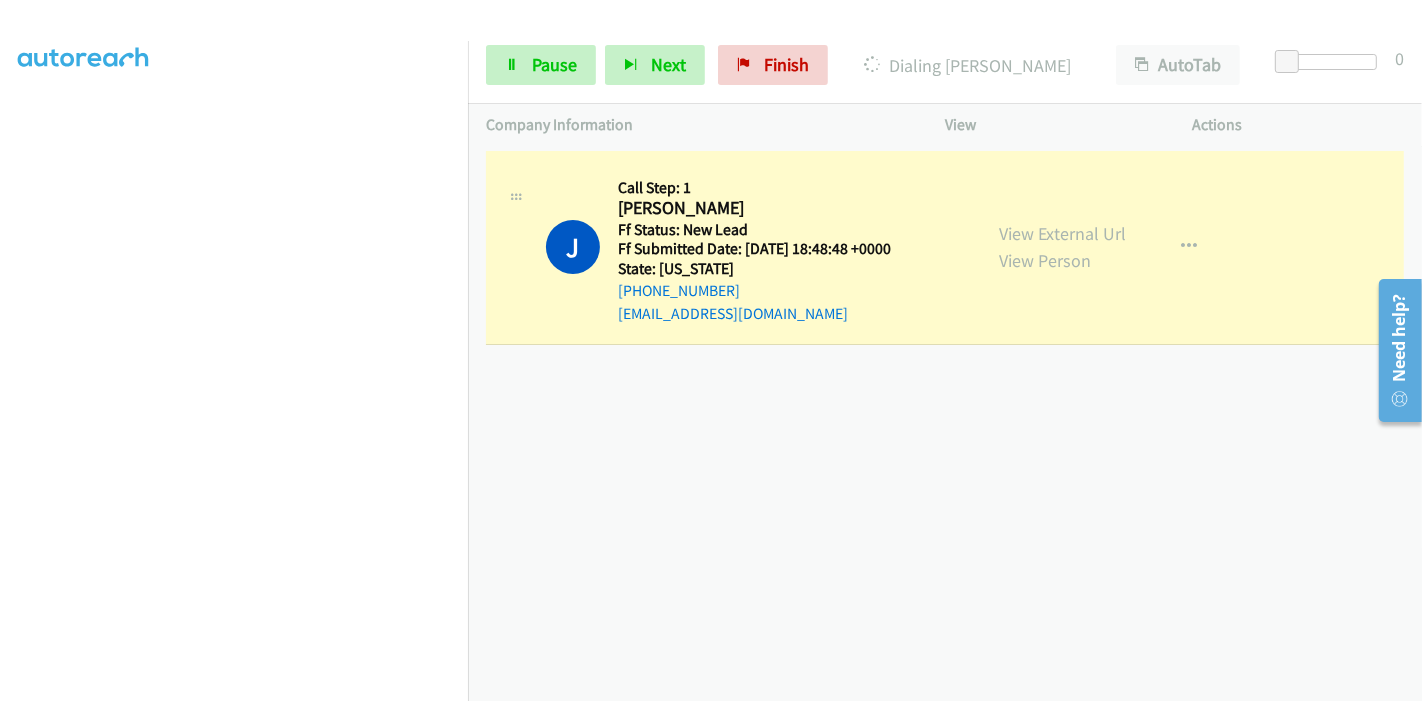 scroll, scrollTop: 0, scrollLeft: 0, axis: both 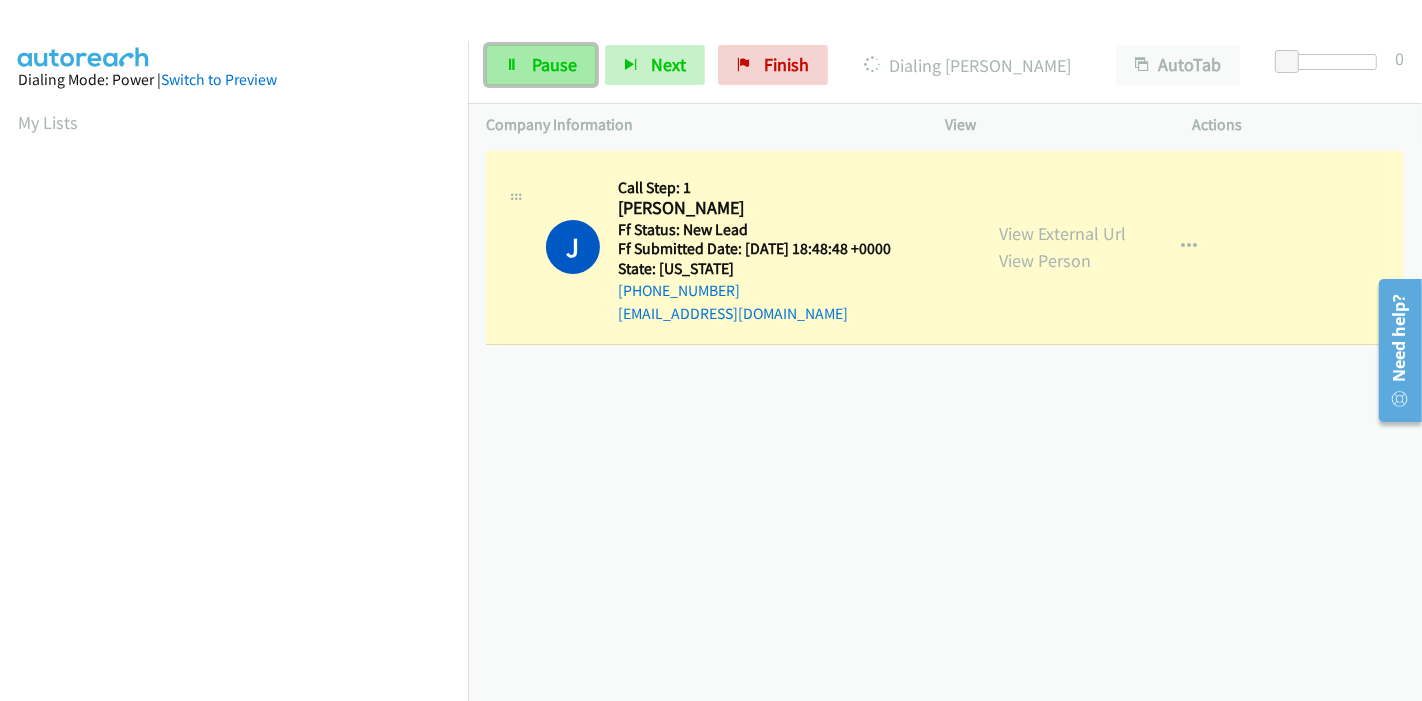 click on "Pause" at bounding box center (554, 64) 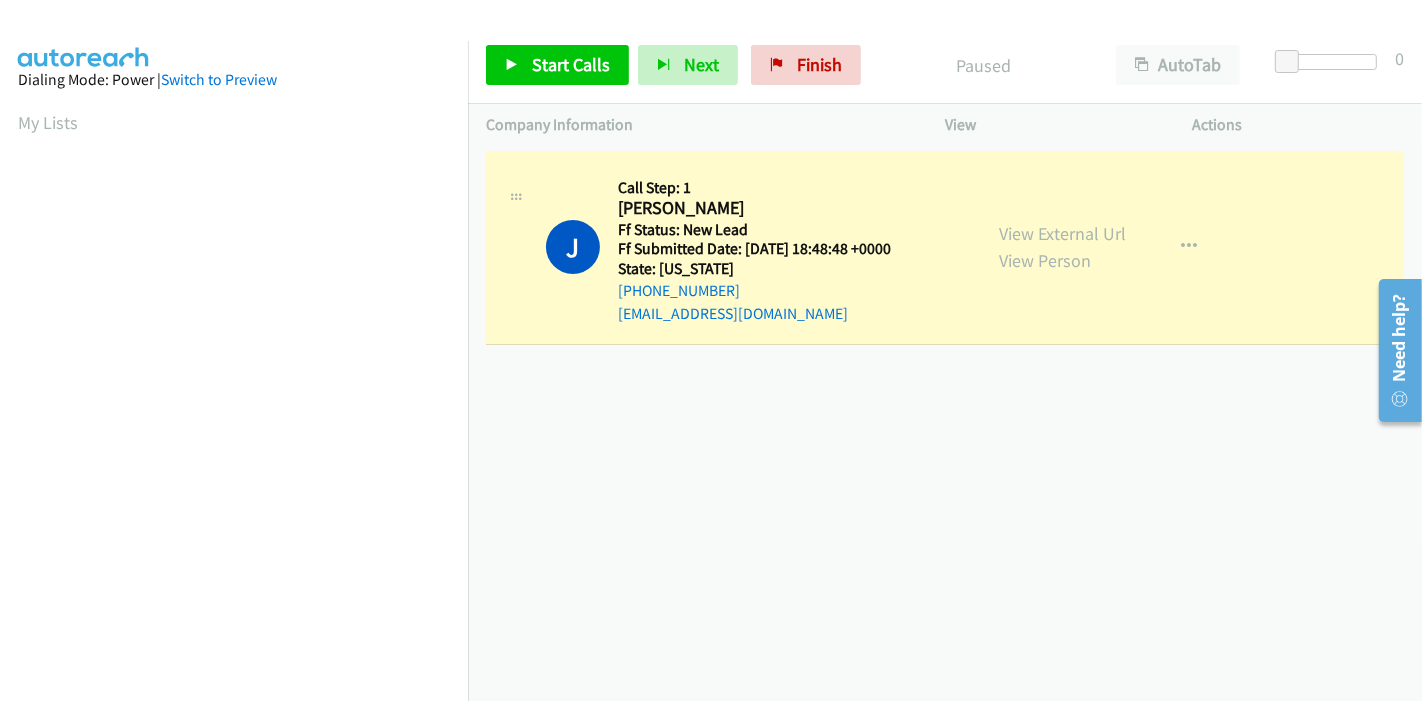 scroll, scrollTop: 422, scrollLeft: 0, axis: vertical 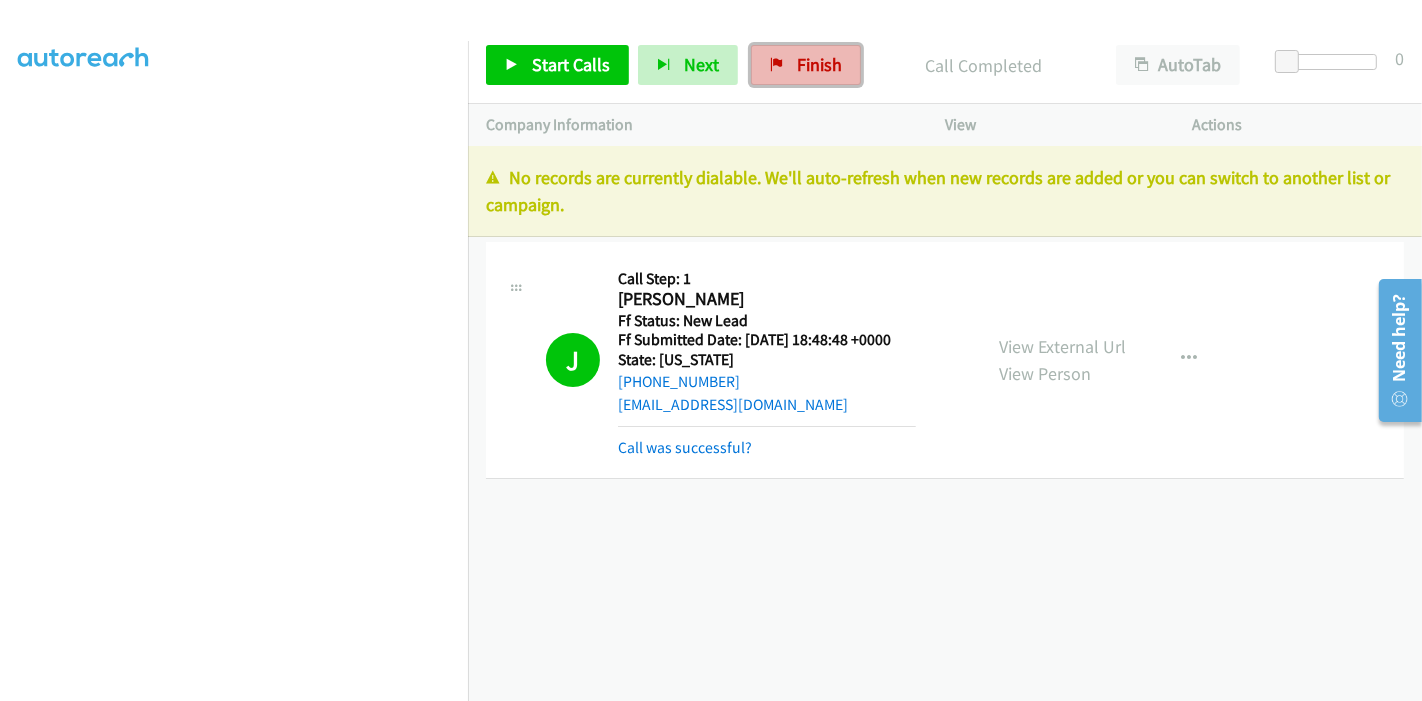 click on "Finish" at bounding box center (806, 65) 